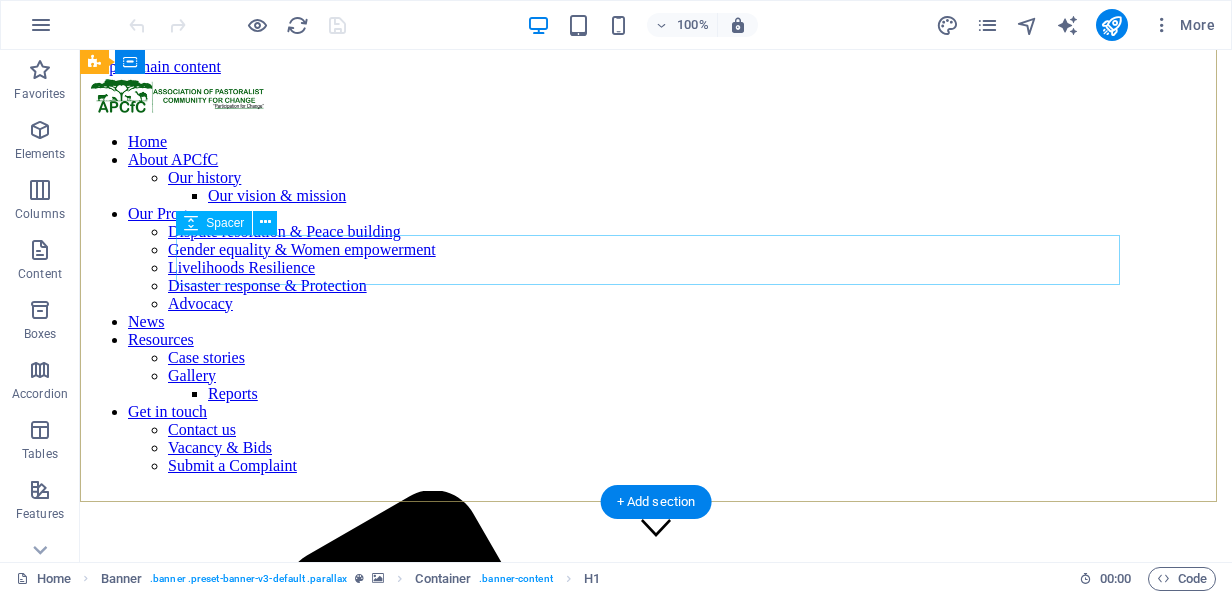 scroll, scrollTop: 400, scrollLeft: 0, axis: vertical 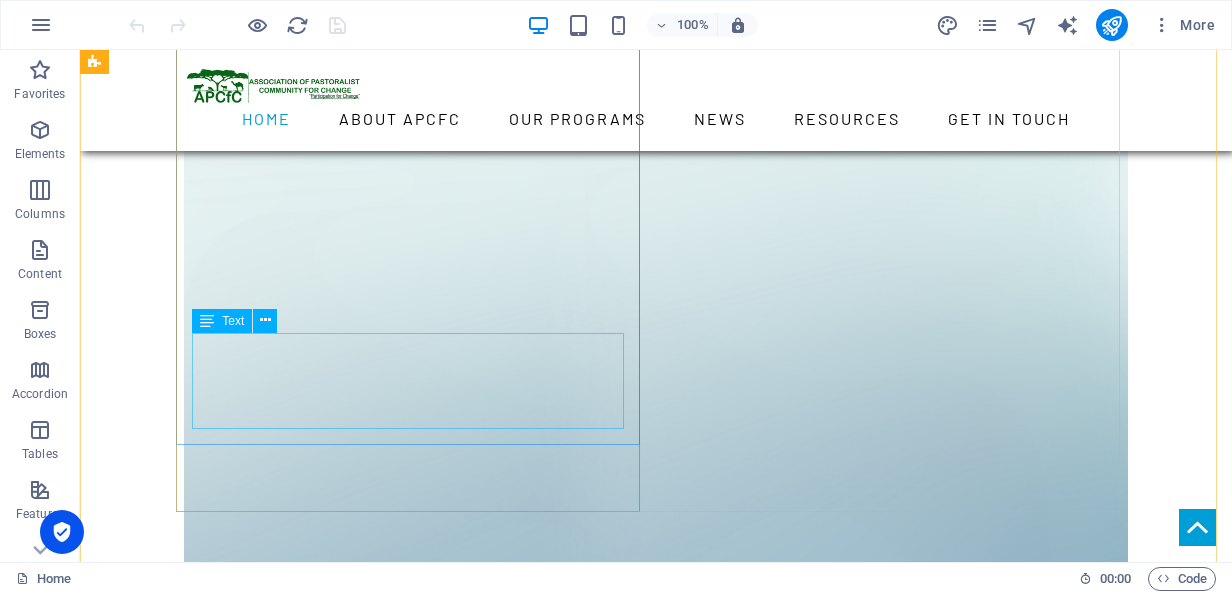 click on "Strengthening advocacy and lobbying capacities of pastoralists and their governance structures to participate in the policy processes affecting their lives to help improve food security and sustainable pastoral livelihood." at bounding box center [416, 1884] 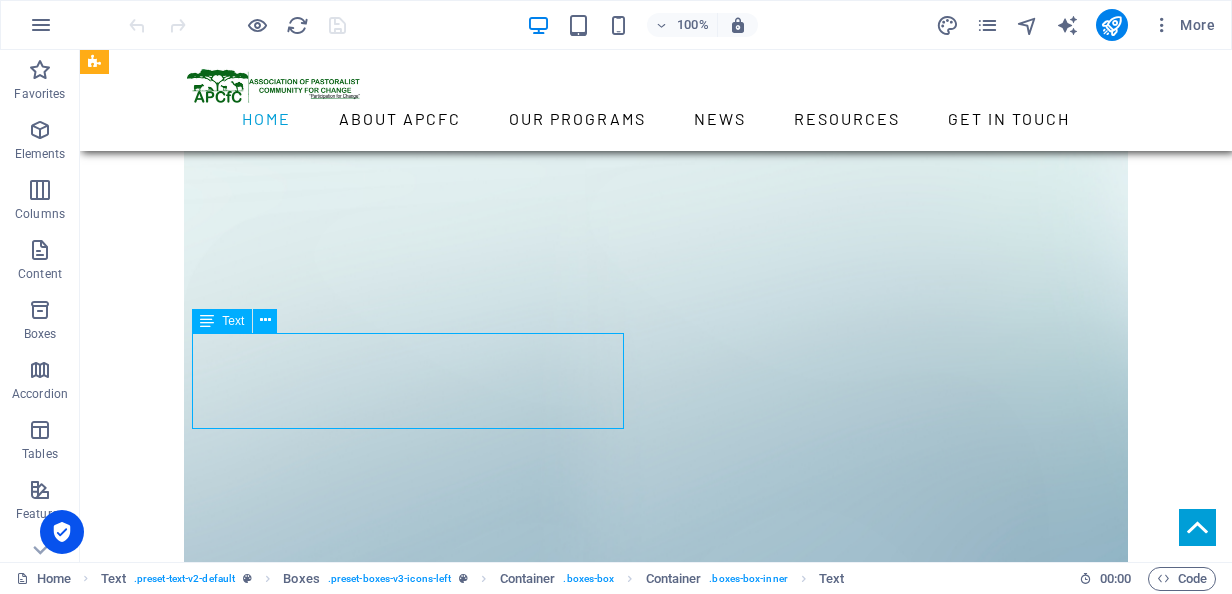 click on "Strengthening advocacy and lobbying capacities of pastoralists and their governance structures to participate in the policy processes affecting their lives to help improve food security and sustainable pastoral livelihood." at bounding box center (416, 1884) 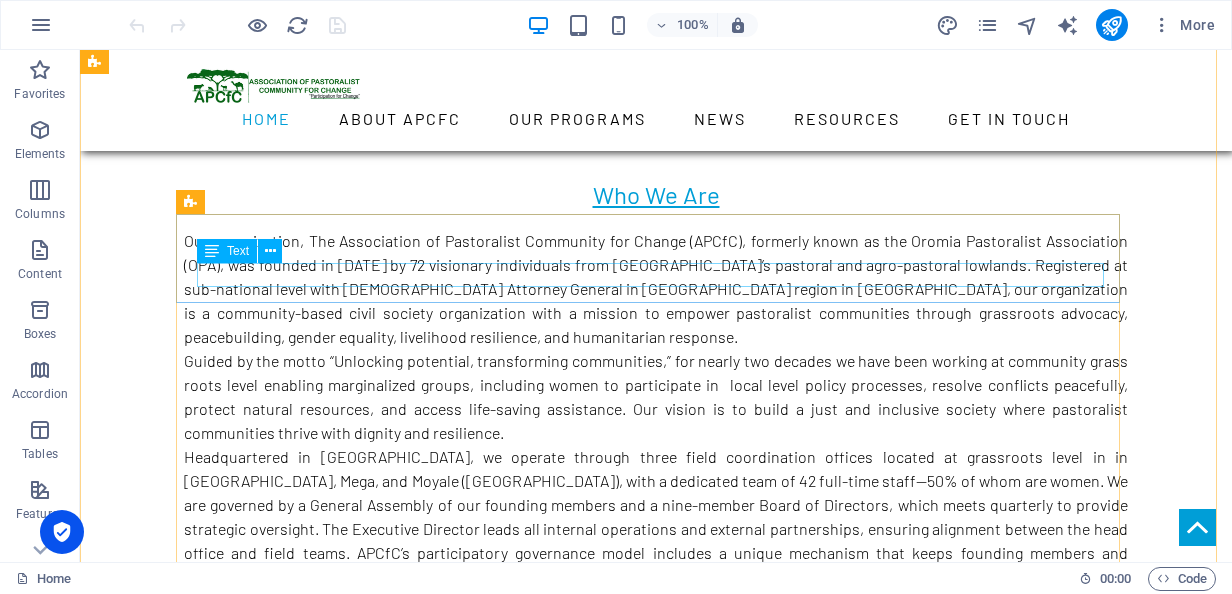 scroll, scrollTop: 1100, scrollLeft: 0, axis: vertical 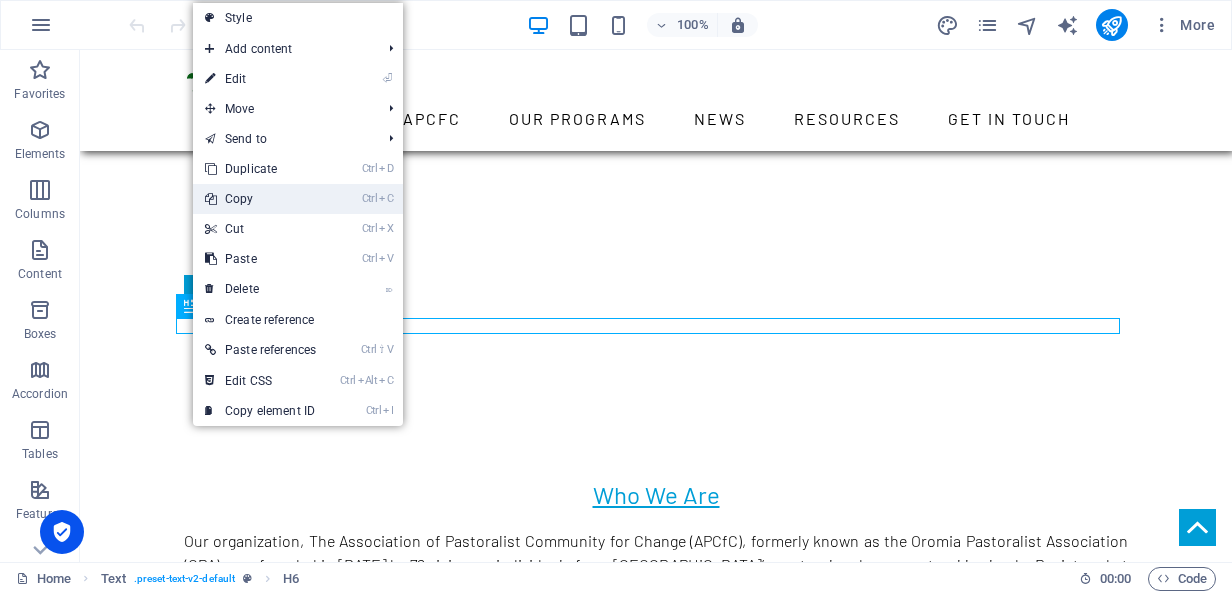 click on "Ctrl C  Copy" at bounding box center (260, 199) 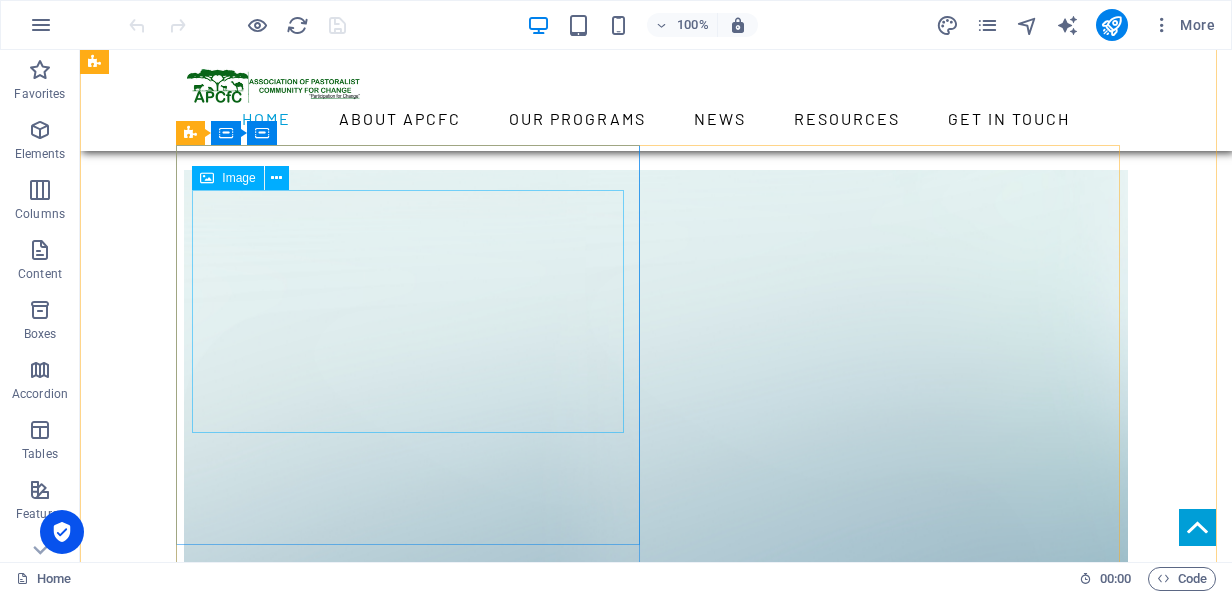 scroll, scrollTop: 2100, scrollLeft: 0, axis: vertical 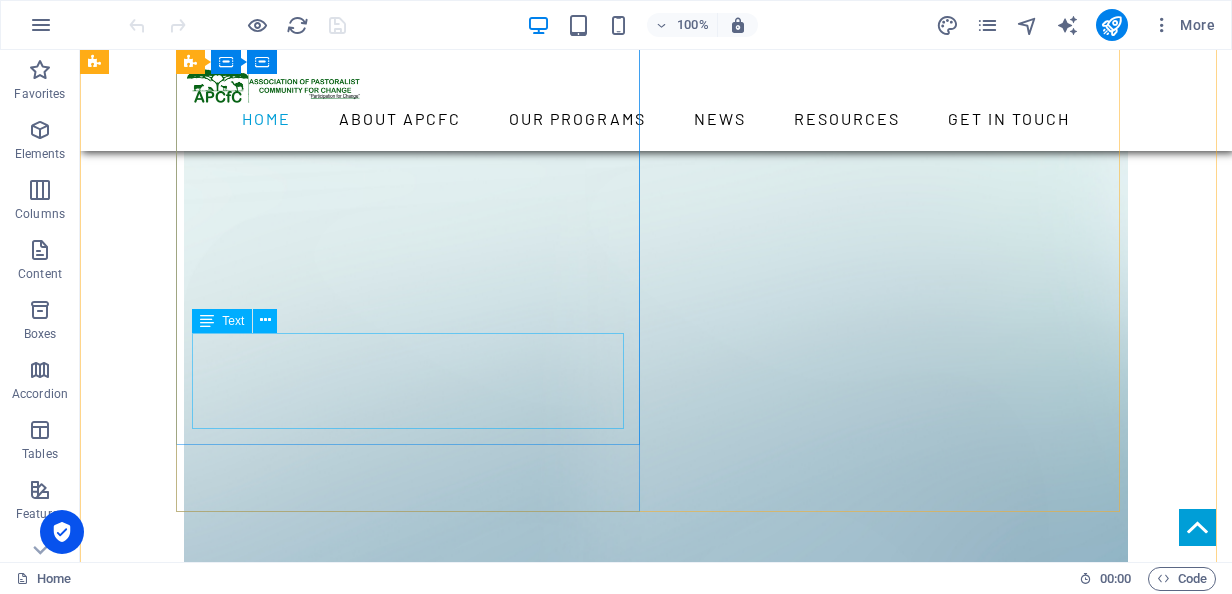 click on "Strengthening advocacy and lobbying capacities of pastoralists and their governance structures to participate in the policy processes affecting their lives to help improve food security and sustainable pastoral livelihood." at bounding box center (416, 1884) 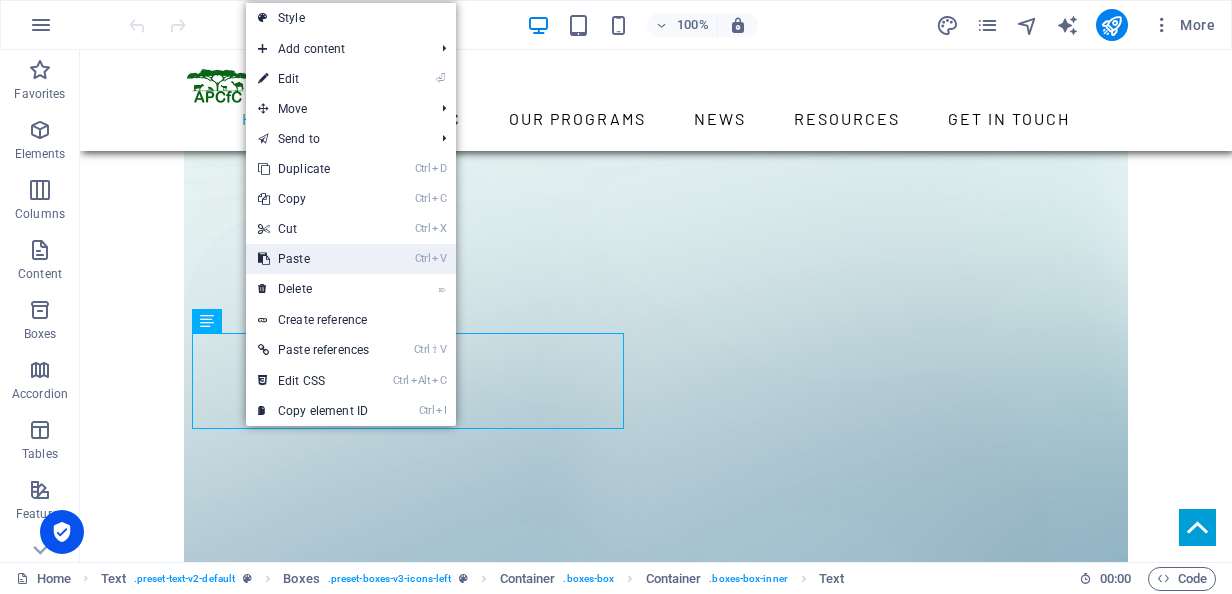 click on "Ctrl V  Paste" at bounding box center (313, 259) 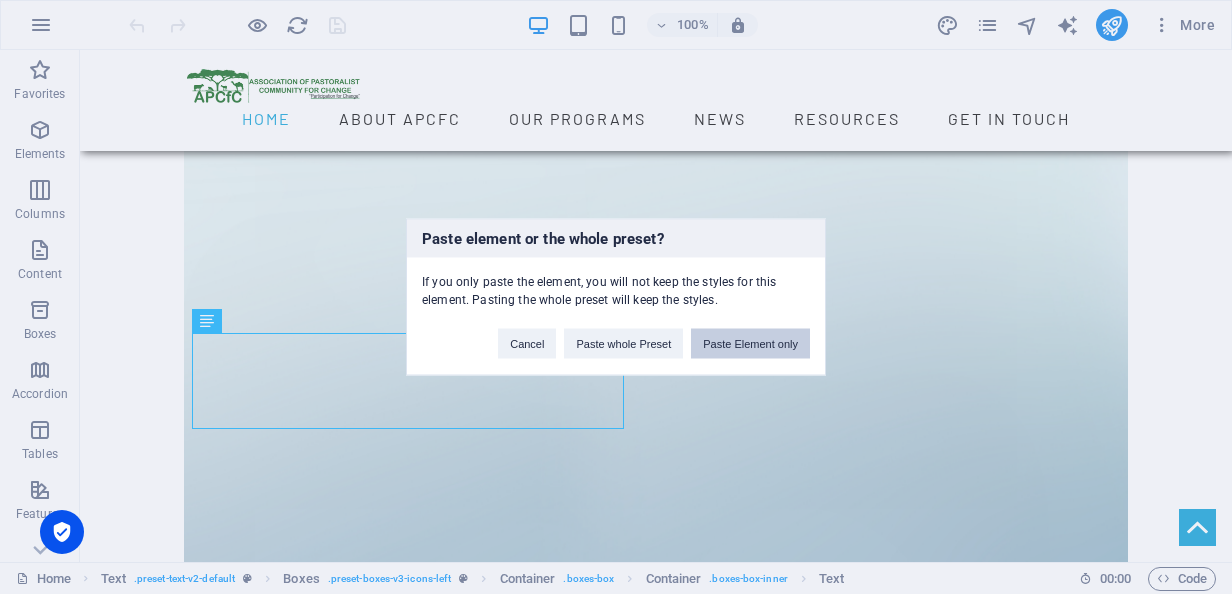 click on "Paste Element only" at bounding box center (750, 344) 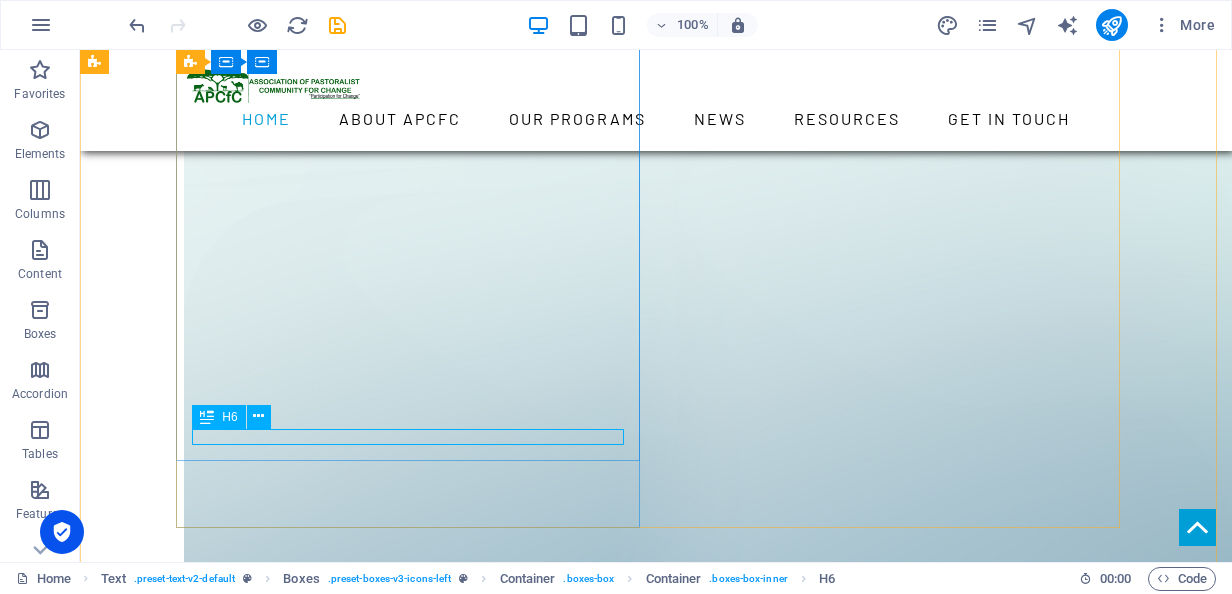 drag, startPoint x: 286, startPoint y: 439, endPoint x: 366, endPoint y: 488, distance: 93.813644 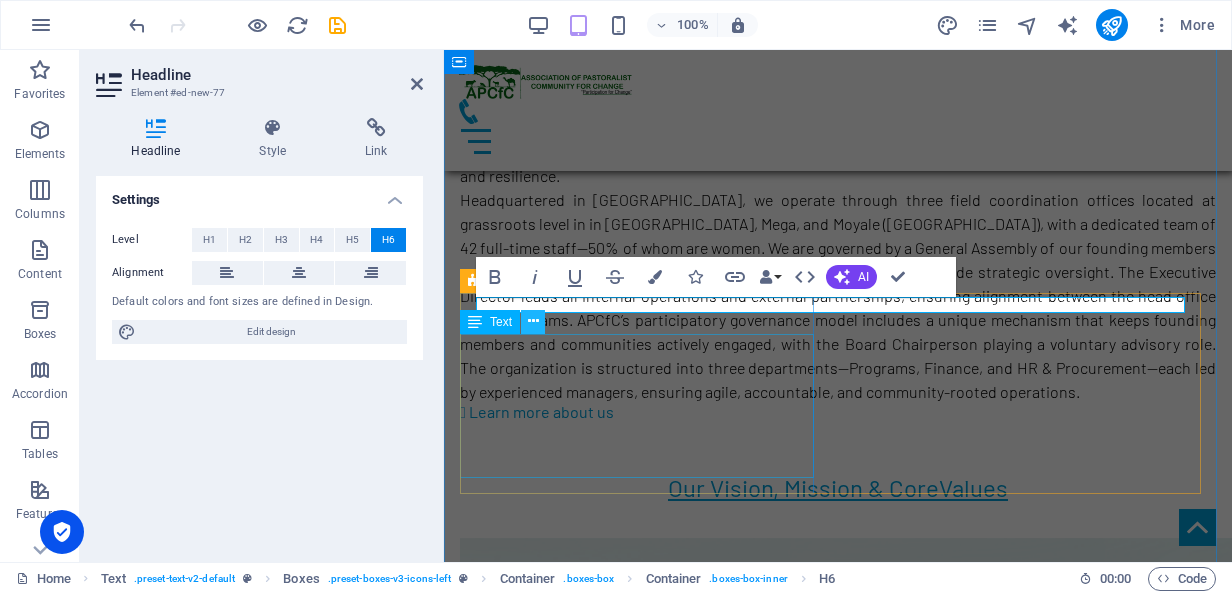 scroll, scrollTop: 2793, scrollLeft: 0, axis: vertical 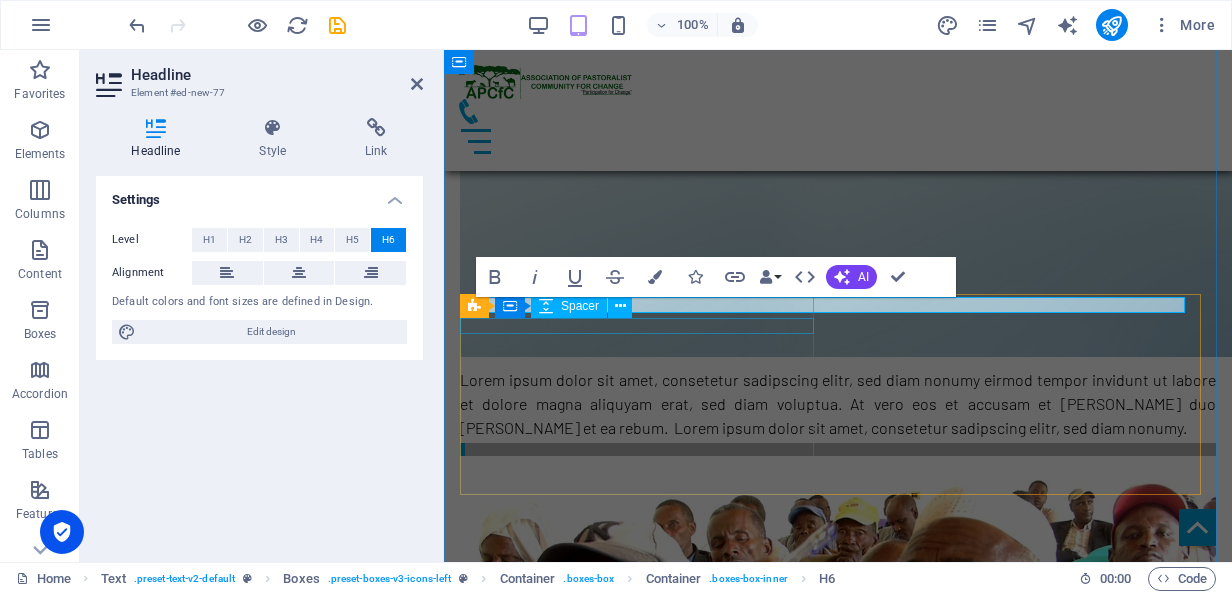 click on "Image with text   Container   Spacer" at bounding box center (552, 306) 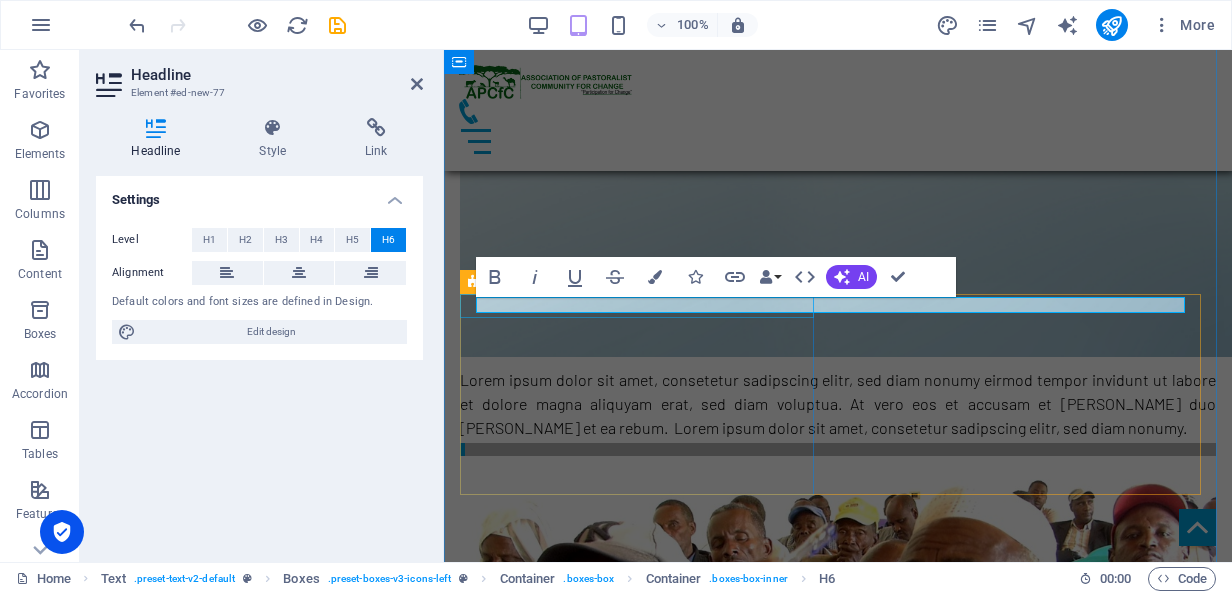 click on "Advocacy" at bounding box center [838, 2106] 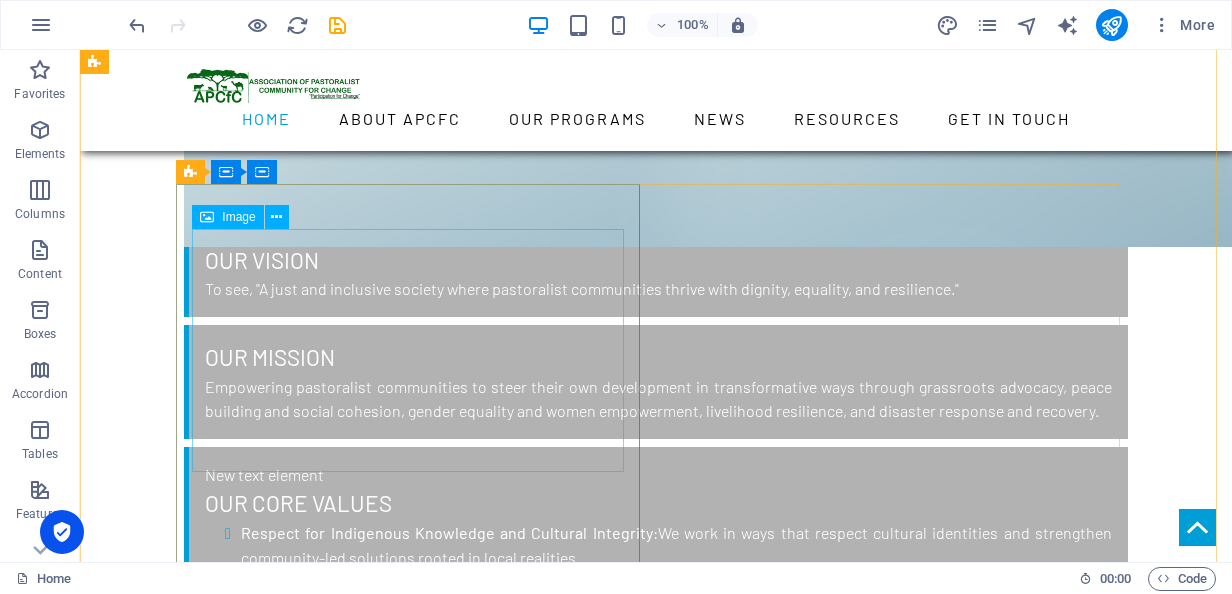 scroll, scrollTop: 2536, scrollLeft: 0, axis: vertical 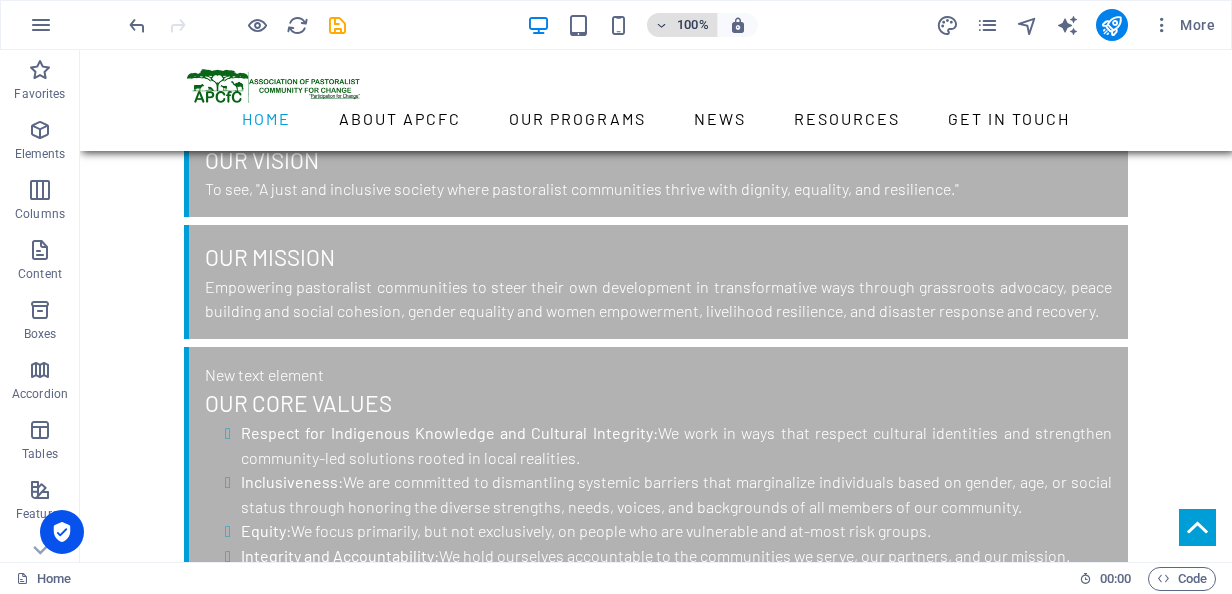 click at bounding box center (662, 25) 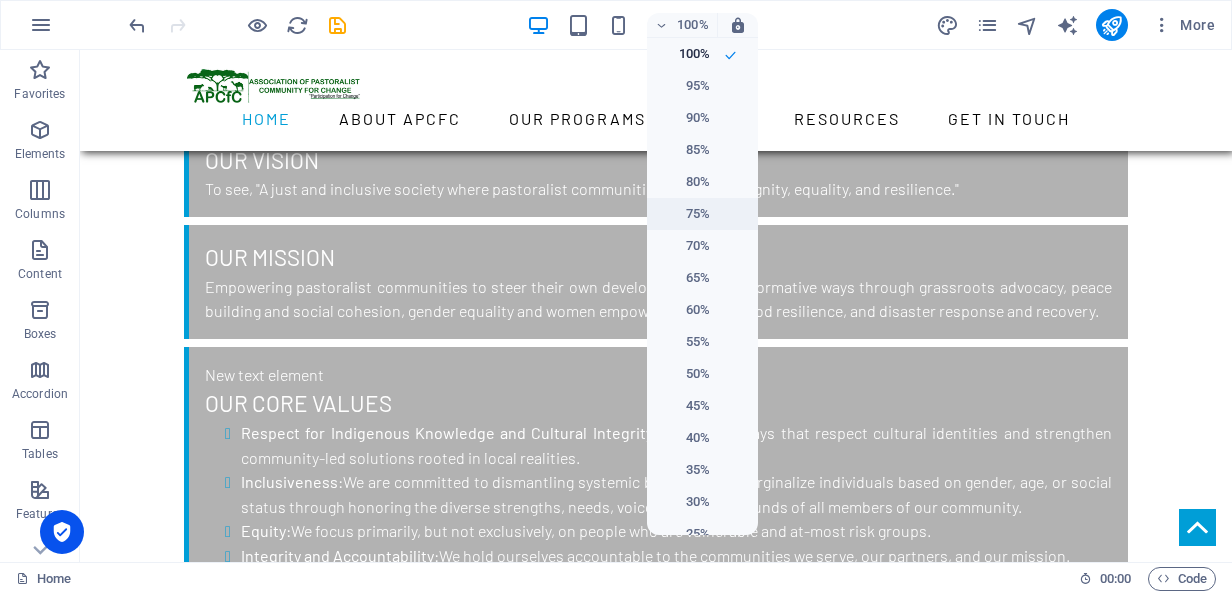 click on "75%" at bounding box center (684, 214) 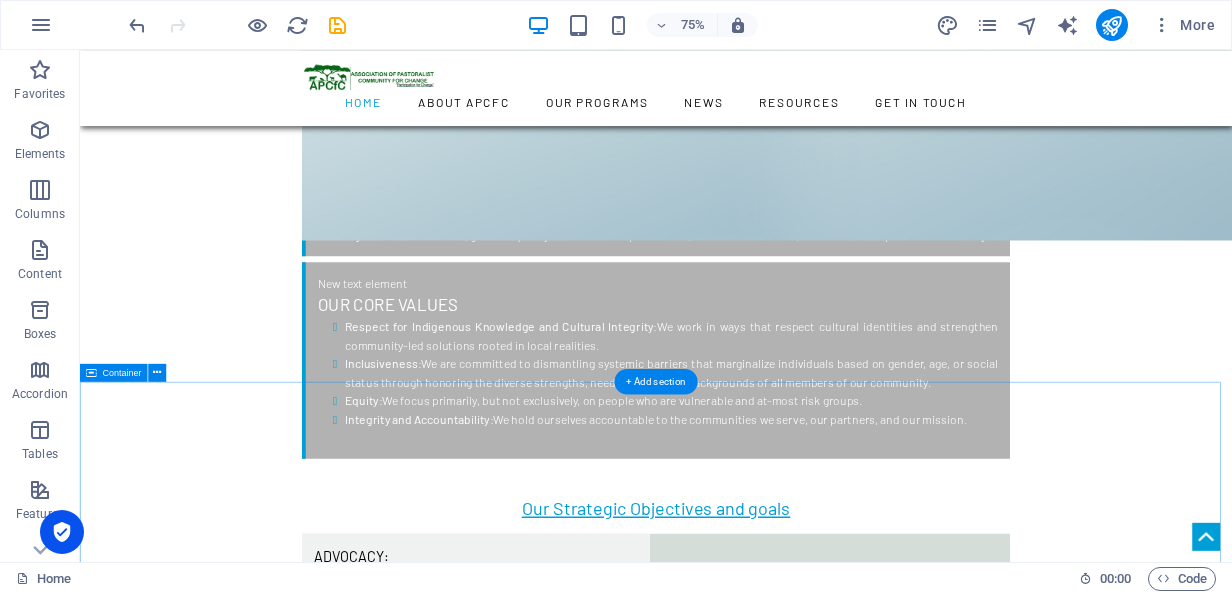 scroll, scrollTop: 2736, scrollLeft: 0, axis: vertical 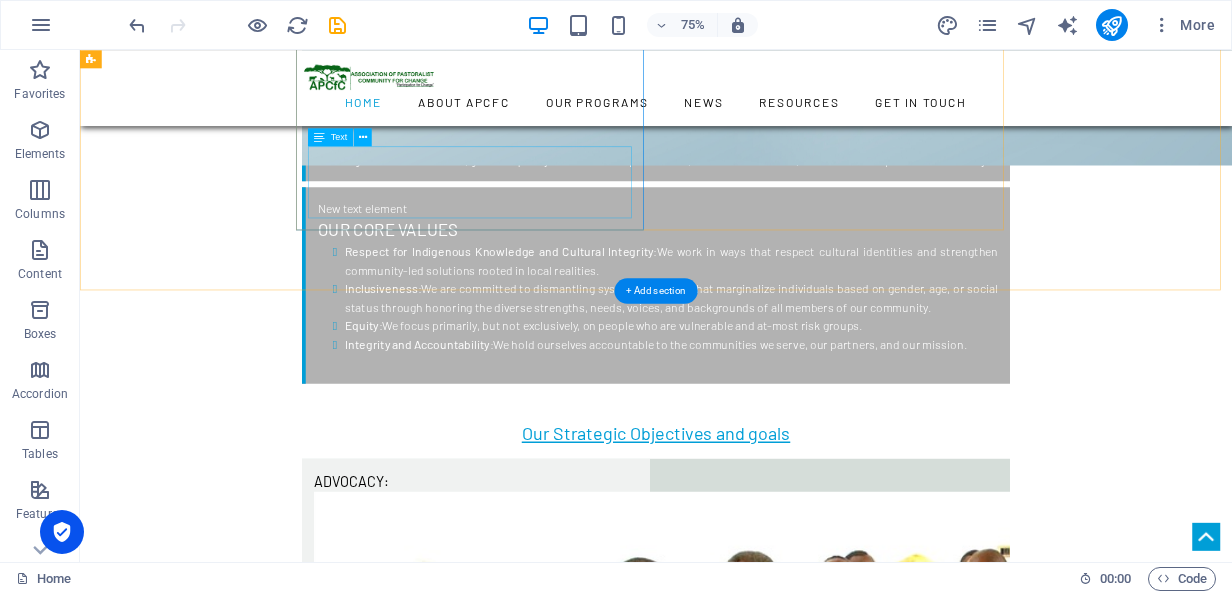 click on "Strengthening advocacy and lobbying capacities of pastoralists and their governance structures to participate in the policy processes affecting their lives to help improve food security and sustainable pastoral livelihood." at bounding box center (608, 3680) 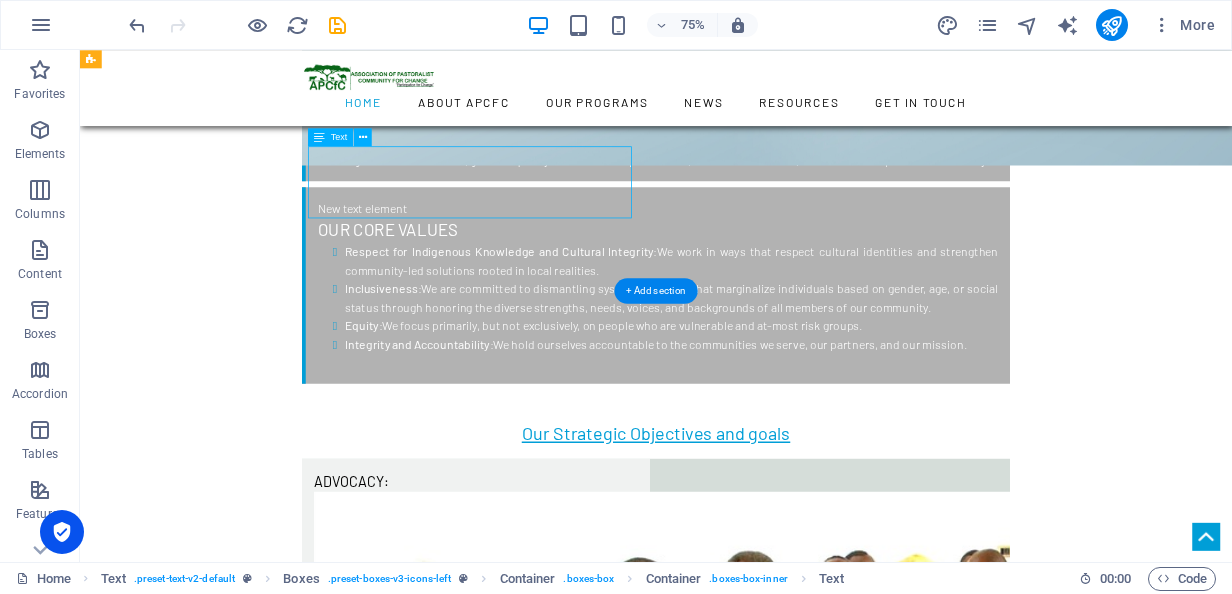click on "Strengthening advocacy and lobbying capacities of pastoralists and their governance structures to participate in the policy processes affecting their lives to help improve food security and sustainable pastoral livelihood." at bounding box center (608, 3680) 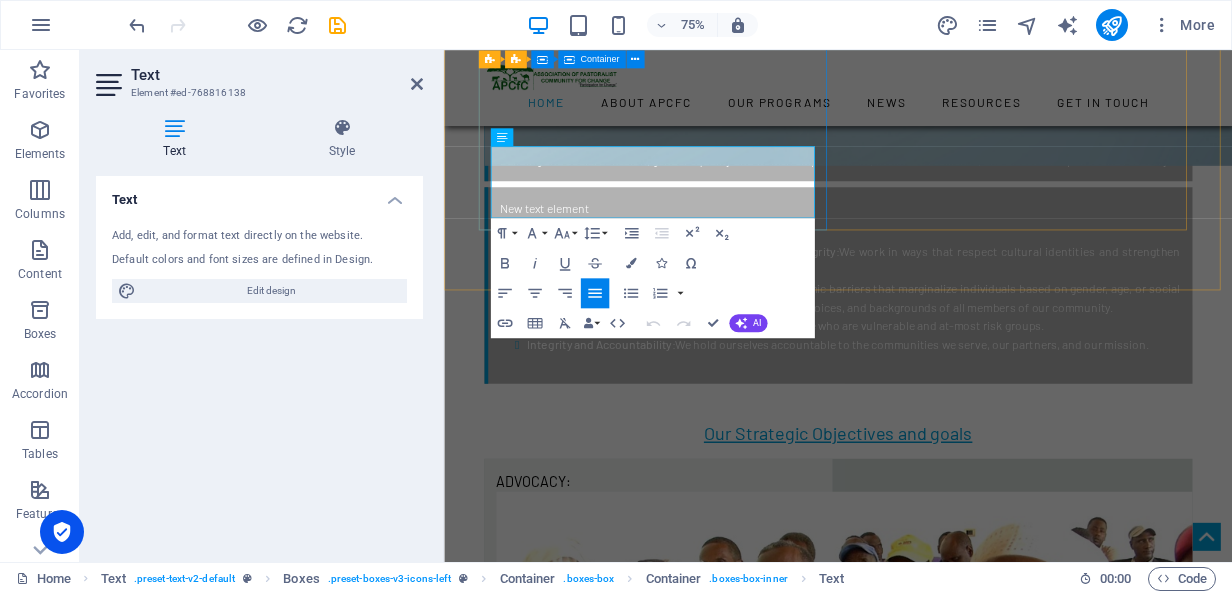 drag, startPoint x: 750, startPoint y: 256, endPoint x: 499, endPoint y: 194, distance: 258.544 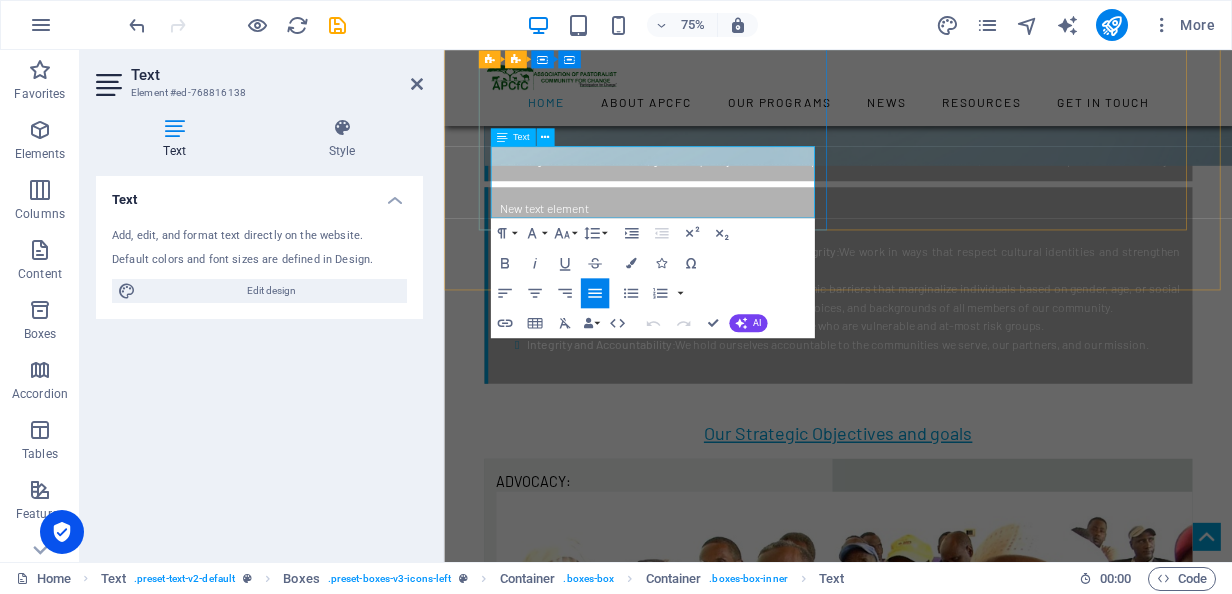 copy on "Strengthening advocacy and lobbying capacities of pastoralists and their governance structures to participate in the policy processes affecting their lives to help improve food security and sustainable pastoral livelihood." 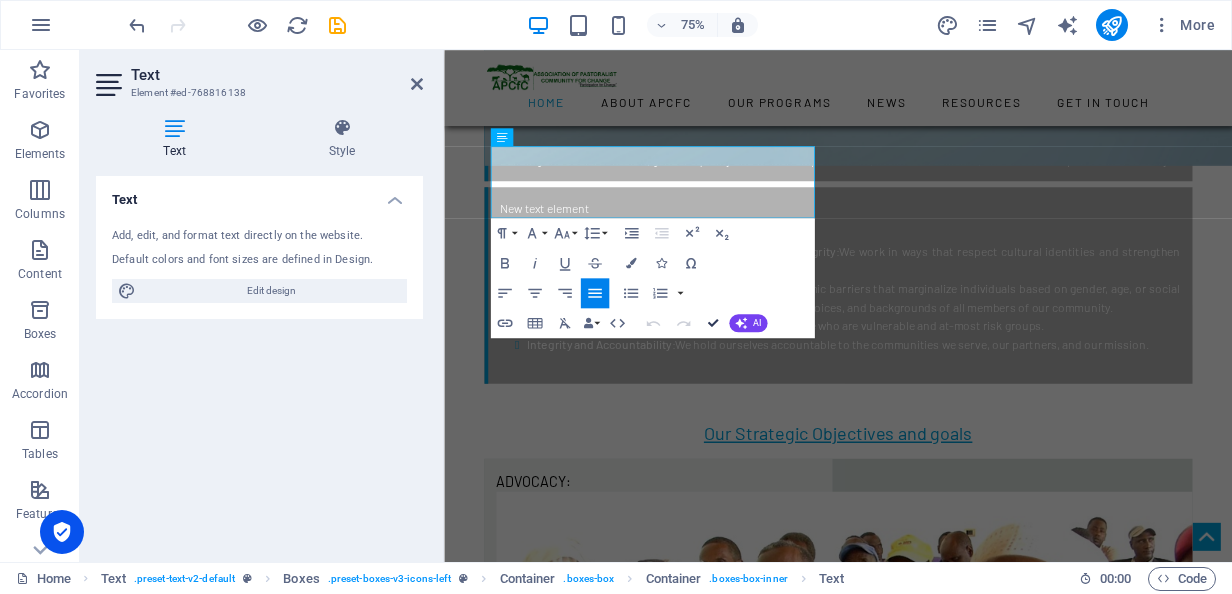 drag, startPoint x: 824, startPoint y: 363, endPoint x: 708, endPoint y: 322, distance: 123.03252 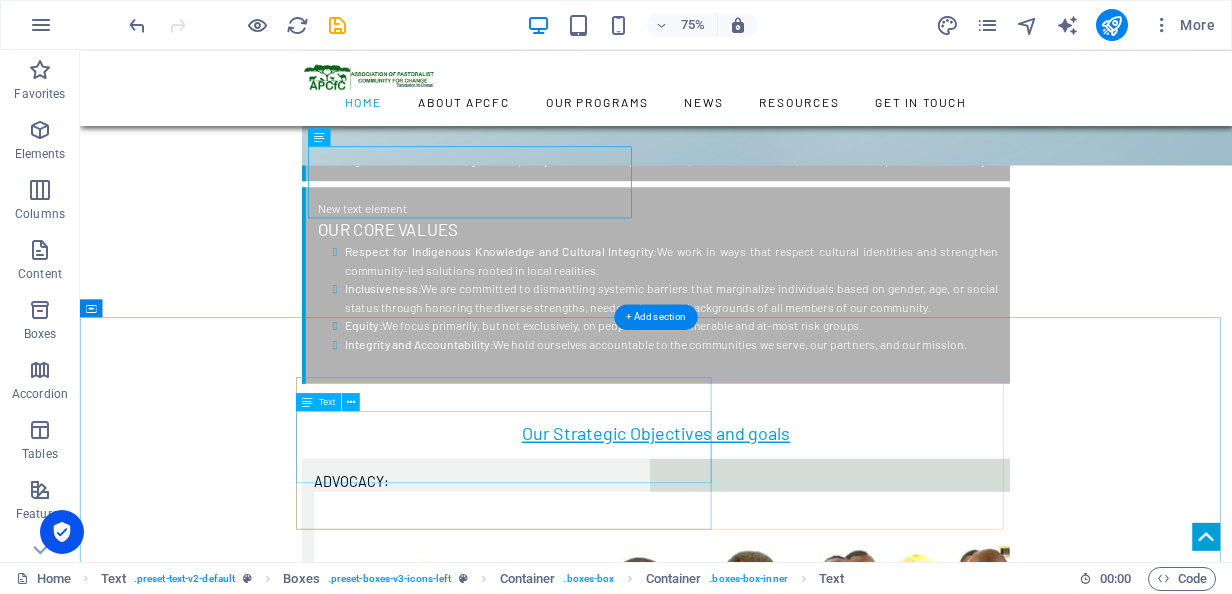 click on "Lorem ipsum dolor sit amet, consetetur sadipscing elitr, sed diam nonumy eirmod tempor invidunt ut labore et dolore magna aliquyam erat, sed diam voluptua. At vero eos et accusam et [PERSON_NAME] duo [PERSON_NAME] et ea rebum.  Lorem ipsum dolor sit amet, consetetur sadipscing elitr, sed diam nonumy." at bounding box center [848, 5048] 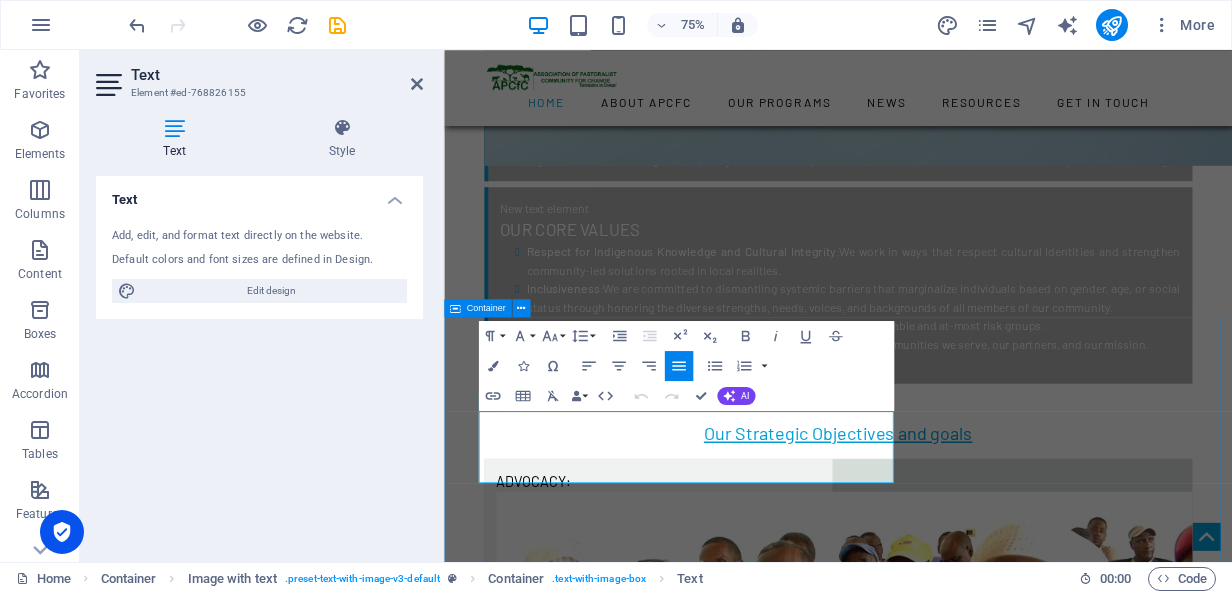 drag, startPoint x: 913, startPoint y: 622, endPoint x: 604, endPoint y: 580, distance: 311.8413 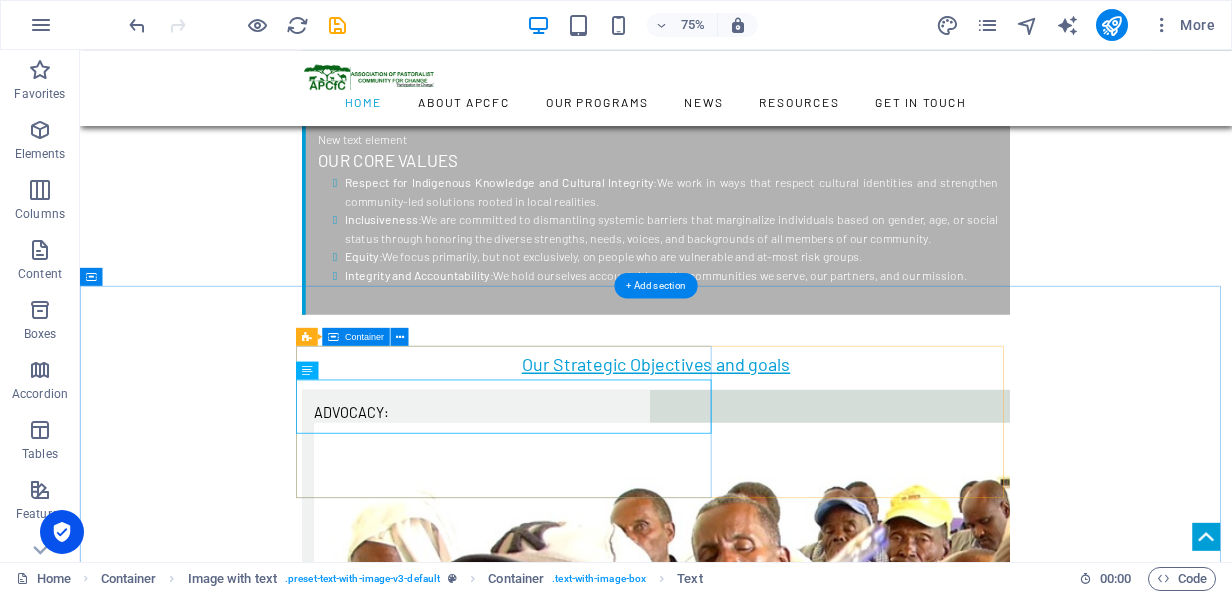 scroll, scrollTop: 2936, scrollLeft: 0, axis: vertical 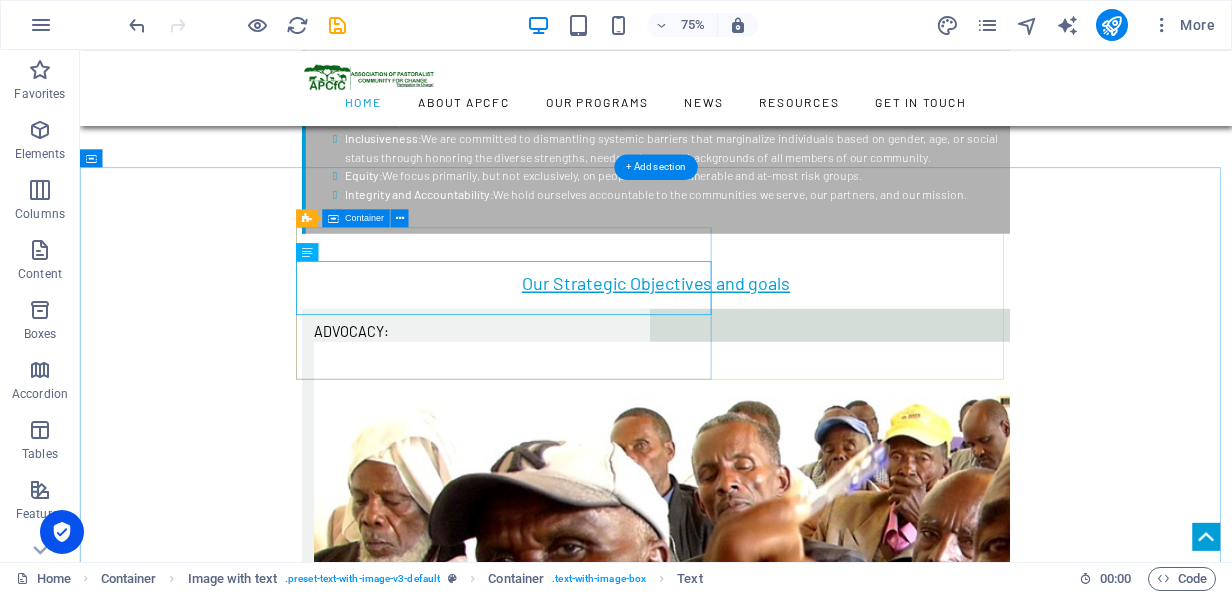 click on "Advocacy Strengthening advocacy and lobbying capacities of pastoralists and their governance structures to participate in the policy processes affecting their lives to help improve food security and sustainable pastoral livelihood." at bounding box center [848, 4813] 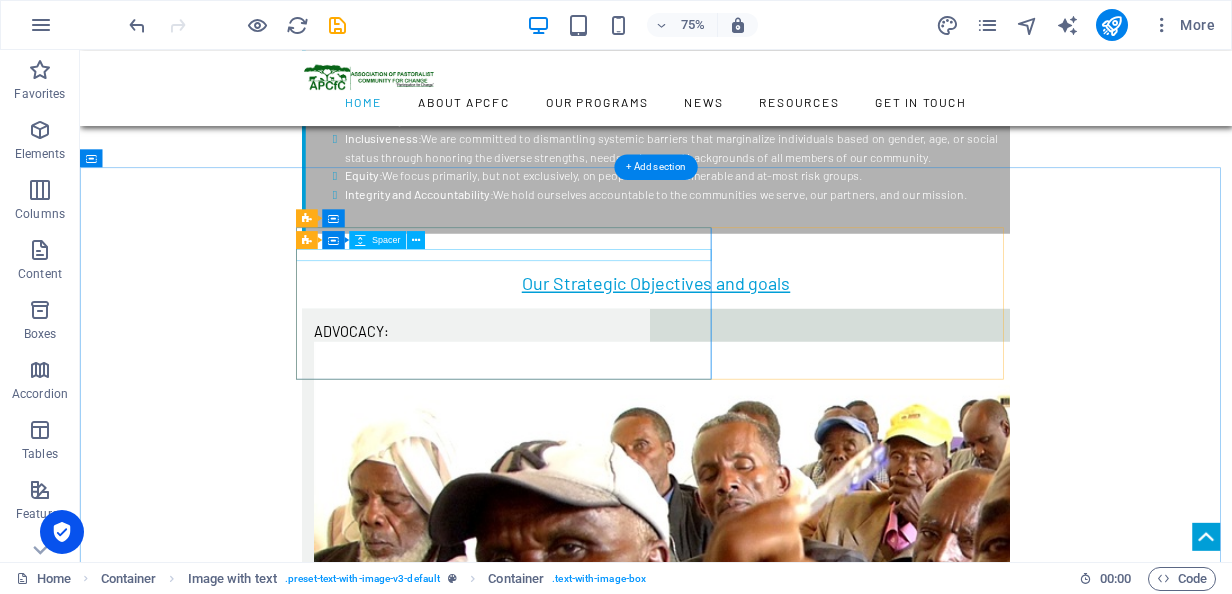 click at bounding box center [848, 4804] 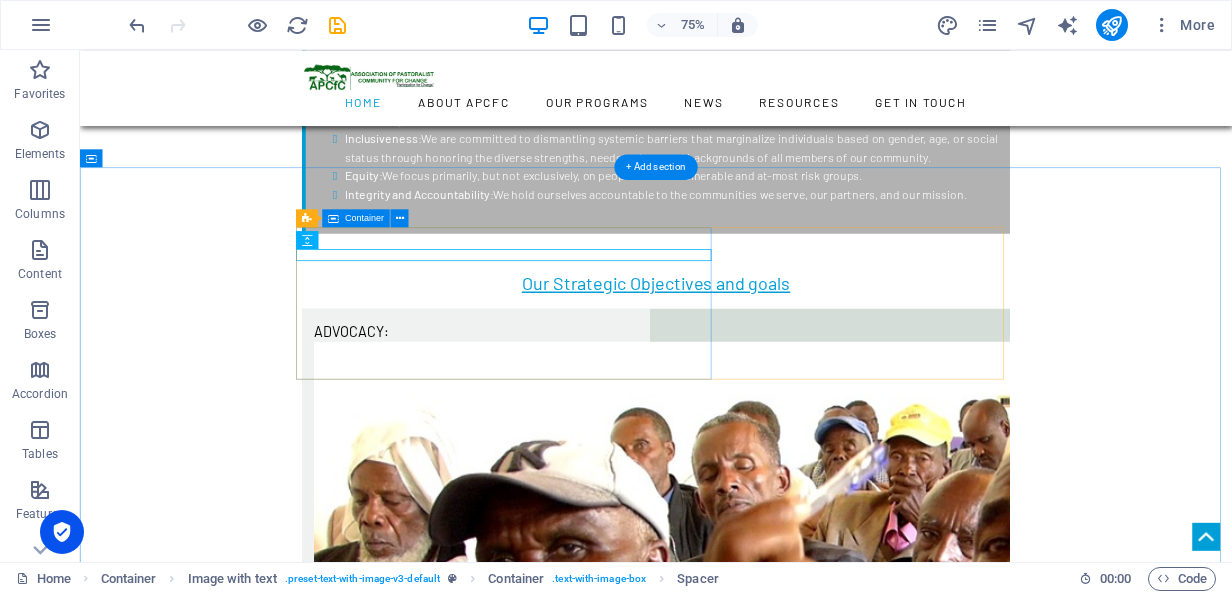 drag, startPoint x: 497, startPoint y: 328, endPoint x: 500, endPoint y: 406, distance: 78.05767 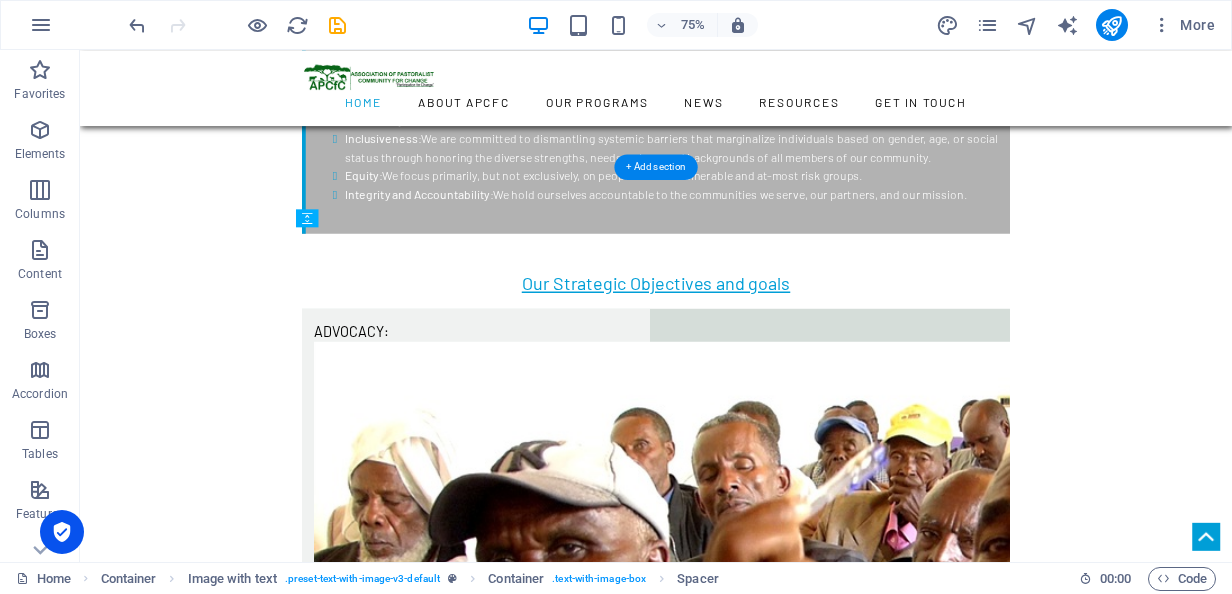 drag, startPoint x: 533, startPoint y: 318, endPoint x: 537, endPoint y: 387, distance: 69.115845 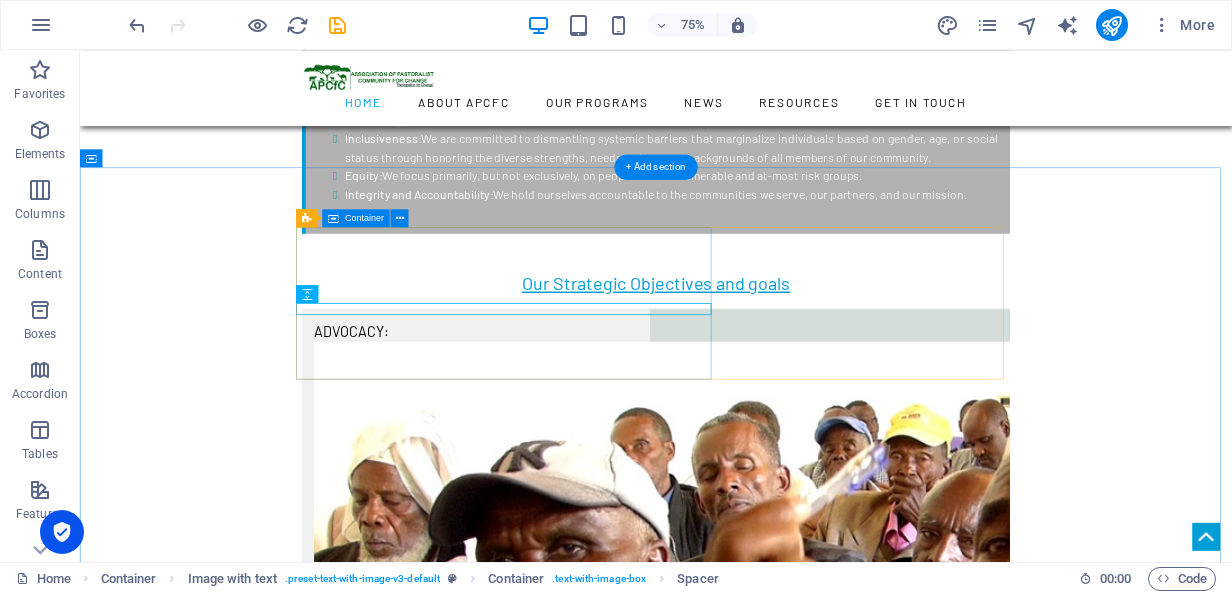 click on "Advocacy Strengthening advocacy and lobbying capacities of pastoralists and their governance structures to participate in the policy processes affecting their lives to help improve food security and sustainable pastoral livelihood." at bounding box center [848, 4813] 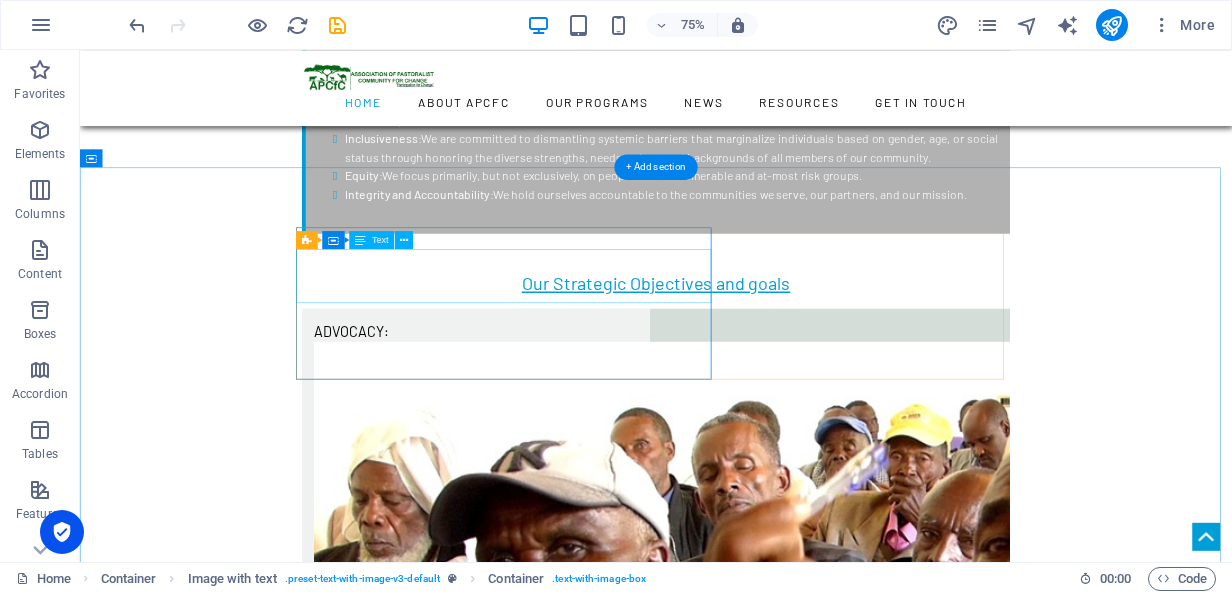 click on "Strengthening advocacy and lobbying capacities of pastoralists and their governance structures to participate in the policy processes affecting their lives to help improve food security and sustainable pastoral livelihood." at bounding box center [848, 4820] 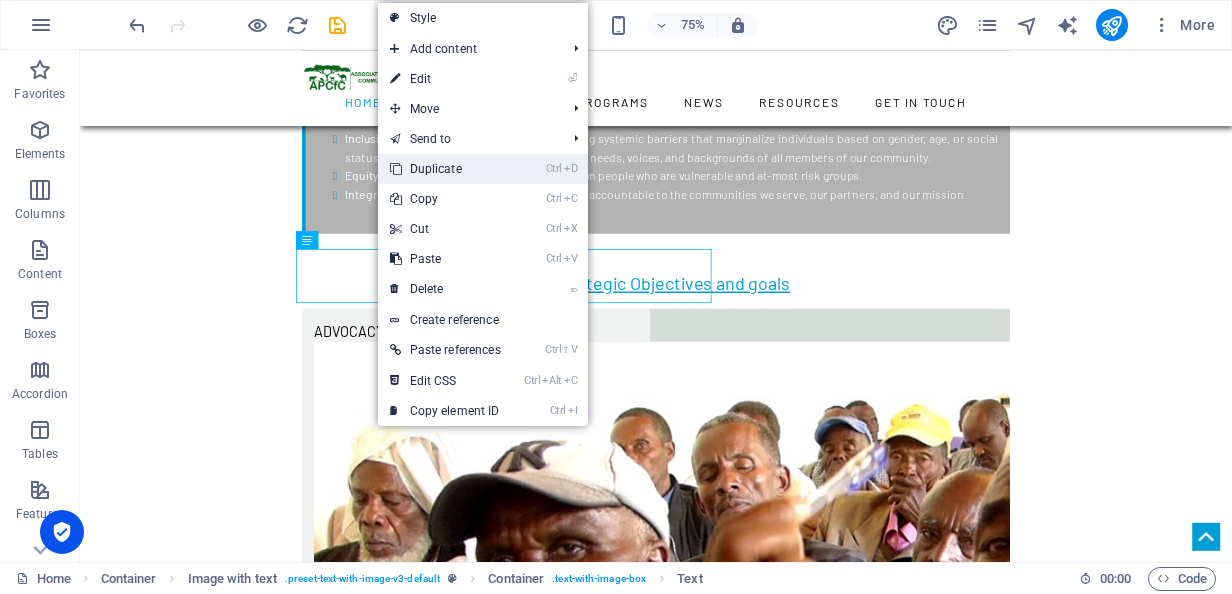 click on "Ctrl D  Duplicate" at bounding box center [445, 169] 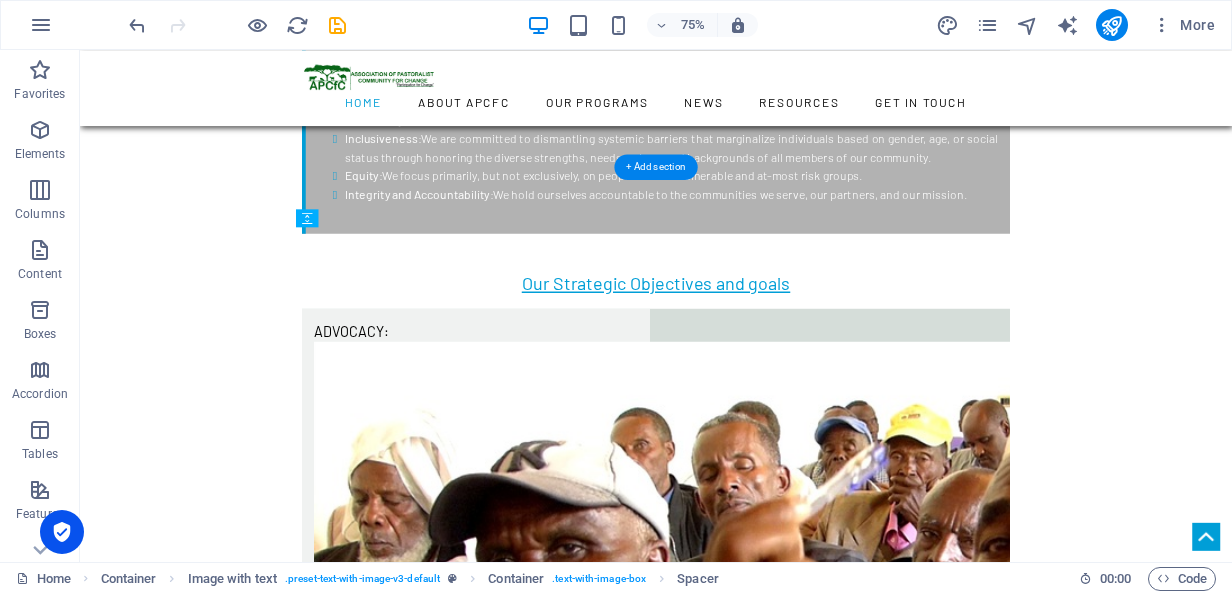 drag, startPoint x: 445, startPoint y: 464, endPoint x: 447, endPoint y: 415, distance: 49.0408 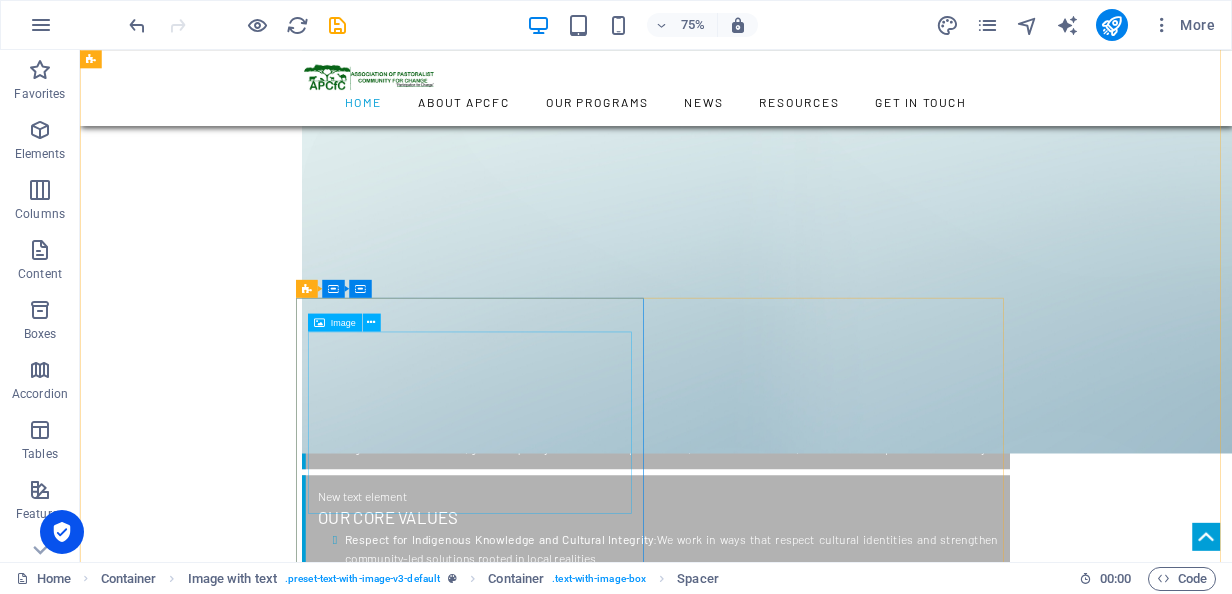 scroll, scrollTop: 2236, scrollLeft: 0, axis: vertical 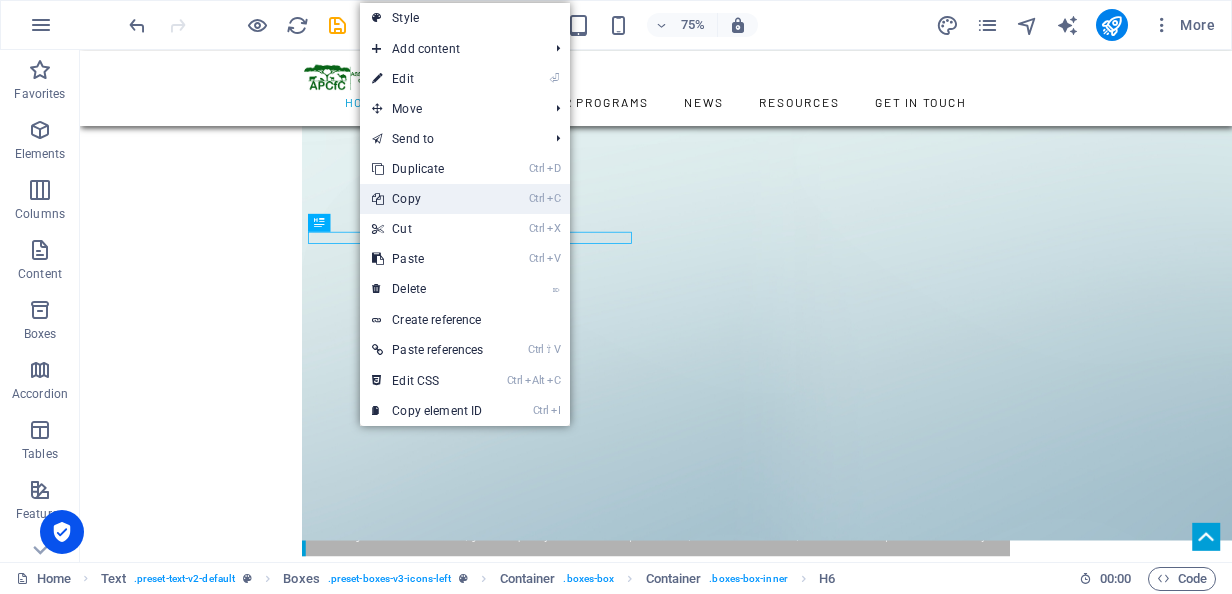 click on "Ctrl C  Copy" at bounding box center [427, 199] 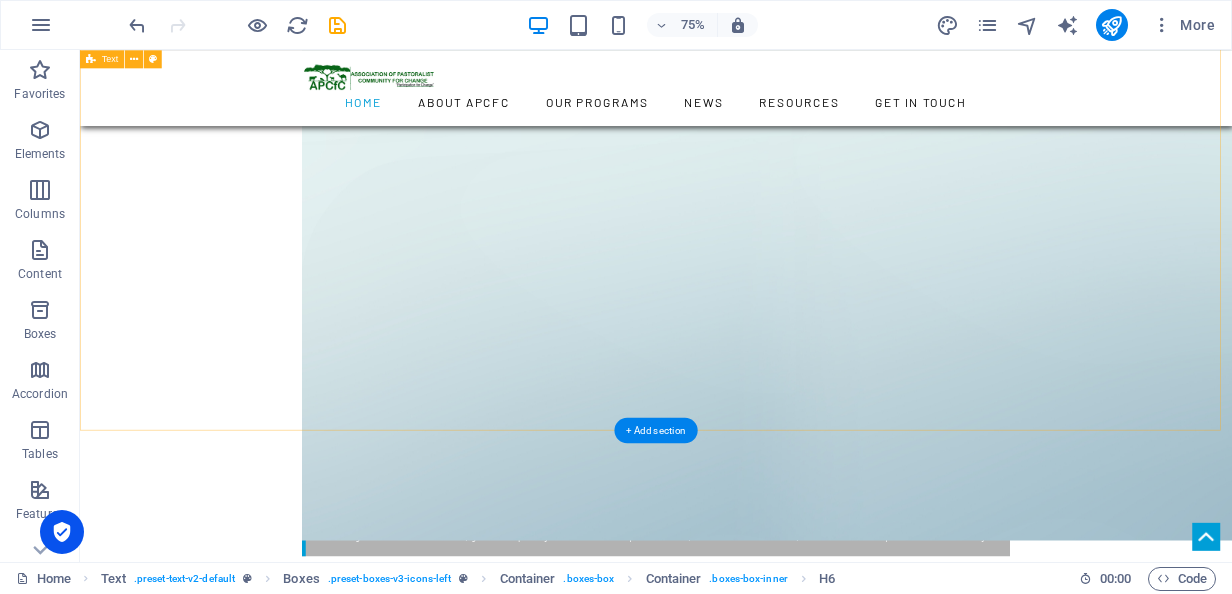 scroll, scrollTop: 2636, scrollLeft: 0, axis: vertical 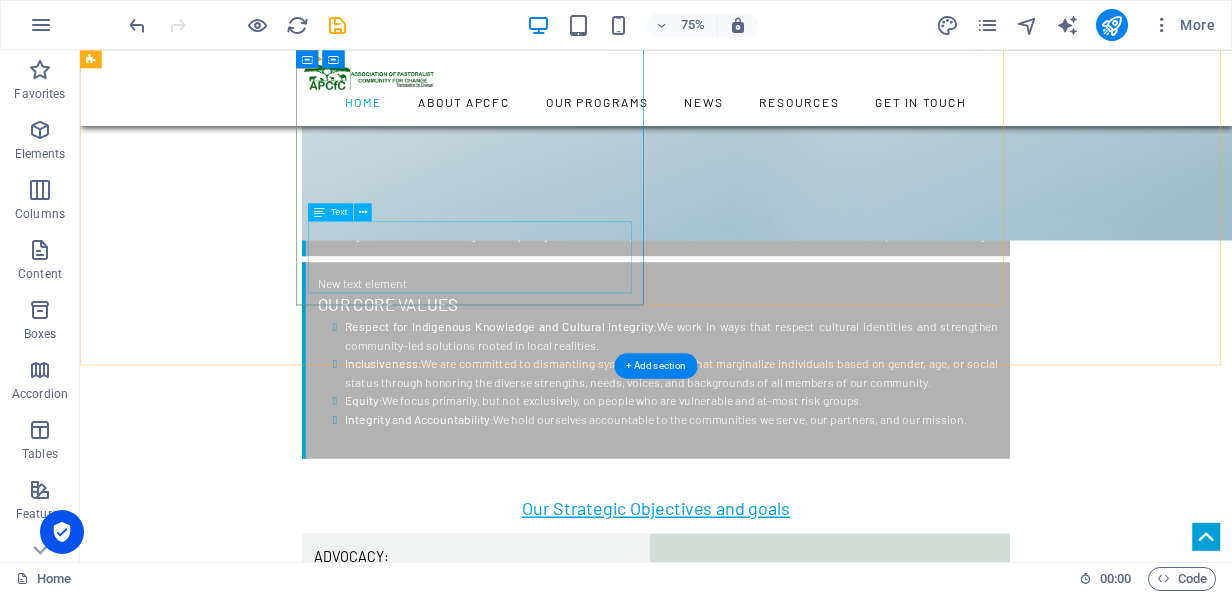click on "Strengthening advocacy and lobbying capacities of pastoralists and their governance structures to participate in the policy processes affecting their lives to help improve food security and sustainable pastoral livelihood." at bounding box center [608, 3780] 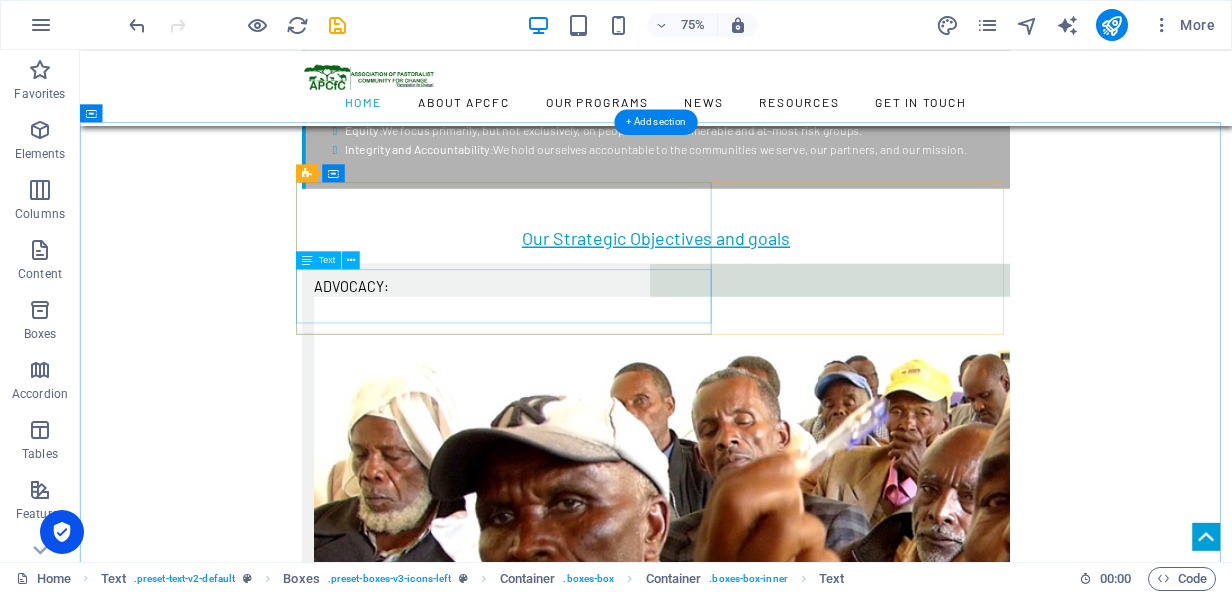 scroll, scrollTop: 3036, scrollLeft: 0, axis: vertical 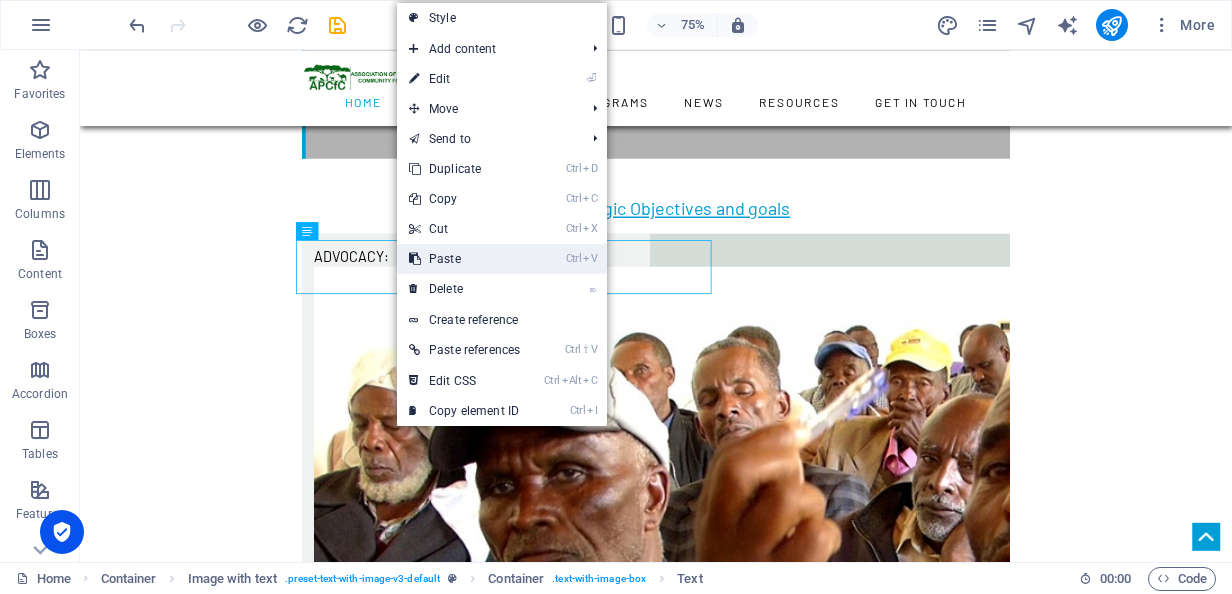 click on "Ctrl V  Paste" at bounding box center [464, 259] 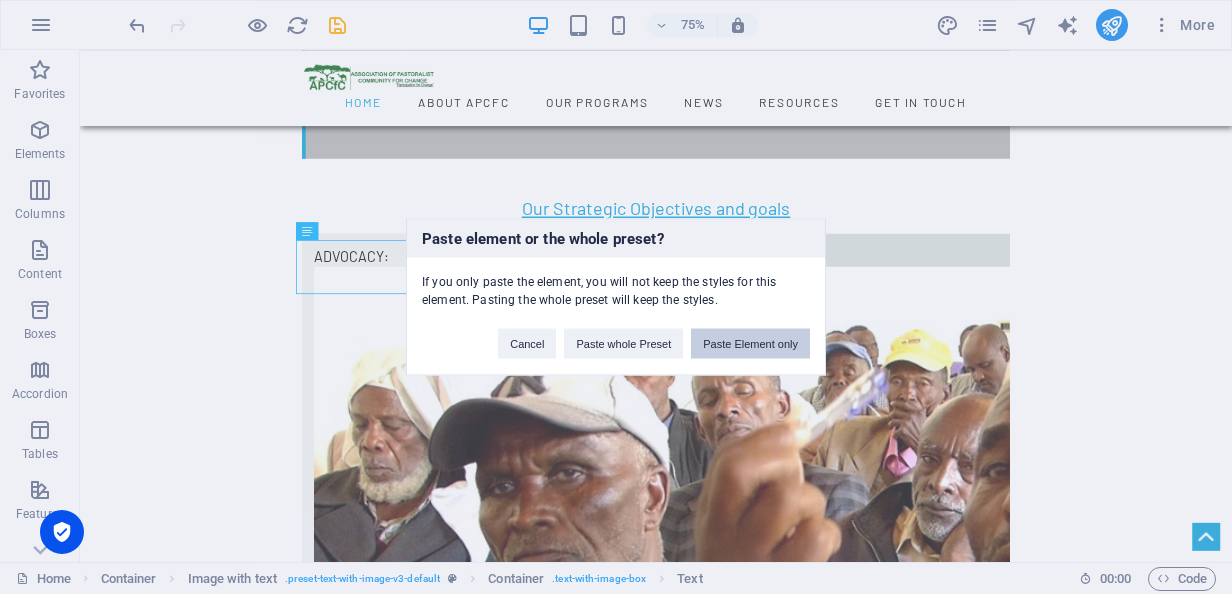 click on "Paste Element only" at bounding box center (750, 344) 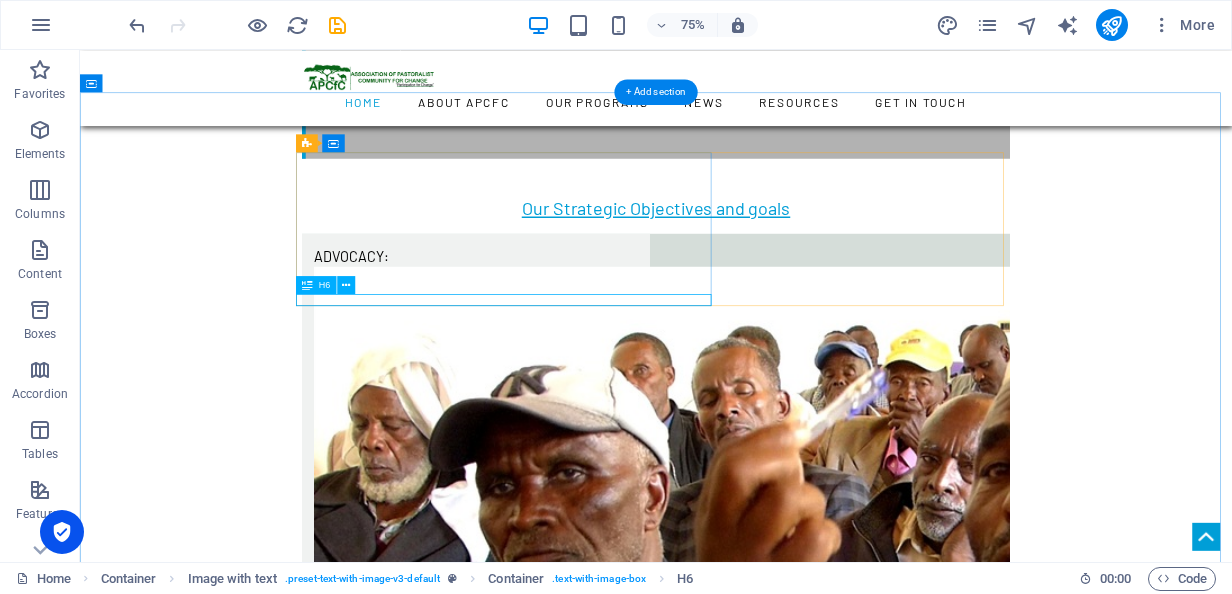 click on "   Learn more about us" at bounding box center (848, 4816) 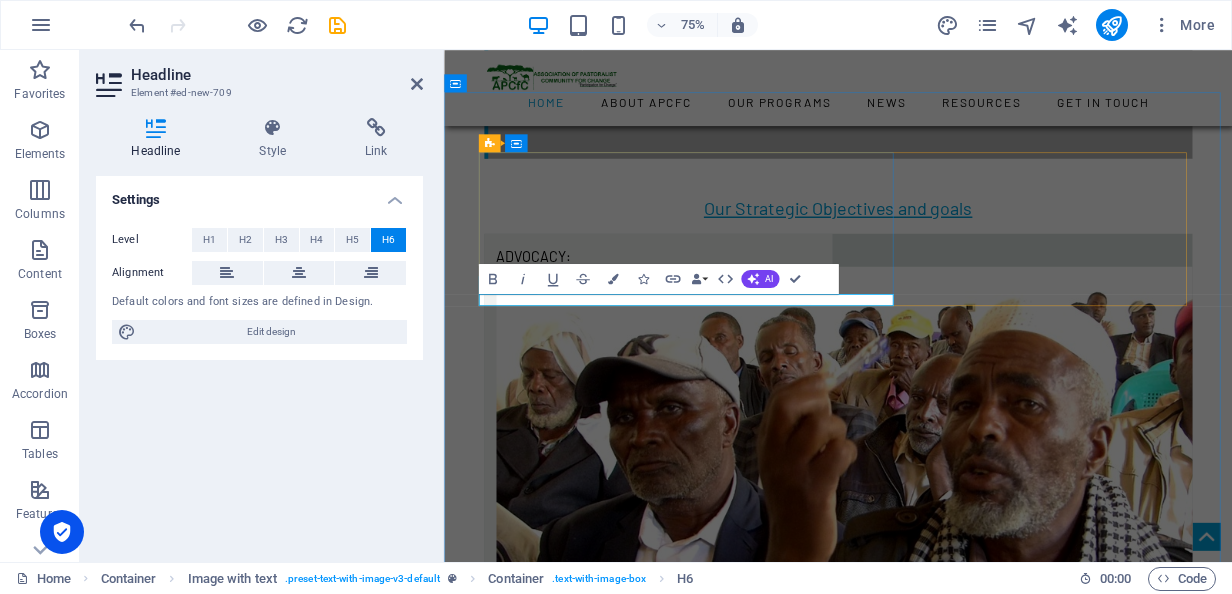 click on "   Learn more about us" at bounding box center [970, 3726] 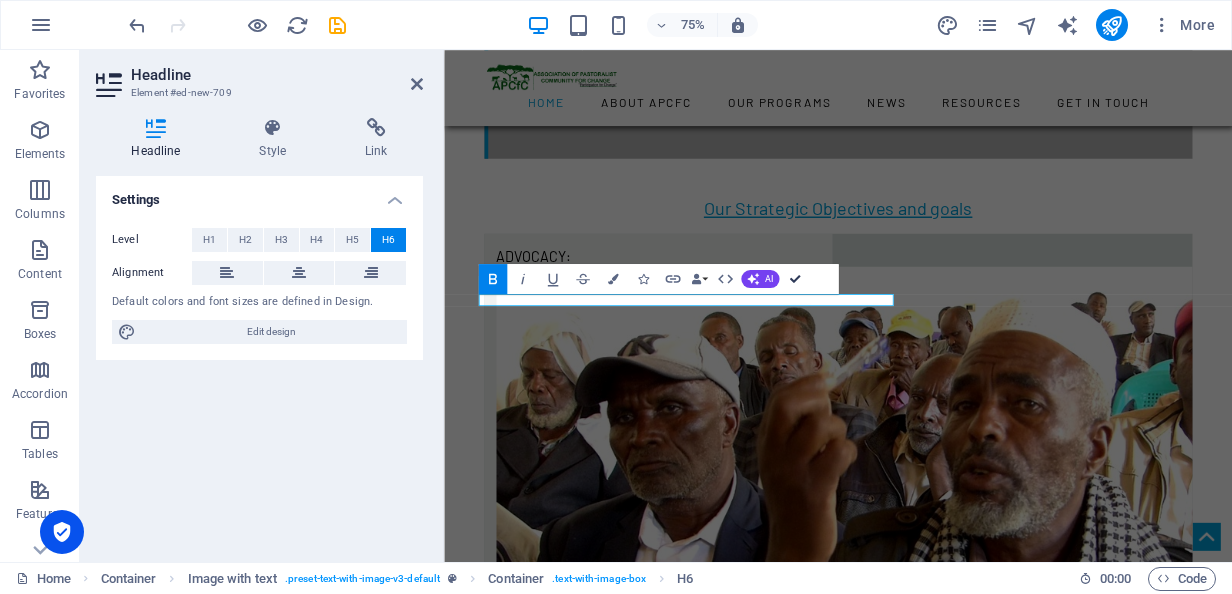 drag, startPoint x: 796, startPoint y: 280, endPoint x: 881, endPoint y: 244, distance: 92.309265 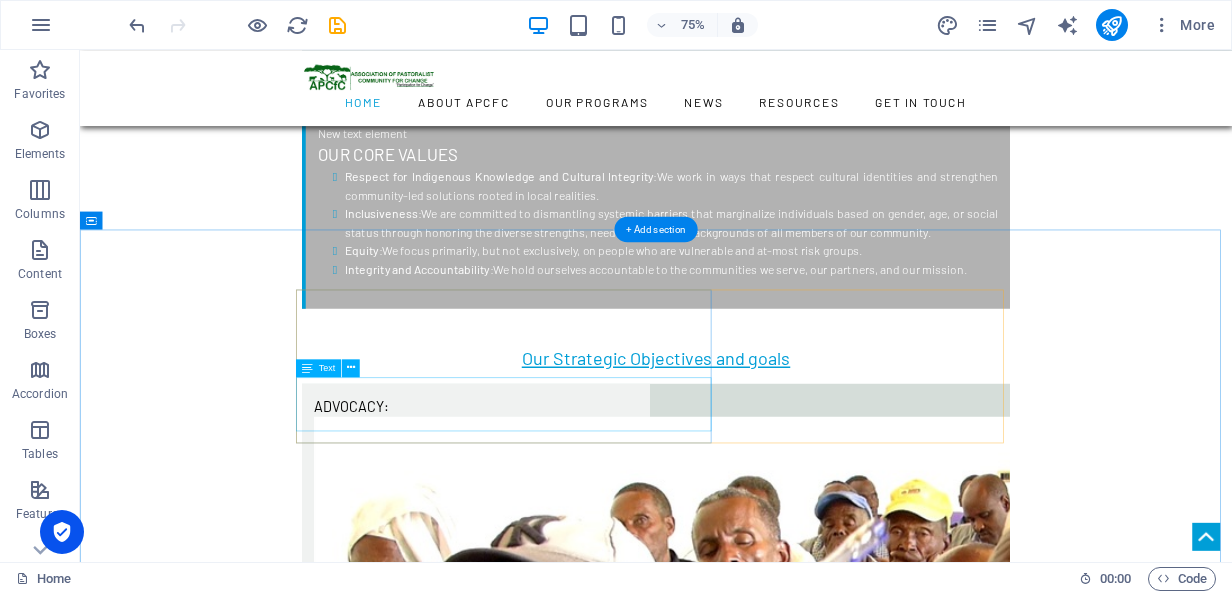 scroll, scrollTop: 3036, scrollLeft: 0, axis: vertical 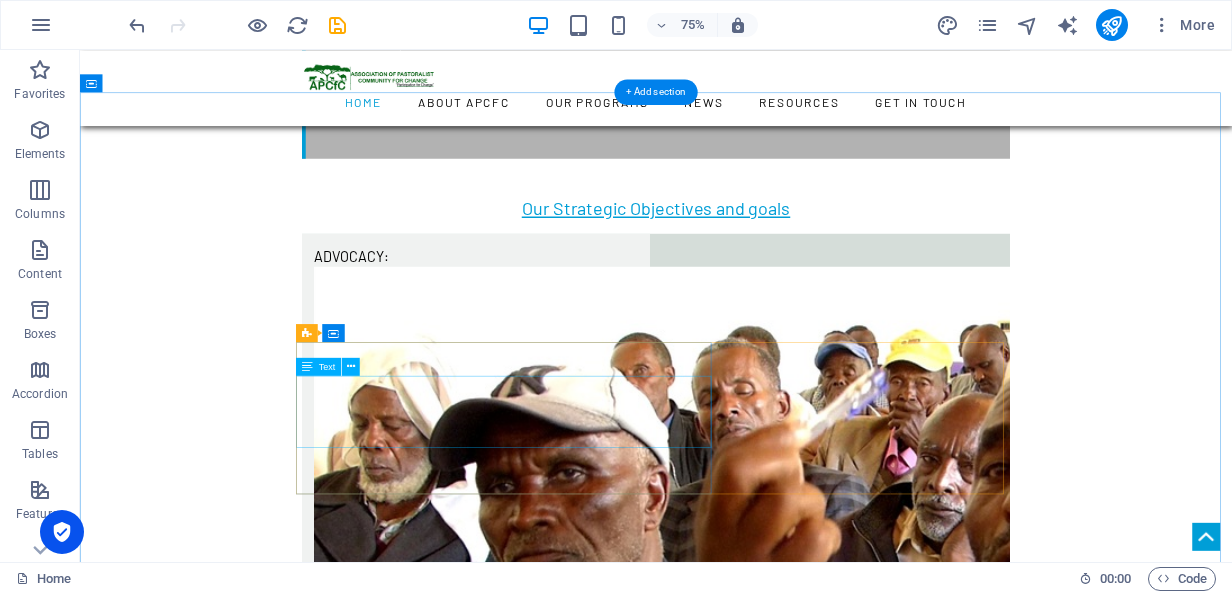 click on "Lorem ipsum dolor sit amet, consetetur sadipscing elitr, sed diam nonumy eirmod tempor invidunt ut labore et dolore magna aliquyam erat, sed diam voluptua. At vero eos et accusam et [PERSON_NAME] duo [PERSON_NAME] et ea rebum.  Lorem ipsum dolor sit amet, consetetur sadipscing elitr, sed diam nonumy." at bounding box center (848, 5503) 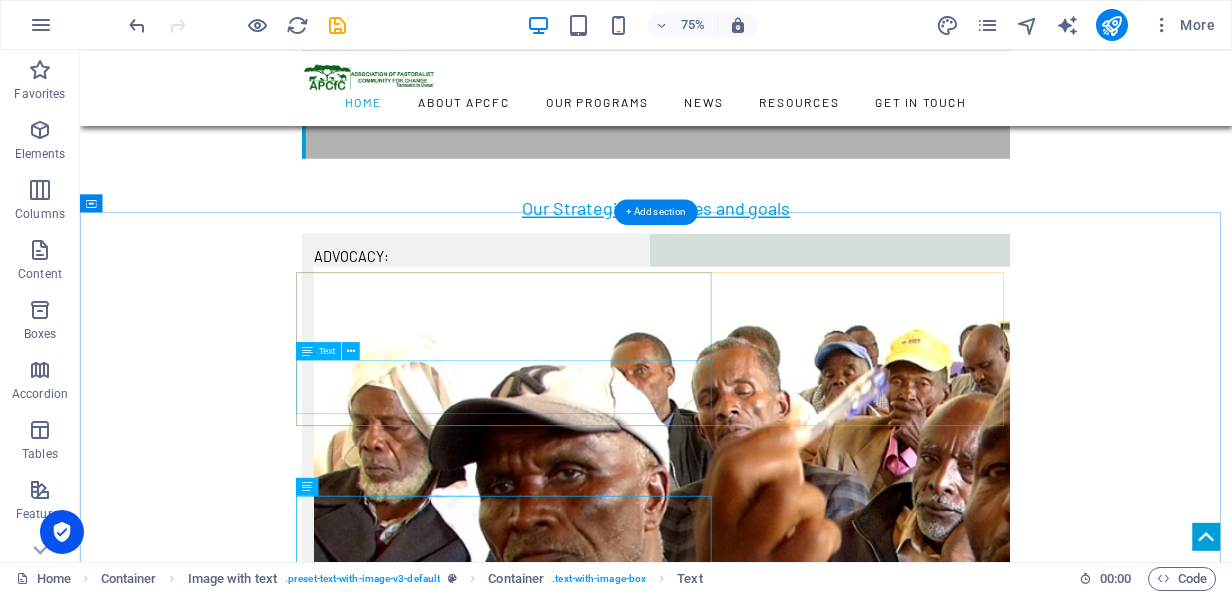 scroll, scrollTop: 2736, scrollLeft: 0, axis: vertical 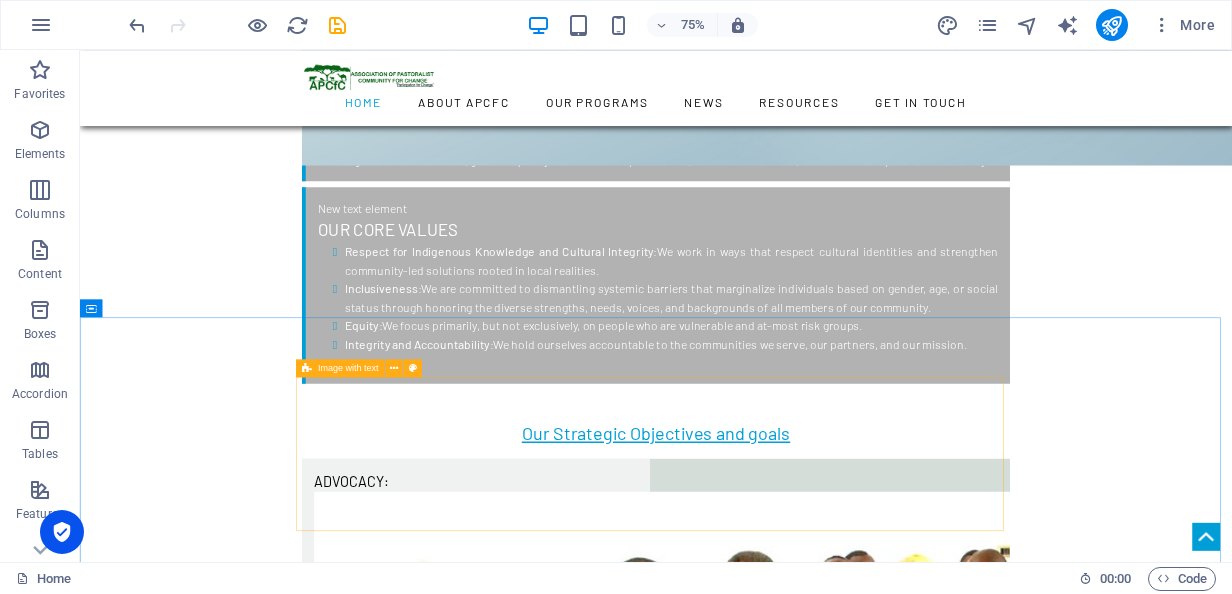 click at bounding box center (307, 368) 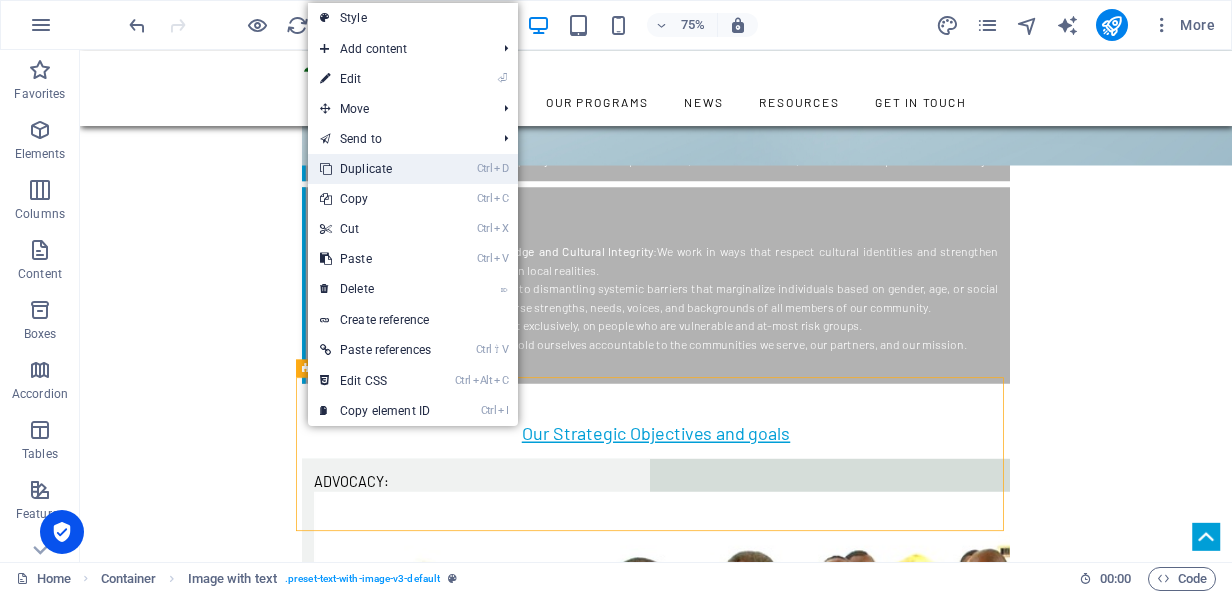 click on "Ctrl D  Duplicate" at bounding box center (375, 169) 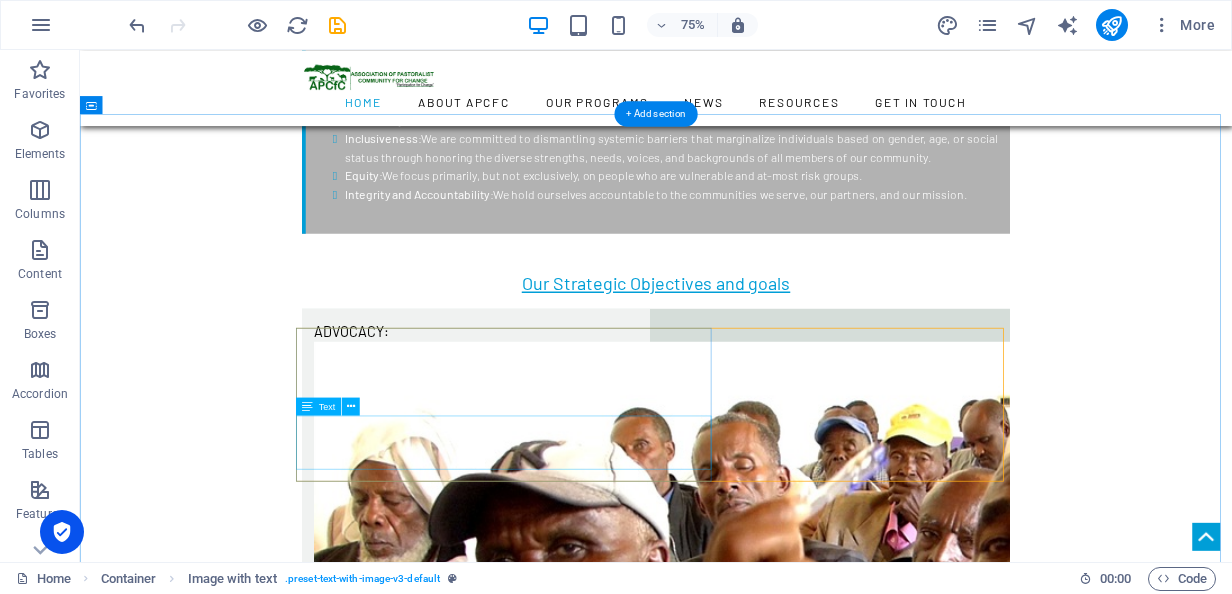 scroll, scrollTop: 3136, scrollLeft: 0, axis: vertical 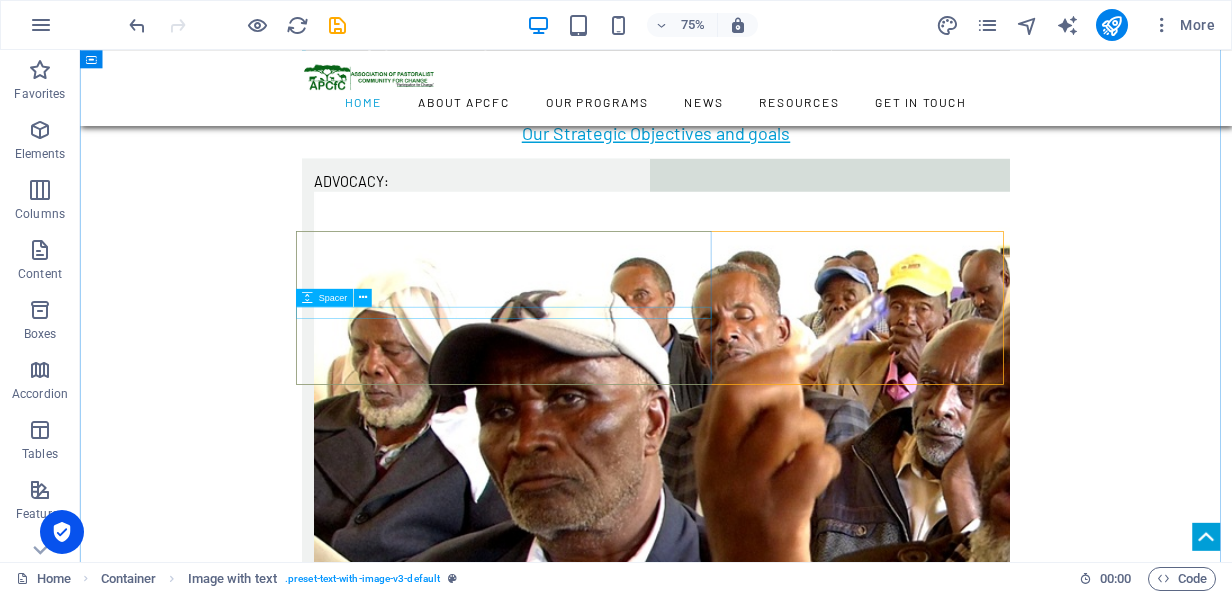 click at bounding box center [848, 5359] 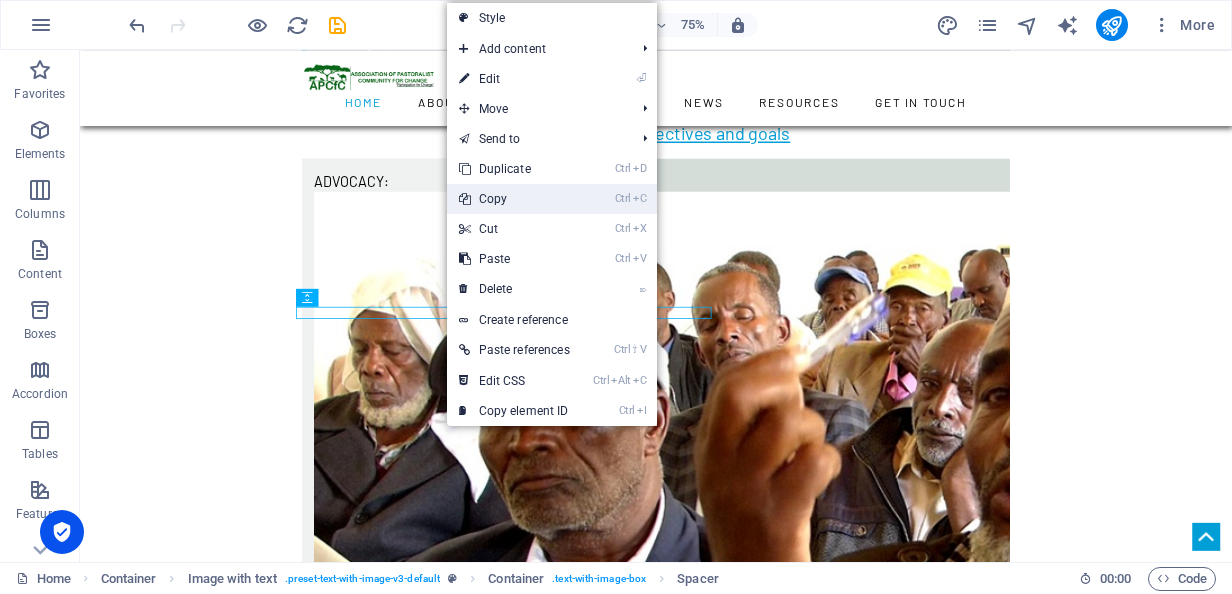 click on "Ctrl C  Copy" at bounding box center (514, 199) 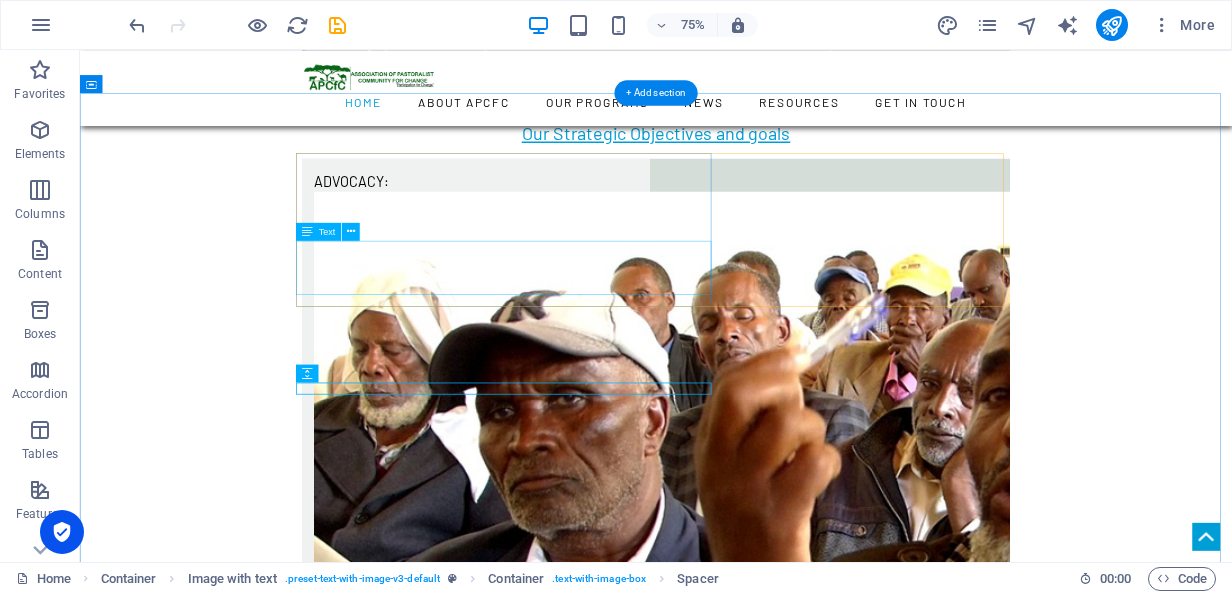 scroll, scrollTop: 2836, scrollLeft: 0, axis: vertical 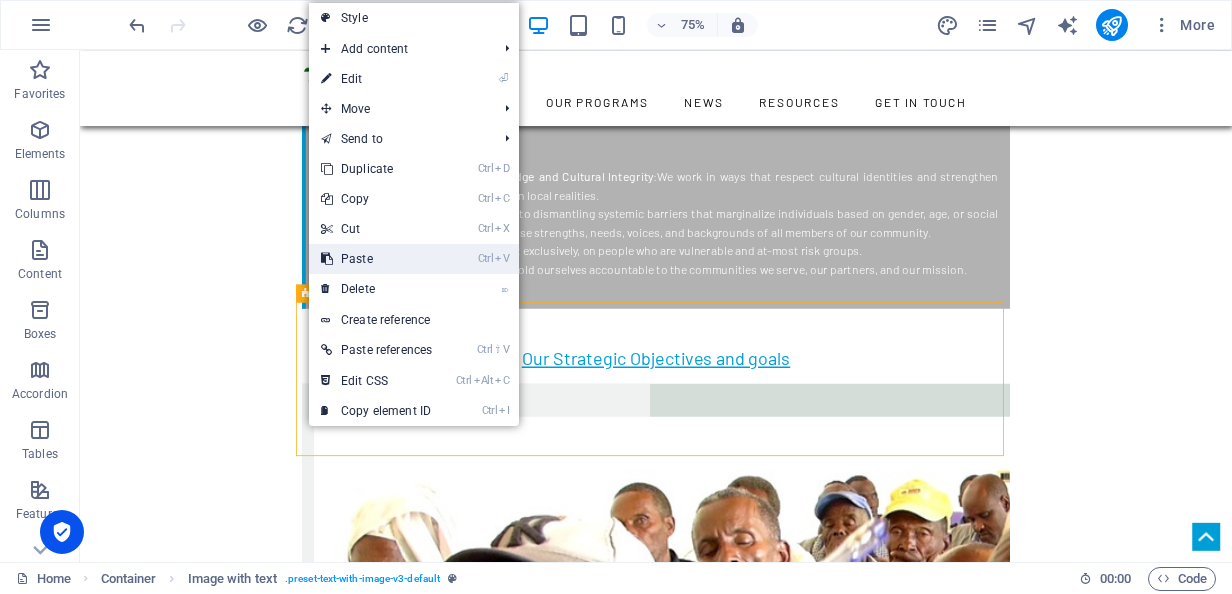 click on "Ctrl V  Paste" at bounding box center (376, 259) 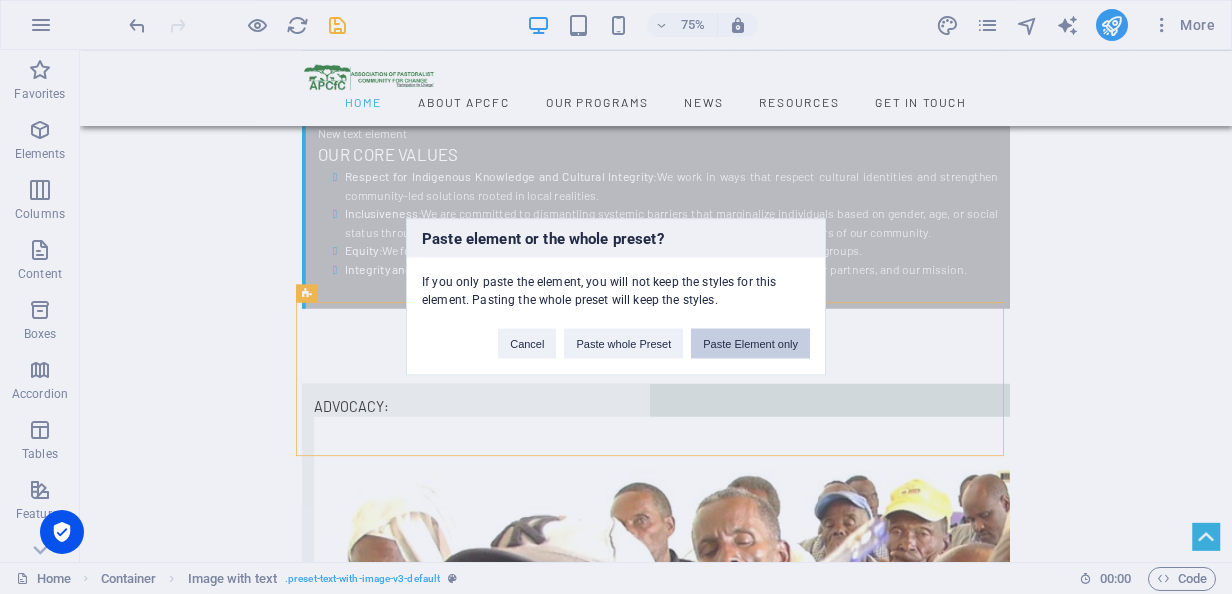 click on "Paste Element only" at bounding box center (750, 344) 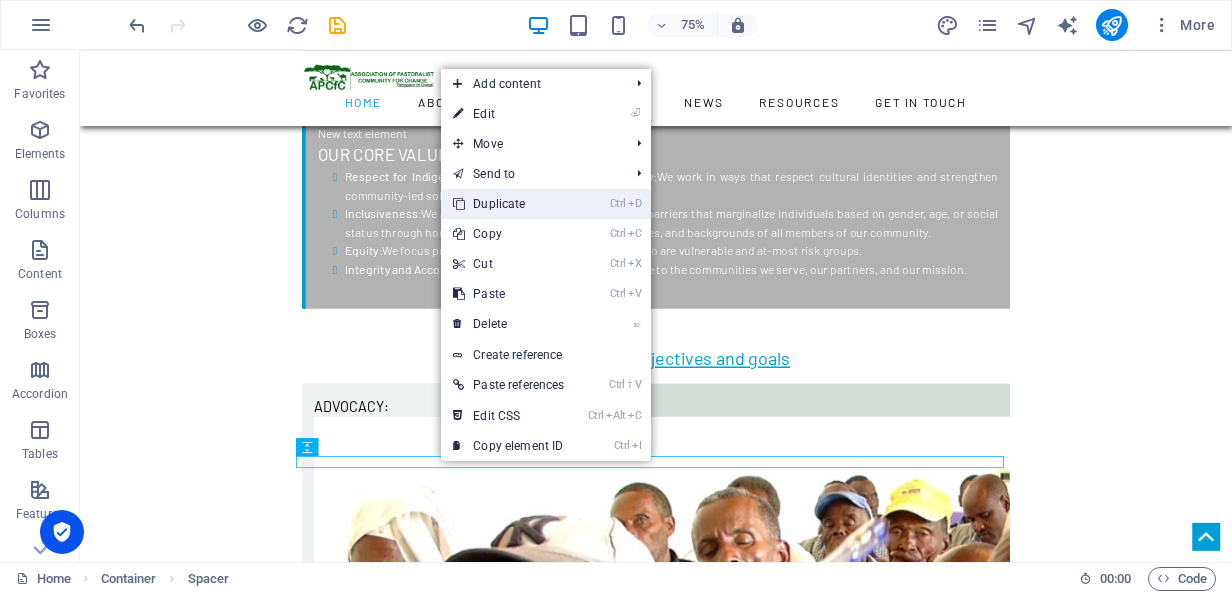 click on "Ctrl D  Duplicate" at bounding box center (508, 204) 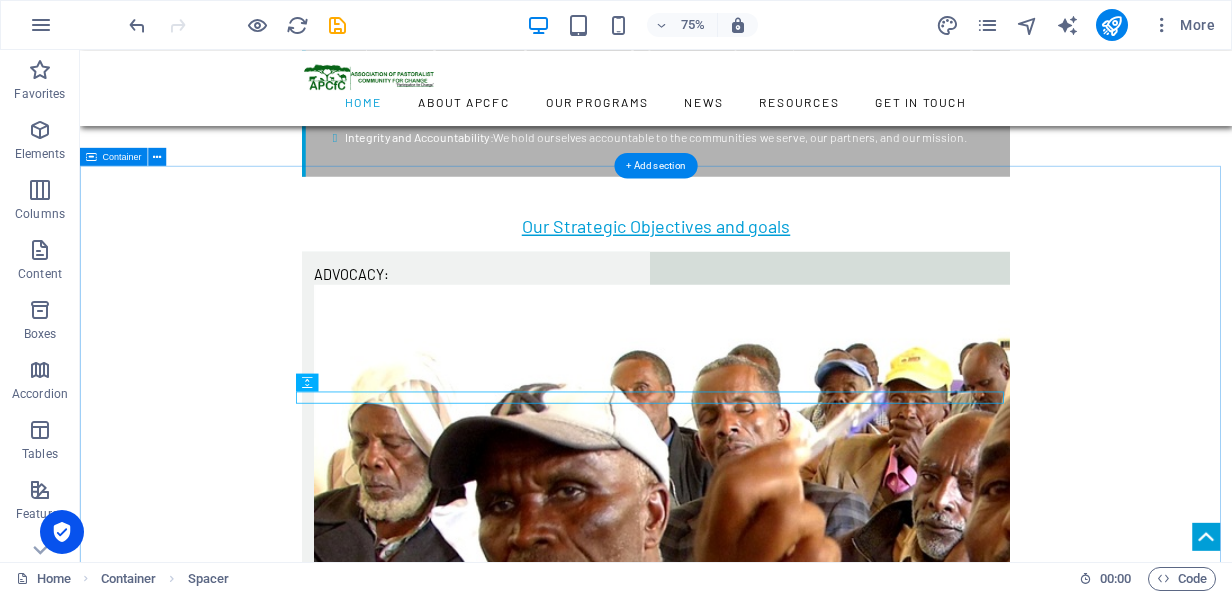 scroll, scrollTop: 3036, scrollLeft: 0, axis: vertical 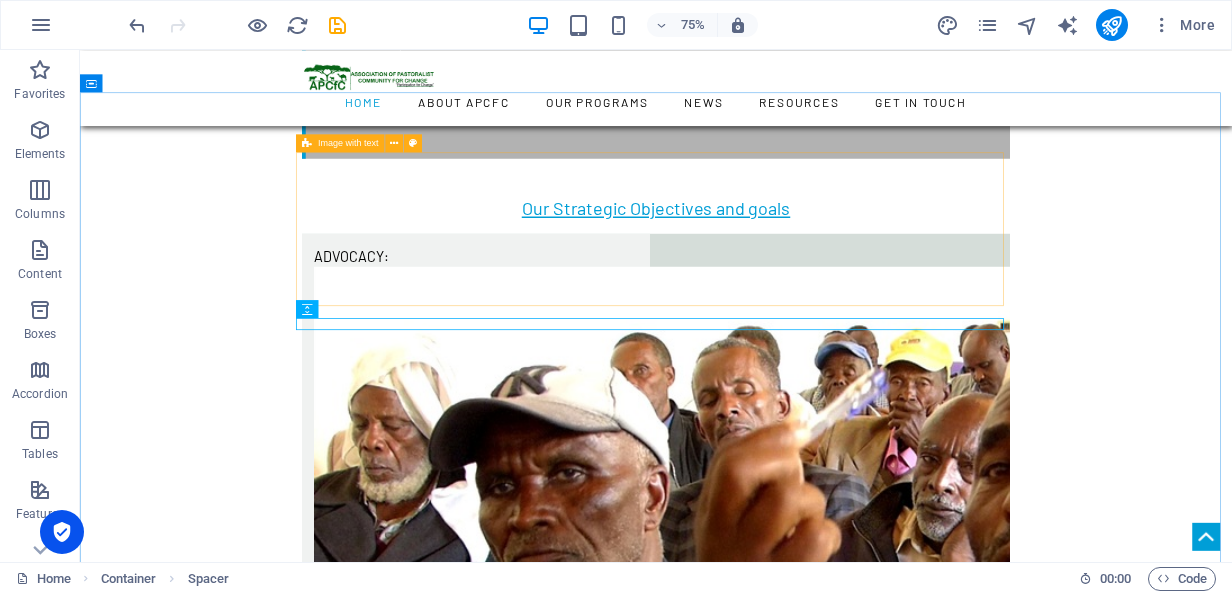 click at bounding box center [307, 143] 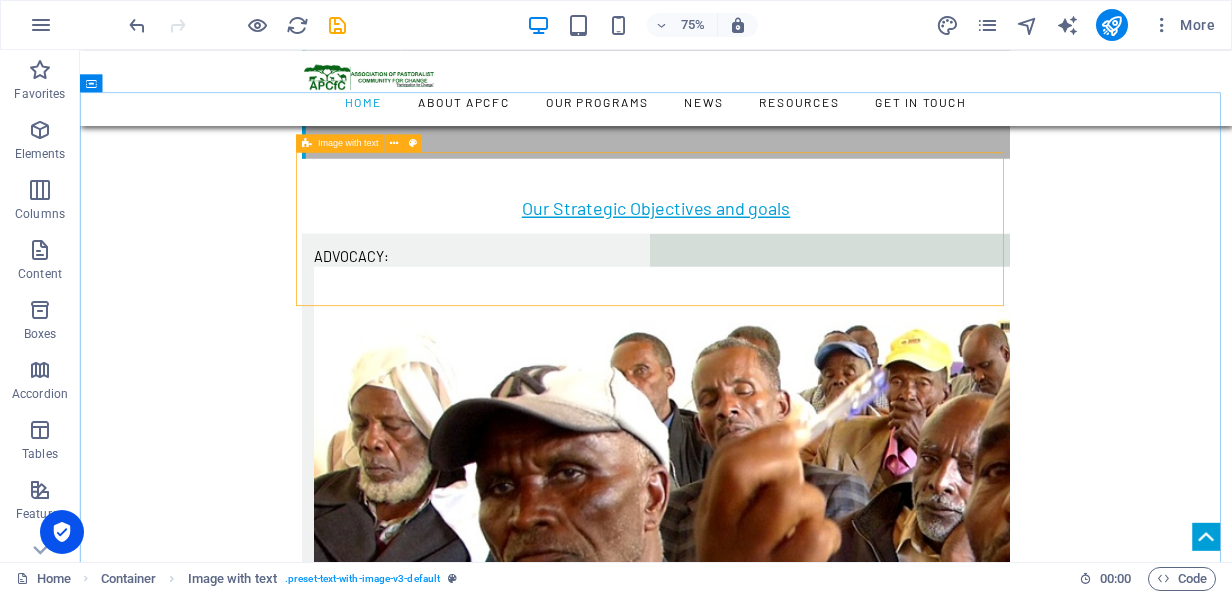 click at bounding box center (307, 143) 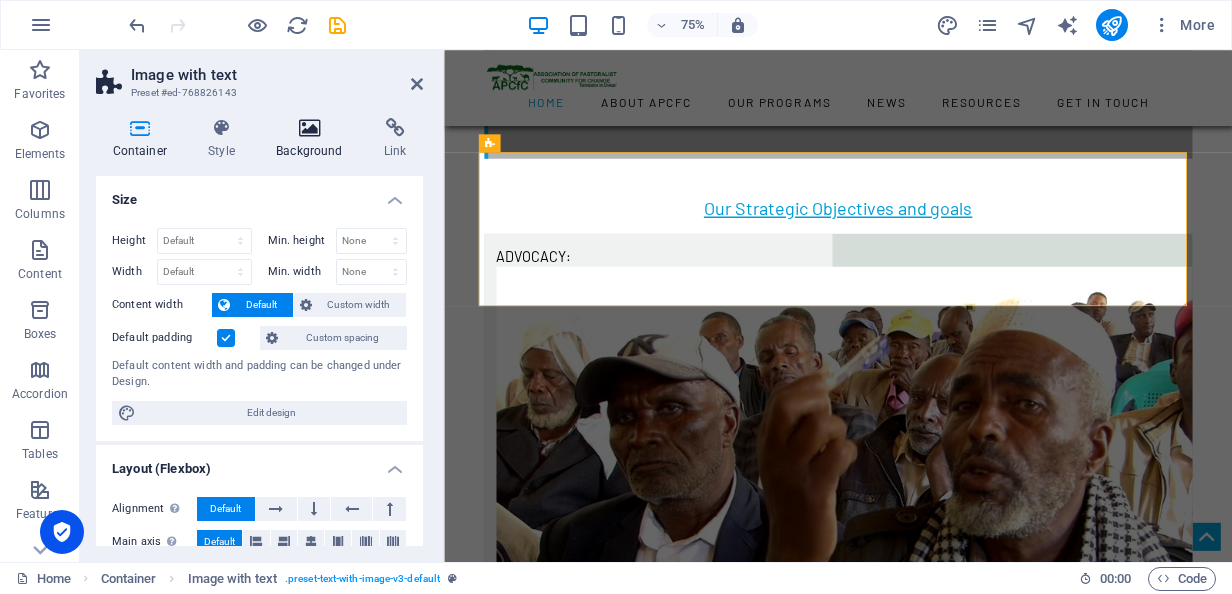 click on "Background" at bounding box center [314, 139] 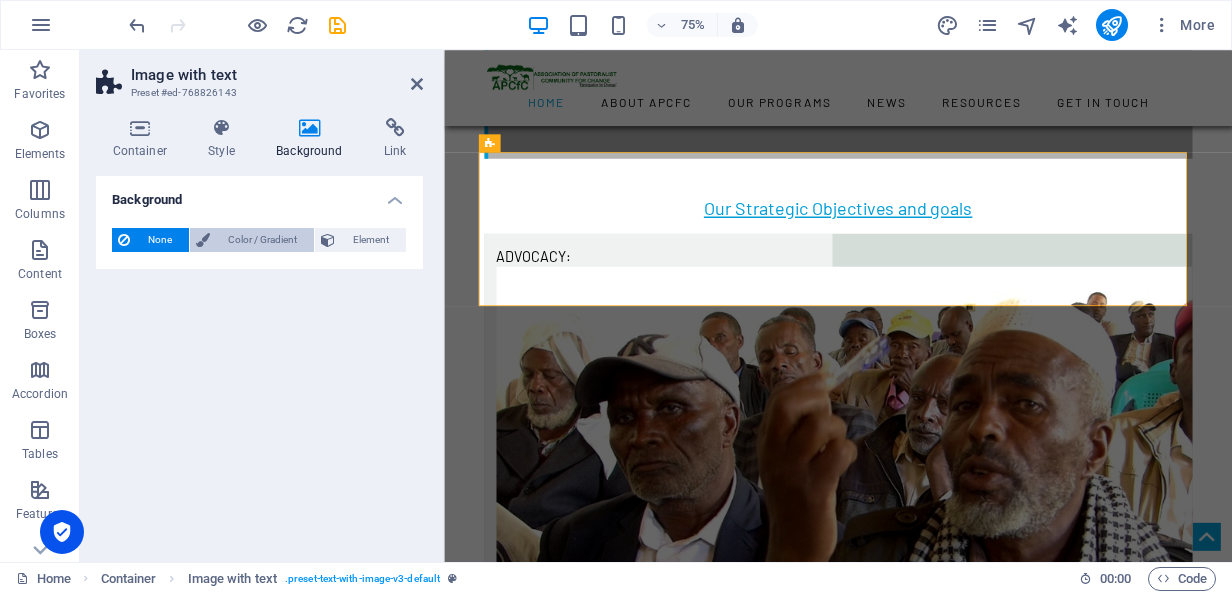 click on "Color / Gradient" at bounding box center (262, 240) 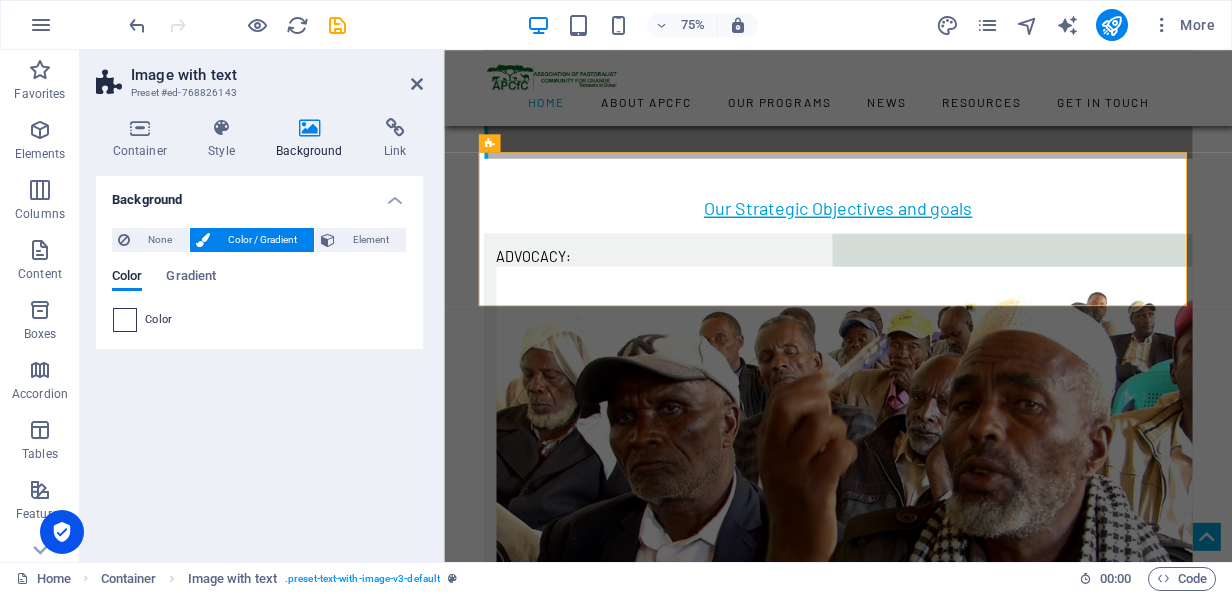 click at bounding box center (125, 320) 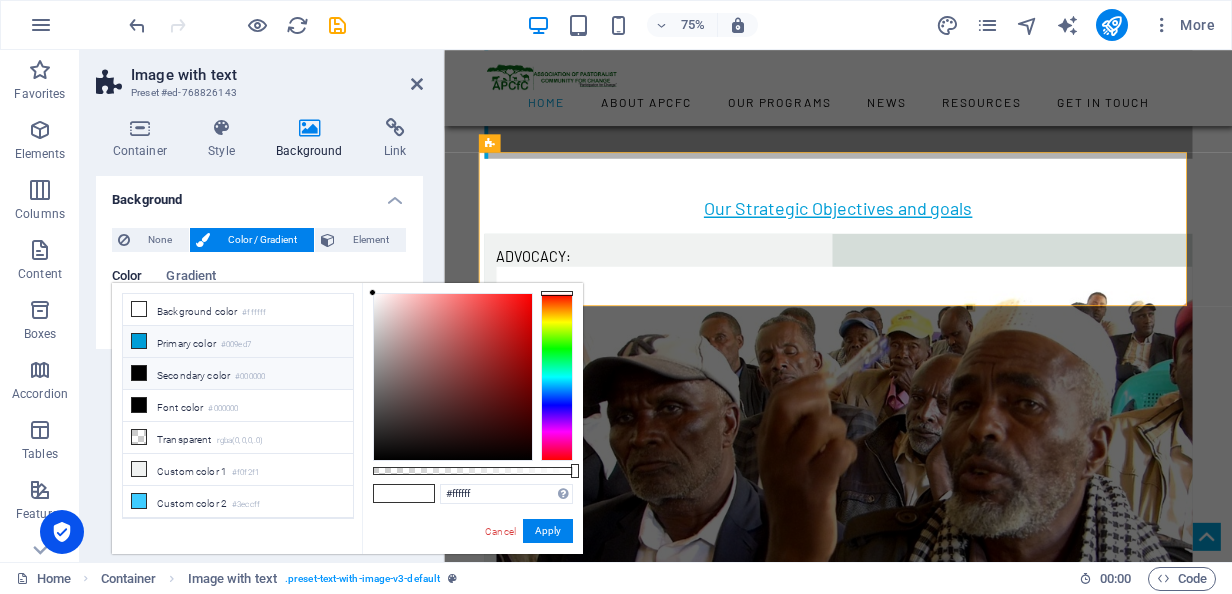 click on "Primary color
#009ed7" at bounding box center [238, 342] 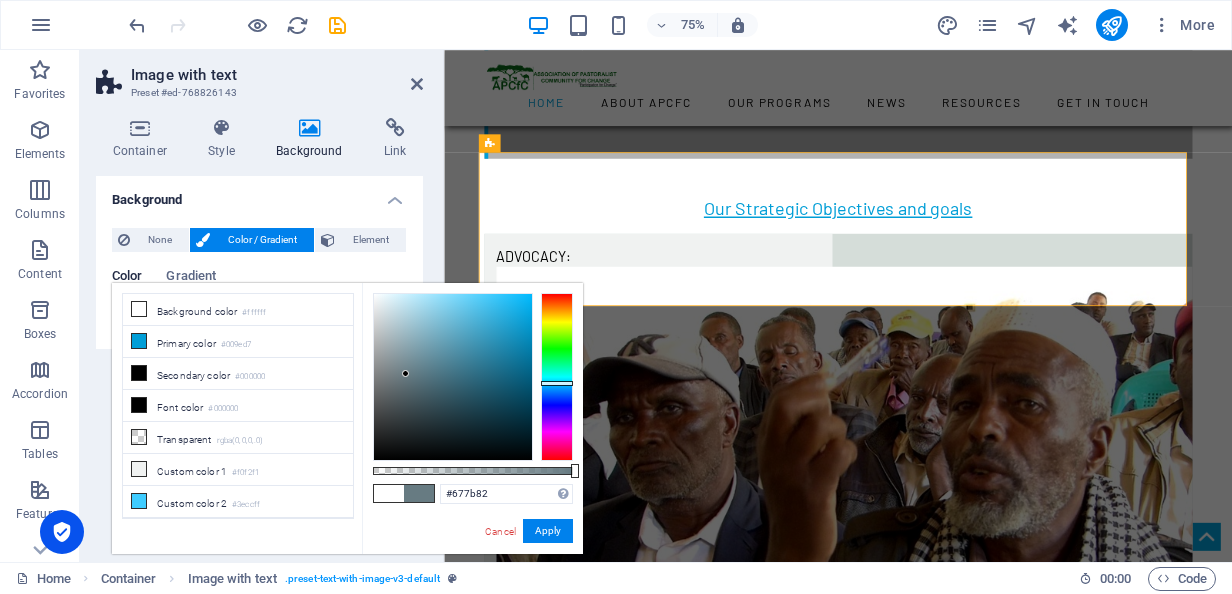 click at bounding box center (453, 377) 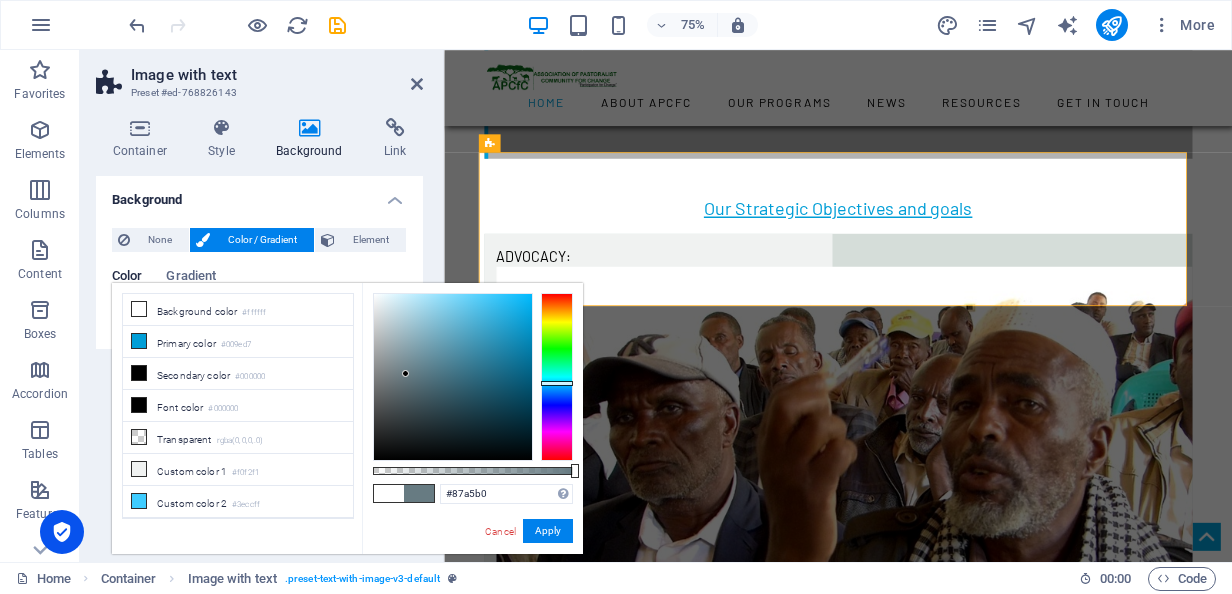 click at bounding box center (453, 377) 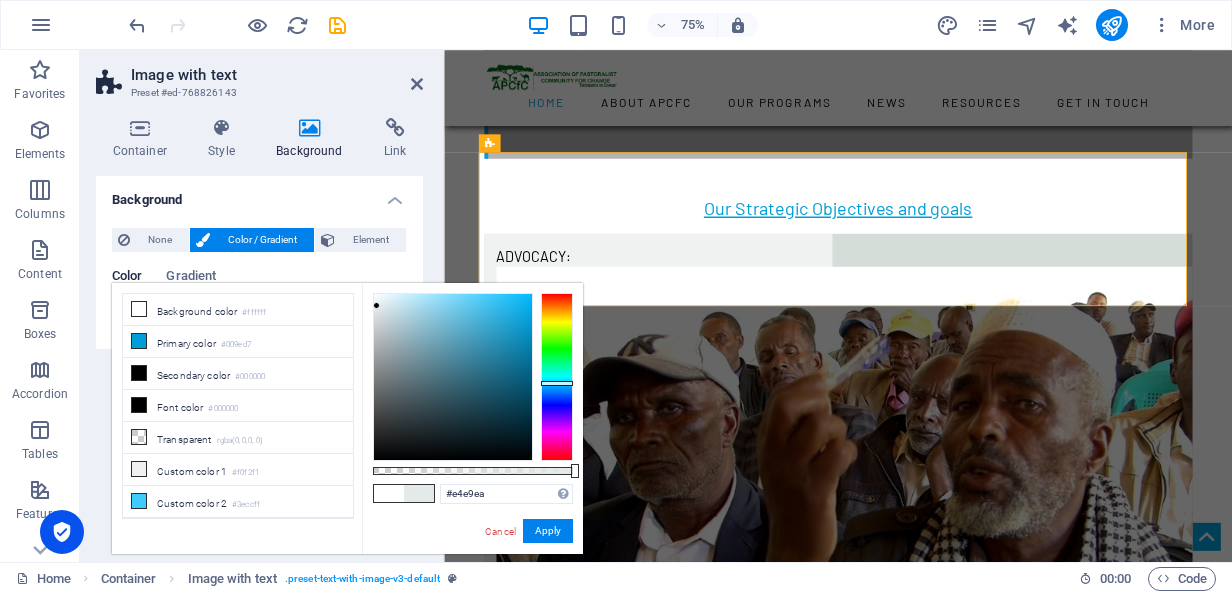 click at bounding box center (453, 377) 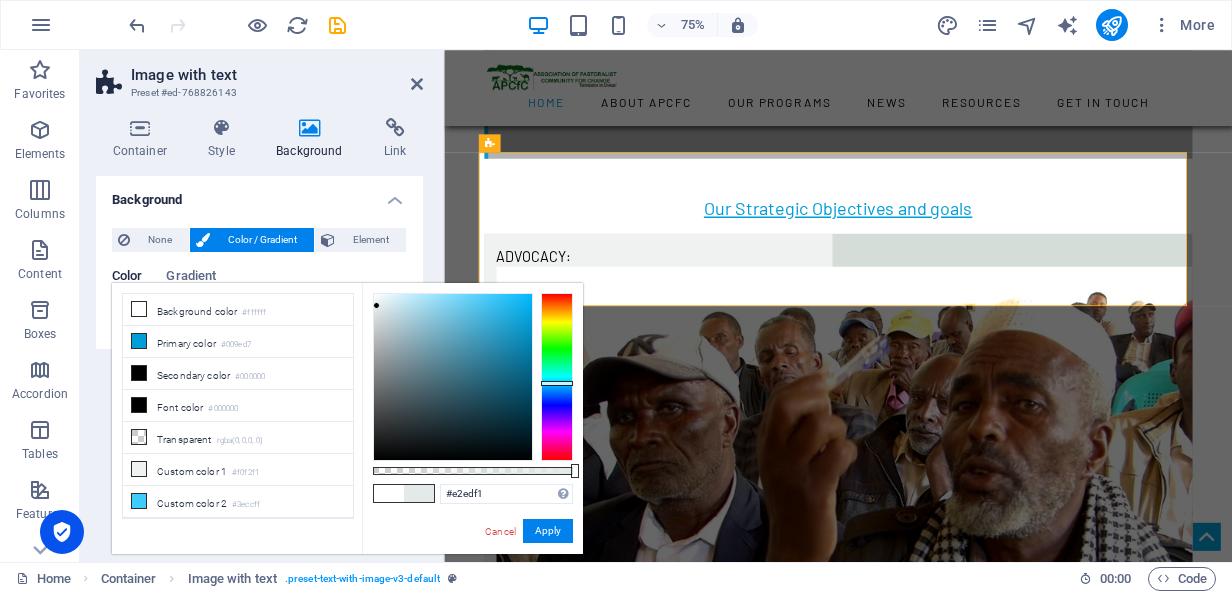 click at bounding box center [453, 377] 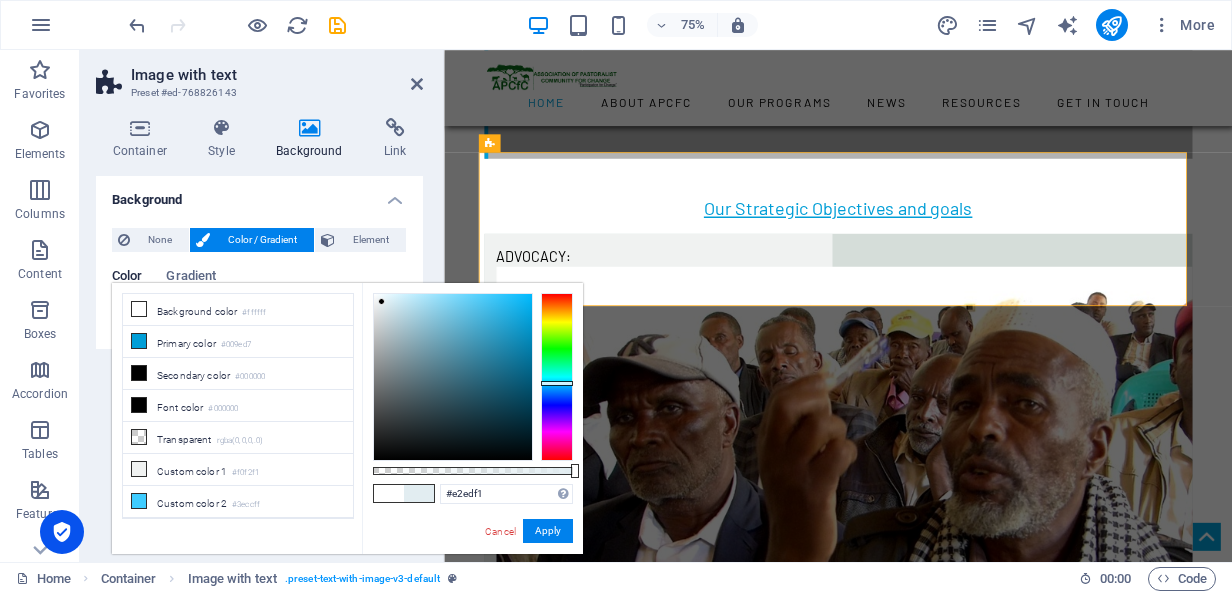 type on "#d7e7ee" 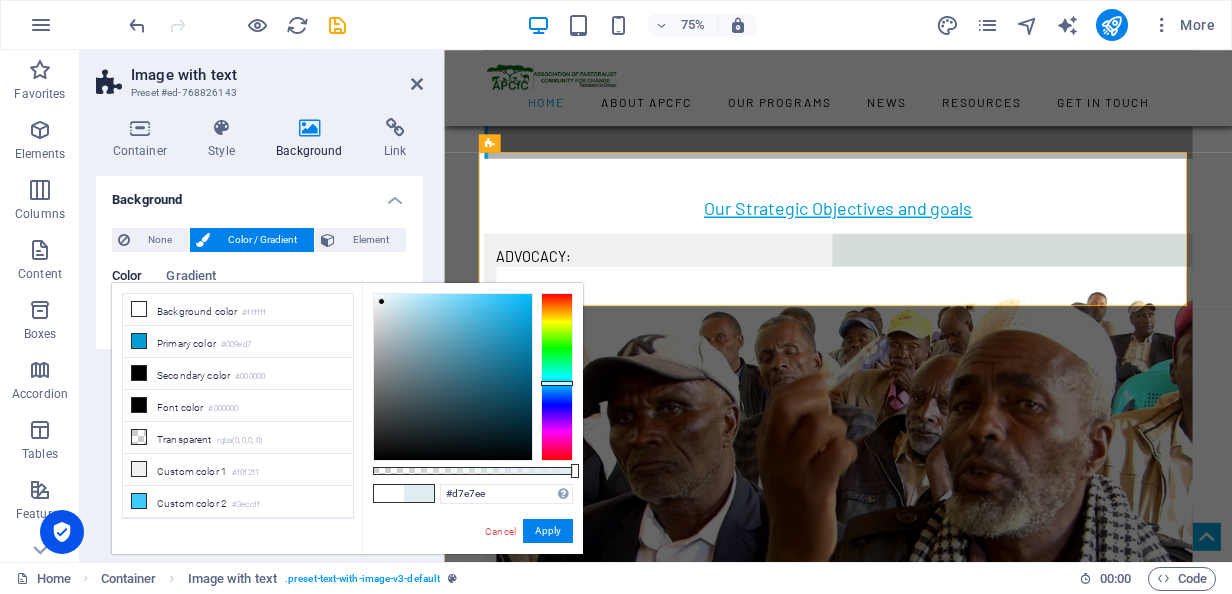 click at bounding box center [453, 377] 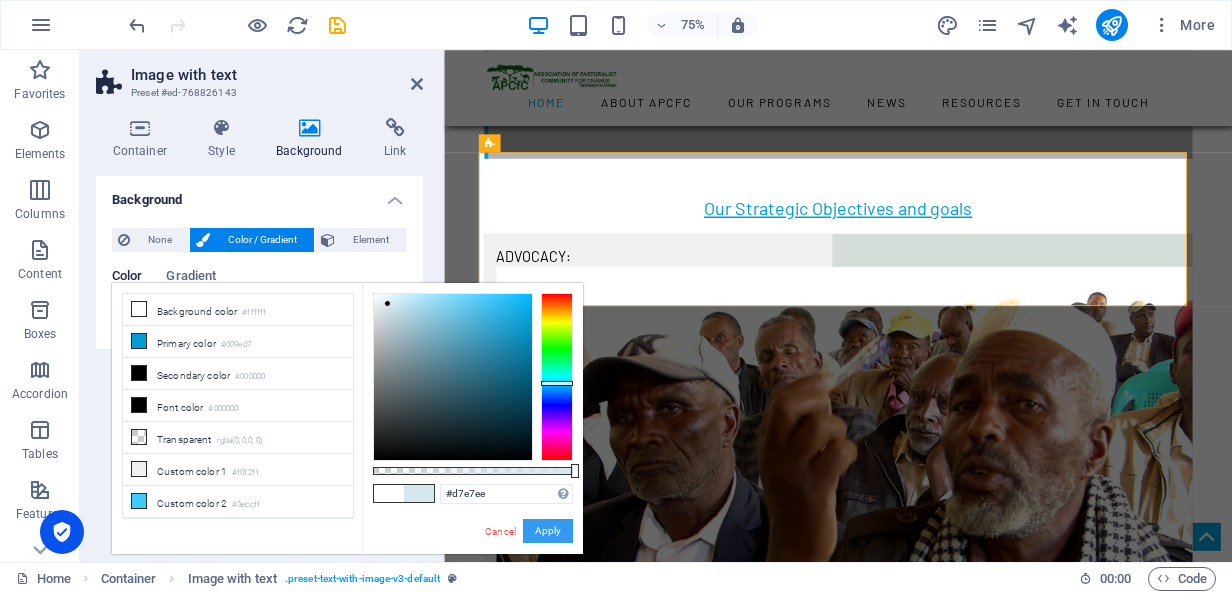 click on "Apply" at bounding box center (548, 531) 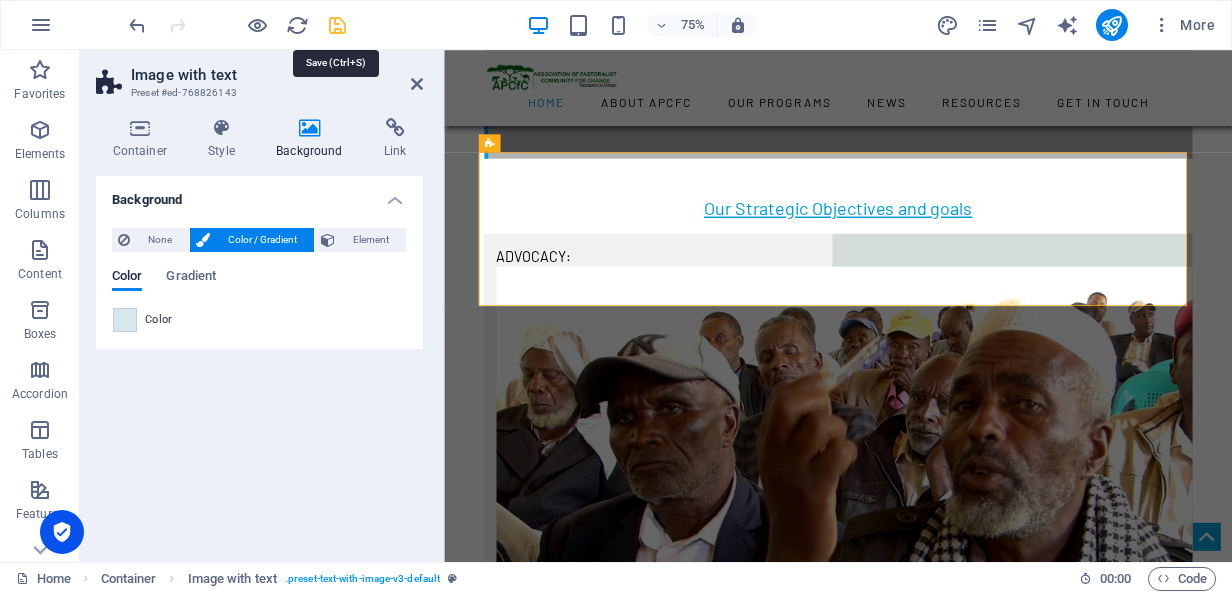 click at bounding box center (337, 25) 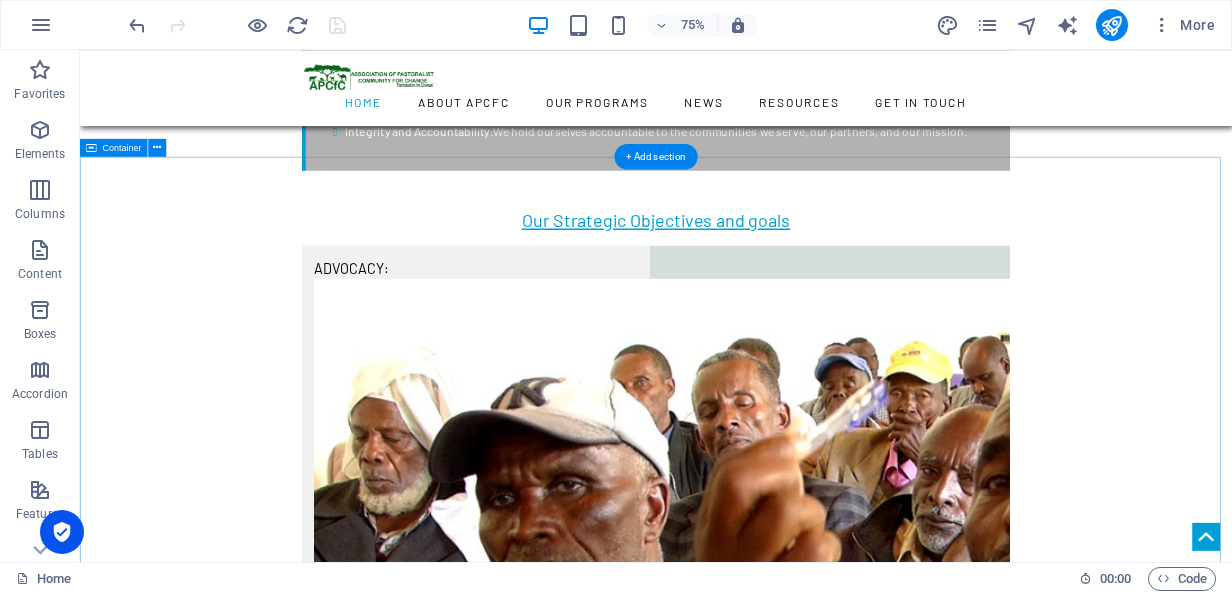 scroll, scrollTop: 3036, scrollLeft: 0, axis: vertical 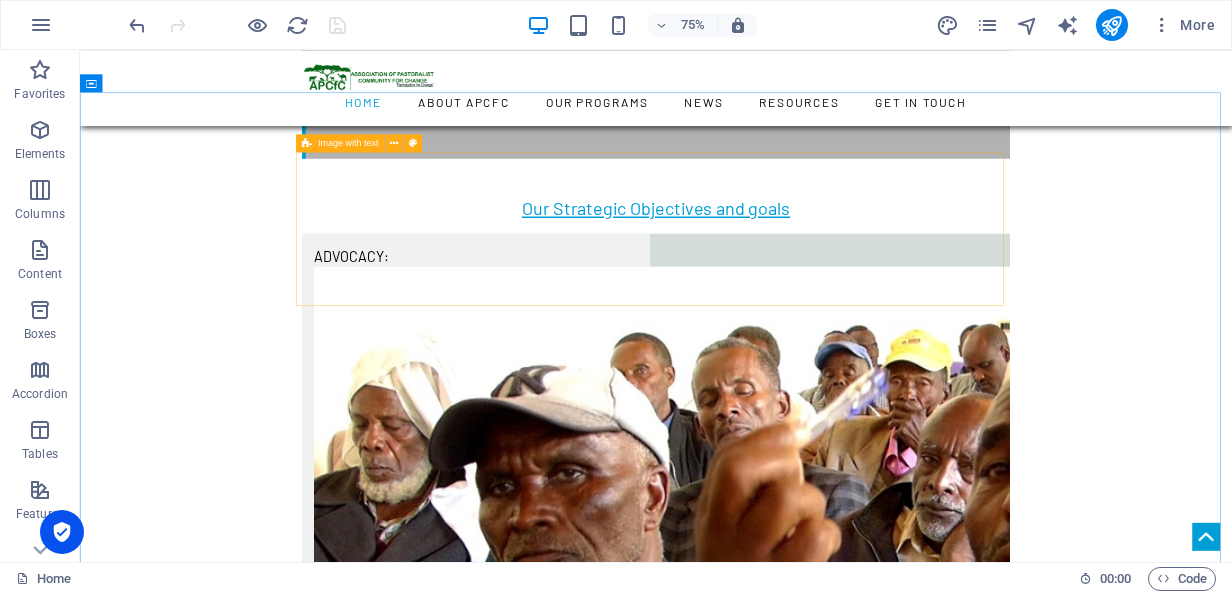 click at bounding box center (307, 143) 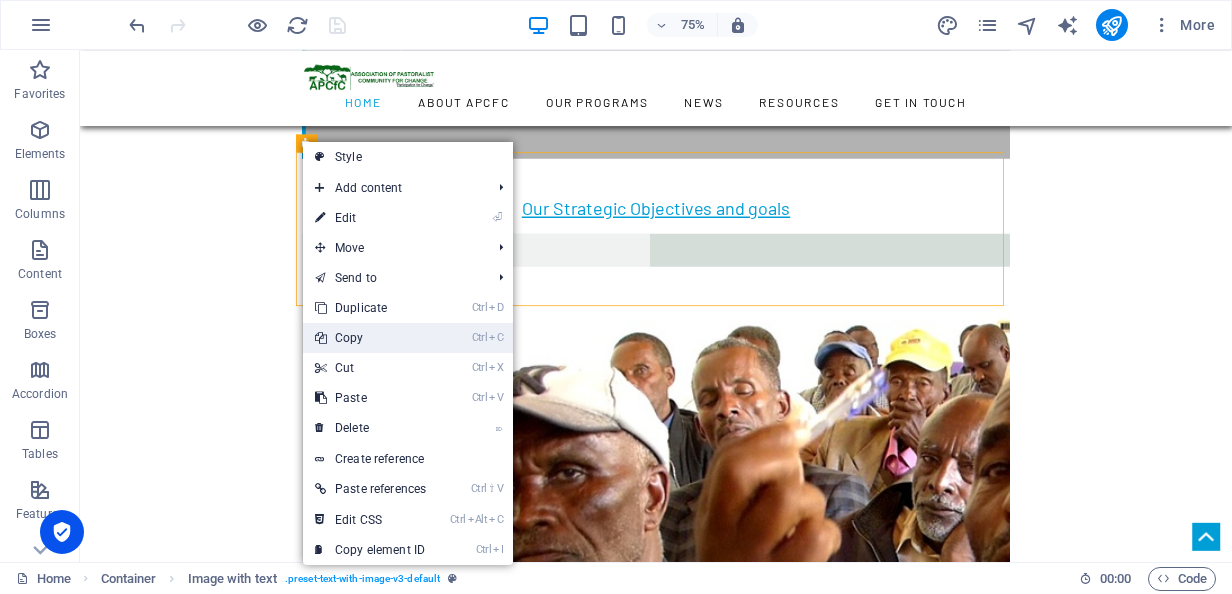 click on "Ctrl C  Copy" at bounding box center (370, 338) 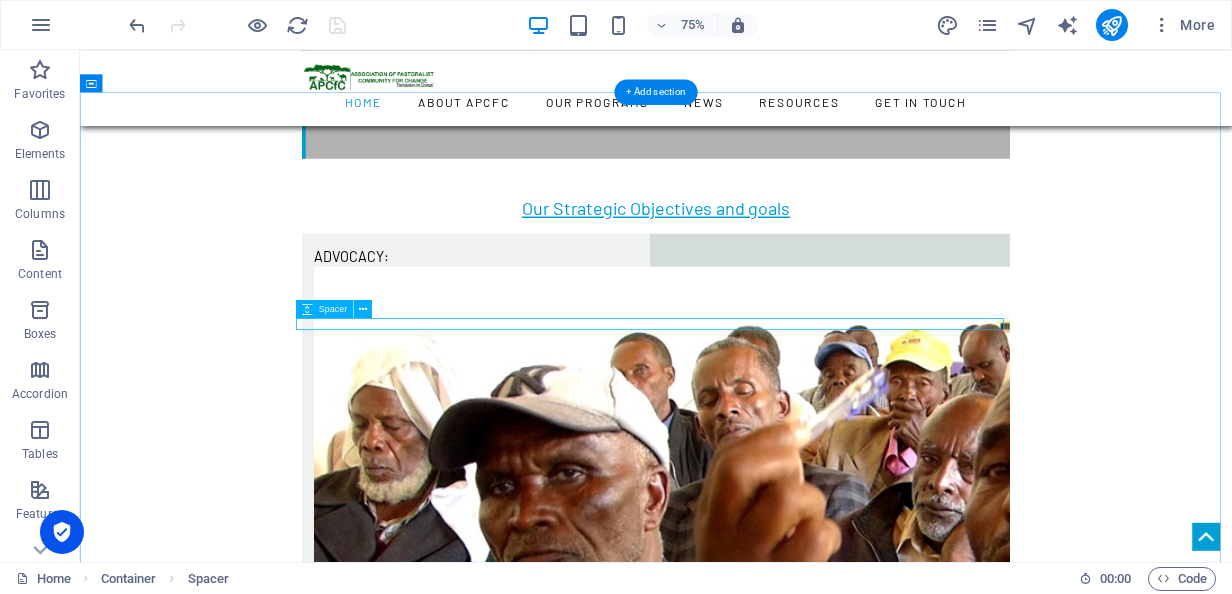 click at bounding box center (848, 5398) 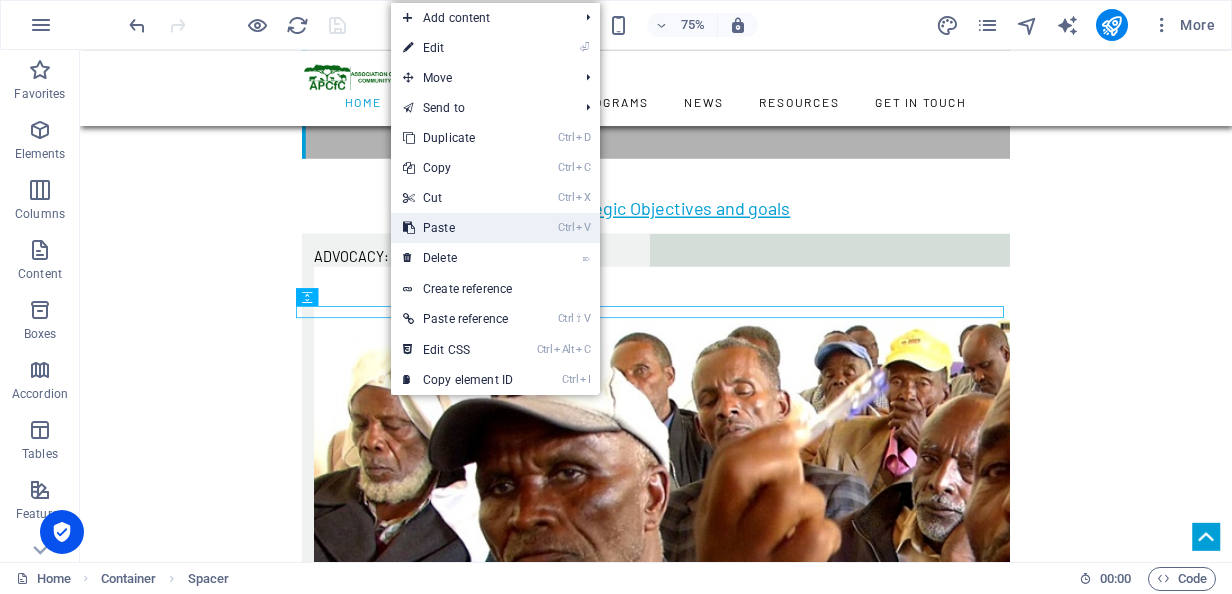 click on "Ctrl V  Paste" at bounding box center [458, 228] 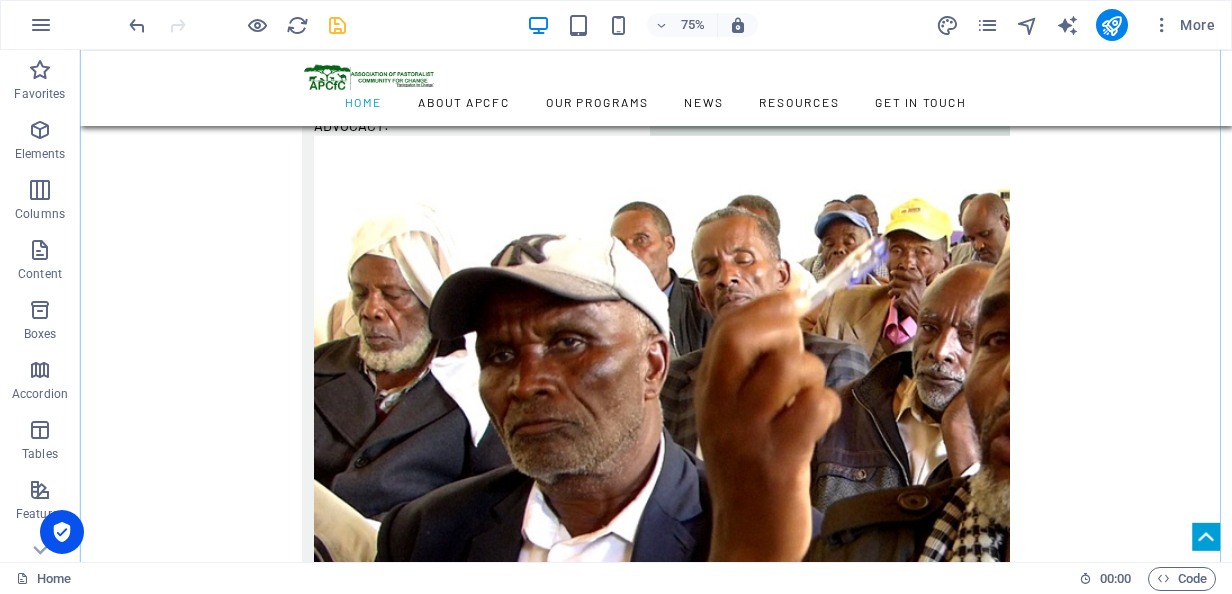 scroll, scrollTop: 3336, scrollLeft: 0, axis: vertical 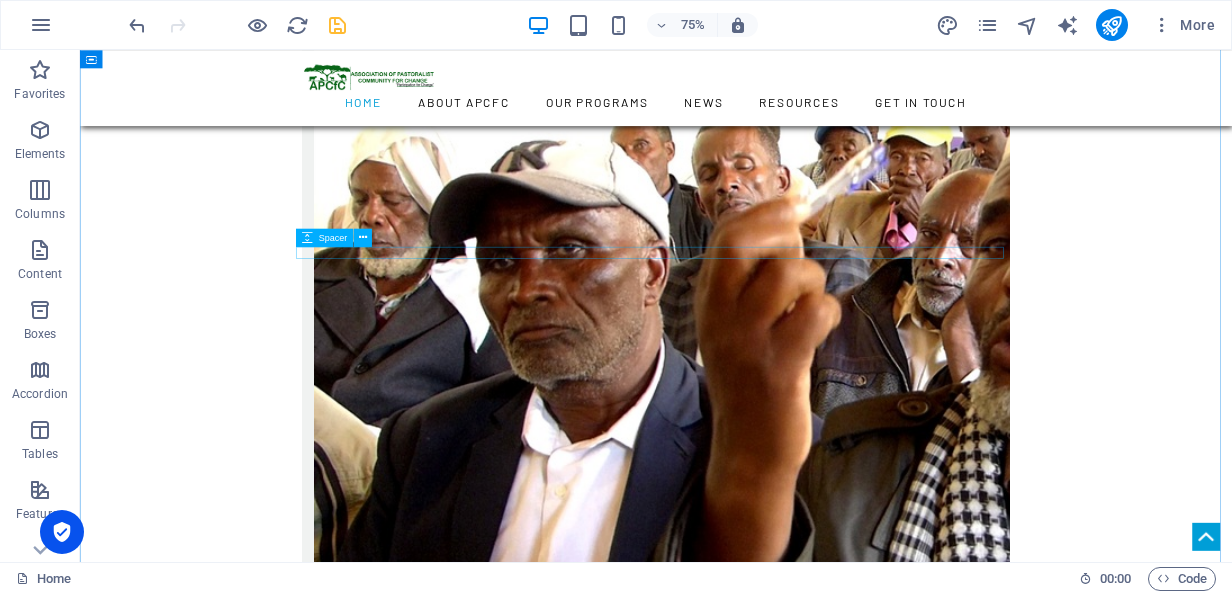click at bounding box center (848, 5806) 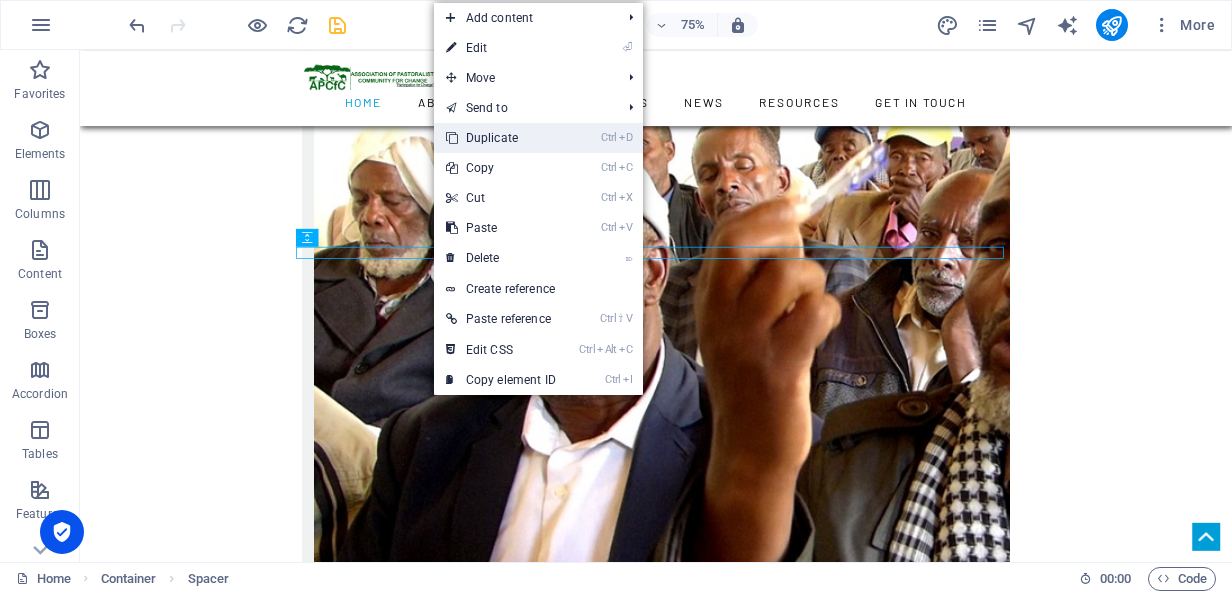 click on "Ctrl D  Duplicate" at bounding box center [501, 138] 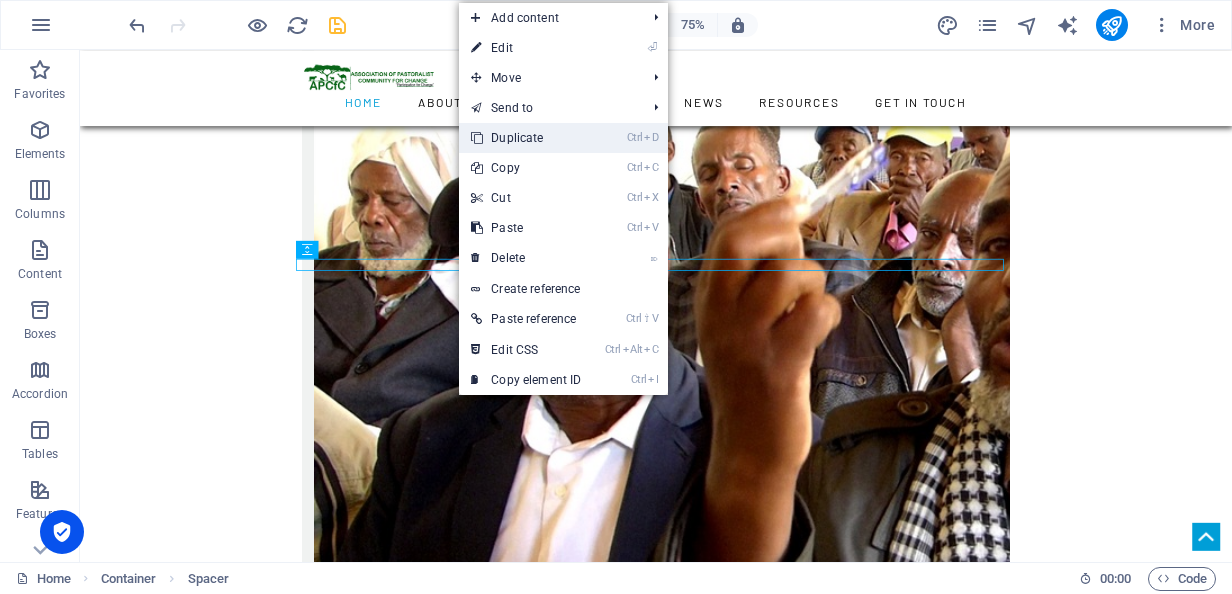 drag, startPoint x: 514, startPoint y: 143, endPoint x: 622, endPoint y: 279, distance: 173.66635 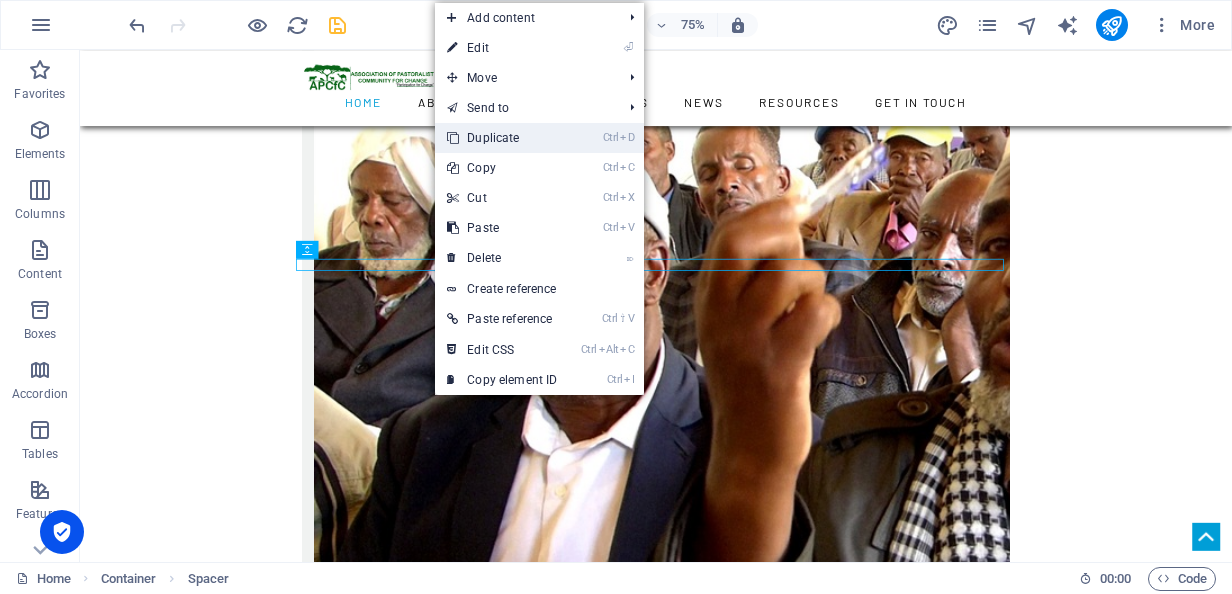 click on "Ctrl D  Duplicate" at bounding box center [502, 138] 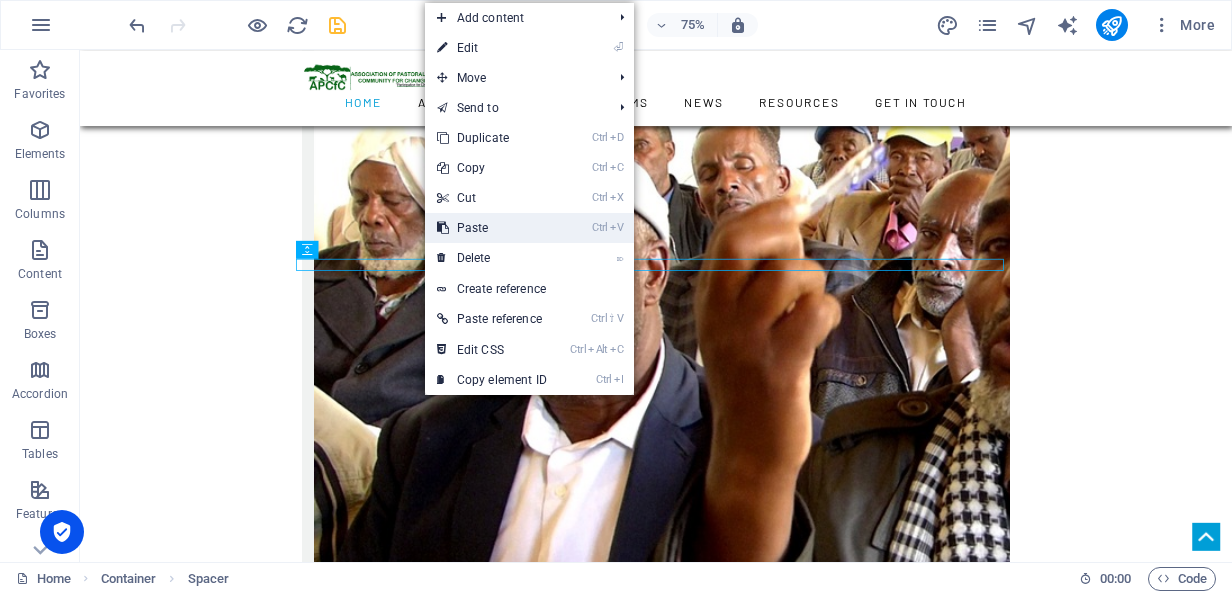 click on "Ctrl V  Paste" at bounding box center (492, 228) 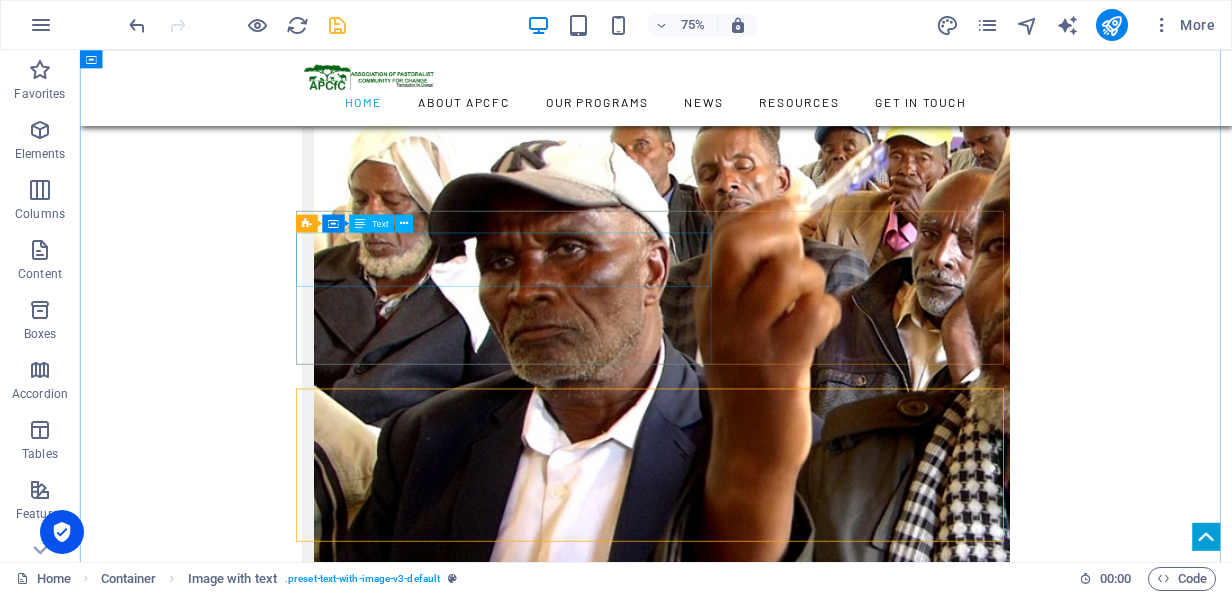 scroll, scrollTop: 3136, scrollLeft: 0, axis: vertical 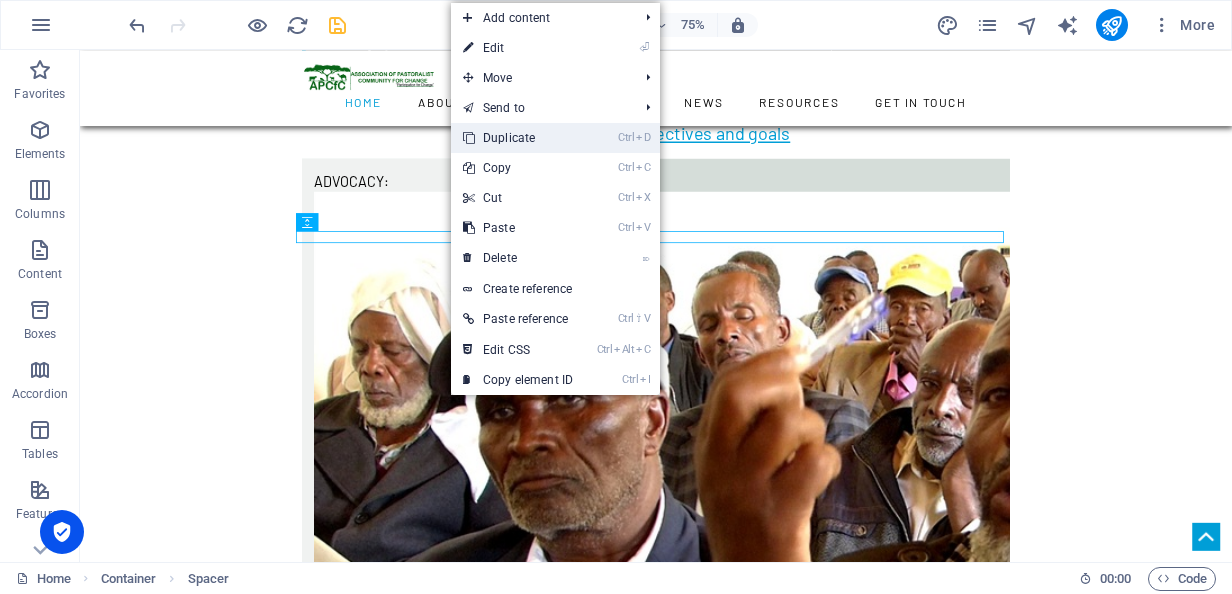 click on "Ctrl D  Duplicate" at bounding box center (518, 138) 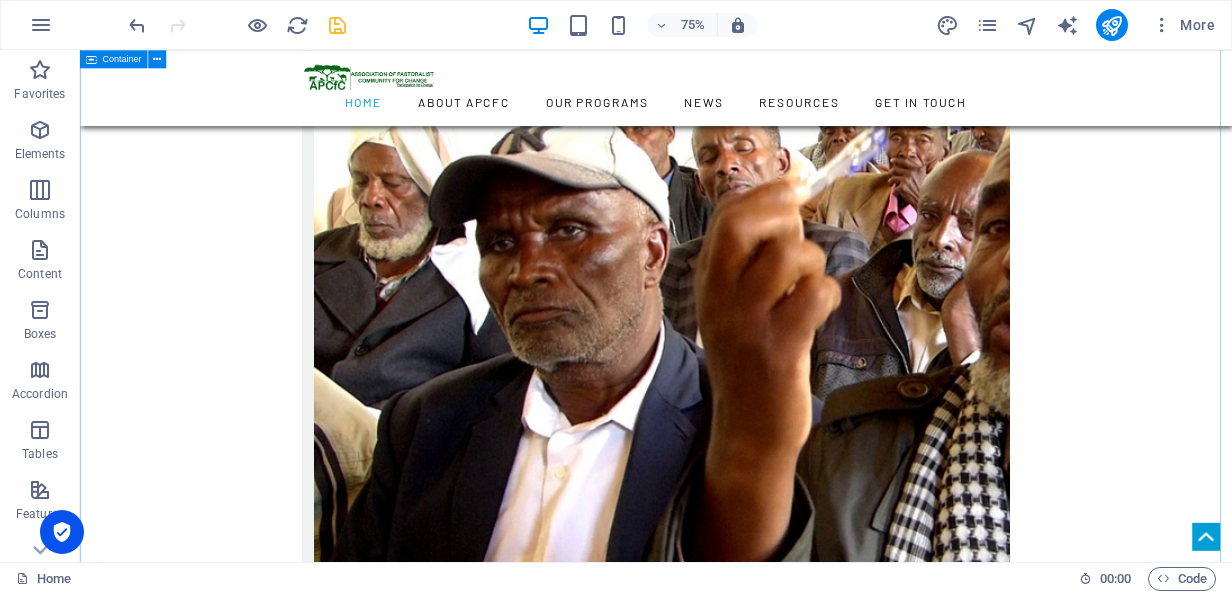 scroll, scrollTop: 3436, scrollLeft: 0, axis: vertical 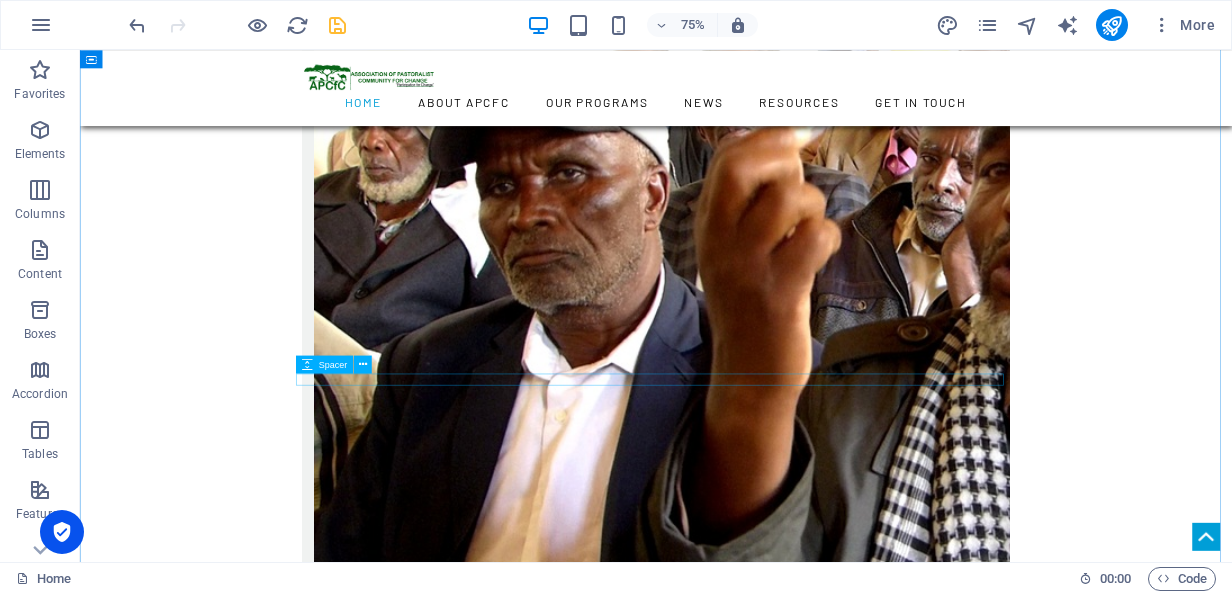 click at bounding box center [848, 6477] 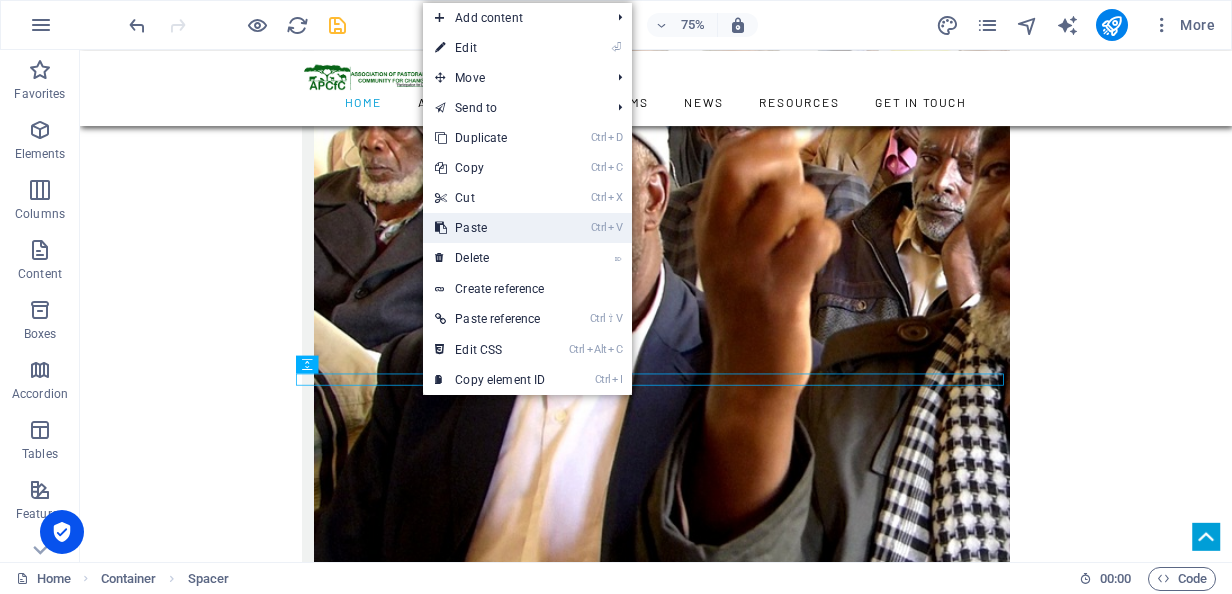 click on "Ctrl V  Paste" at bounding box center (490, 228) 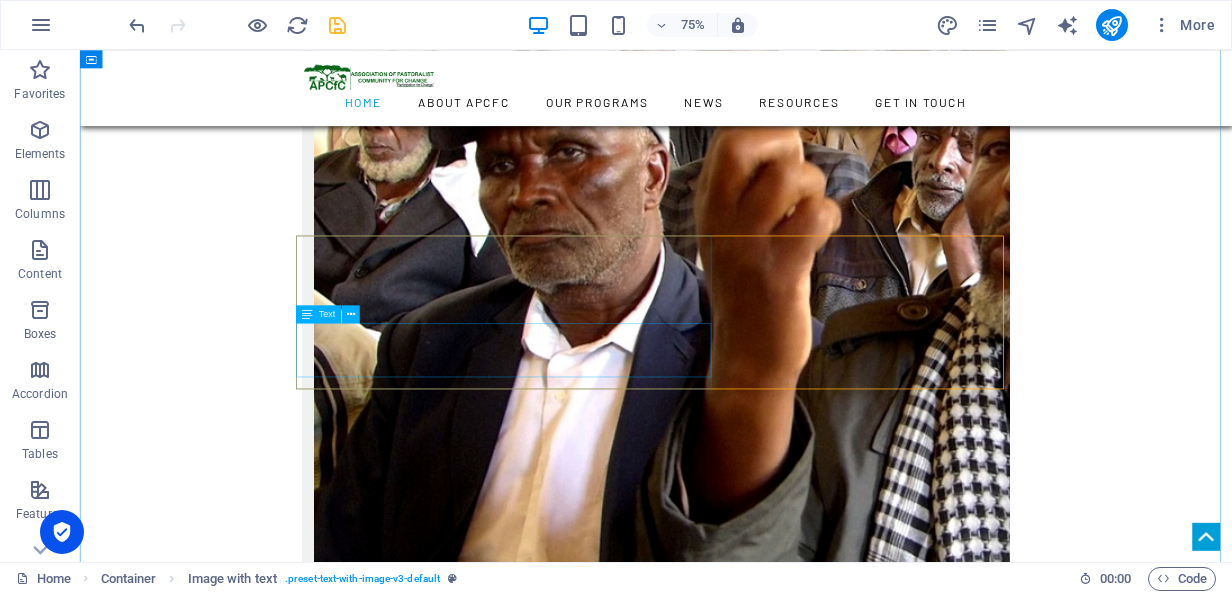 scroll, scrollTop: 3636, scrollLeft: 0, axis: vertical 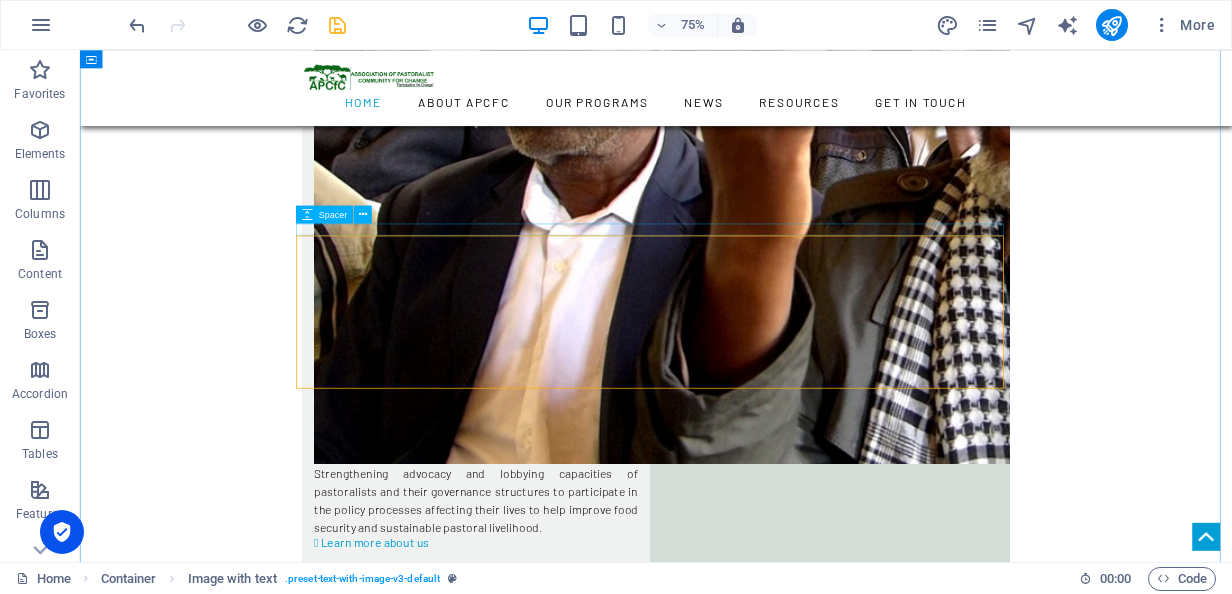 click at bounding box center (848, 6277) 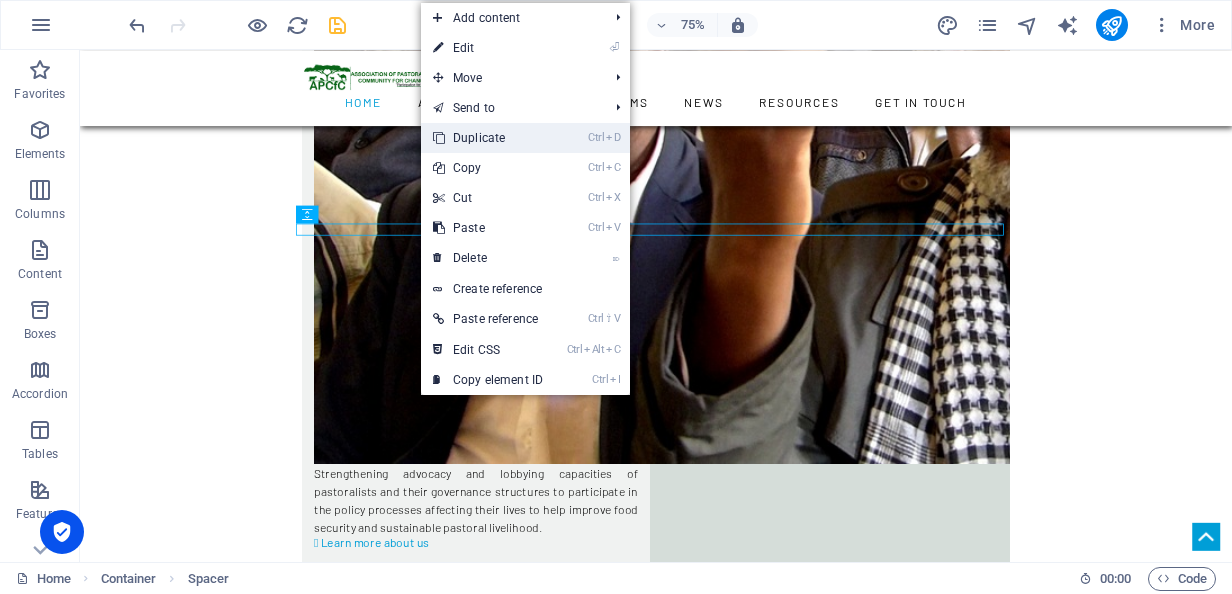 click on "Ctrl D  Duplicate" at bounding box center [488, 138] 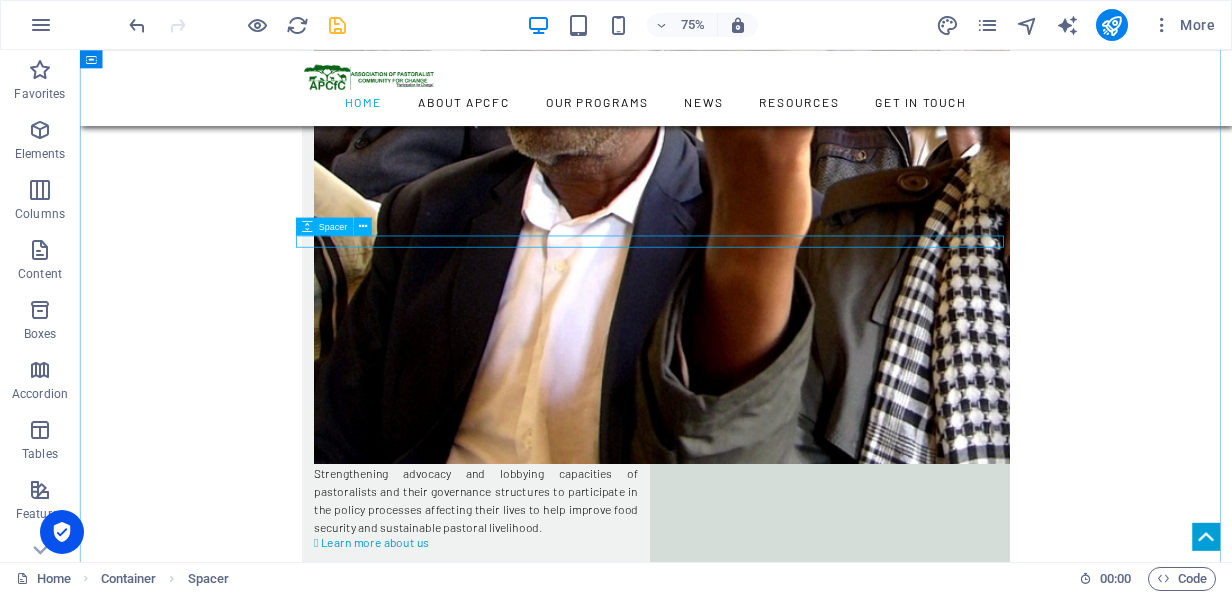 click at bounding box center (848, 6293) 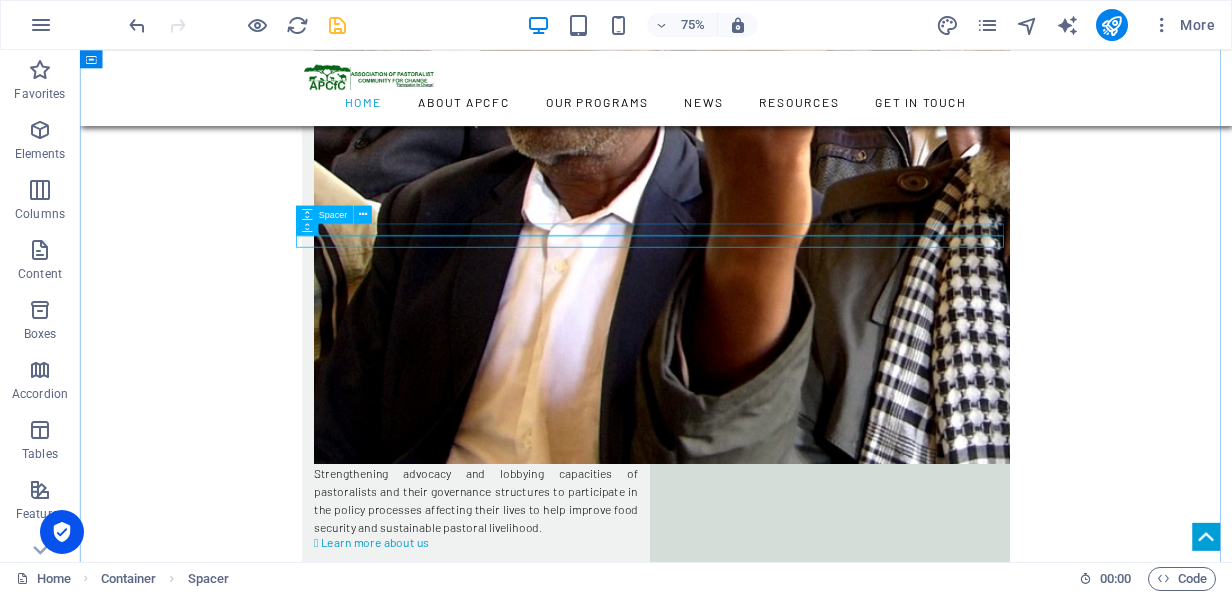 click at bounding box center (848, 6277) 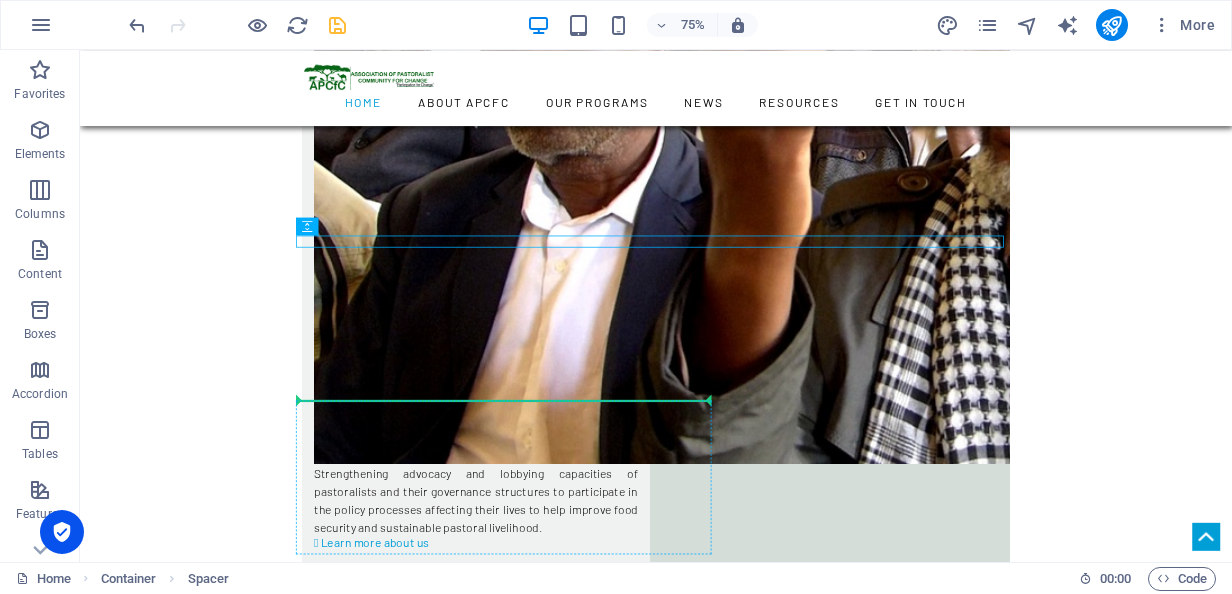 drag, startPoint x: 390, startPoint y: 276, endPoint x: 422, endPoint y: 522, distance: 248.07257 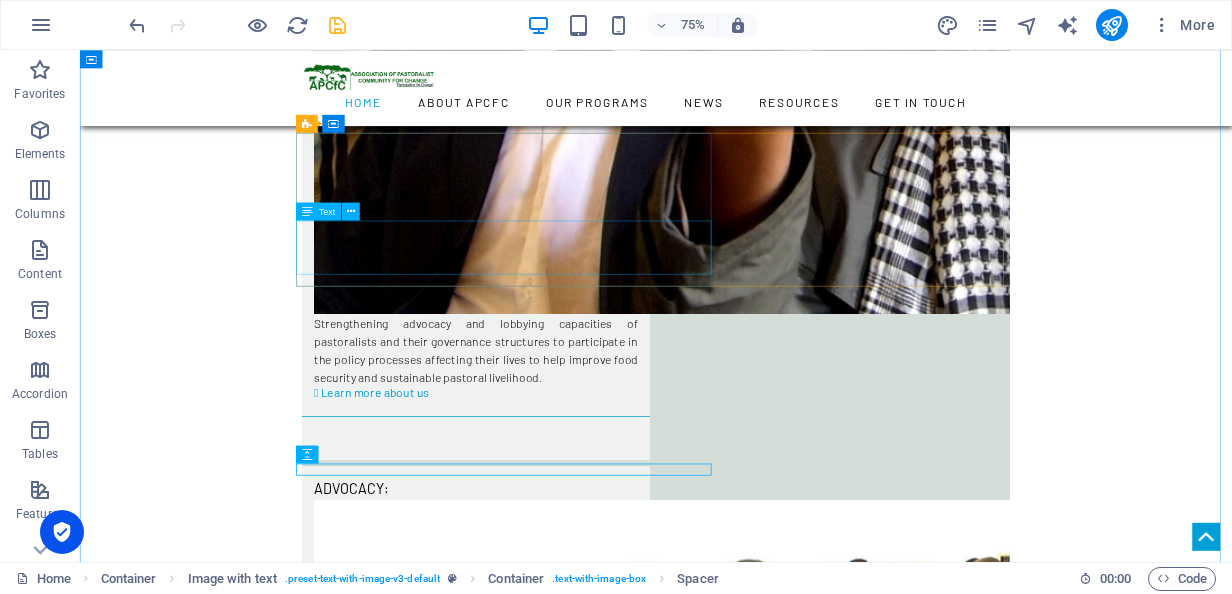 scroll, scrollTop: 3536, scrollLeft: 0, axis: vertical 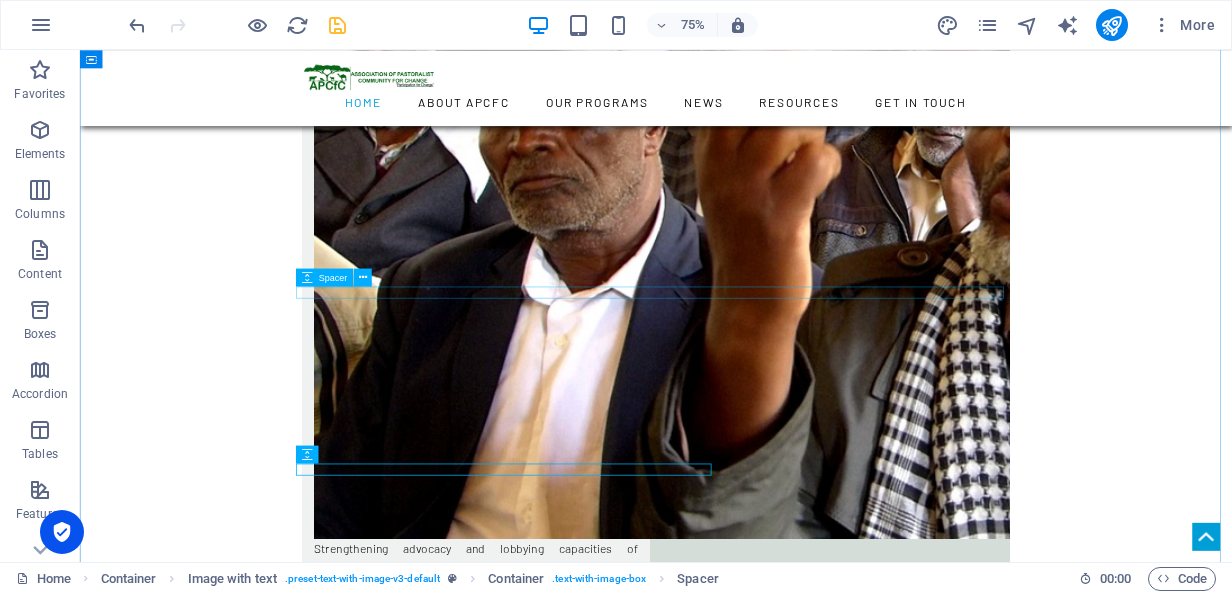 click at bounding box center (848, 6361) 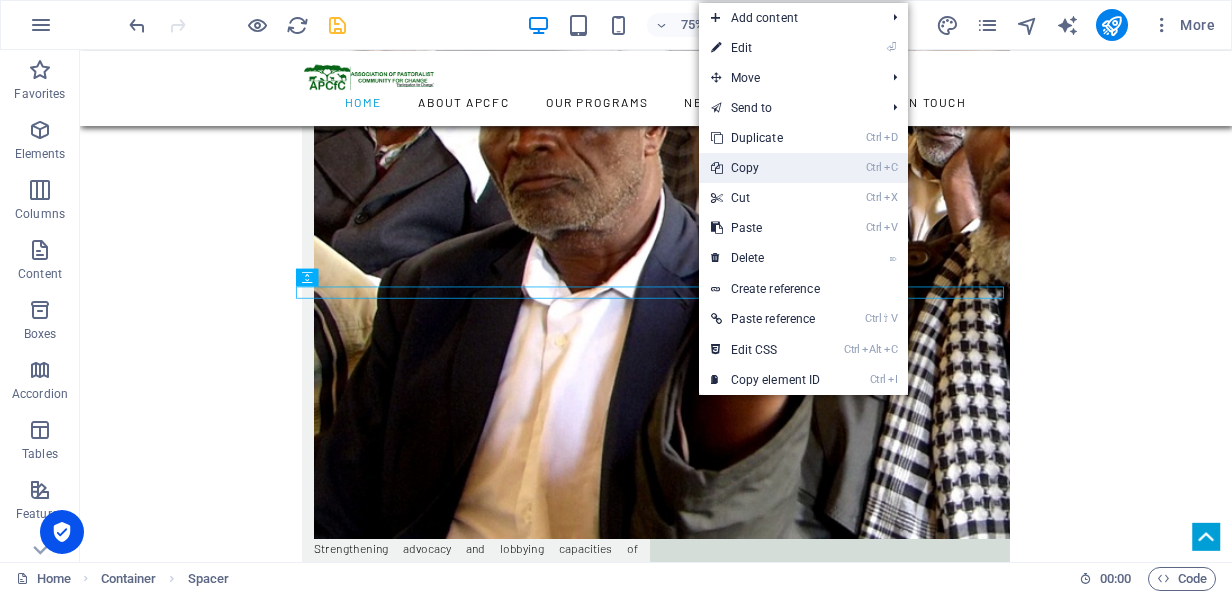 drag, startPoint x: 748, startPoint y: 171, endPoint x: 700, endPoint y: 313, distance: 149.8933 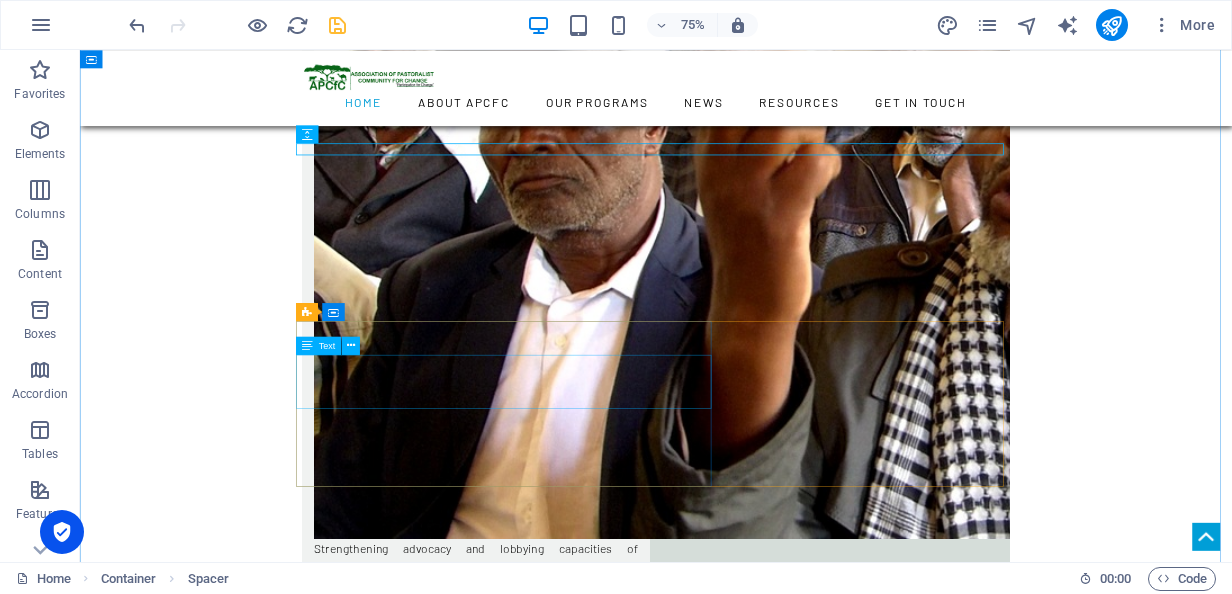 scroll, scrollTop: 3736, scrollLeft: 0, axis: vertical 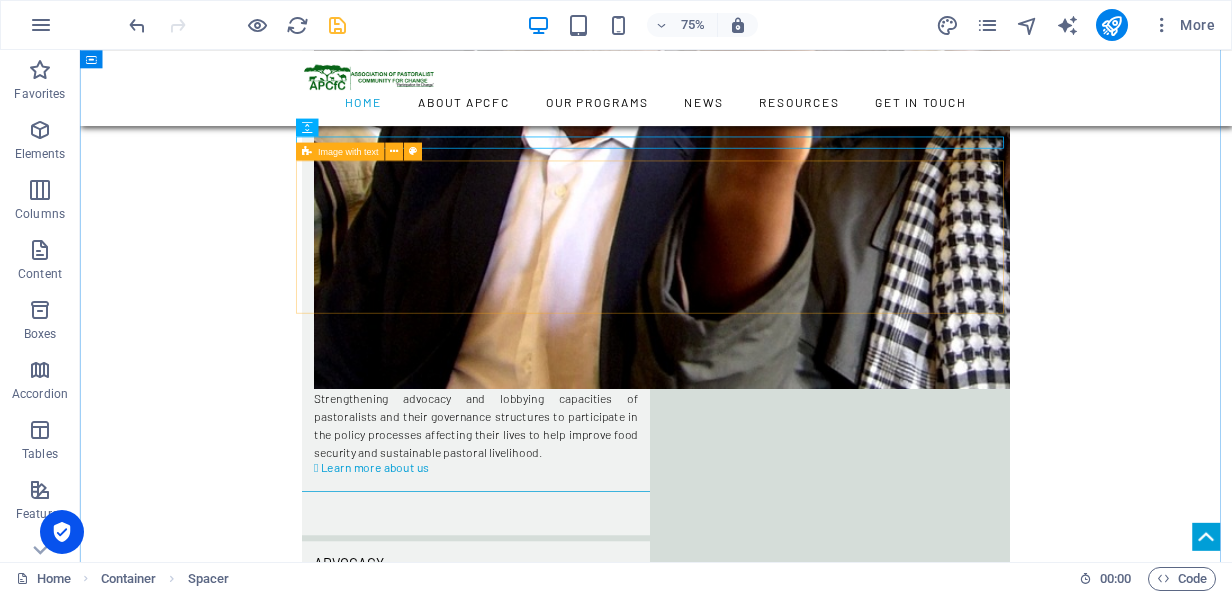 click at bounding box center (307, 151) 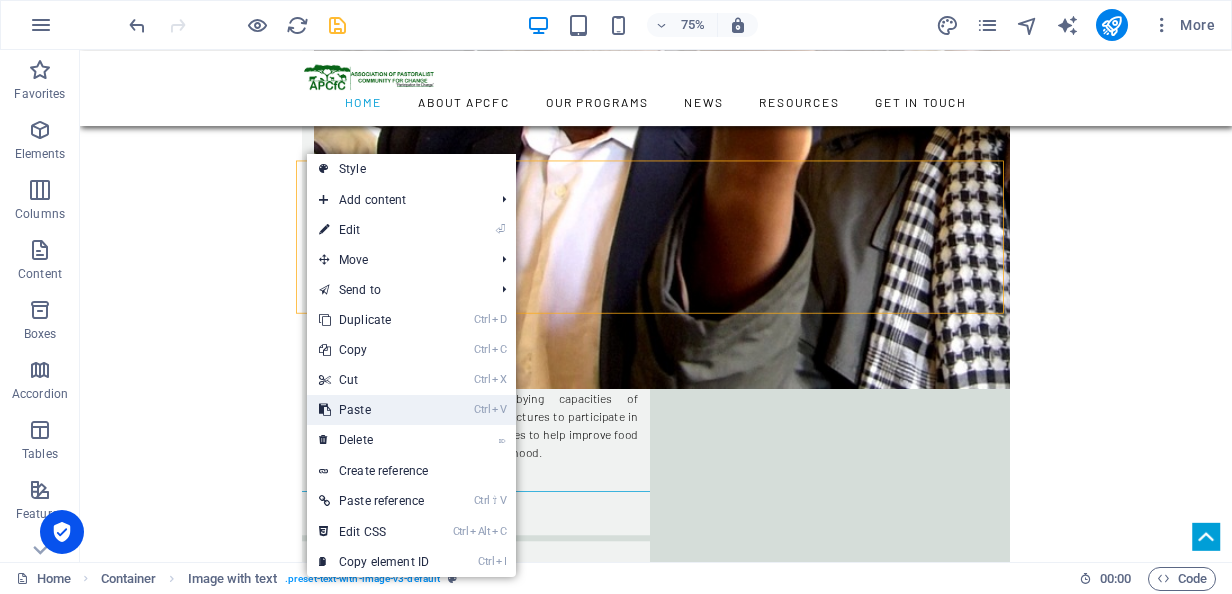 click on "Ctrl V  Paste" at bounding box center [374, 410] 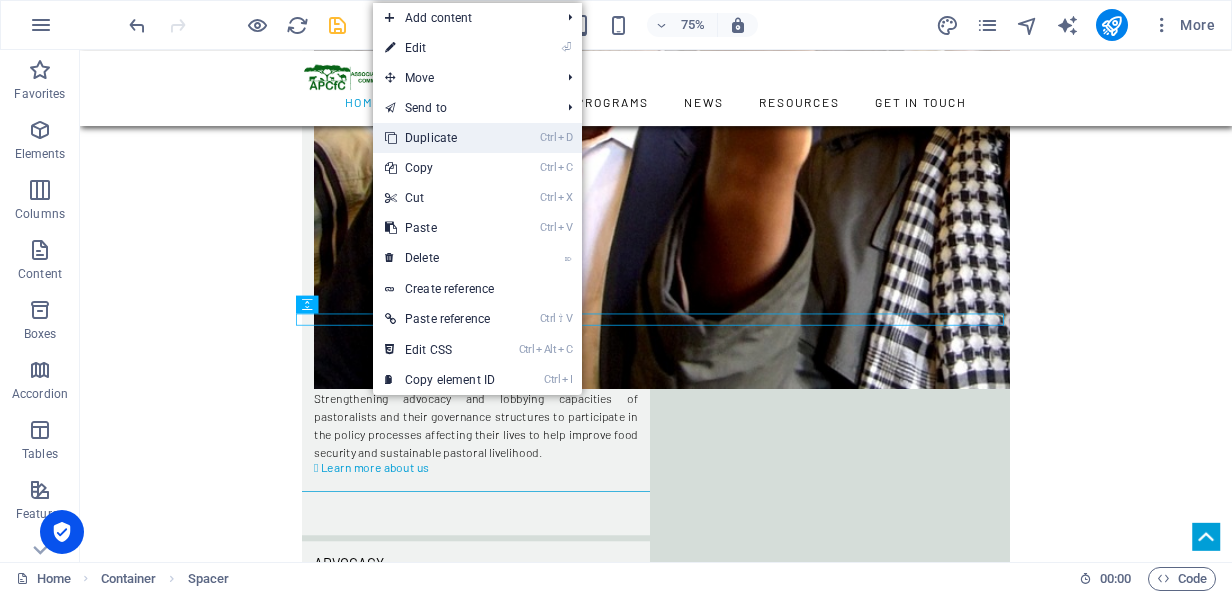 drag, startPoint x: 417, startPoint y: 144, endPoint x: 558, endPoint y: 126, distance: 142.14429 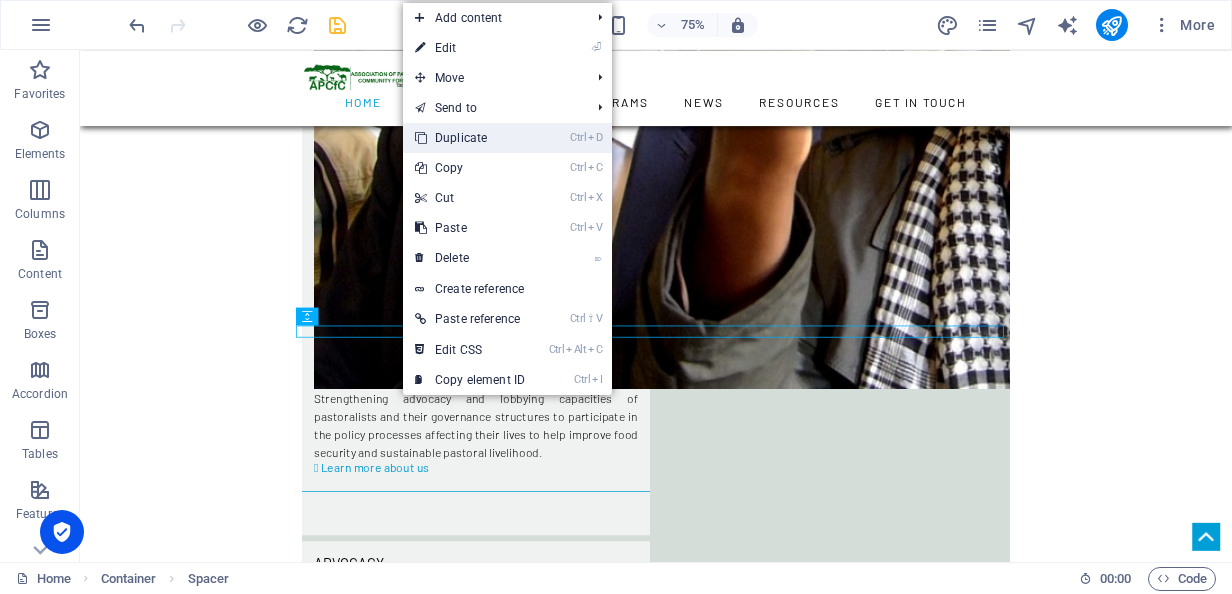 click on "Ctrl D  Duplicate" at bounding box center [470, 138] 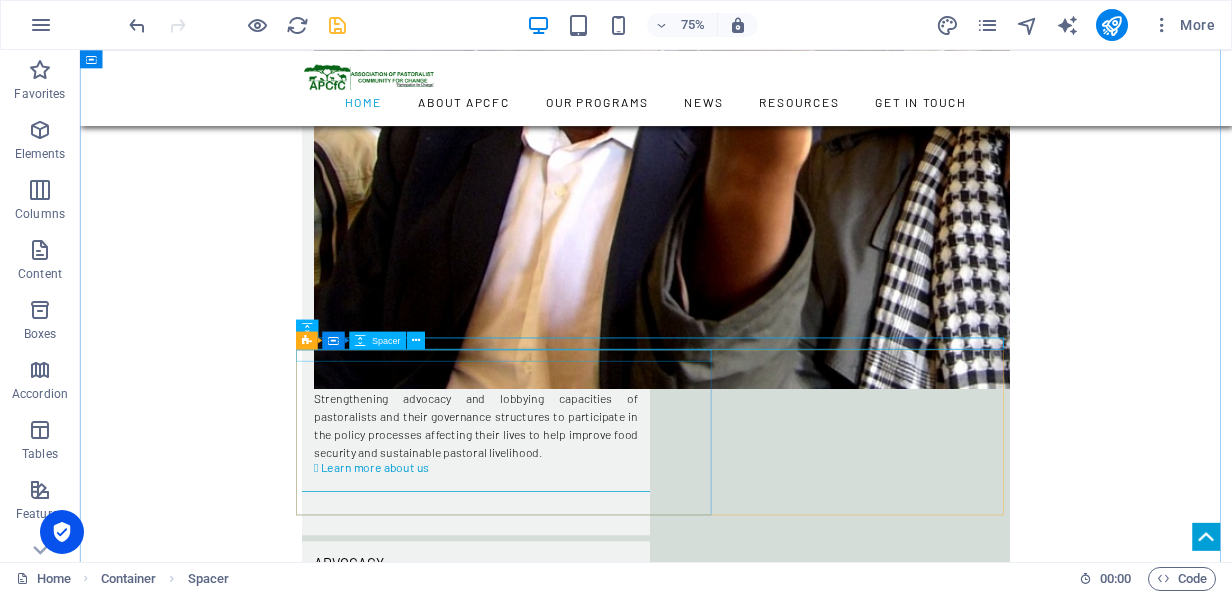drag, startPoint x: 512, startPoint y: 390, endPoint x: 475, endPoint y: 415, distance: 44.65423 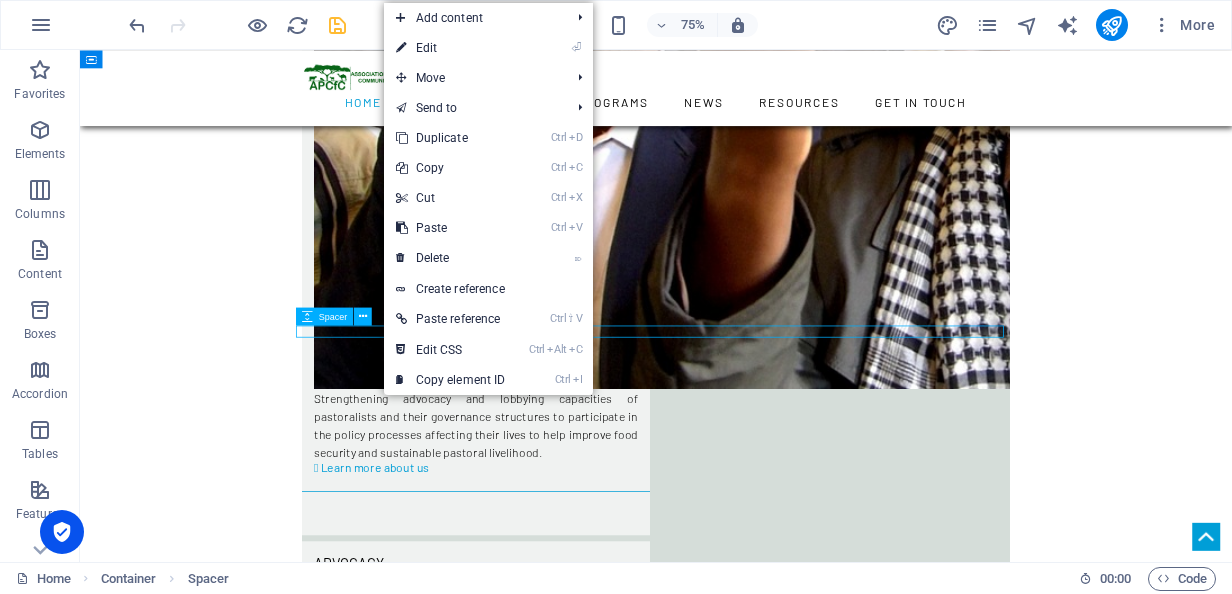 click at bounding box center (848, 6917) 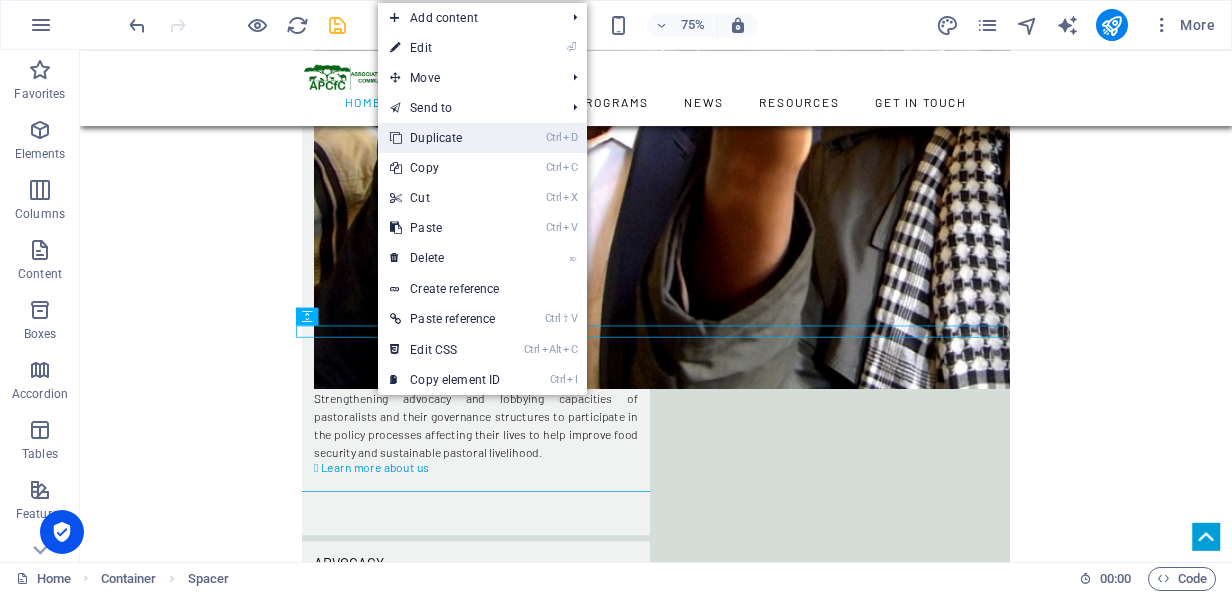 drag, startPoint x: 451, startPoint y: 137, endPoint x: 368, endPoint y: 232, distance: 126.1507 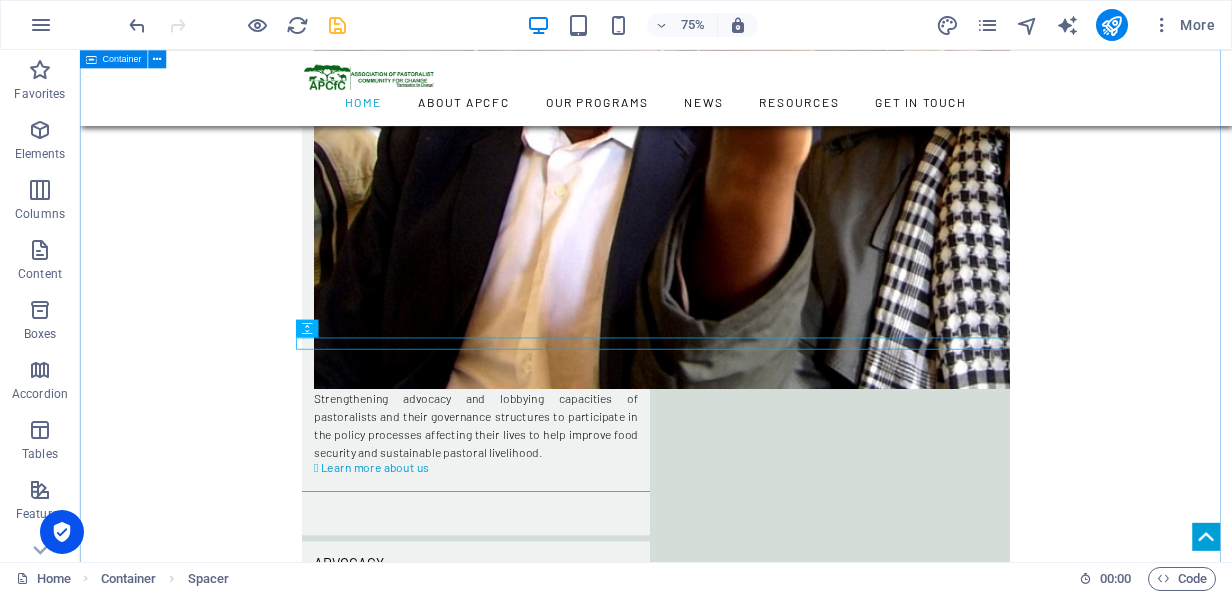 click on "Advocacy Strengthening advocacy and lobbying capacities of pastoralists and their governance structures to participate in the policy processes affecting their lives to help improve food security and sustainable pastoral livelihood.  Strengthening advocacy and lobbying capacities of pastoralists and their governance structures to participate in the policy processes affecting their lives to help improve food security and sustainable pastoral livelihood.     Learn more  Advocacy Strengthening advocacy and lobbying capacities of pastoralists and their governance structures to participate in the policy processes affecting their lives to help improve food security and sustainable pastoral livelihood.  Strengthening advocacy and lobbying capacities of pastoralists and their governance structures to participate in the policy processes affecting their lives to help improve food security and sustainable pastoral livelihood.     Learn more  Advocacy    Learn more  Advocacy    Learn more  Advocacy " at bounding box center [848, 6873] 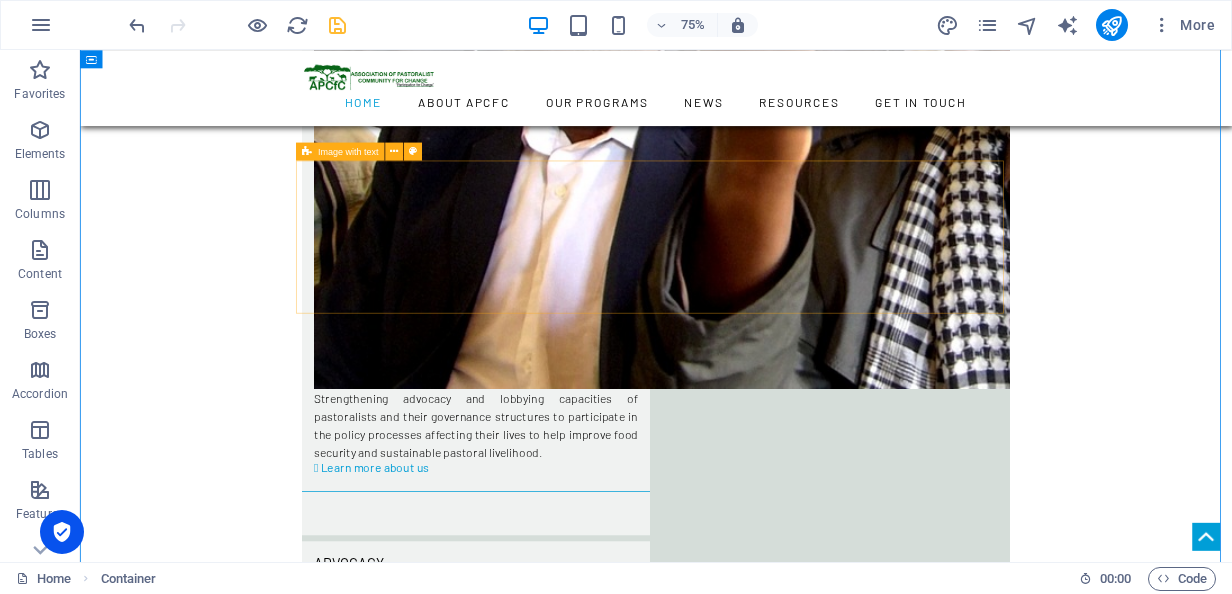 click at bounding box center [307, 151] 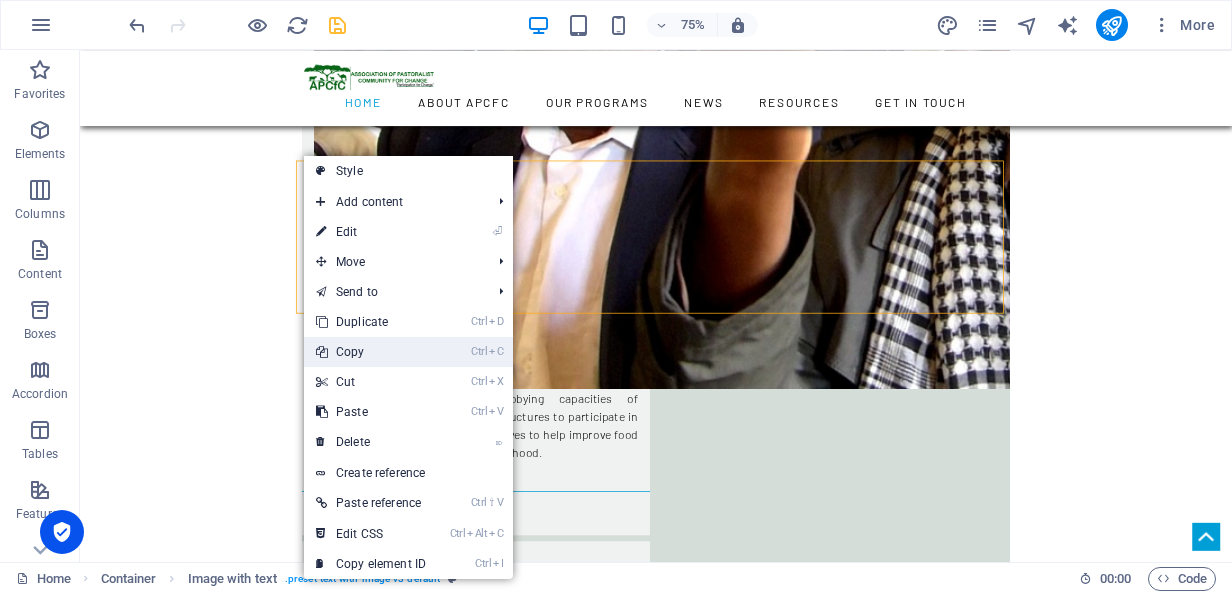 click on "Ctrl C  Copy" at bounding box center [371, 352] 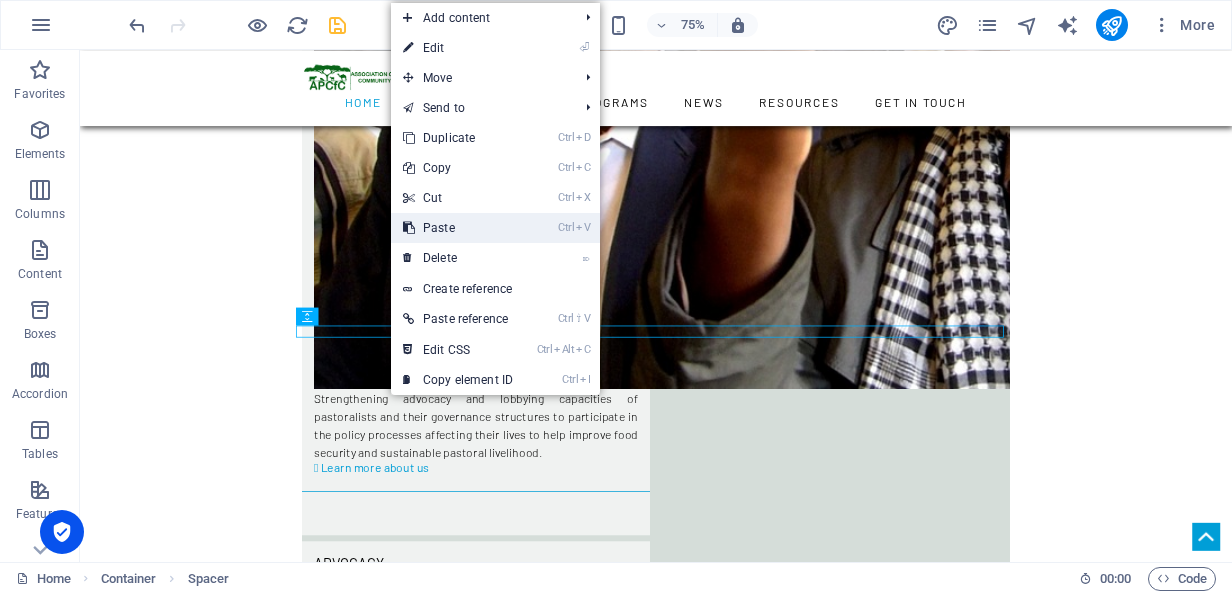 drag, startPoint x: 499, startPoint y: 229, endPoint x: 452, endPoint y: 220, distance: 47.853943 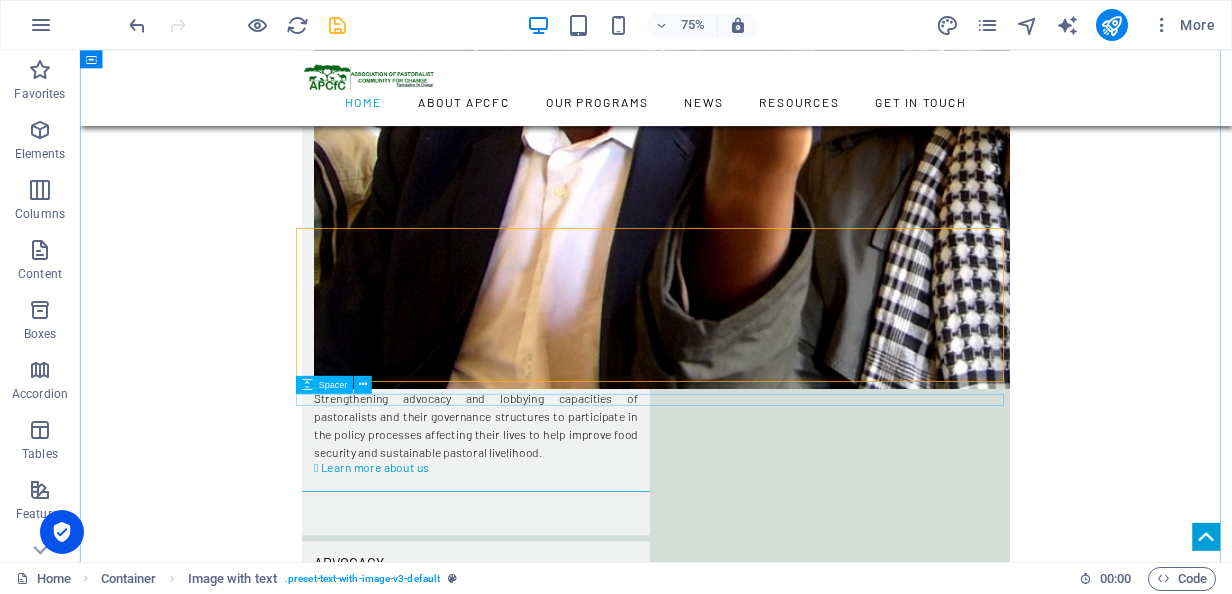 scroll, scrollTop: 3936, scrollLeft: 0, axis: vertical 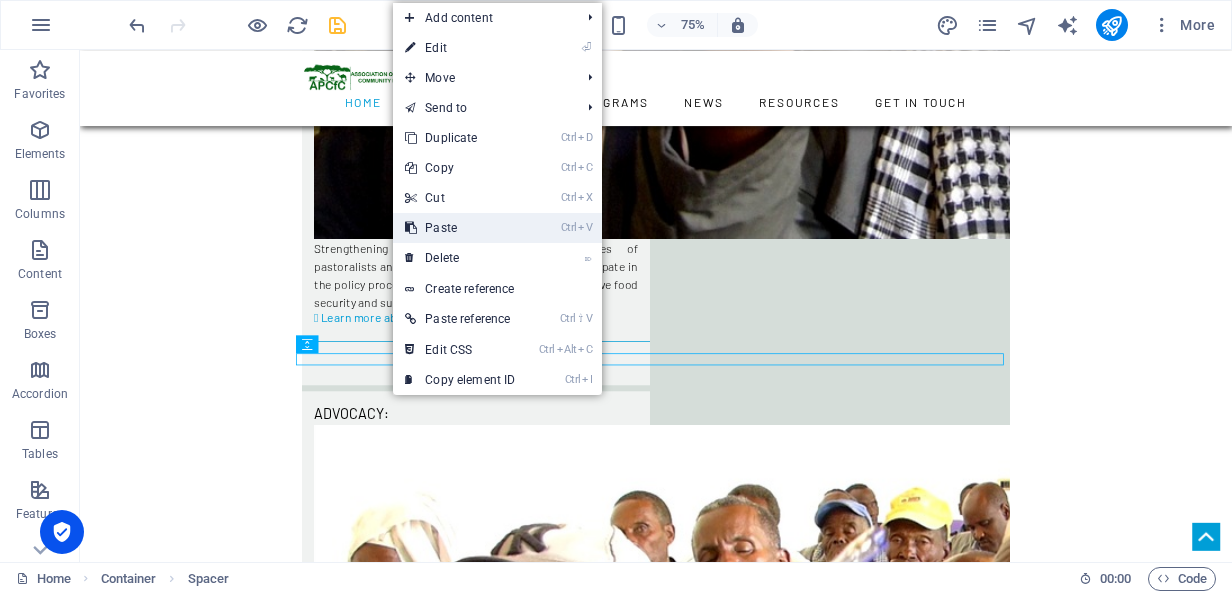 click on "Ctrl V  Paste" at bounding box center [460, 228] 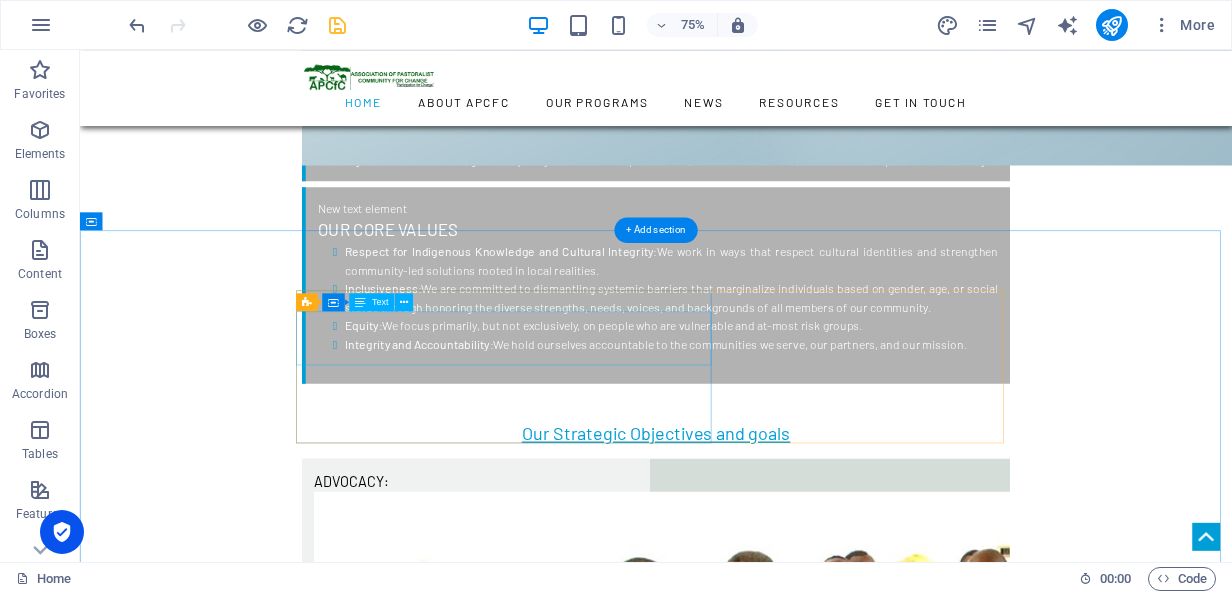 scroll, scrollTop: 3036, scrollLeft: 0, axis: vertical 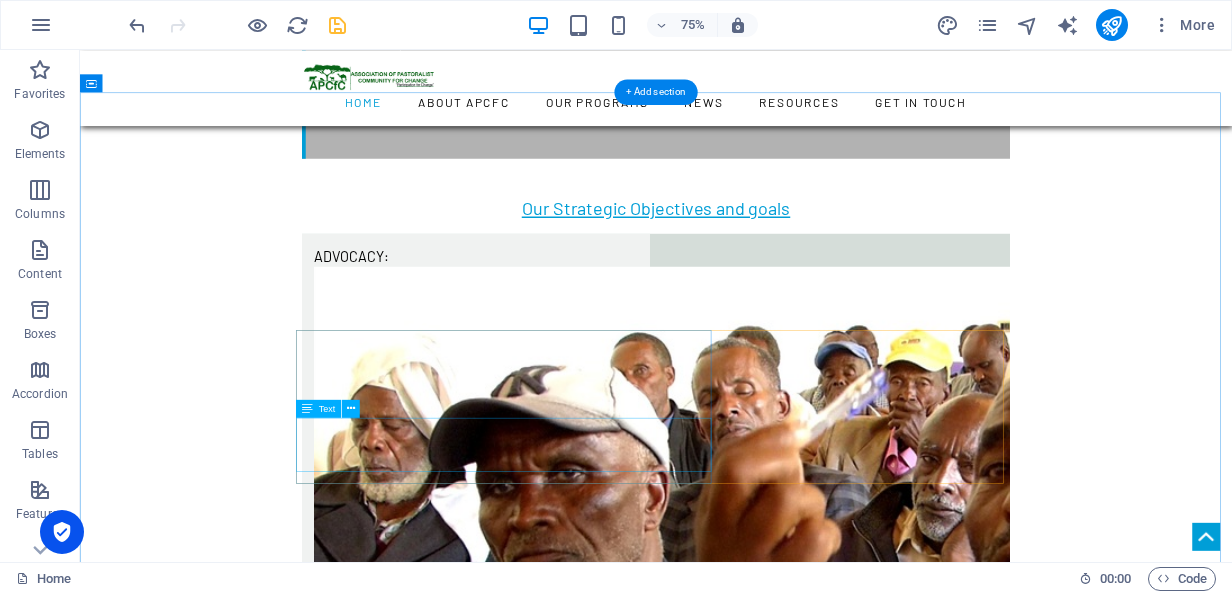 click on "Strengthening advocacy and lobbying capacities of pastoralists and their governance structures to participate in the policy processes affecting their lives to help improve food security and sustainable pastoral livelihood." at bounding box center (848, 5523) 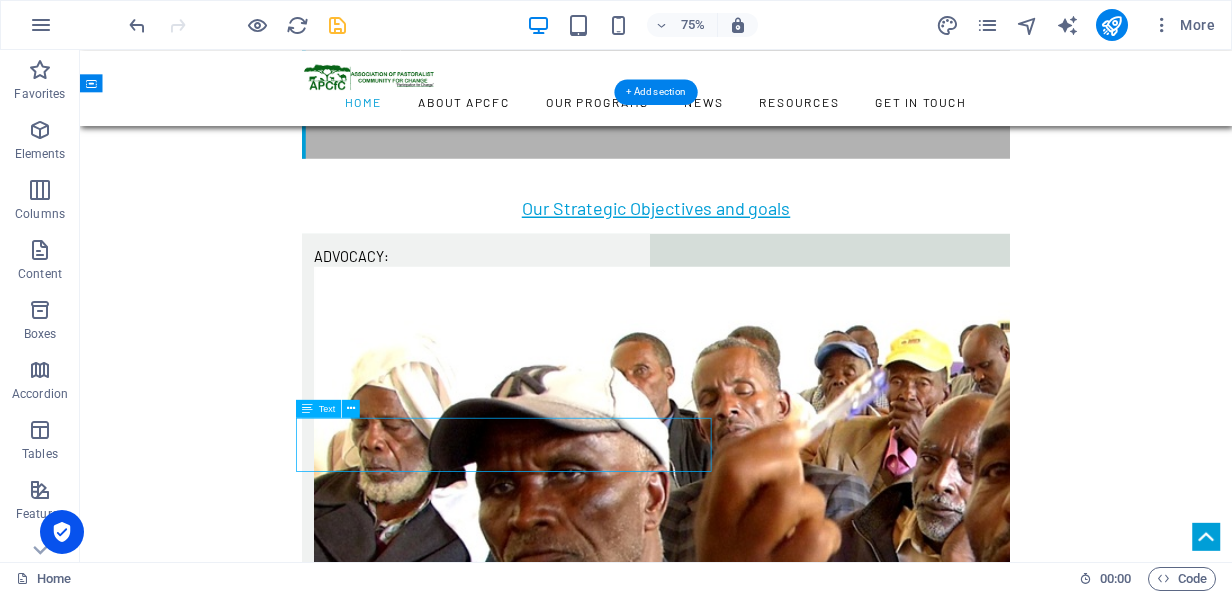 click on "Strengthening advocacy and lobbying capacities of pastoralists and their governance structures to participate in the policy processes affecting their lives to help improve food security and sustainable pastoral livelihood." at bounding box center [848, 5523] 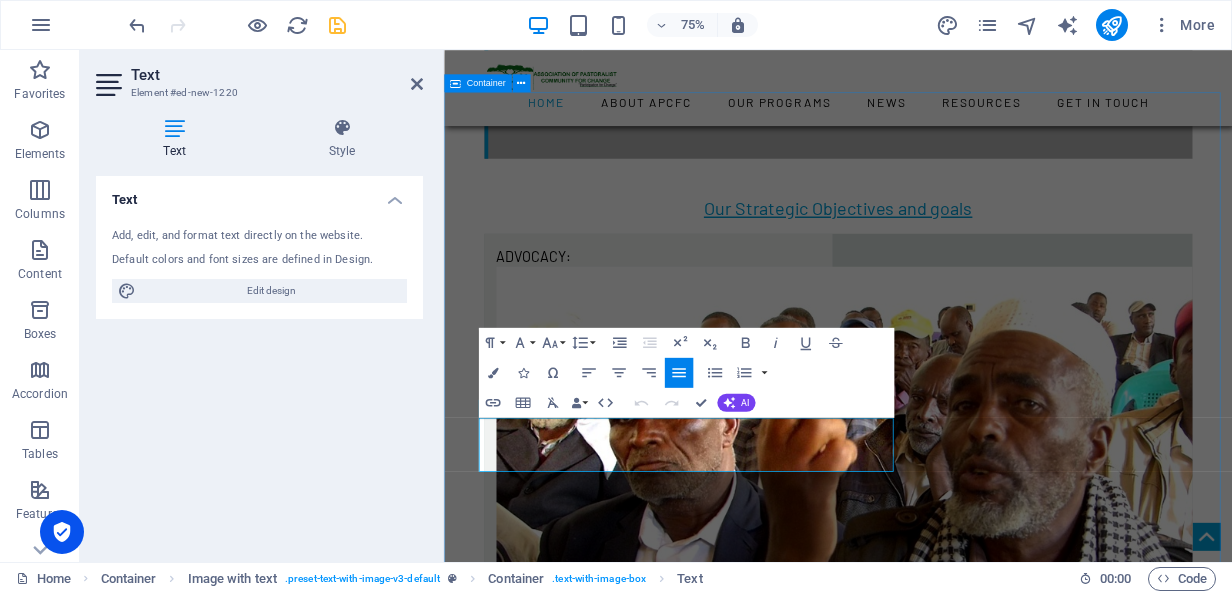 drag, startPoint x: 939, startPoint y: 598, endPoint x: 494, endPoint y: 562, distance: 446.4538 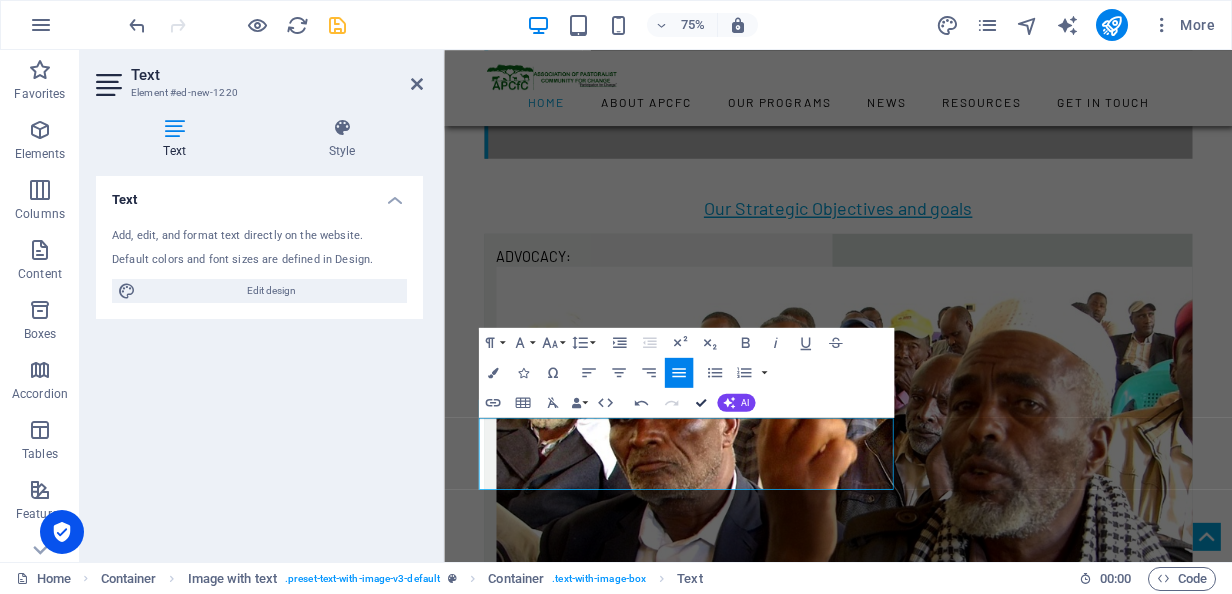 drag, startPoint x: 703, startPoint y: 398, endPoint x: 829, endPoint y: 464, distance: 142.23924 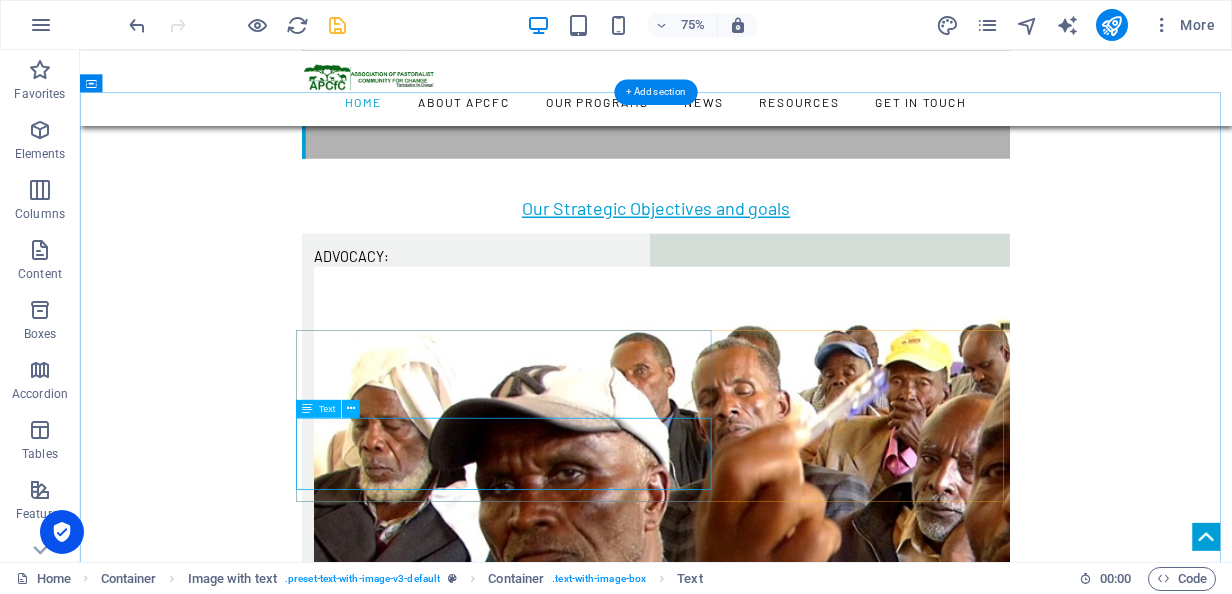 click on "through our community-based peace building interventions 350,000+ pastoralists and agro-pastoralists have experienced improved peace and security, local peace structures are strengthened, Women’s participation and decision-making in community dialogue structures have been improved." at bounding box center [848, 5535] 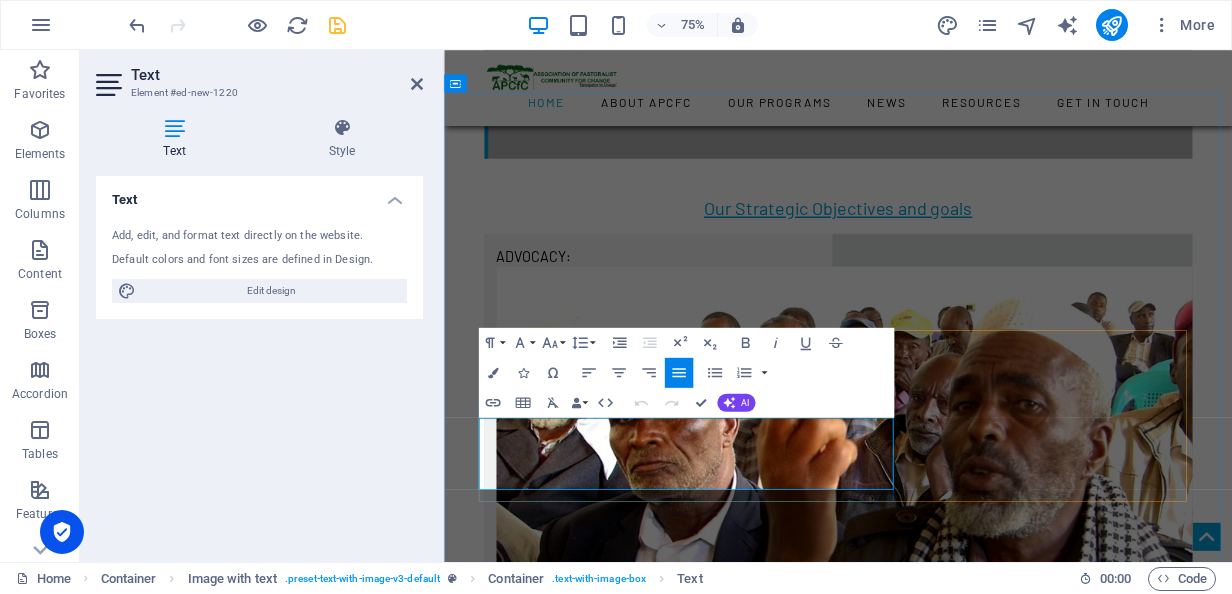 click on "through our community-based peace building interventions 350,000+ pastoralists and agro-pastoralists have experienced improved peace and security, local peace structures are strengthened, Women’s participation and decision-making in community dialogue structures have been improved." at bounding box center (970, 4446) 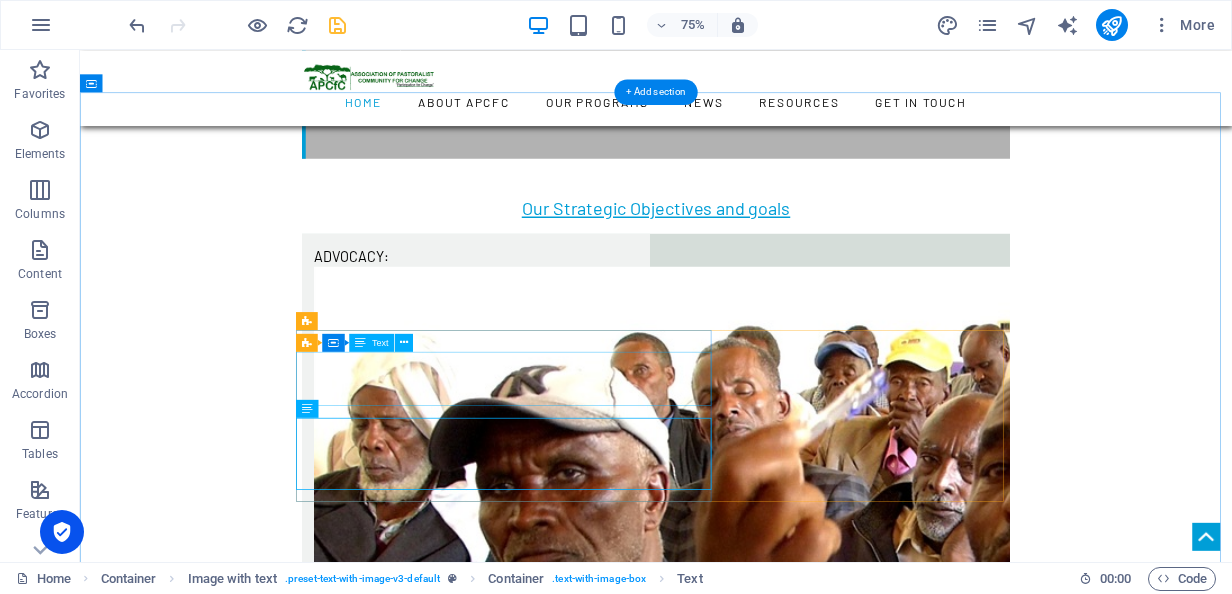 click on "Strengthening advocacy and lobbying capacities of pastoralists and their governance structures to participate in the policy processes affecting their lives to help improve food security and sustainable pastoral livelihood." at bounding box center [848, 5459] 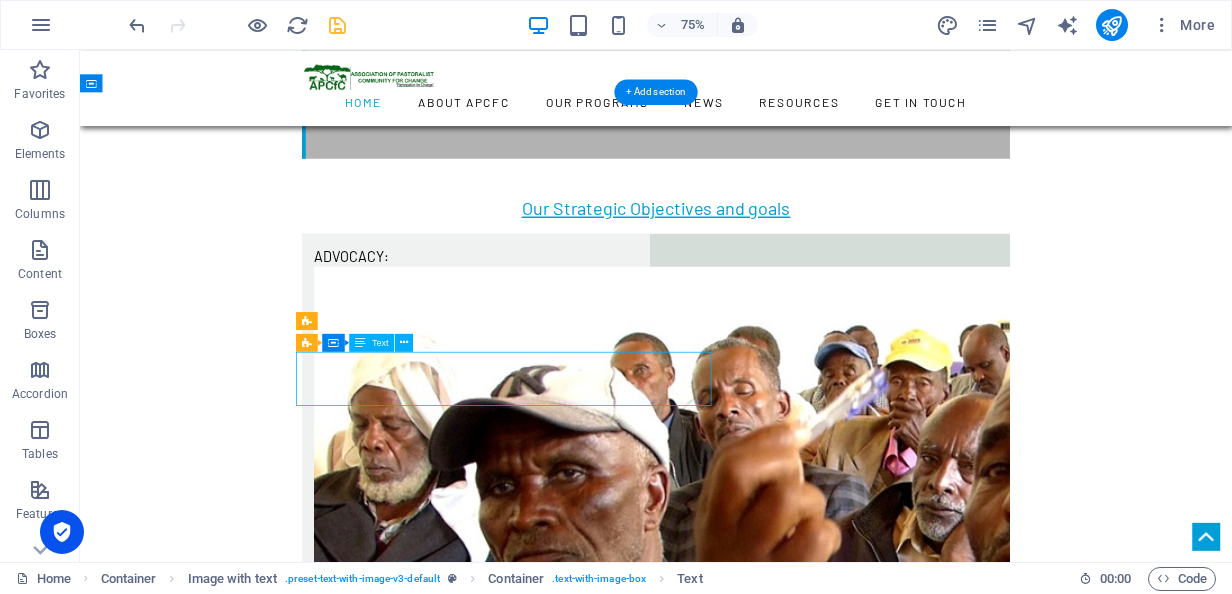 click on "Strengthening advocacy and lobbying capacities of pastoralists and their governance structures to participate in the policy processes affecting their lives to help improve food security and sustainable pastoral livelihood." at bounding box center [848, 5459] 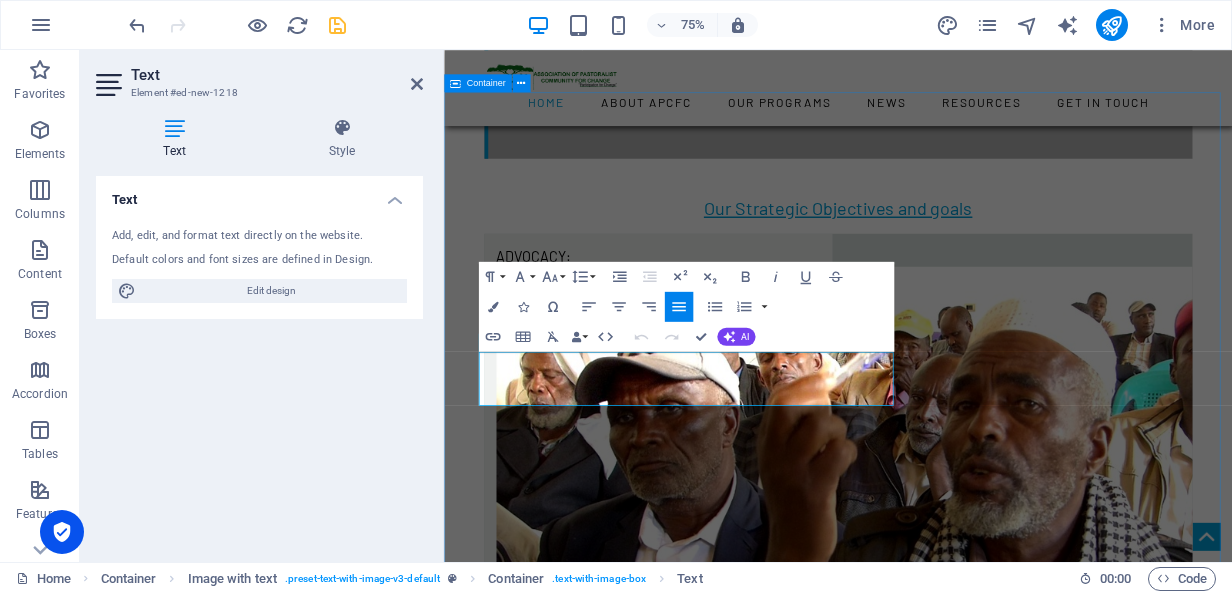 drag, startPoint x: 935, startPoint y: 504, endPoint x: 489, endPoint y: 445, distance: 449.88553 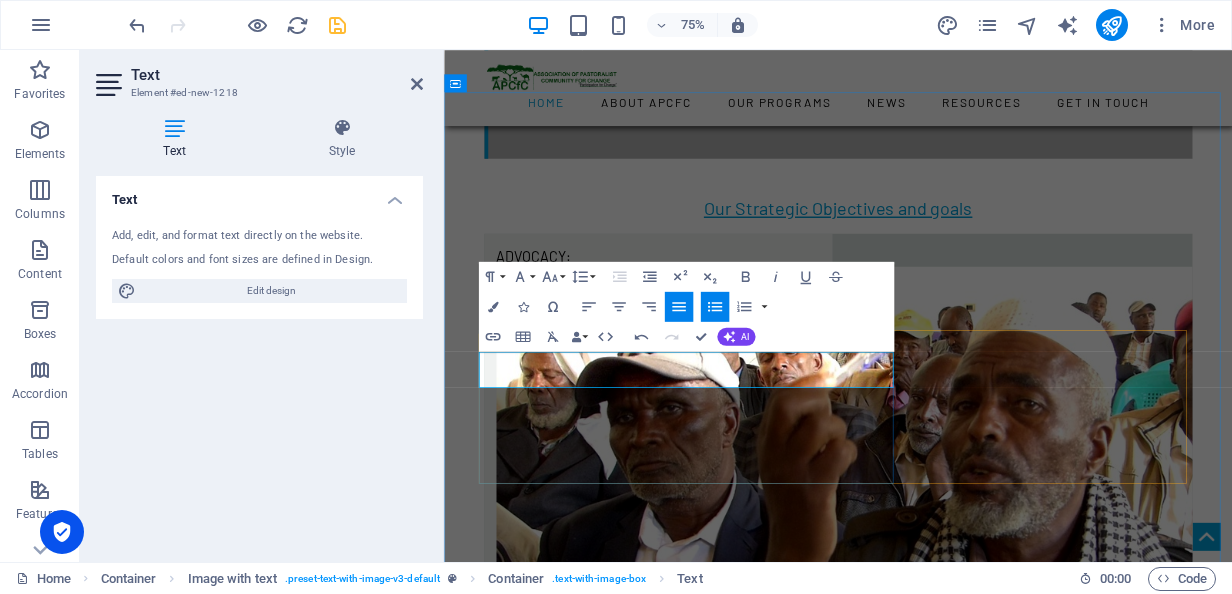 click on "Supporting communities in pastoralist areas affected by conflicts to engage in constructive dialogues and promote culture of peaceful coexistence." at bounding box center (978, 4370) 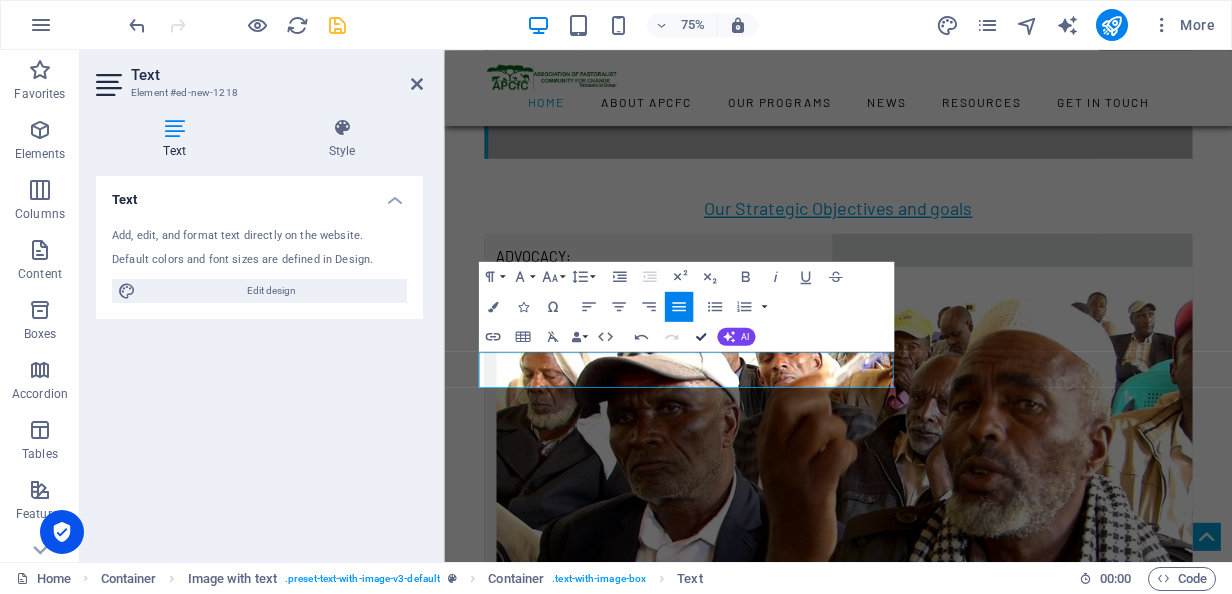 drag, startPoint x: 698, startPoint y: 332, endPoint x: 518, endPoint y: 479, distance: 232.39836 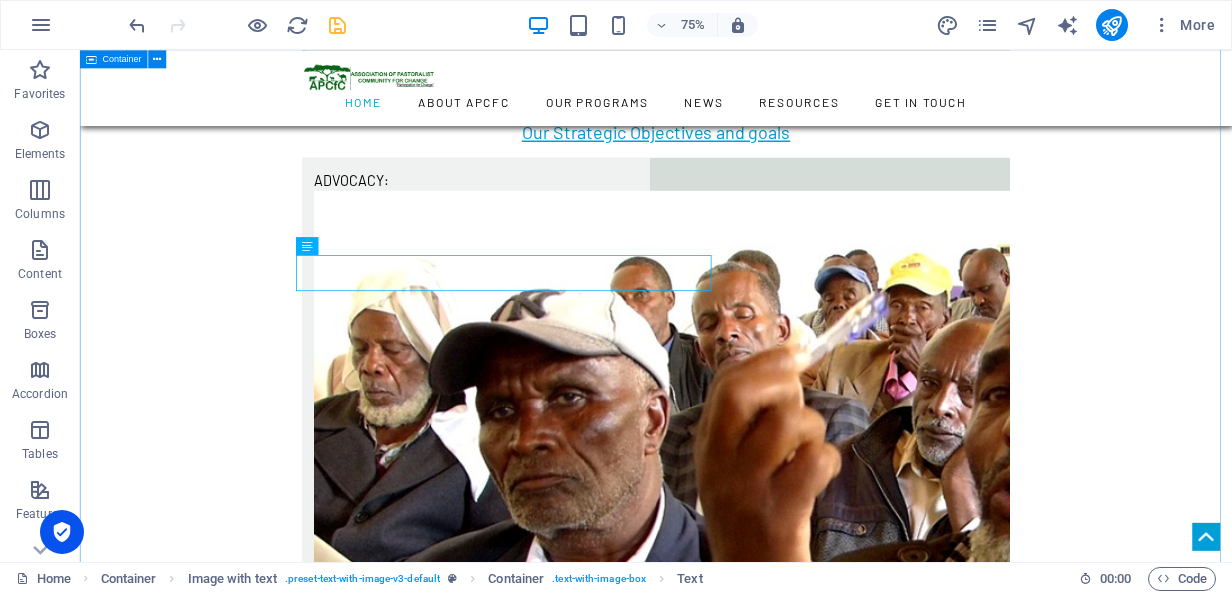 scroll, scrollTop: 3136, scrollLeft: 0, axis: vertical 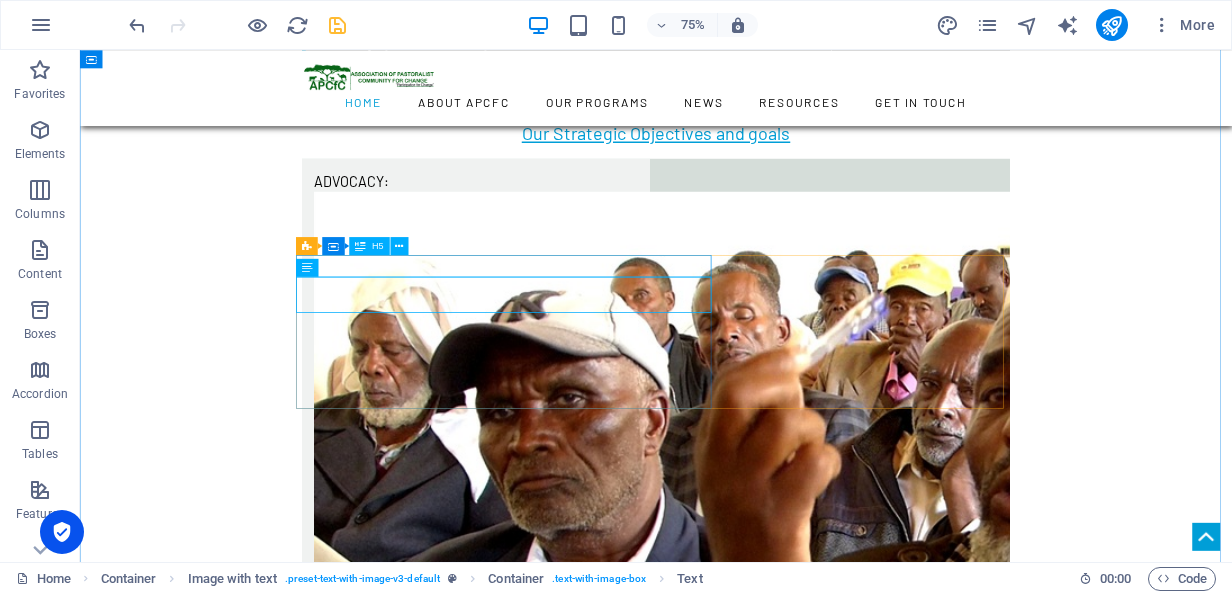 click on "Advocacy" at bounding box center (848, 5320) 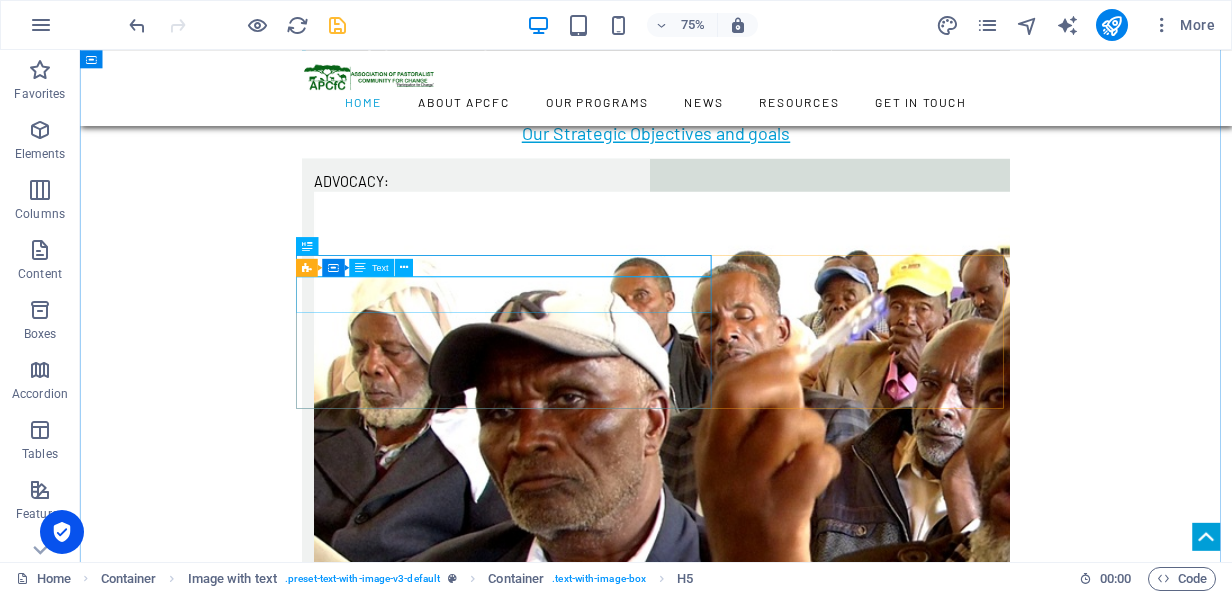 click on "Supporting communities in pastoralist areas affected by conflicts to engage in constructive dialogues and promote culture of peaceful coexistence." at bounding box center [848, 5359] 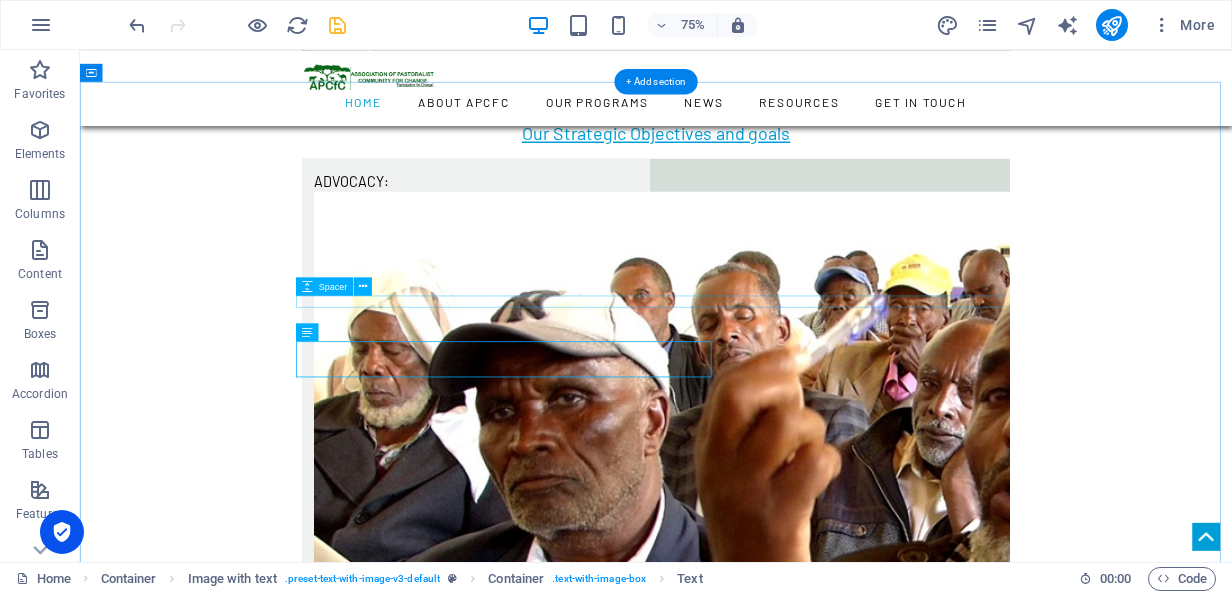 scroll, scrollTop: 3036, scrollLeft: 0, axis: vertical 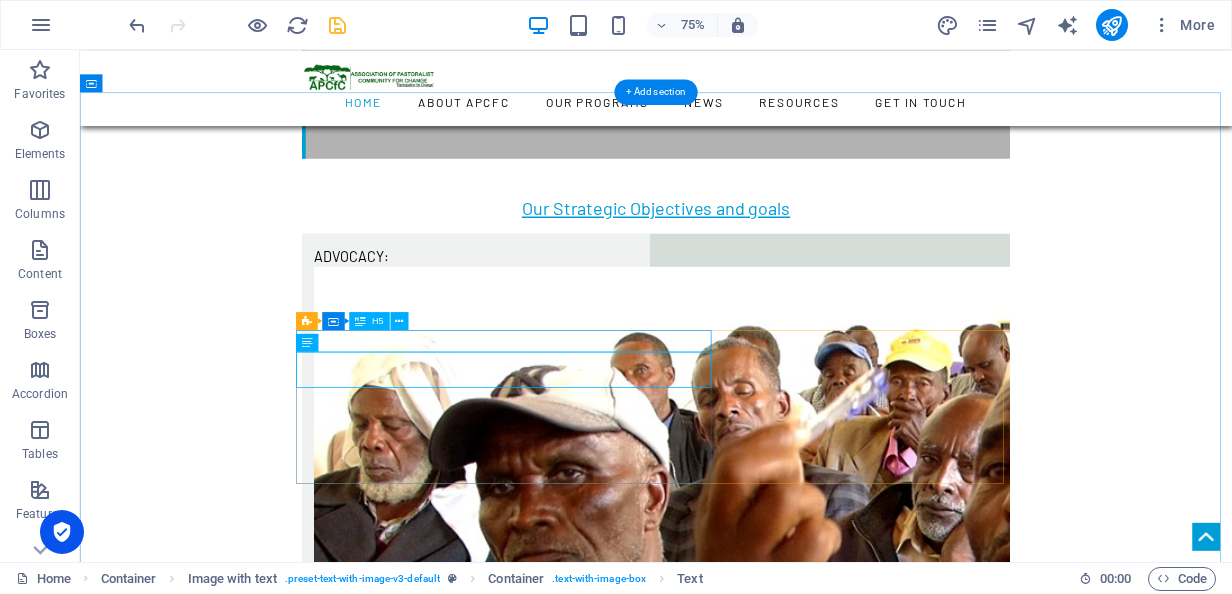 click on "Advocacy" at bounding box center (848, 5420) 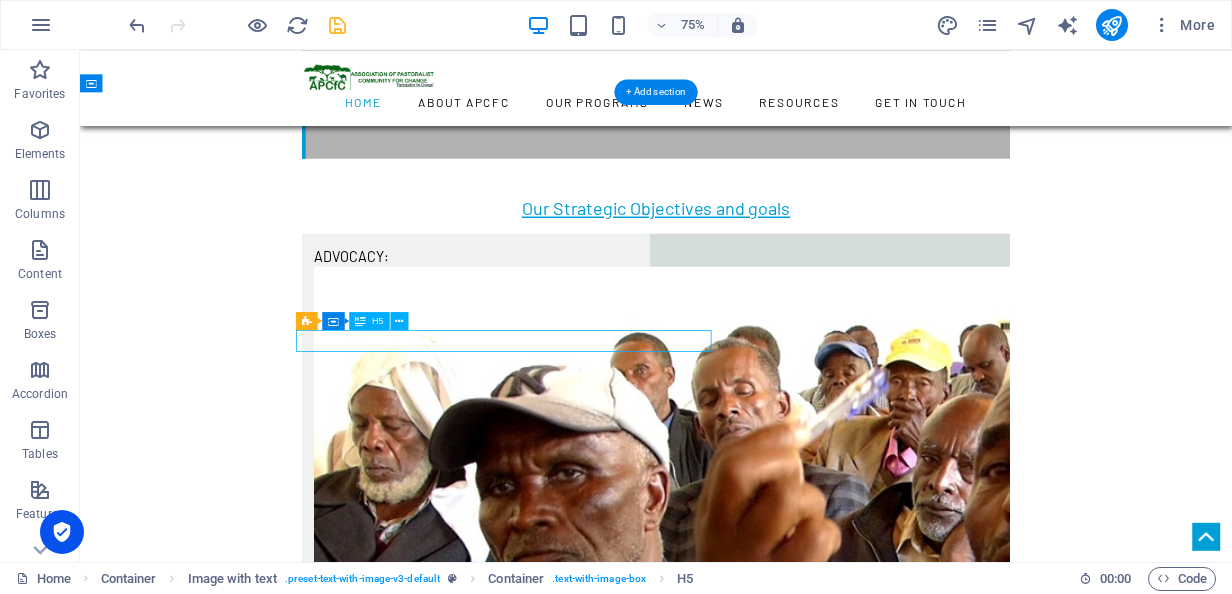 click on "Advocacy" at bounding box center [848, 5420] 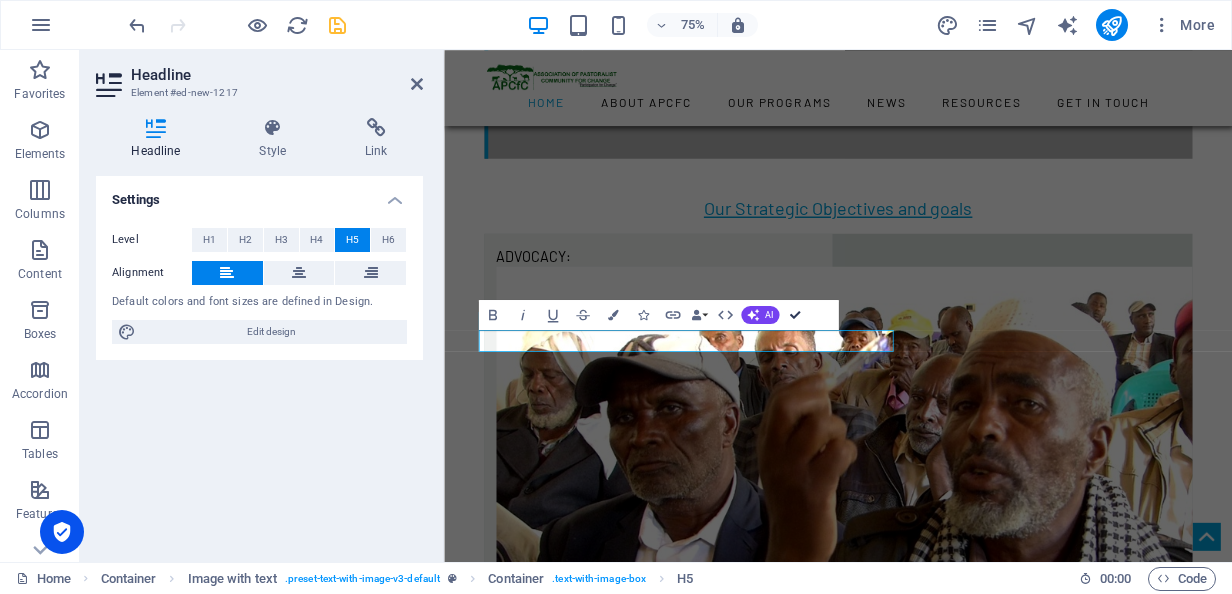 drag, startPoint x: 967, startPoint y: 350, endPoint x: 792, endPoint y: 312, distance: 179.0782 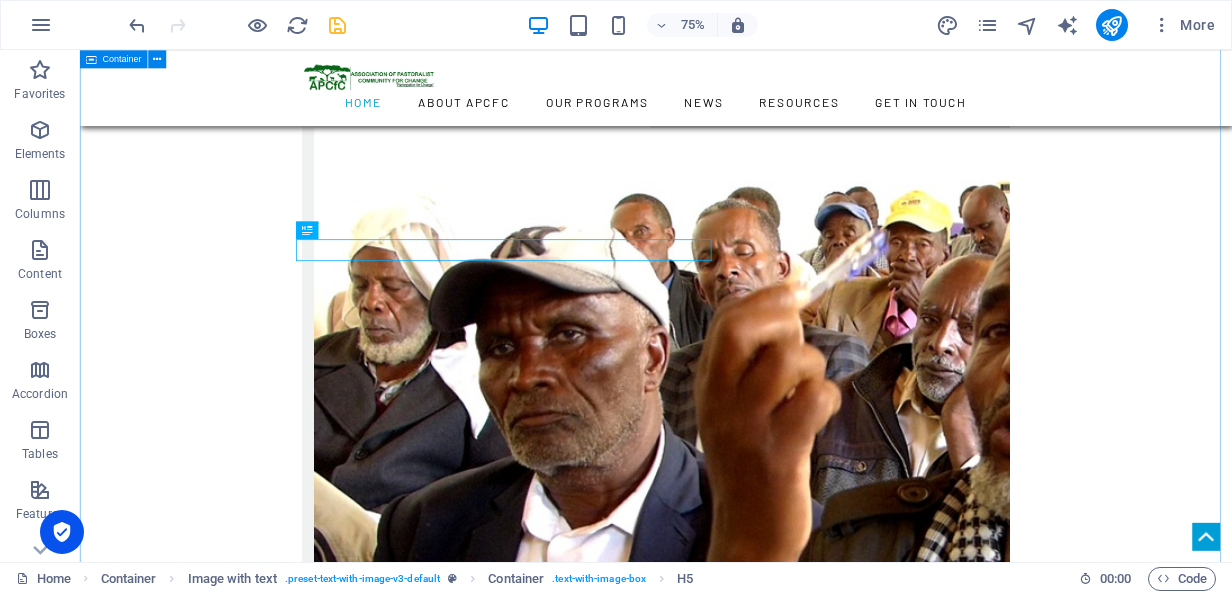 scroll, scrollTop: 3236, scrollLeft: 0, axis: vertical 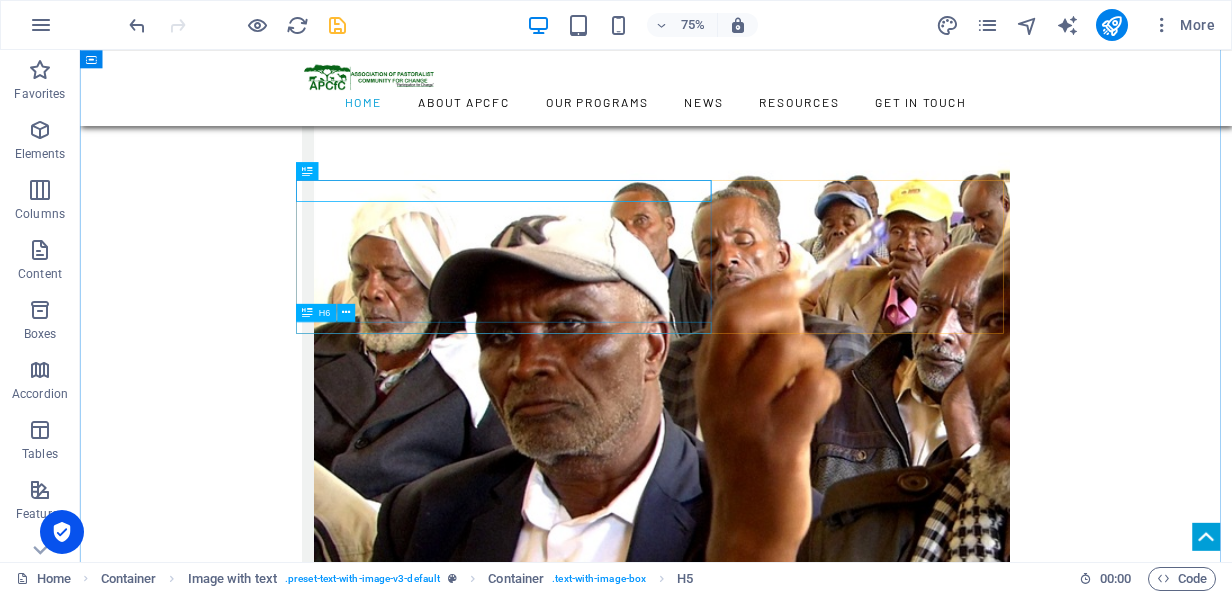 click on "   Learn more" at bounding box center [848, 5379] 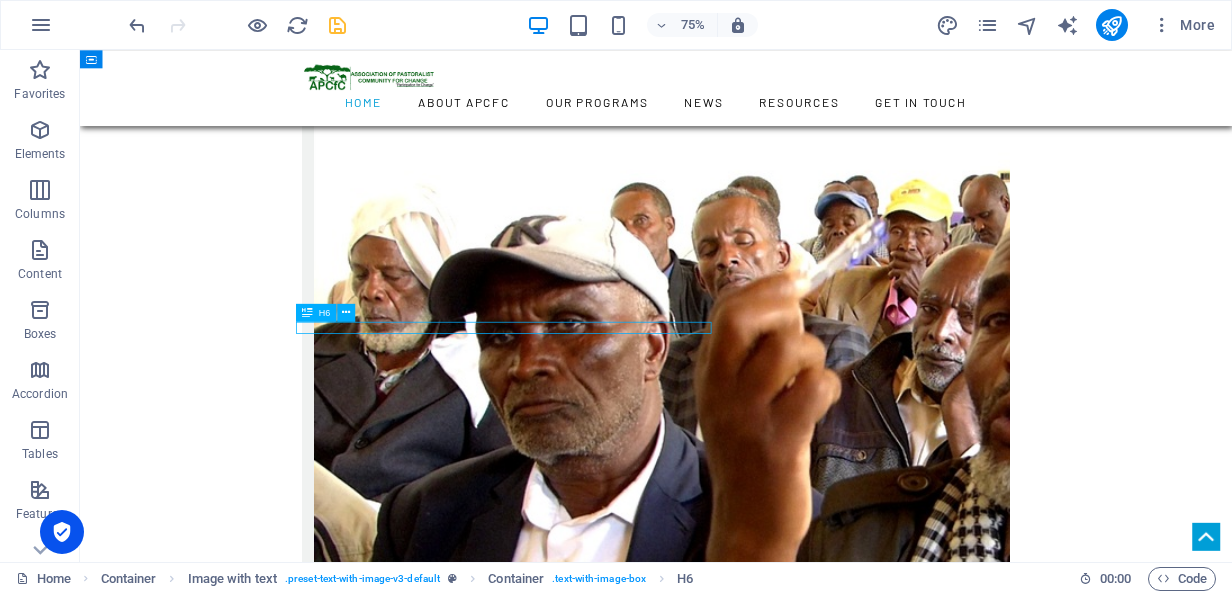 click on "   Learn more" at bounding box center (848, 5379) 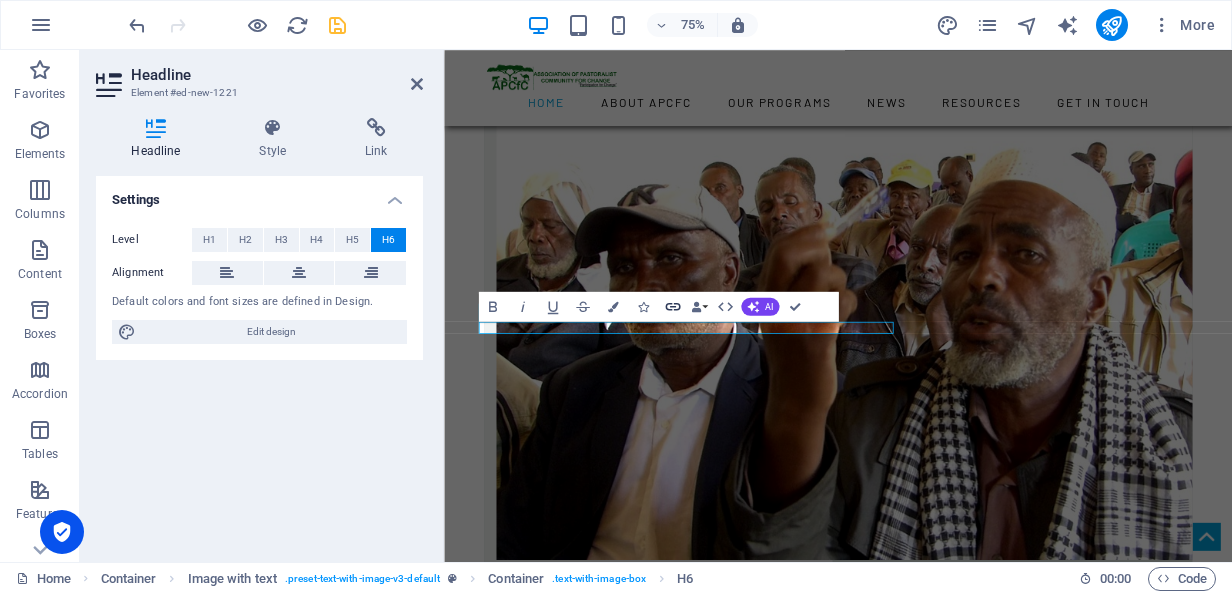 click 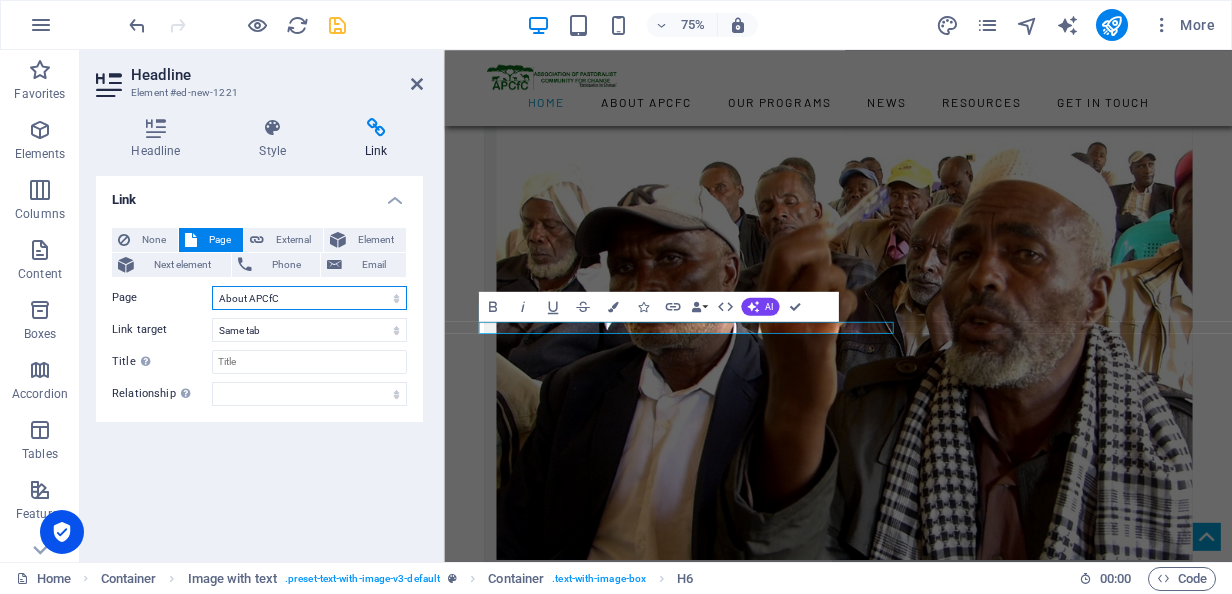 click on "Home About APCfC -- Our history ---- Our vision &amp; mission Our Programs -- Dispute resolution &amp; Peace building -- Gender equality &amp; Women empowerment -- Livelihoods Resilience -- Disaster response &amp; Protection -- Advocacy News Resources -- Case stories -- Gallery ---- Reports Get in touch -- Contact us -- Vacancy &amp; Bids -- Submit a Complaint Home Waa&#39;[PERSON_NAME] Sagantaawwan [PERSON_NAME] Odeeffannoo Sanadoota Nu Qunnamaa" at bounding box center [309, 298] 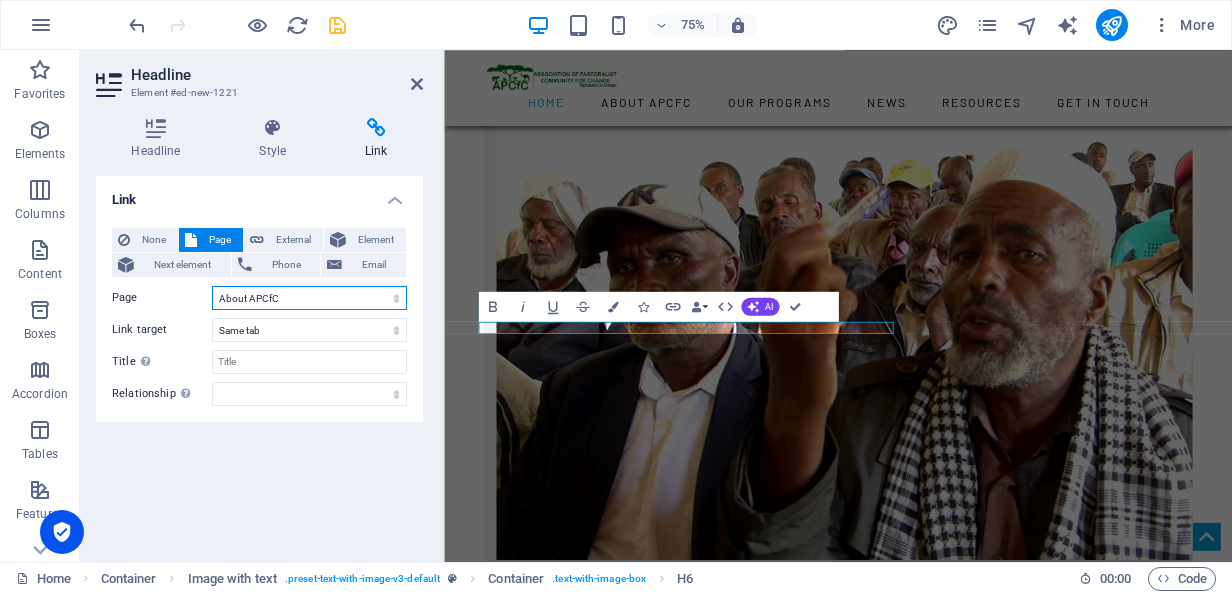 select on "5" 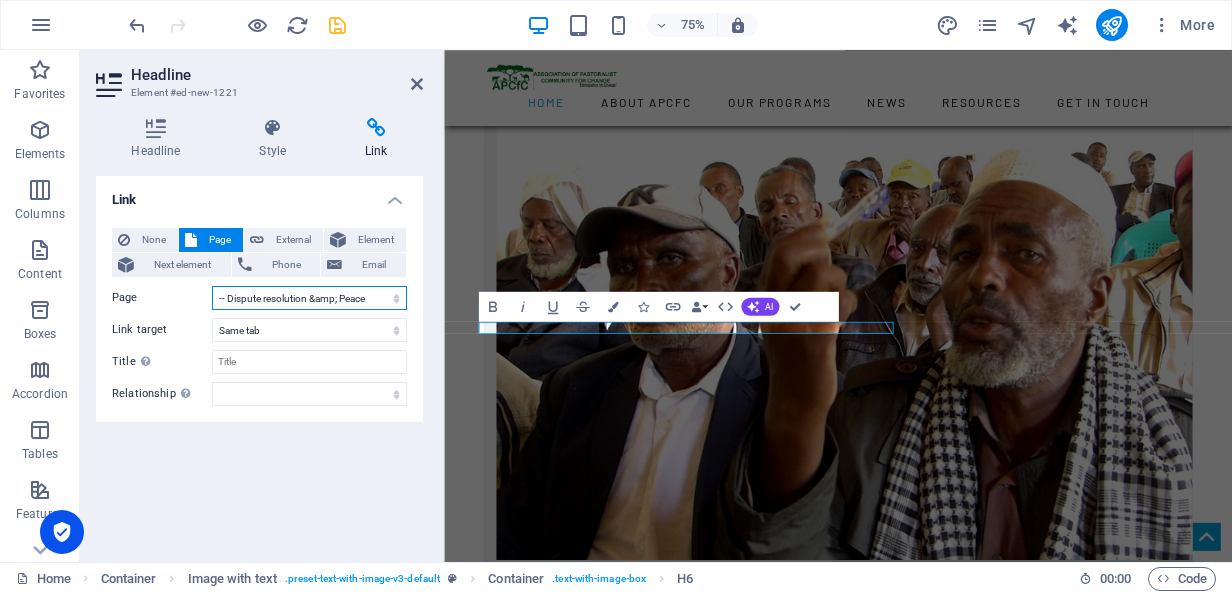click on "Home About APCfC -- Our history ---- Our vision &amp; mission Our Programs -- Dispute resolution &amp; Peace building -- Gender equality &amp; Women empowerment -- Livelihoods Resilience -- Disaster response &amp; Protection -- Advocacy News Resources -- Case stories -- Gallery ---- Reports Get in touch -- Contact us -- Vacancy &amp; Bids -- Submit a Complaint Home Waa&#39;[PERSON_NAME] Sagantaawwan [PERSON_NAME] Odeeffannoo Sanadoota Nu Qunnamaa" at bounding box center [309, 298] 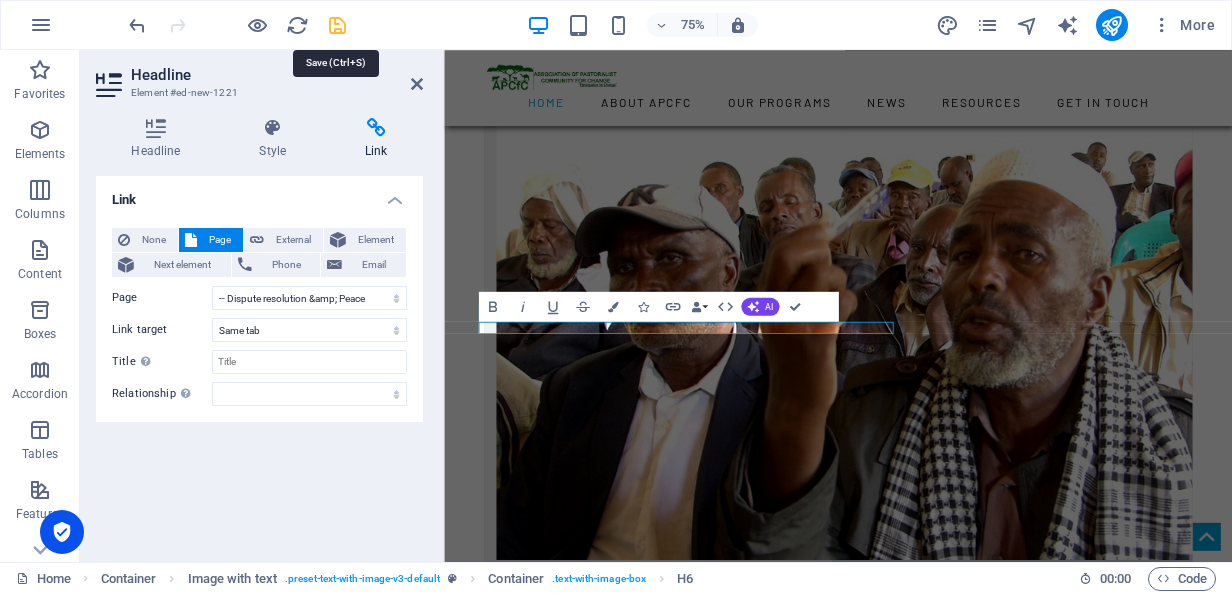 click at bounding box center (337, 25) 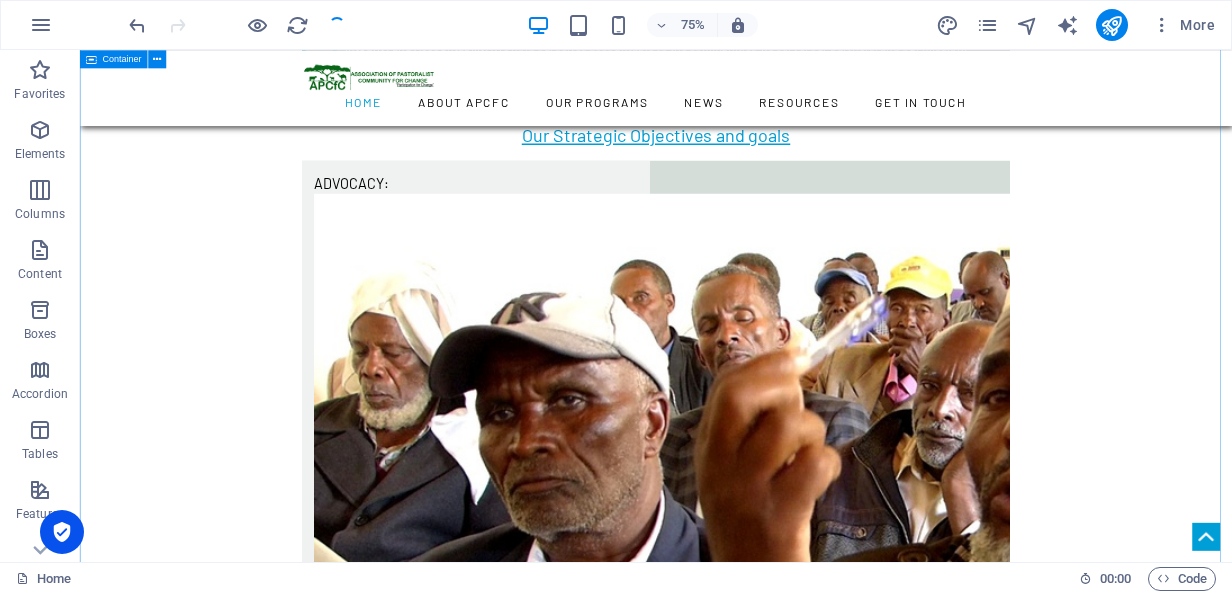 scroll, scrollTop: 3036, scrollLeft: 0, axis: vertical 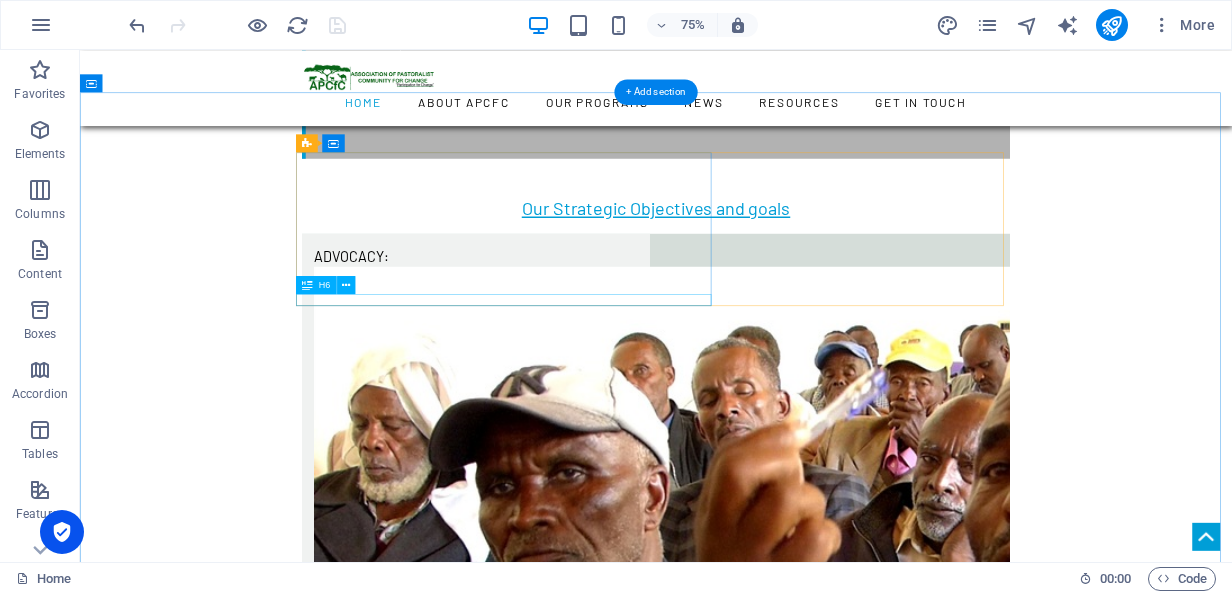 click on "   Learn more" at bounding box center [848, 4816] 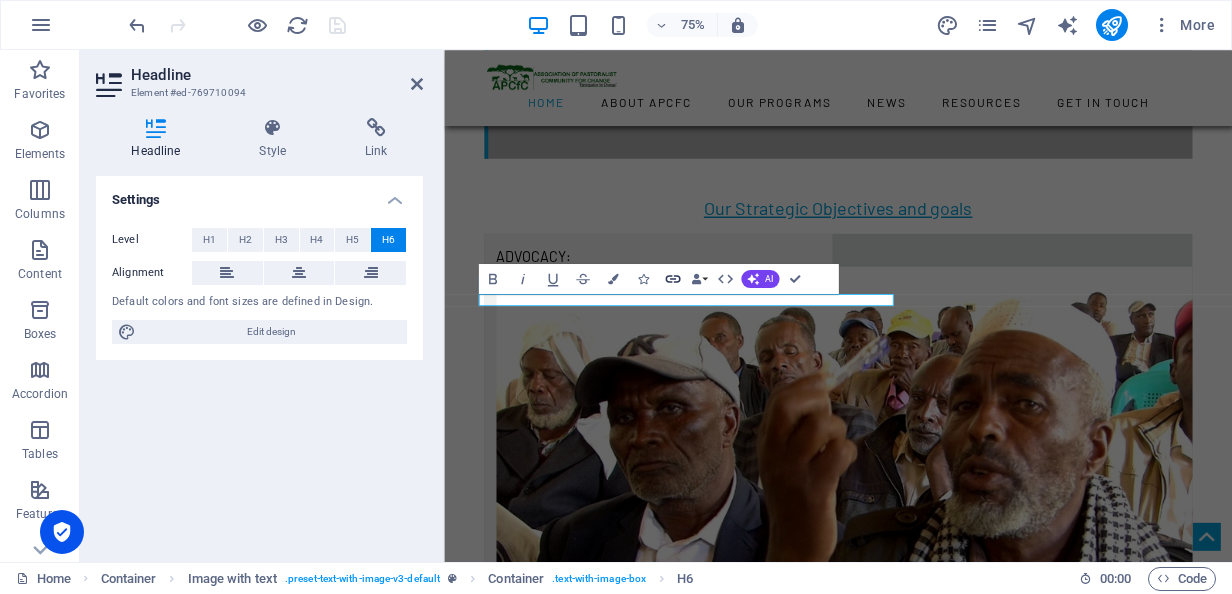click 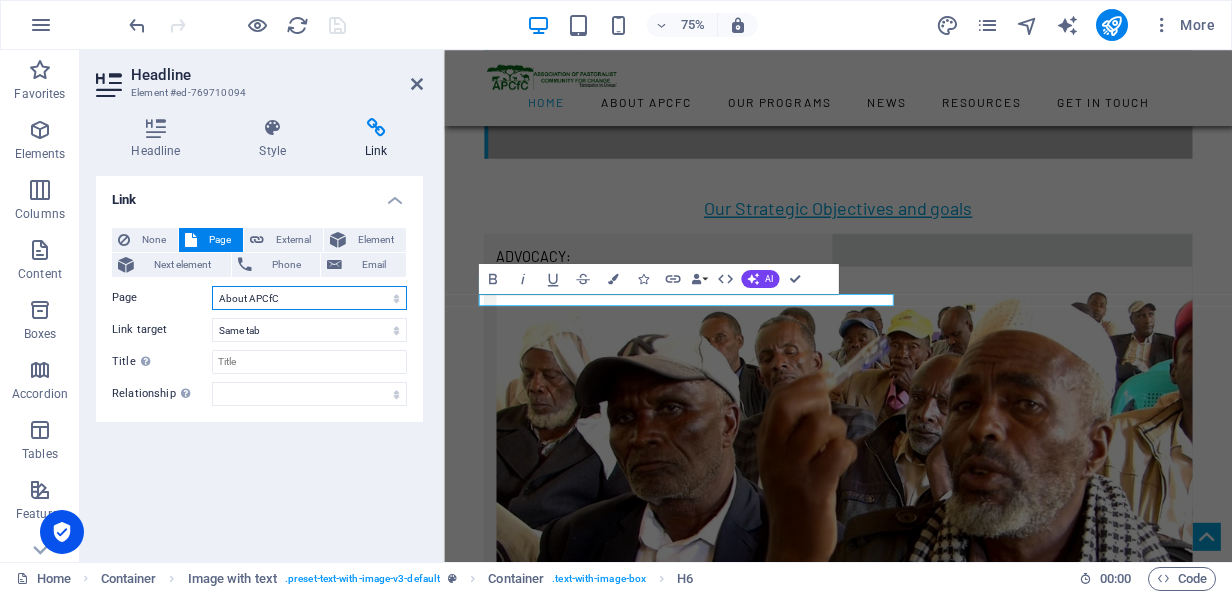 click on "Home About APCfC -- Our history ---- Our vision &amp; mission Our Programs -- Dispute resolution &amp; Peace building -- Gender equality &amp; Women empowerment -- Livelihoods Resilience -- Disaster response &amp; Protection -- Advocacy News Resources -- Case stories -- Gallery ---- Reports Get in touch -- Contact us -- Vacancy &amp; Bids -- Submit a Complaint Home Waa&#39;[PERSON_NAME] Sagantaawwan [PERSON_NAME] Odeeffannoo Sanadoota Nu Qunnamaa" at bounding box center (309, 298) 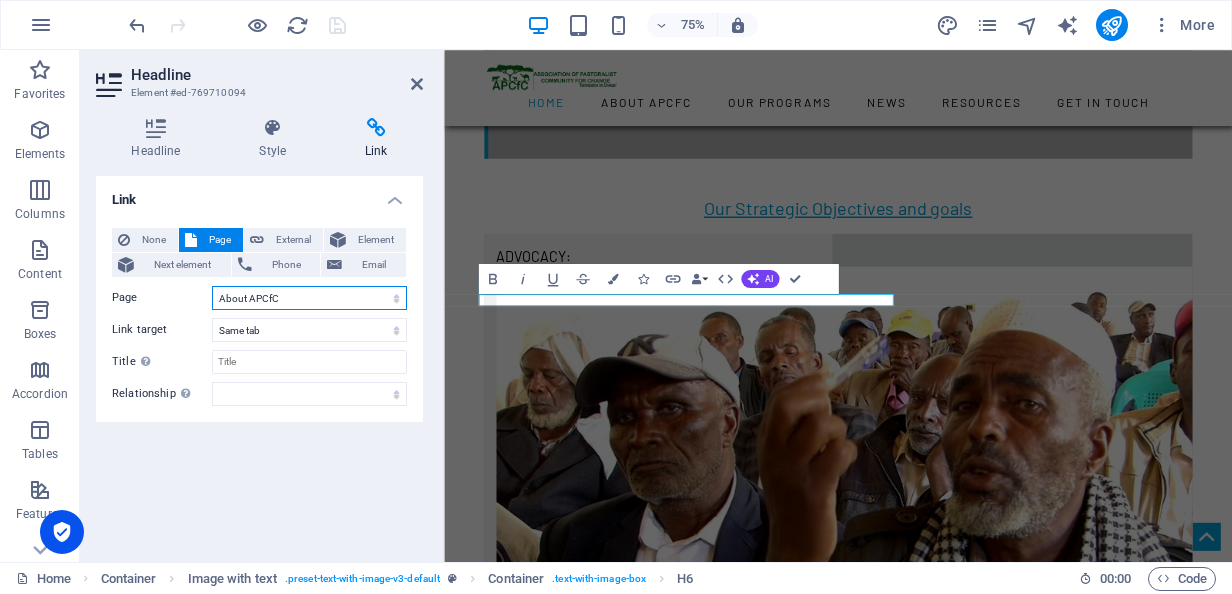 select on "9" 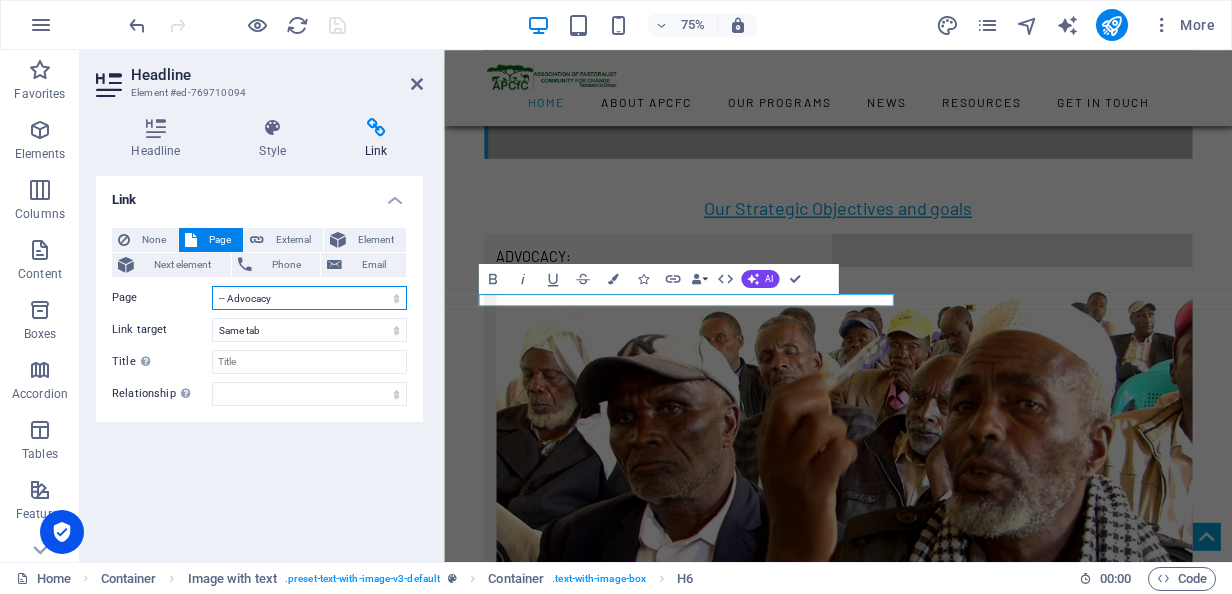 click on "Home About APCfC -- Our history ---- Our vision &amp; mission Our Programs -- Dispute resolution &amp; Peace building -- Gender equality &amp; Women empowerment -- Livelihoods Resilience -- Disaster response &amp; Protection -- Advocacy News Resources -- Case stories -- Gallery ---- Reports Get in touch -- Contact us -- Vacancy &amp; Bids -- Submit a Complaint Home Waa&#39;[PERSON_NAME] Sagantaawwan [PERSON_NAME] Odeeffannoo Sanadoota Nu Qunnamaa" at bounding box center (309, 298) 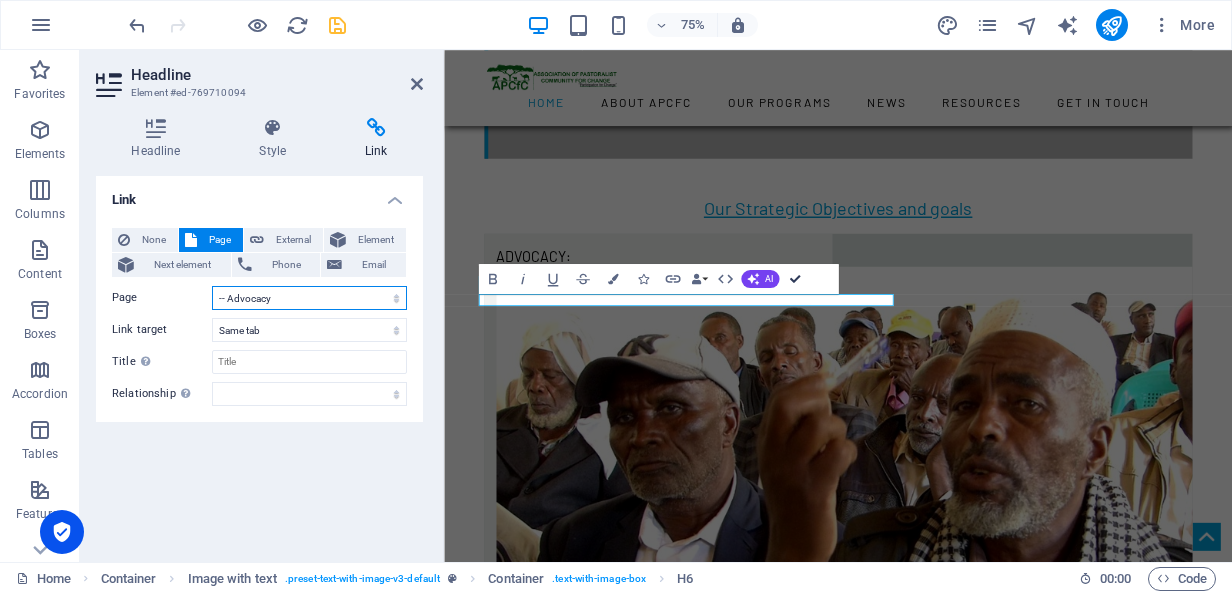drag, startPoint x: 795, startPoint y: 276, endPoint x: 888, endPoint y: 314, distance: 100.46392 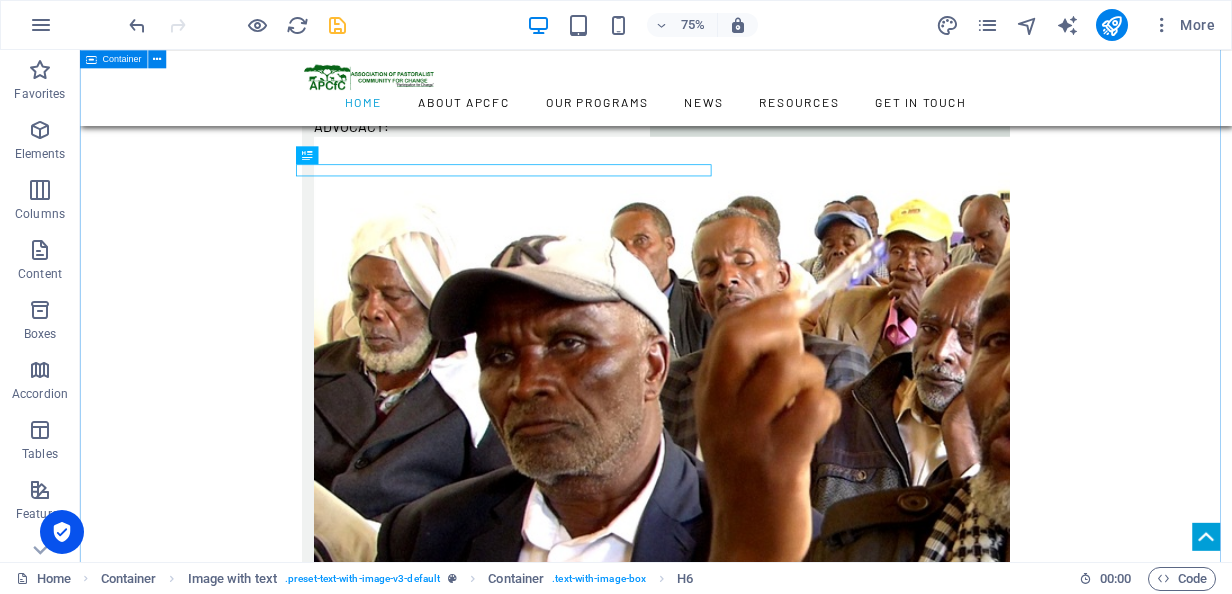 scroll, scrollTop: 3236, scrollLeft: 0, axis: vertical 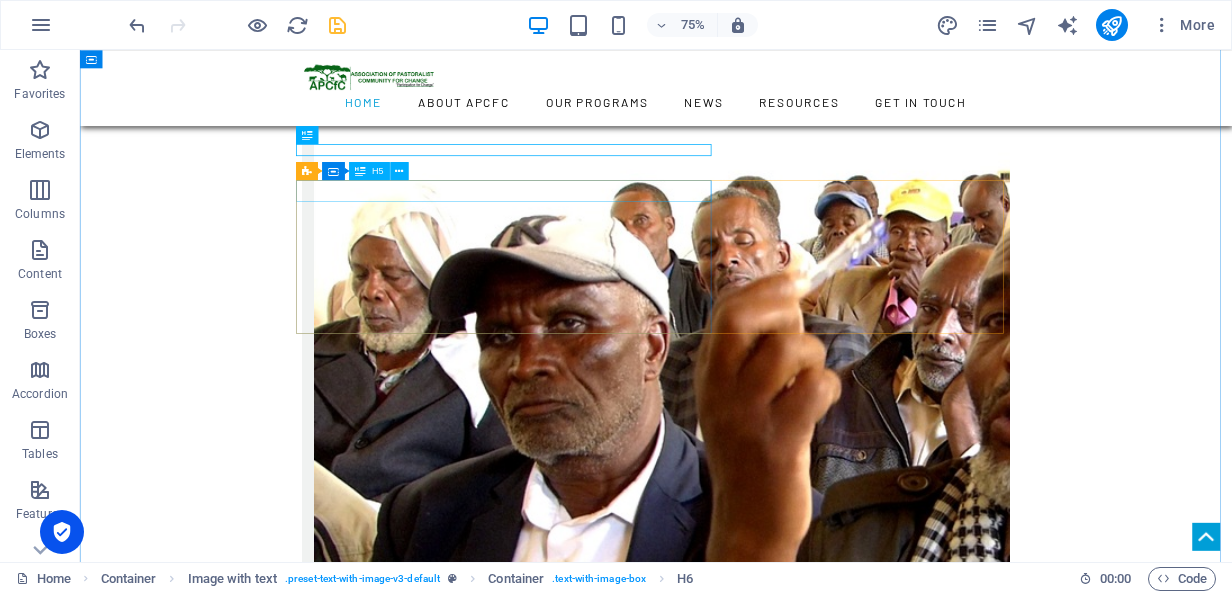 click on "Peace Building" at bounding box center (848, 5220) 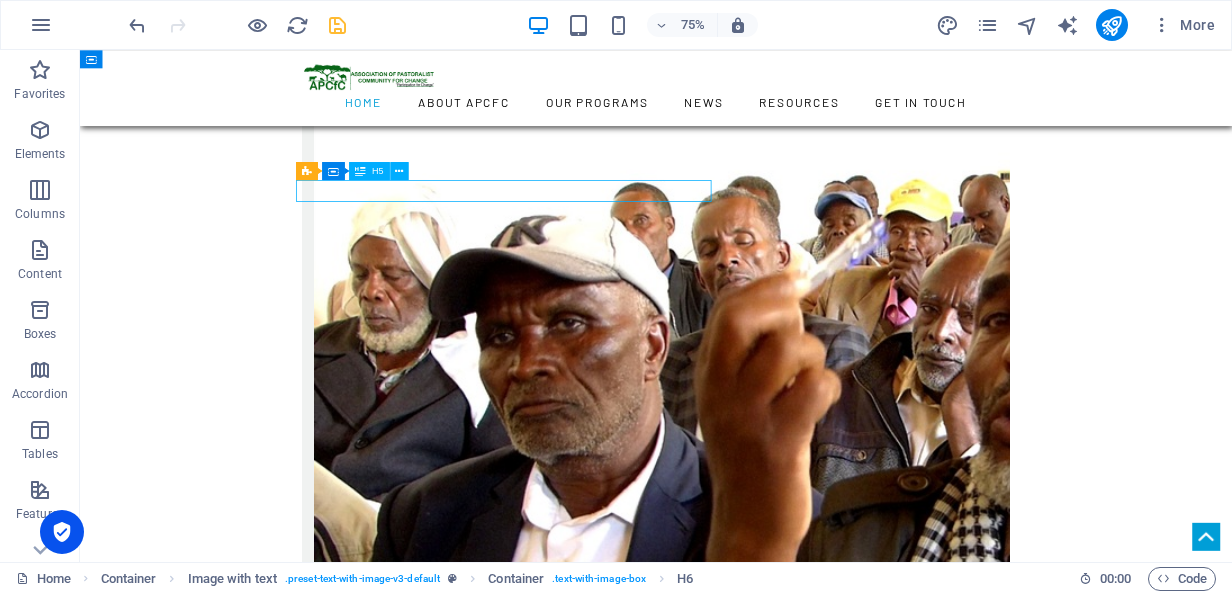 click on "Peace Building" at bounding box center (848, 5220) 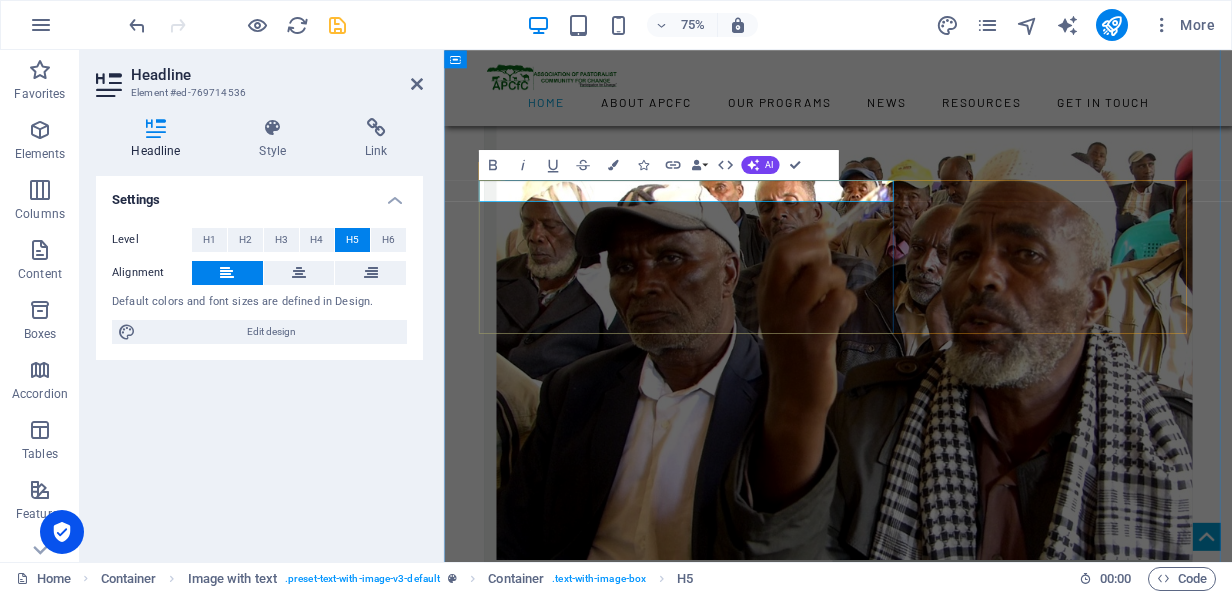 click on "Peace Building" at bounding box center (970, 4131) 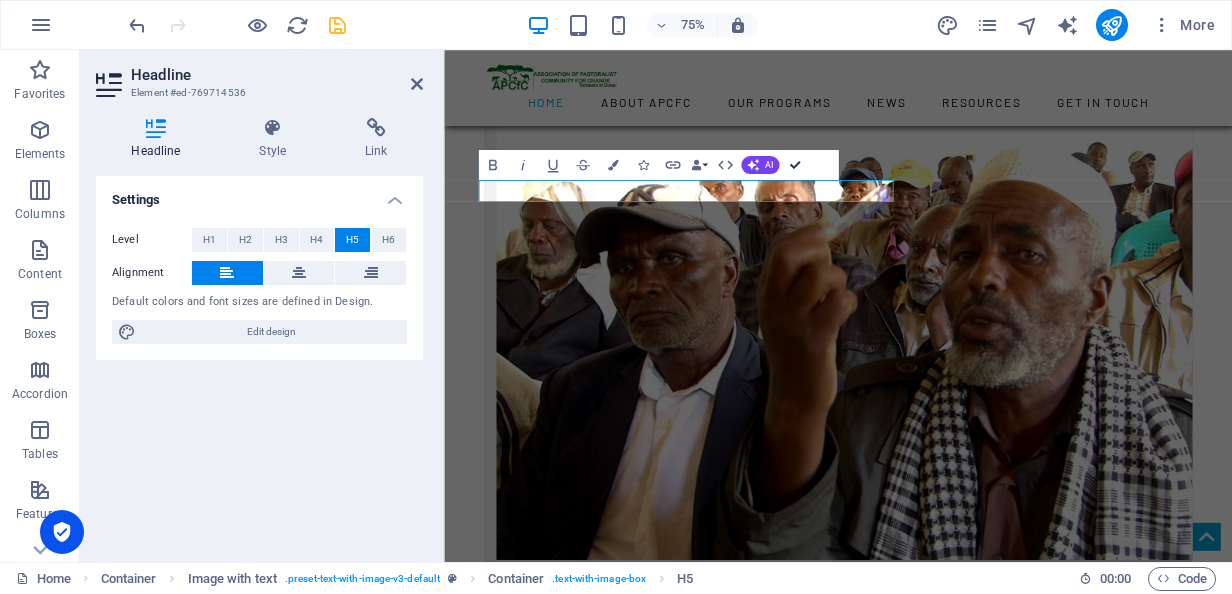 drag, startPoint x: 799, startPoint y: 159, endPoint x: 663, endPoint y: 414, distance: 289 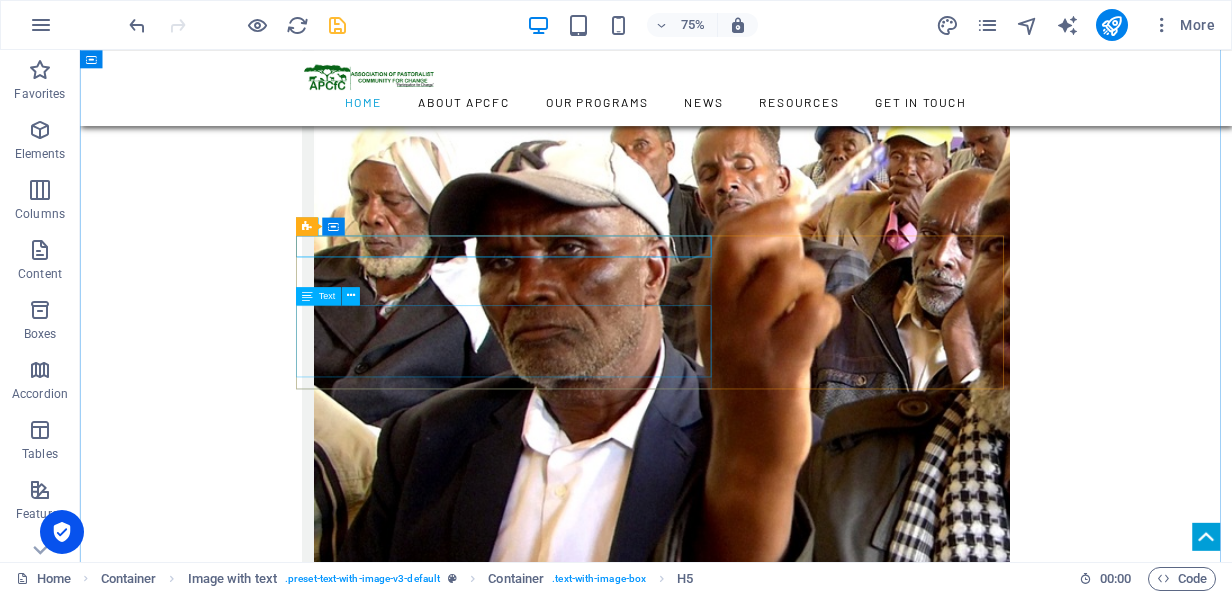 scroll, scrollTop: 3136, scrollLeft: 0, axis: vertical 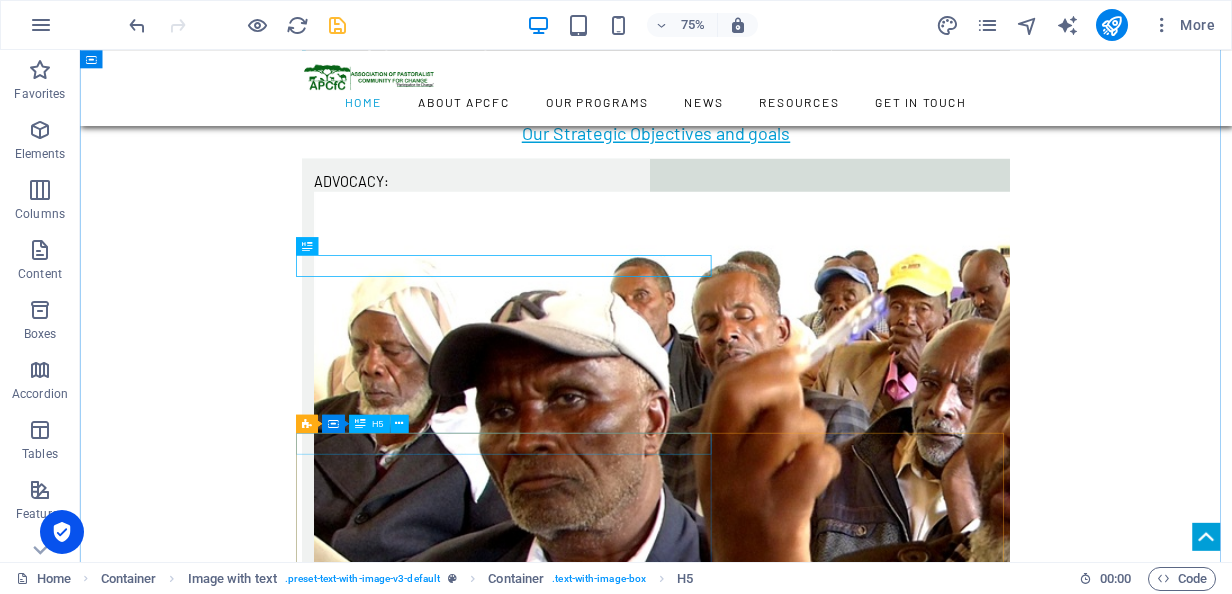 click on "Advocacy" at bounding box center [848, 6084] 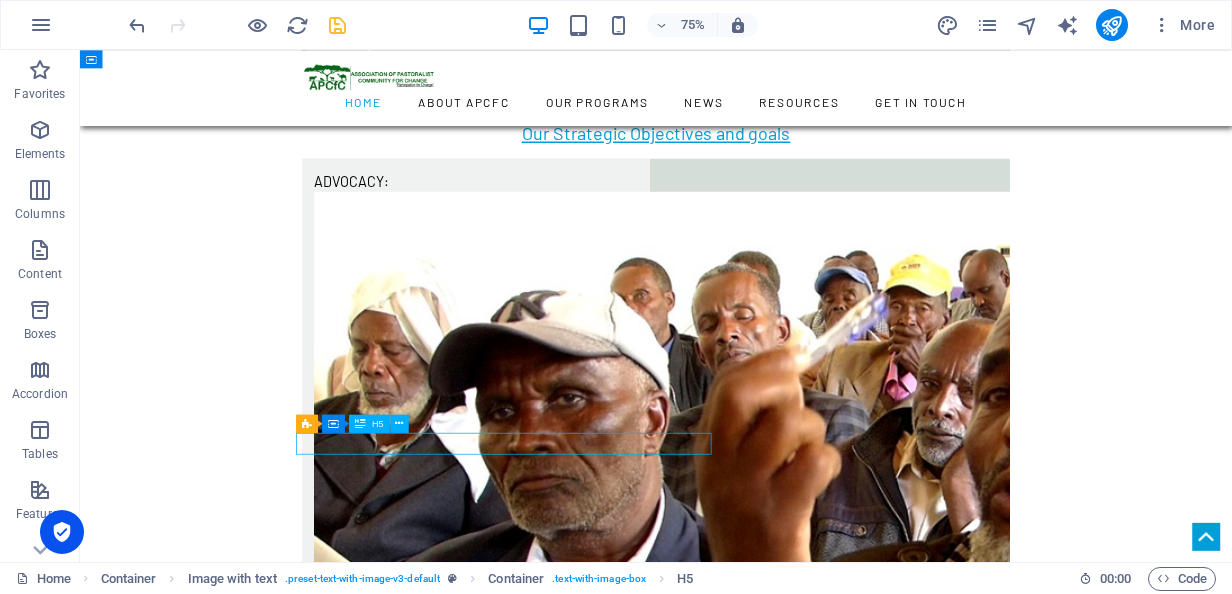 click on "Advocacy" at bounding box center [848, 6084] 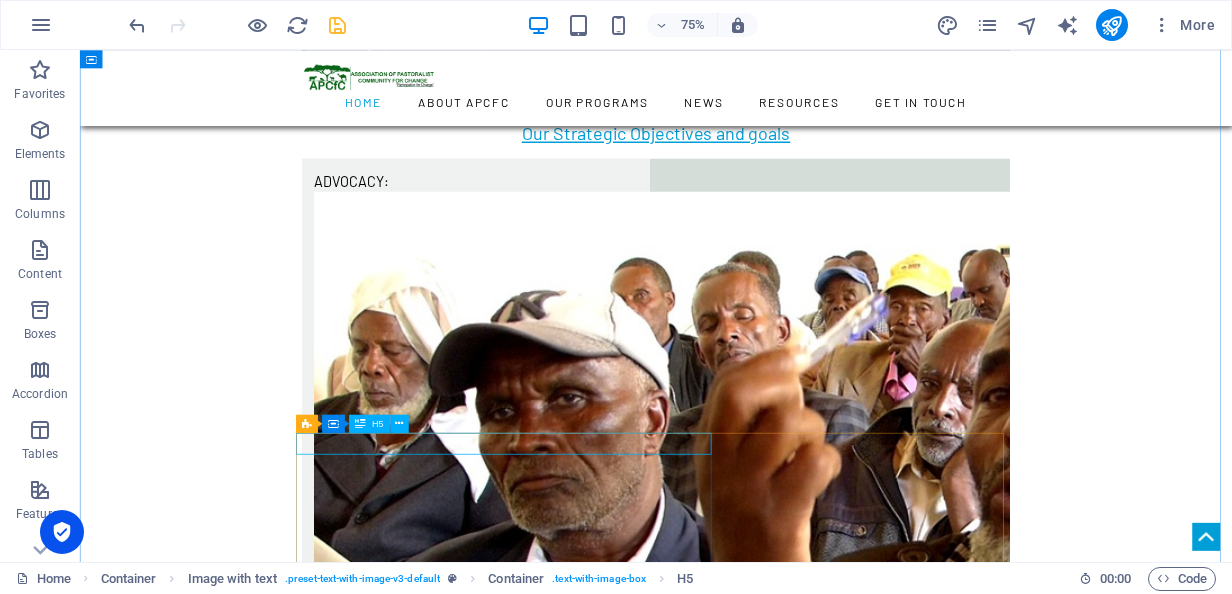 click on "Gender equality and Women Empowerment" at bounding box center (848, 6084) 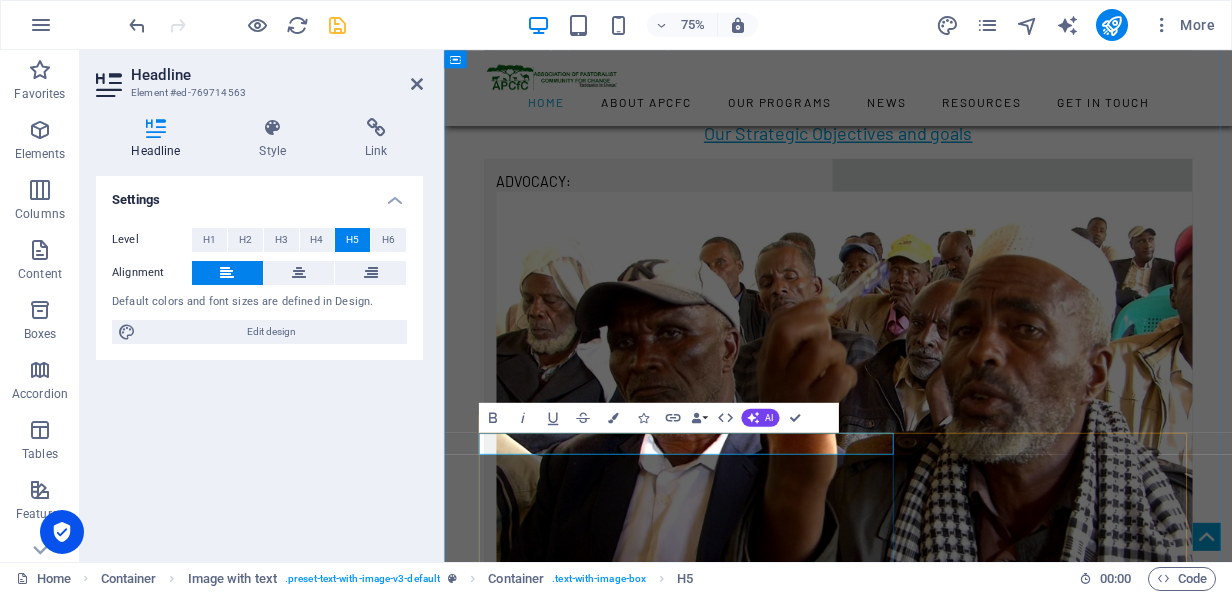 click on "Gender equality and Women Empowerment" at bounding box center (970, 4994) 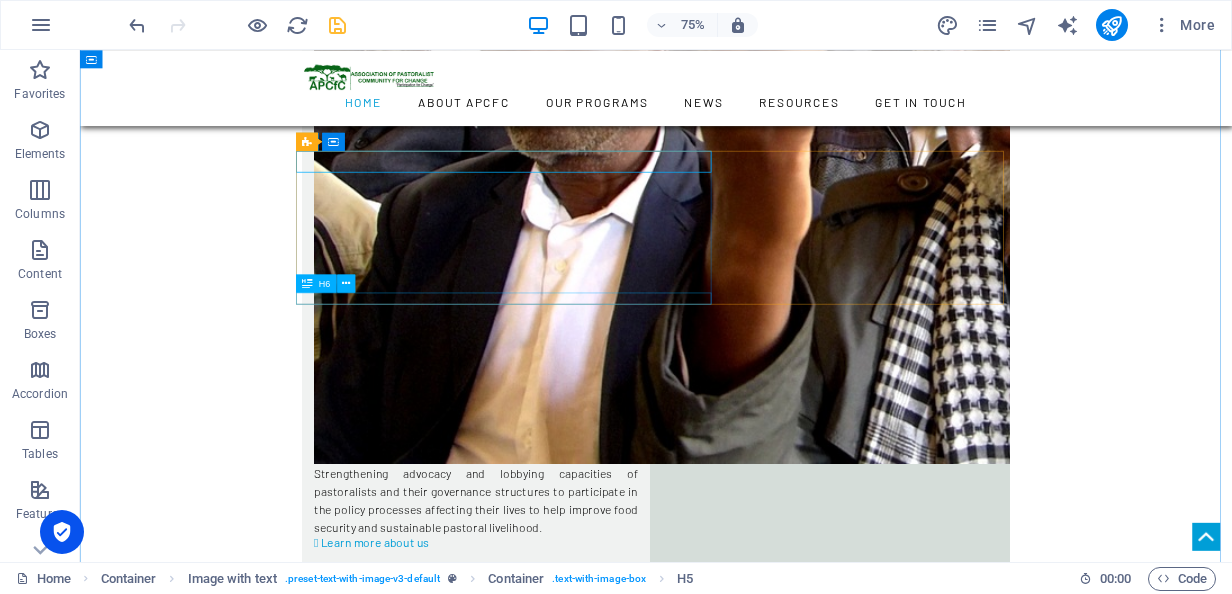 scroll, scrollTop: 3436, scrollLeft: 0, axis: vertical 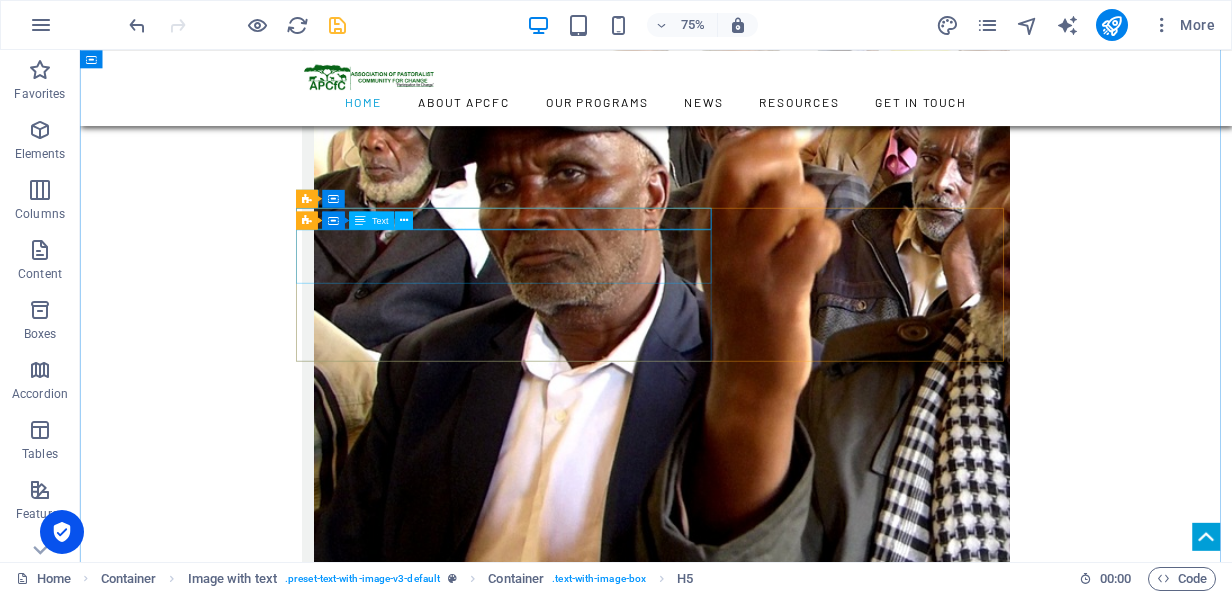 click on "Strengthening advocacy and lobbying capacities of pastoralists and their governance structures to participate in the policy processes affecting their lives to help improve food security and sustainable pastoral livelihood." at bounding box center [848, 5823] 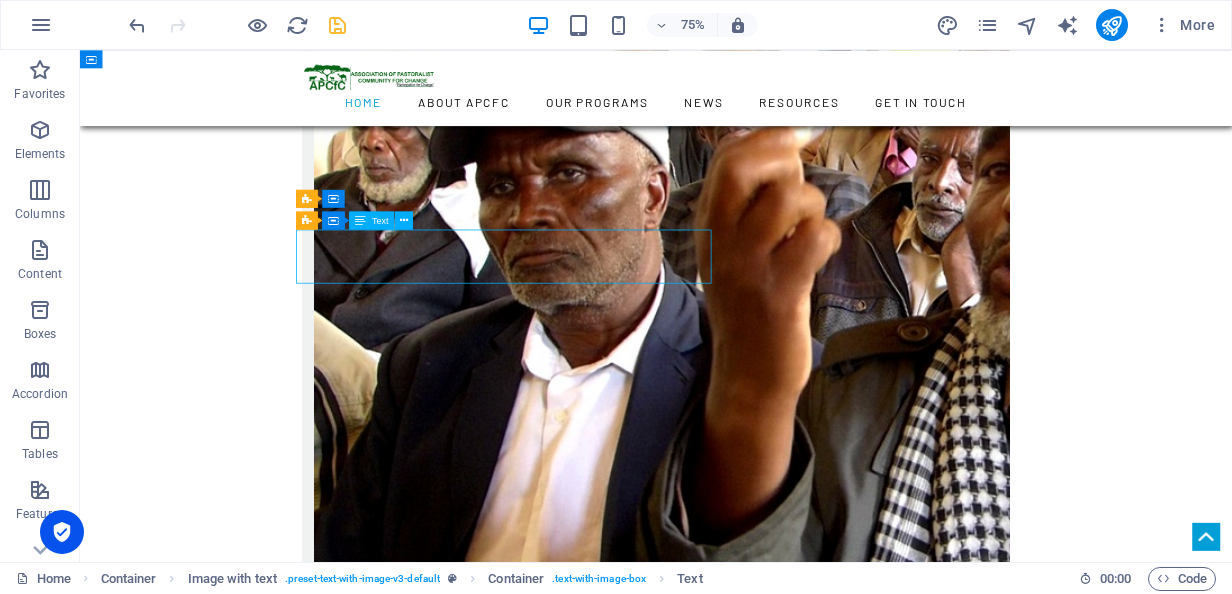 click on "Strengthening advocacy and lobbying capacities of pastoralists and their governance structures to participate in the policy processes affecting their lives to help improve food security and sustainable pastoral livelihood." at bounding box center [848, 5823] 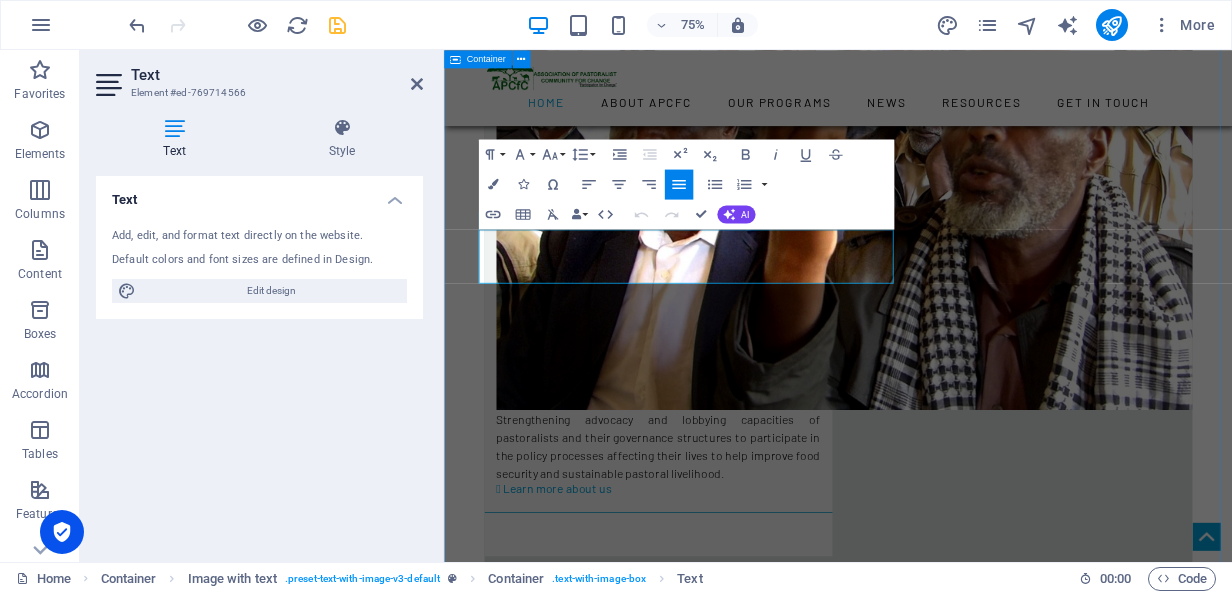 drag, startPoint x: 953, startPoint y: 354, endPoint x: 499, endPoint y: 314, distance: 455.7587 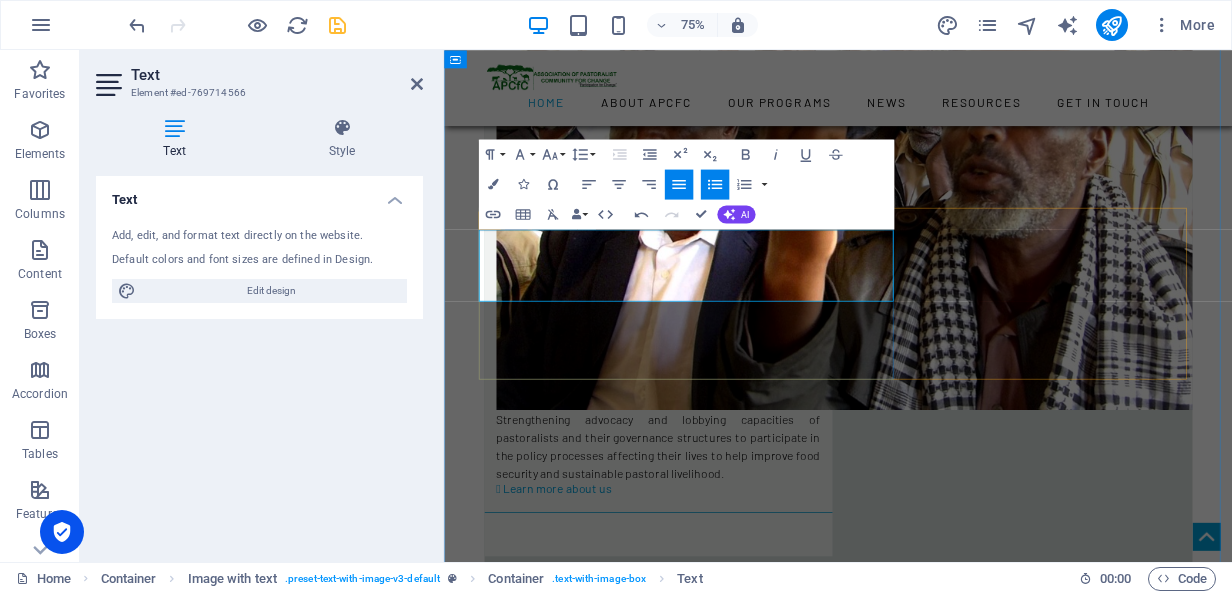 click on "Promoting transformative gender equality, and women’s and girls’ empowerment with goals and targets that promote their greater access to and control over productive resources and expanded economic opportunities of their choice and have more control over their lives and future." at bounding box center [978, 4745] 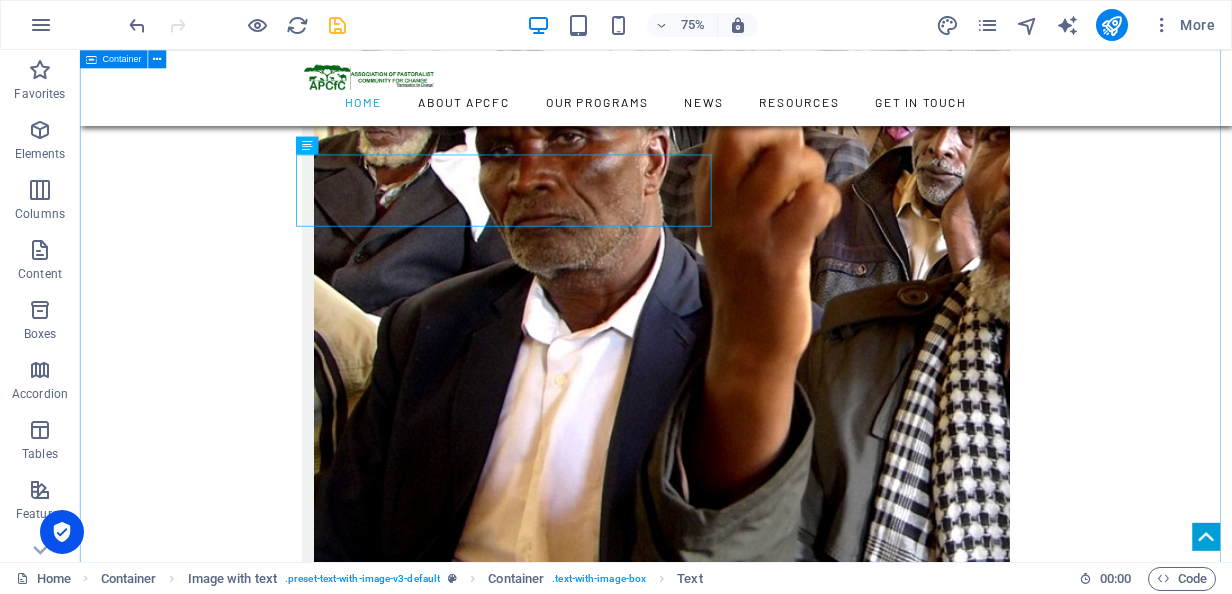 scroll, scrollTop: 3536, scrollLeft: 0, axis: vertical 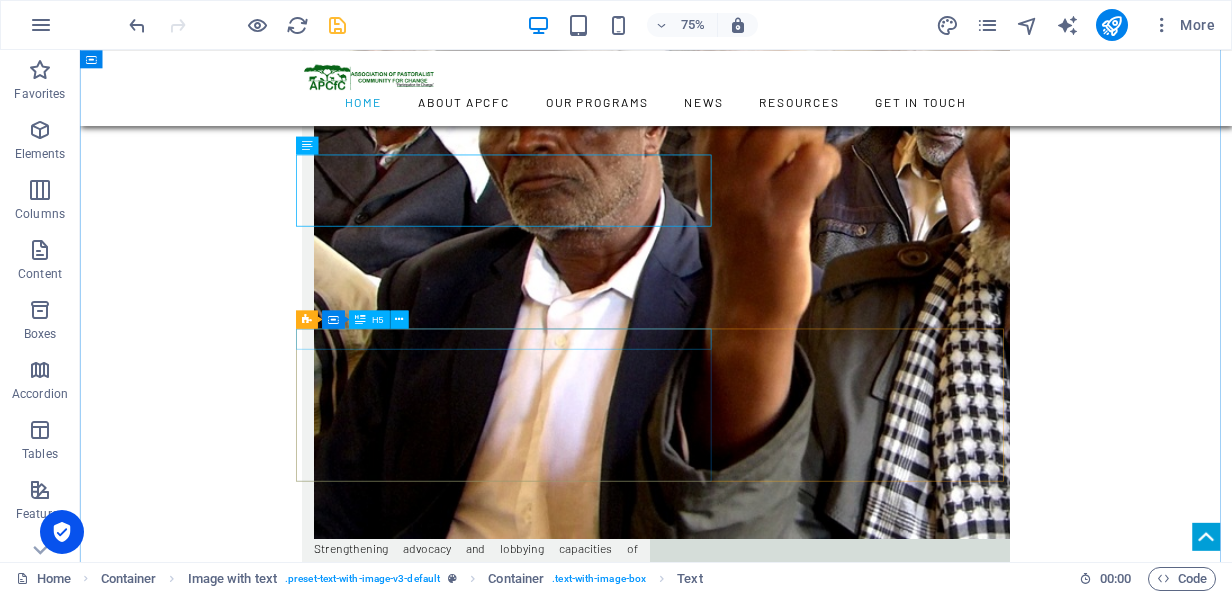 click on "Advocacy" at bounding box center (848, 6447) 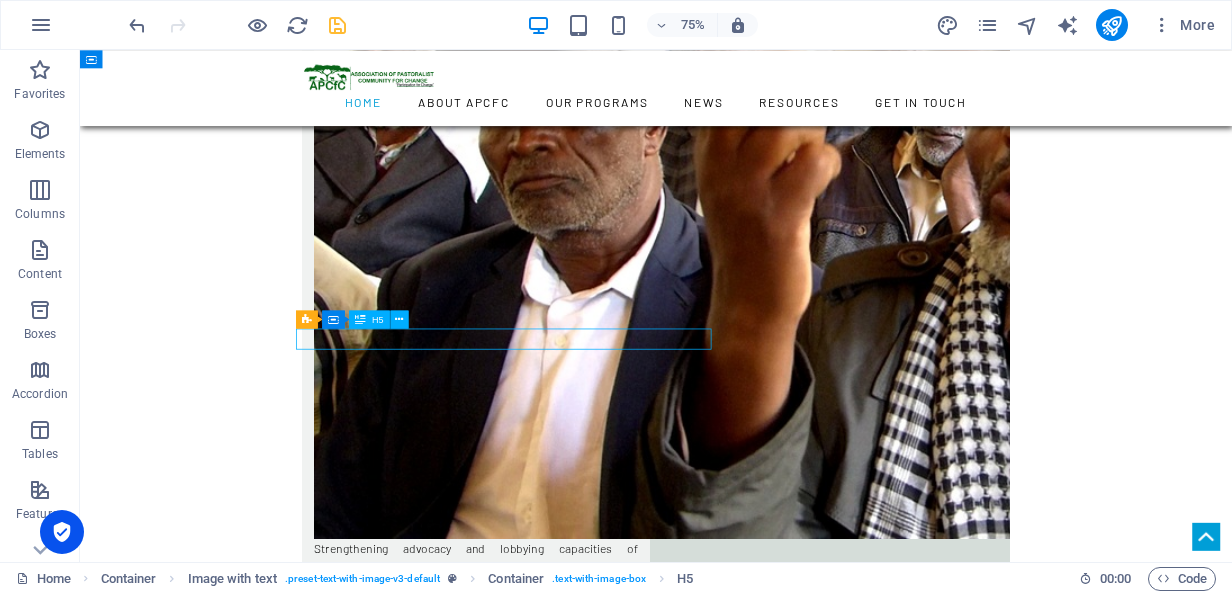 click on "Advocacy" at bounding box center (848, 6447) 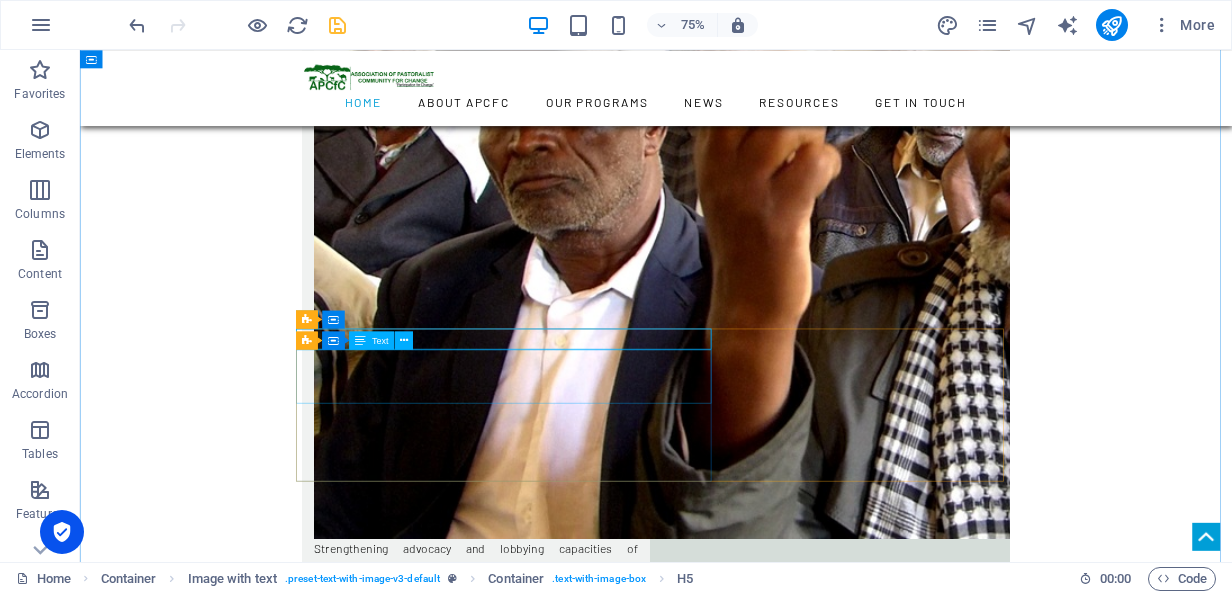 click on "Strengthening advocacy and lobbying capacities of pastoralists and their governance structures to participate in the policy processes affecting their lives to help improve food security and sustainable pastoral livelihood." at bounding box center [848, 6486] 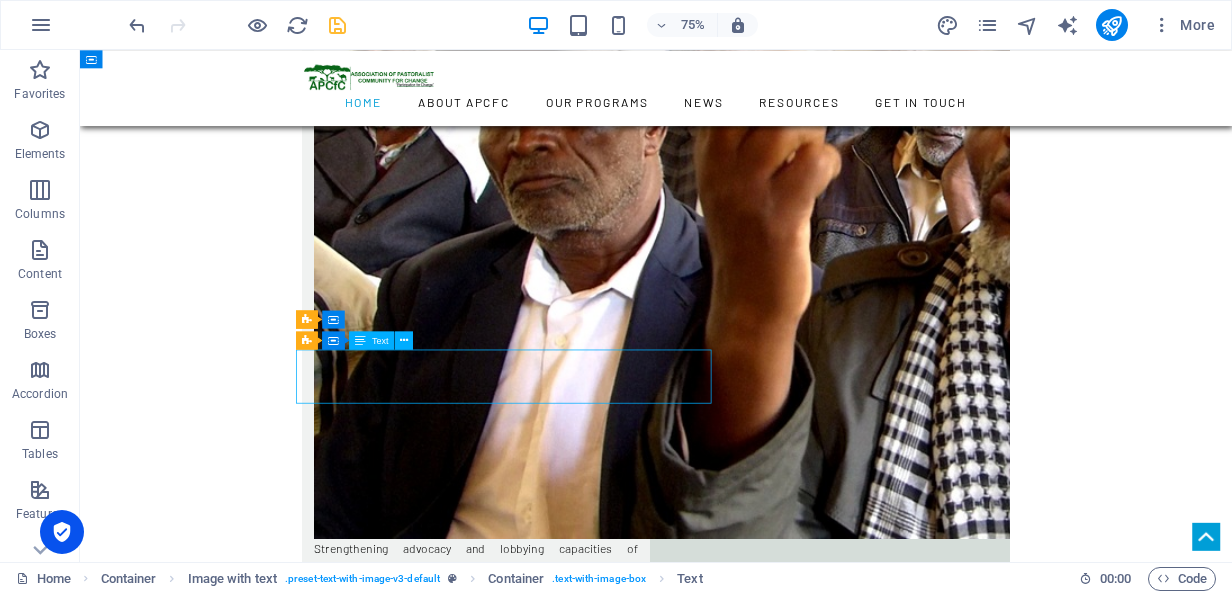 click on "Strengthening advocacy and lobbying capacities of pastoralists and their governance structures to participate in the policy processes affecting their lives to help improve food security and sustainable pastoral livelihood." at bounding box center (848, 6486) 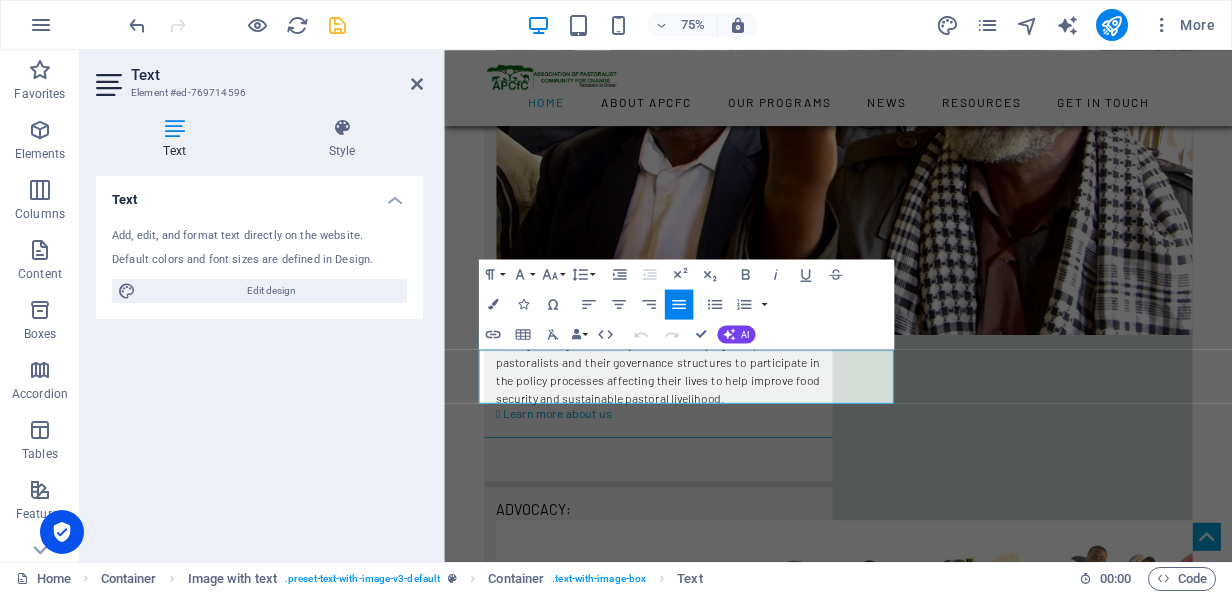 drag, startPoint x: 984, startPoint y: 516, endPoint x: 866, endPoint y: 405, distance: 162.00308 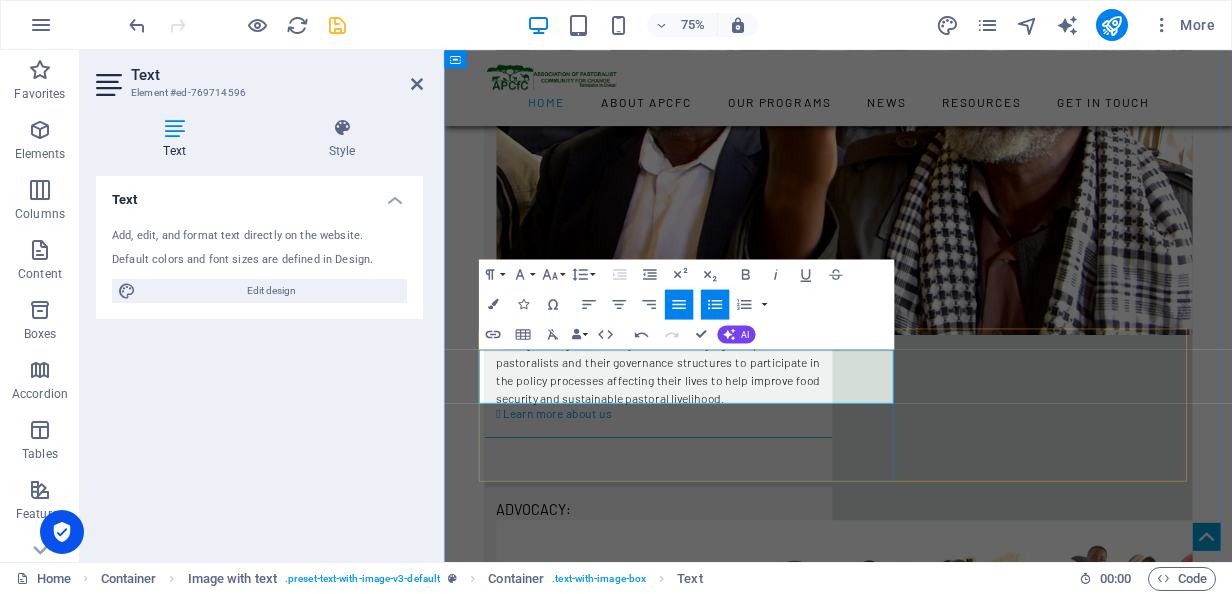 click on "Improving livelihoods and resilient rangeland ecosystems for pastoralists and agro-pastoralists to have sustainable lives including diverse food sources and economic well-being." at bounding box center (978, 5397) 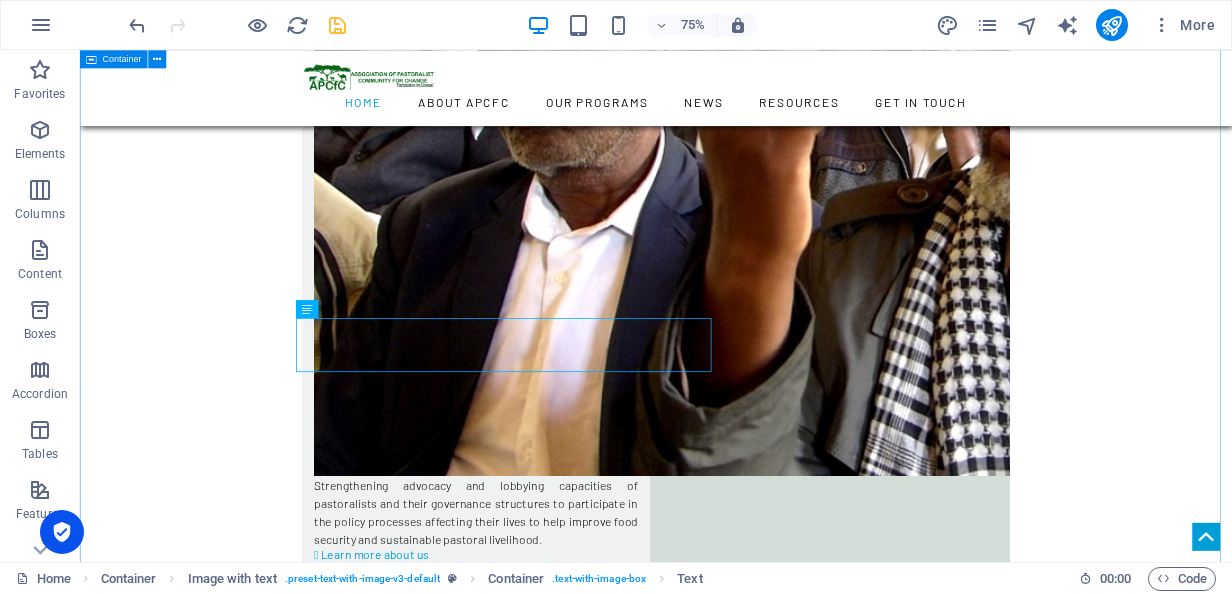 scroll, scrollTop: 3636, scrollLeft: 0, axis: vertical 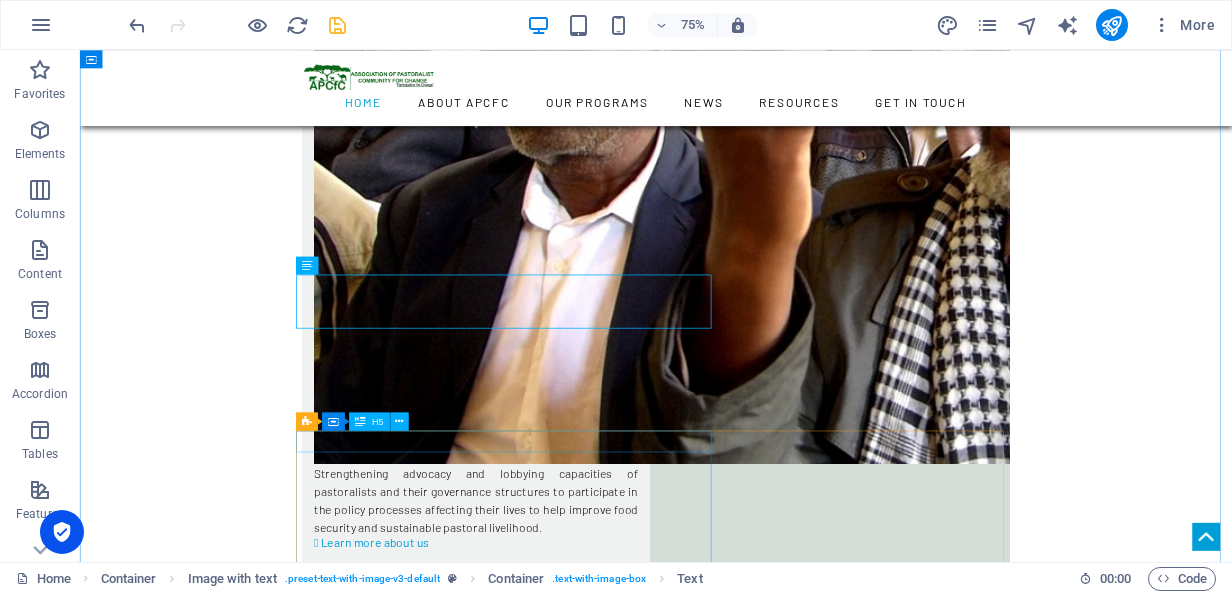 click on "Advocacy" at bounding box center (848, 7087) 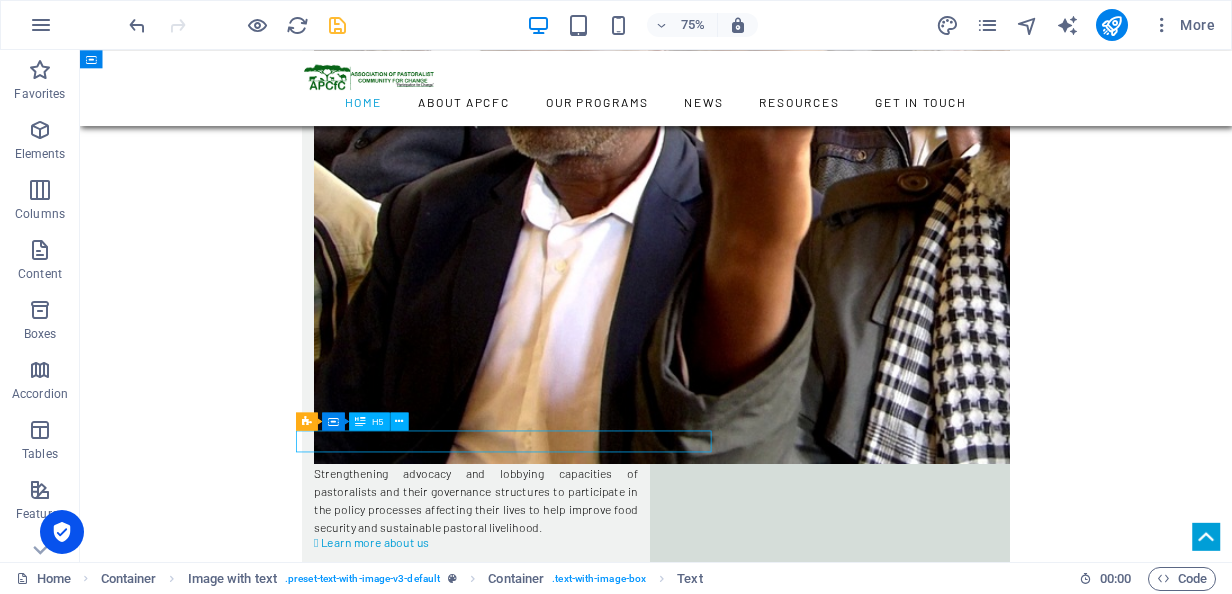 click on "Advocacy" at bounding box center [848, 7087] 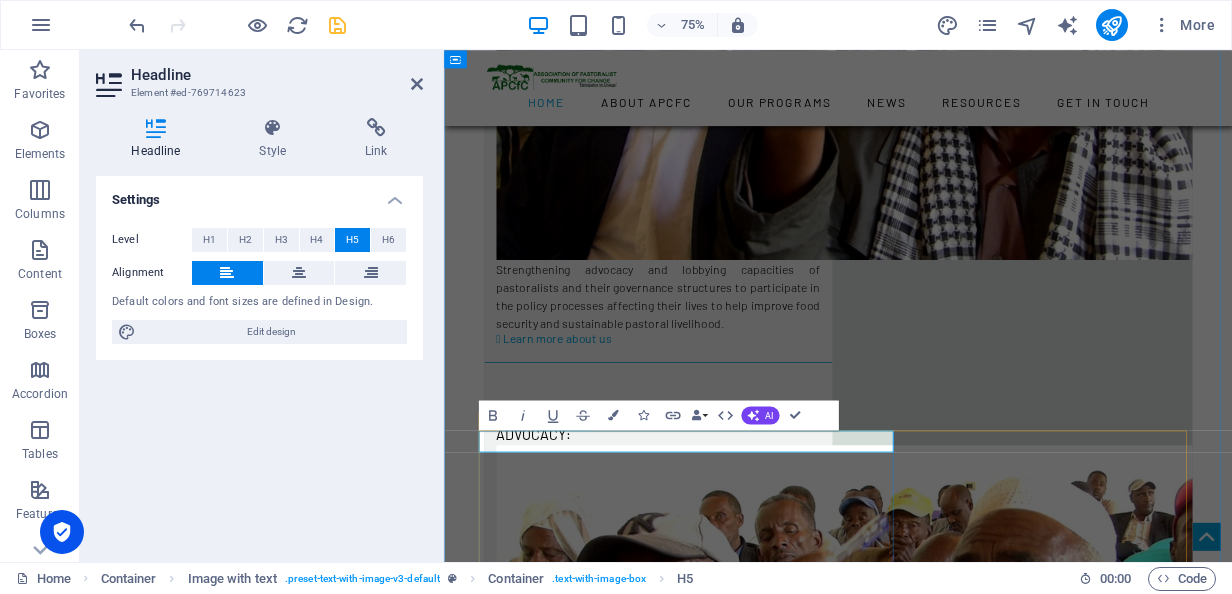 drag, startPoint x: 710, startPoint y: 573, endPoint x: 677, endPoint y: 573, distance: 33 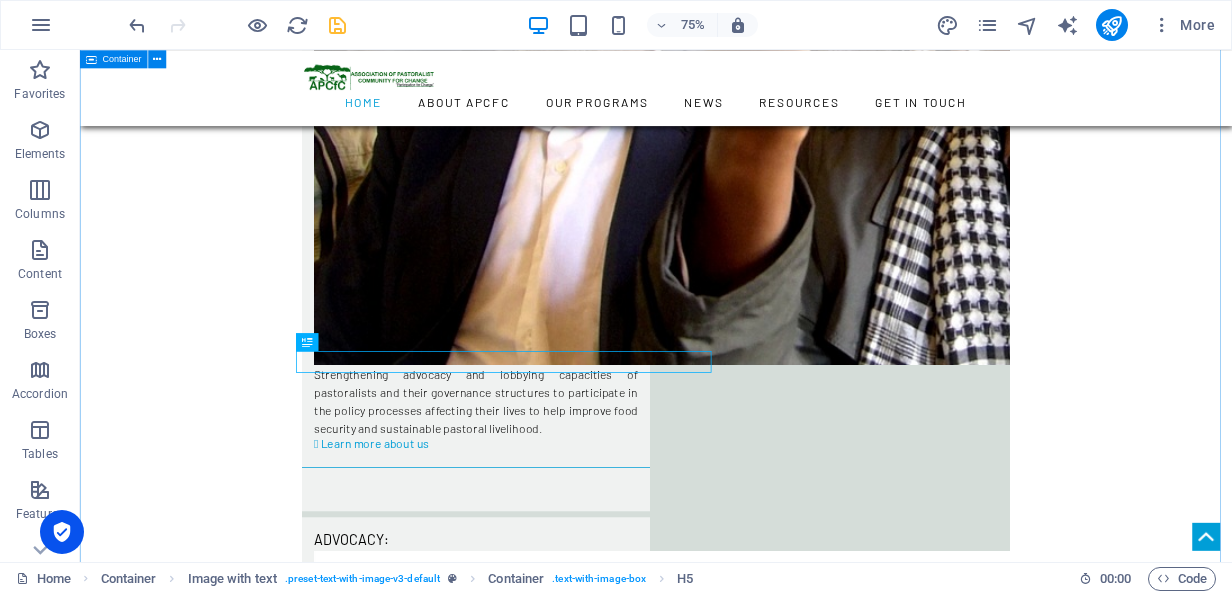 scroll, scrollTop: 3936, scrollLeft: 0, axis: vertical 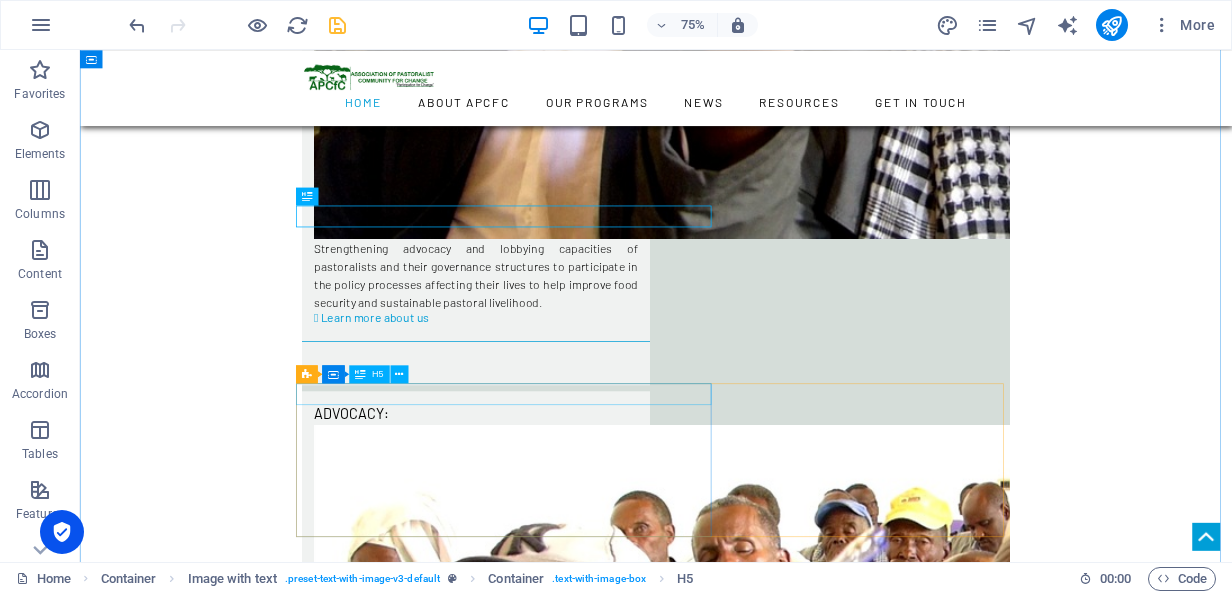 click on "Advocacy" at bounding box center (848, 7526) 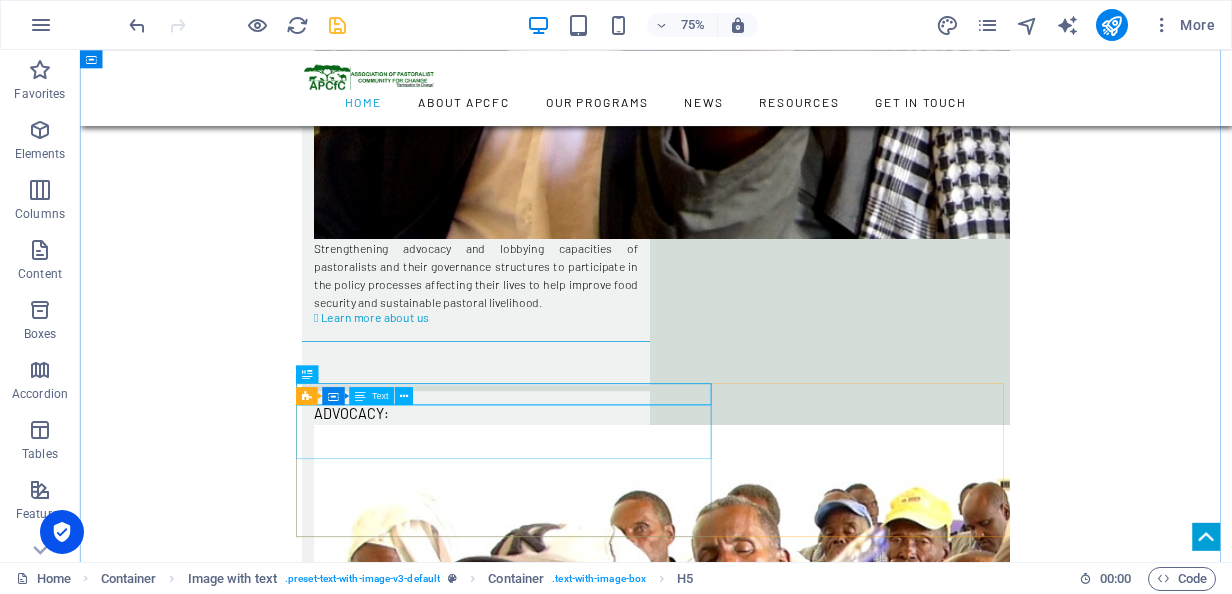 click on "Strengthening advocacy and lobbying capacities of pastoralists and their governance structures to participate in the policy processes affecting their lives to help improve food security and sustainable pastoral livelihood." at bounding box center (848, 7565) 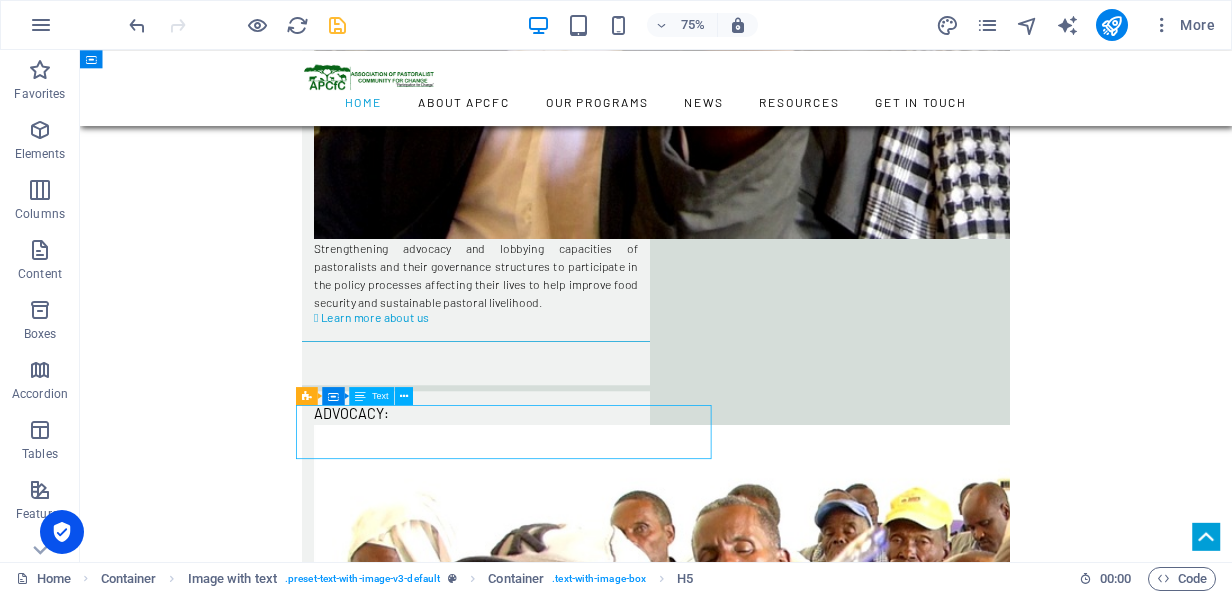 click on "Strengthening advocacy and lobbying capacities of pastoralists and their governance structures to participate in the policy processes affecting their lives to help improve food security and sustainable pastoral livelihood." at bounding box center (848, 7565) 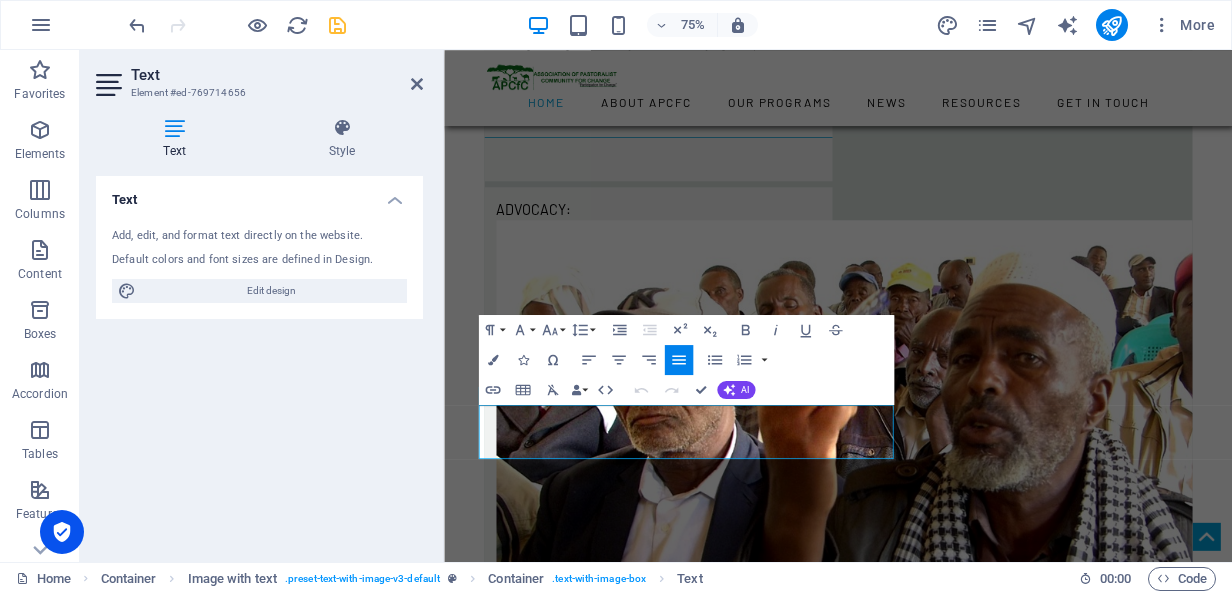 drag, startPoint x: 934, startPoint y: 584, endPoint x: 549, endPoint y: 560, distance: 385.7473 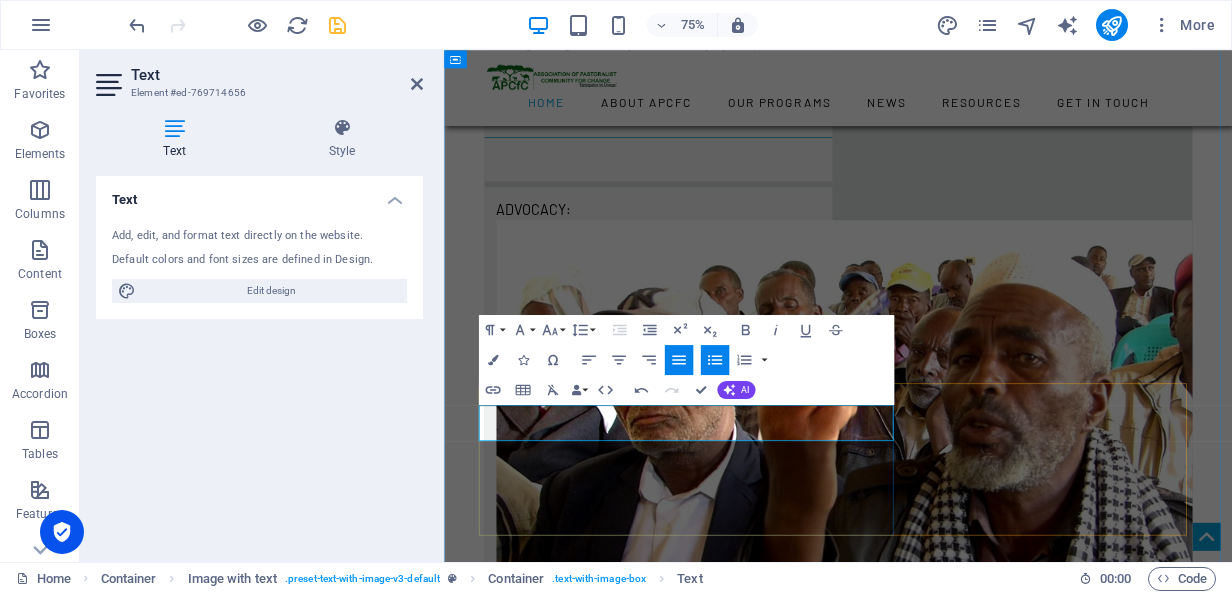 click on "By enhancing our internal capacity and resource base, we ensure that APCfC remains a trusted, accountable, and enduring force for change." at bounding box center [978, 6476] 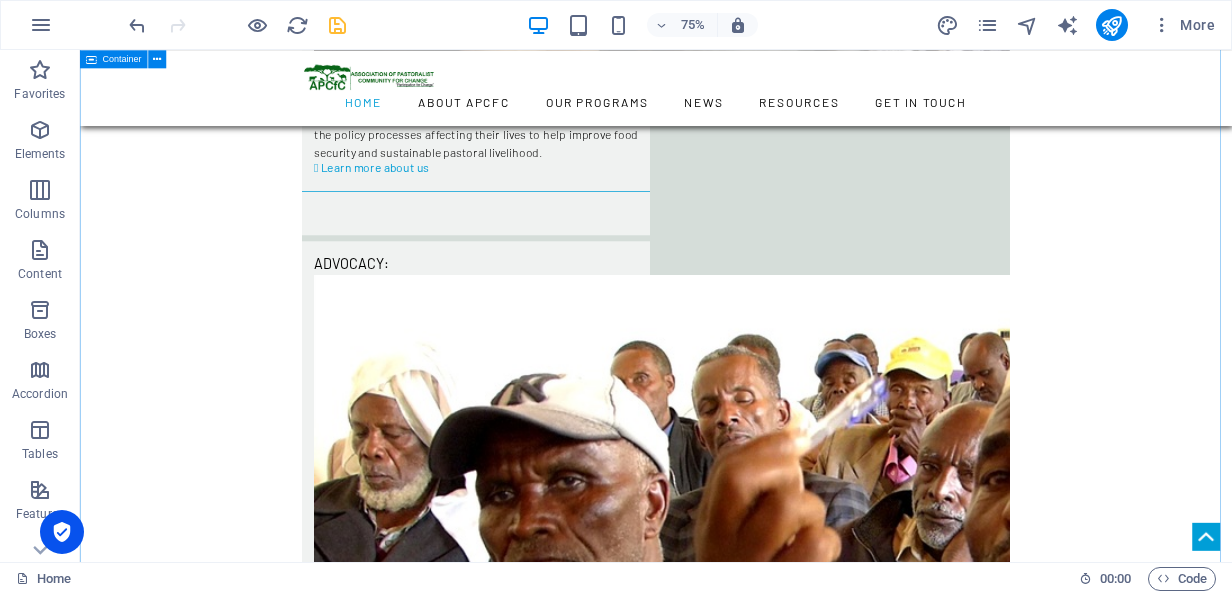 scroll, scrollTop: 4236, scrollLeft: 0, axis: vertical 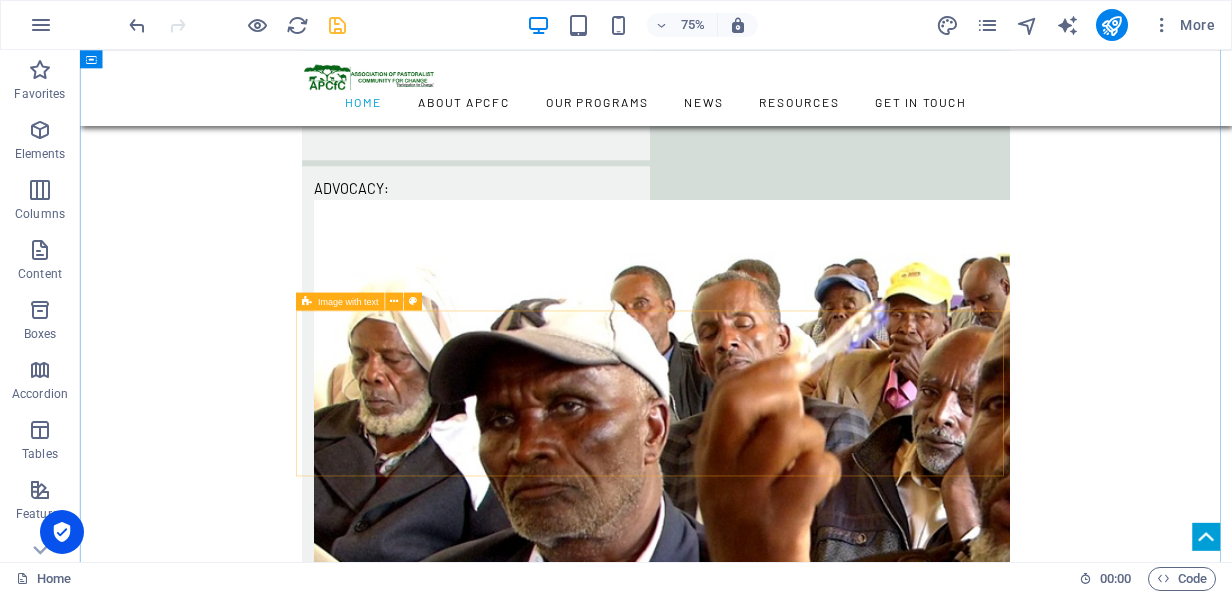 click at bounding box center (307, 301) 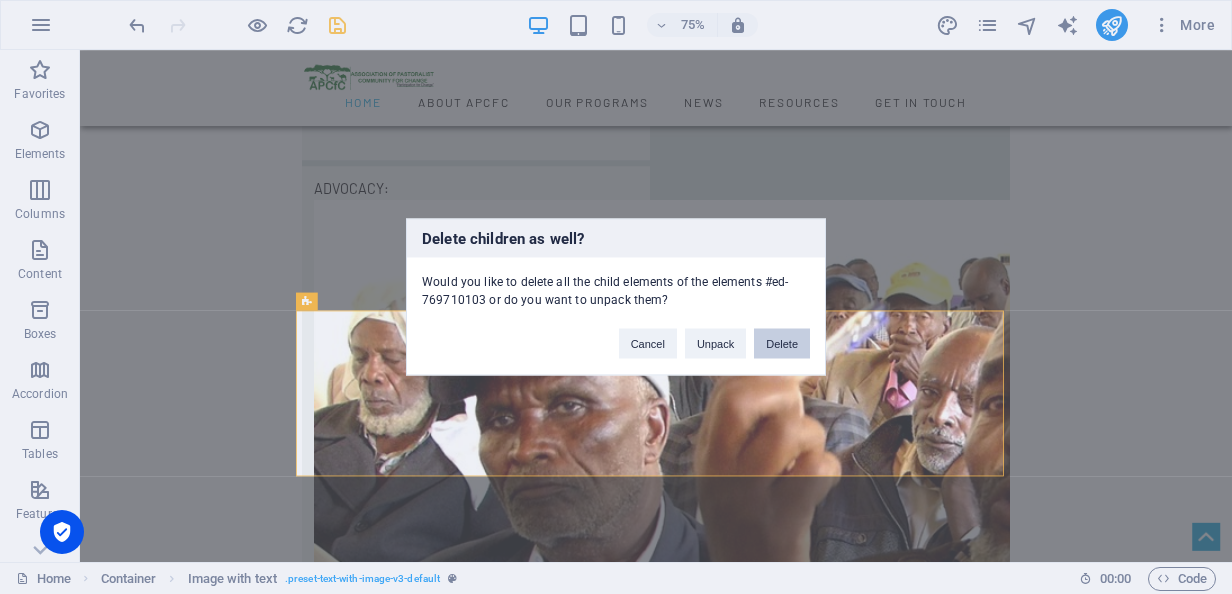 click on "Delete" at bounding box center (782, 344) 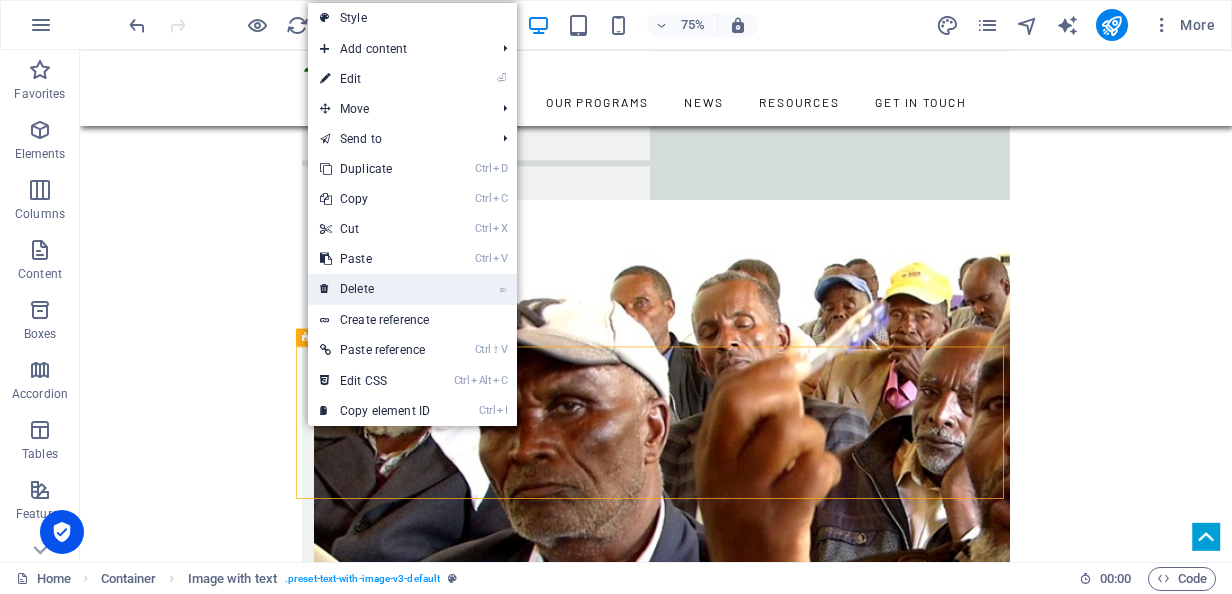 click on "⌦  Delete" at bounding box center (375, 289) 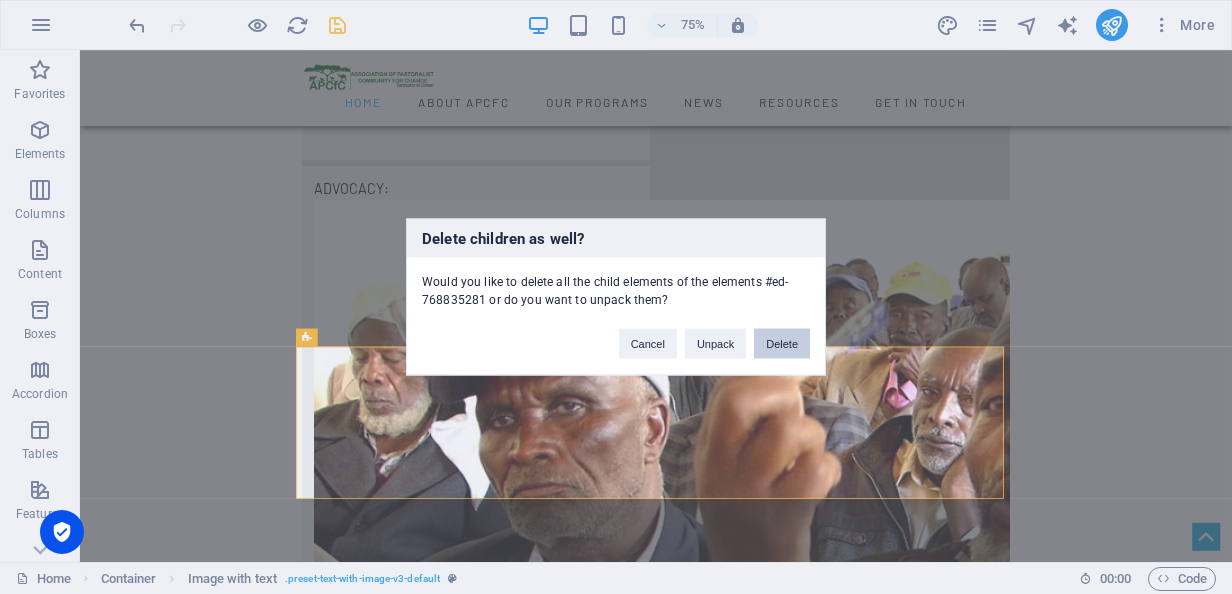 drag, startPoint x: 794, startPoint y: 350, endPoint x: 951, endPoint y: 400, distance: 164.76953 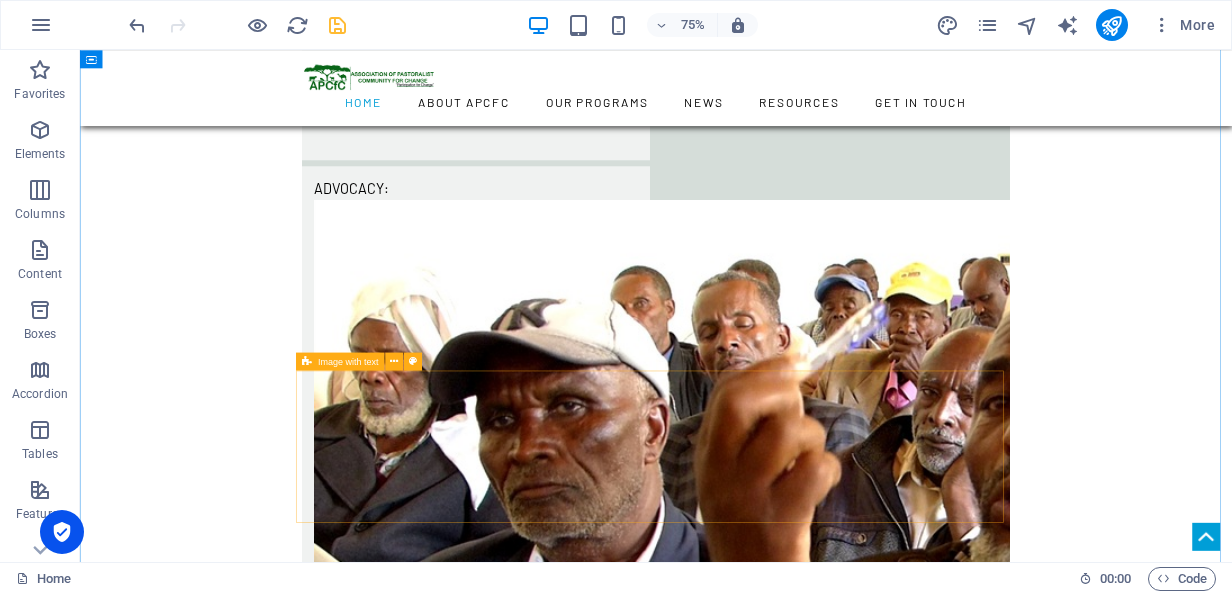 click at bounding box center [307, 361] 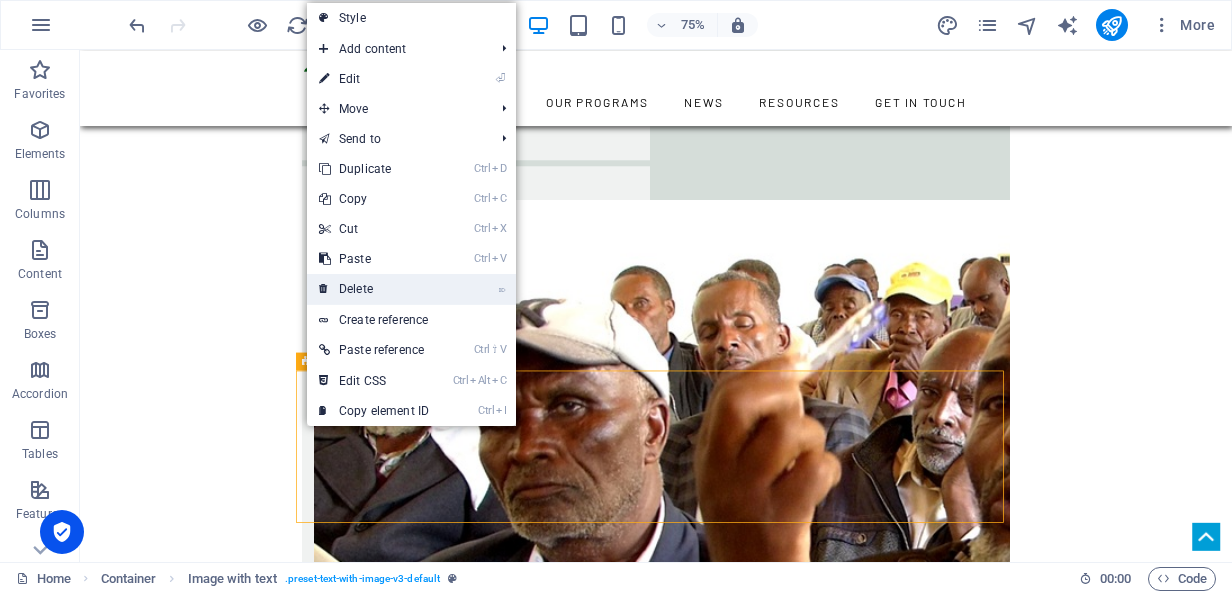 click on "⌦  Delete" at bounding box center [374, 289] 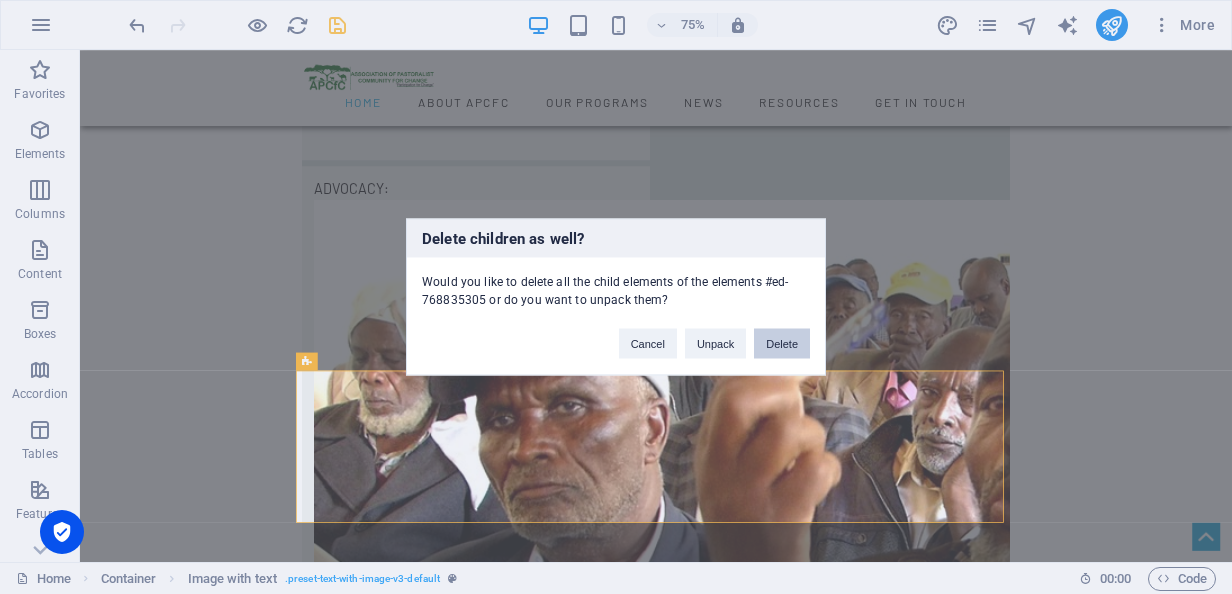 click on "Delete" at bounding box center (782, 344) 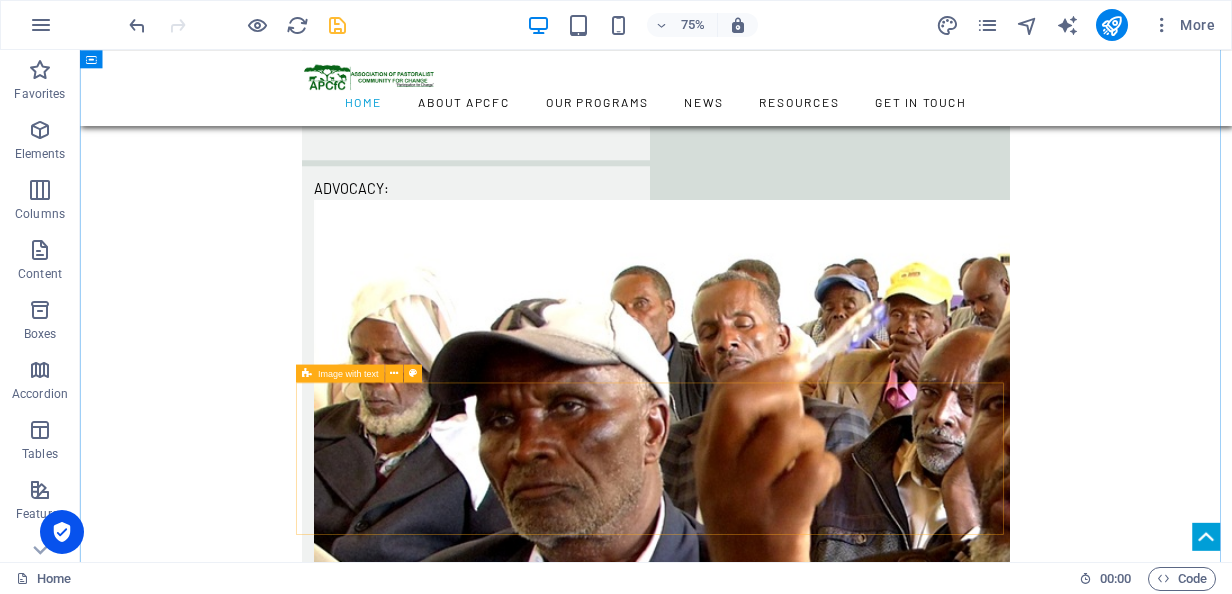 click at bounding box center [307, 373] 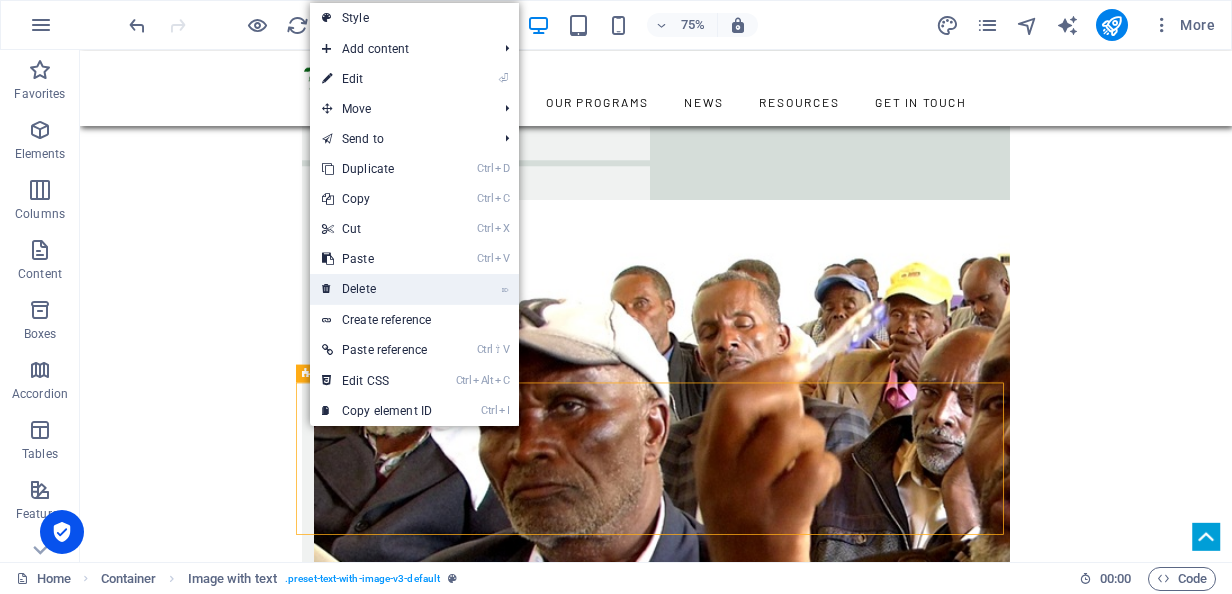 click on "⌦  Delete" at bounding box center (377, 289) 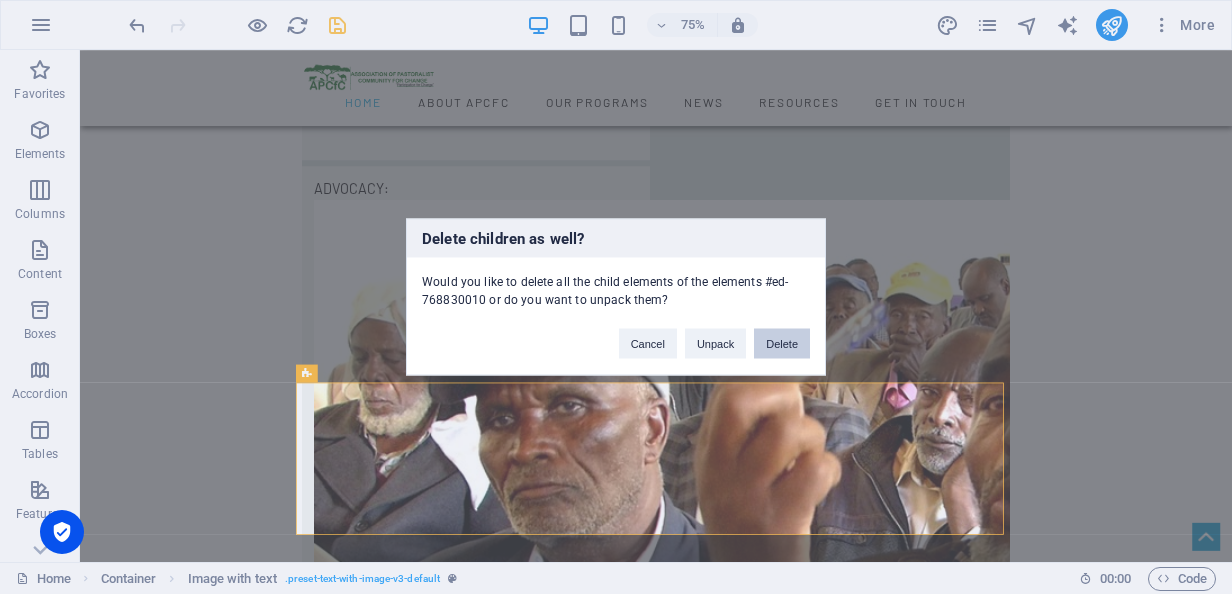 click on "Delete" at bounding box center (782, 344) 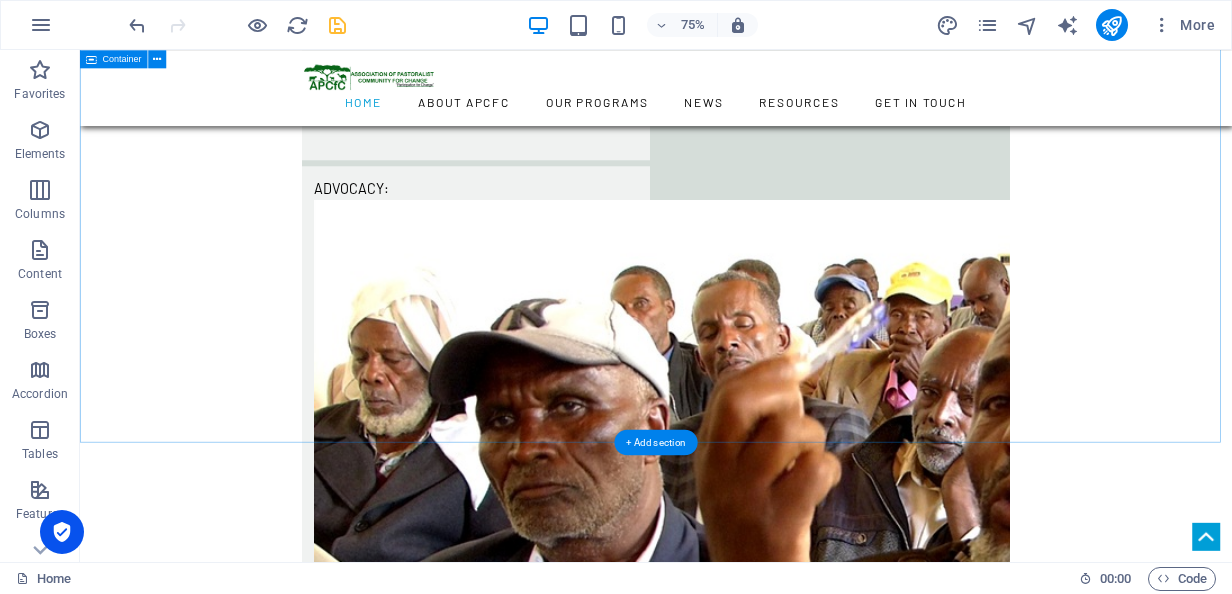 drag, startPoint x: 405, startPoint y: 510, endPoint x: 415, endPoint y: 496, distance: 17.20465 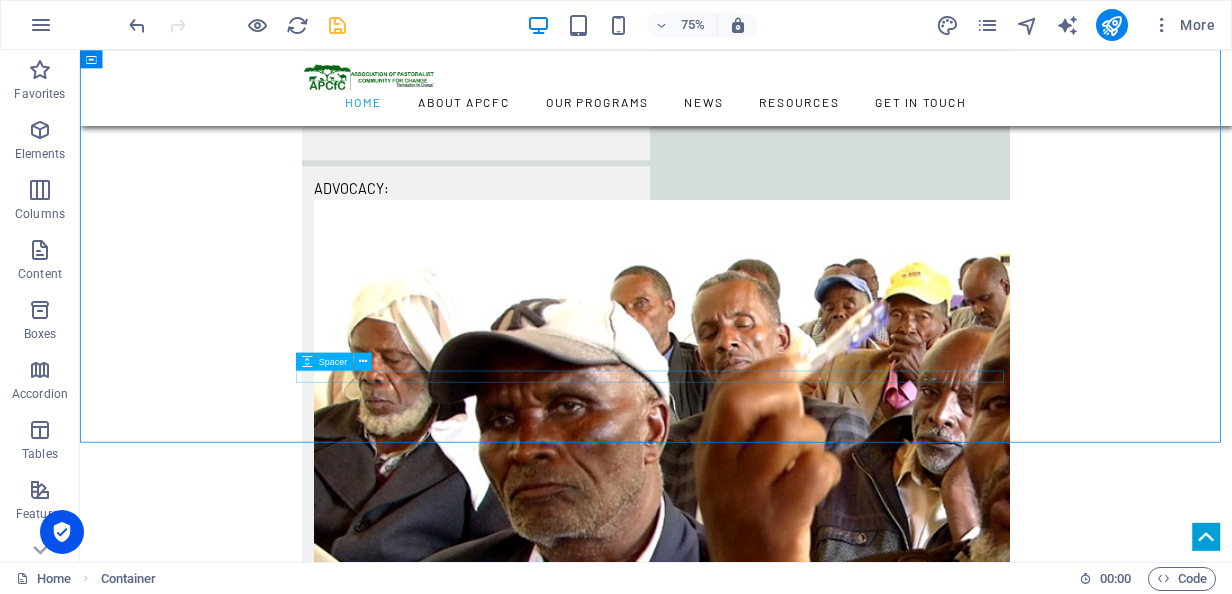 click on "Spacer" at bounding box center (324, 361) 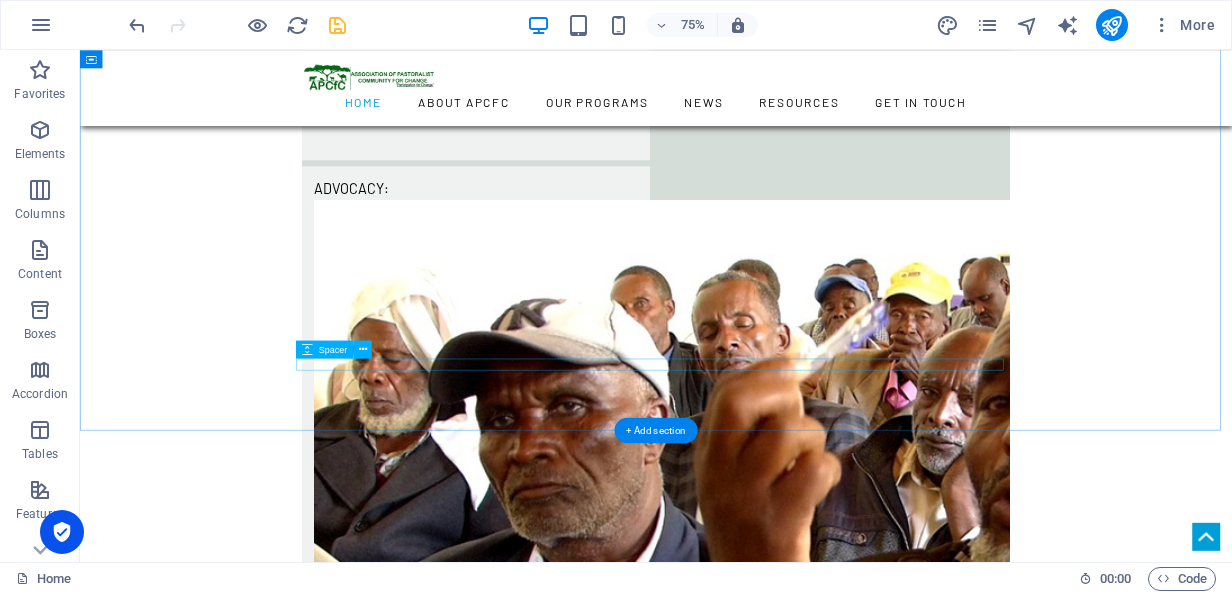 click at bounding box center [848, 7992] 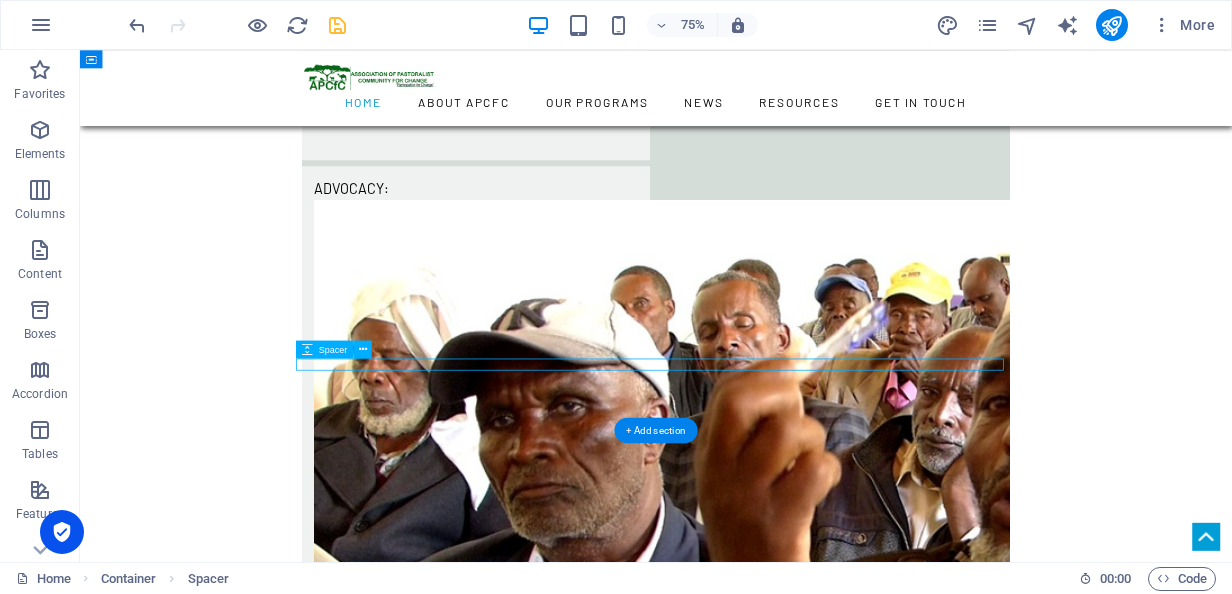click at bounding box center (848, 7992) 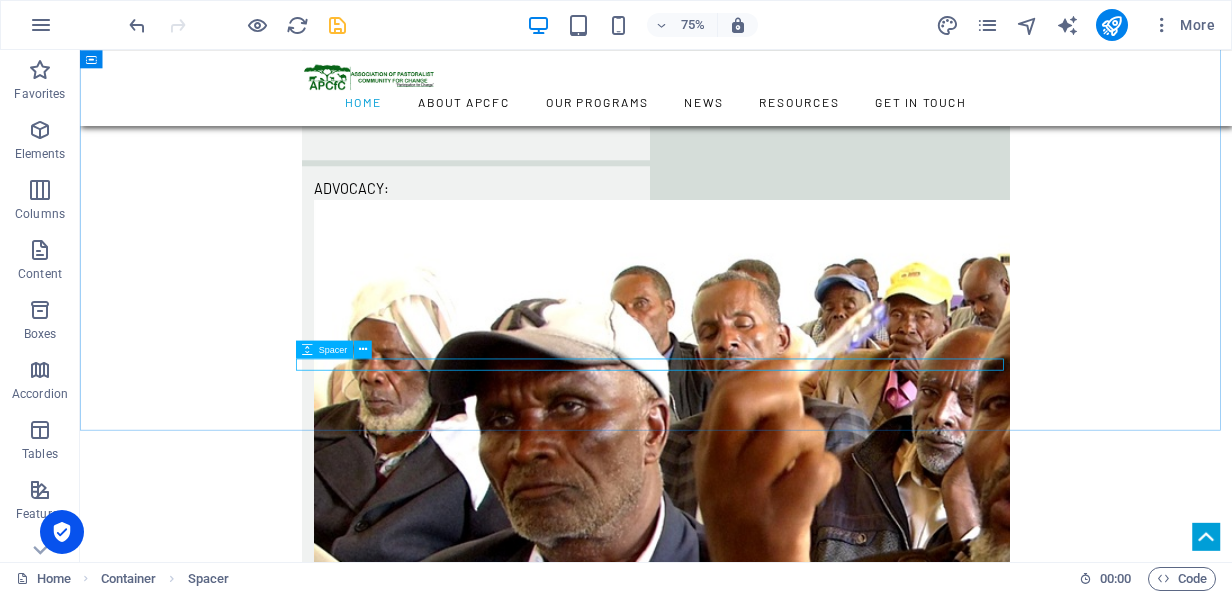 click on "Spacer" at bounding box center (324, 349) 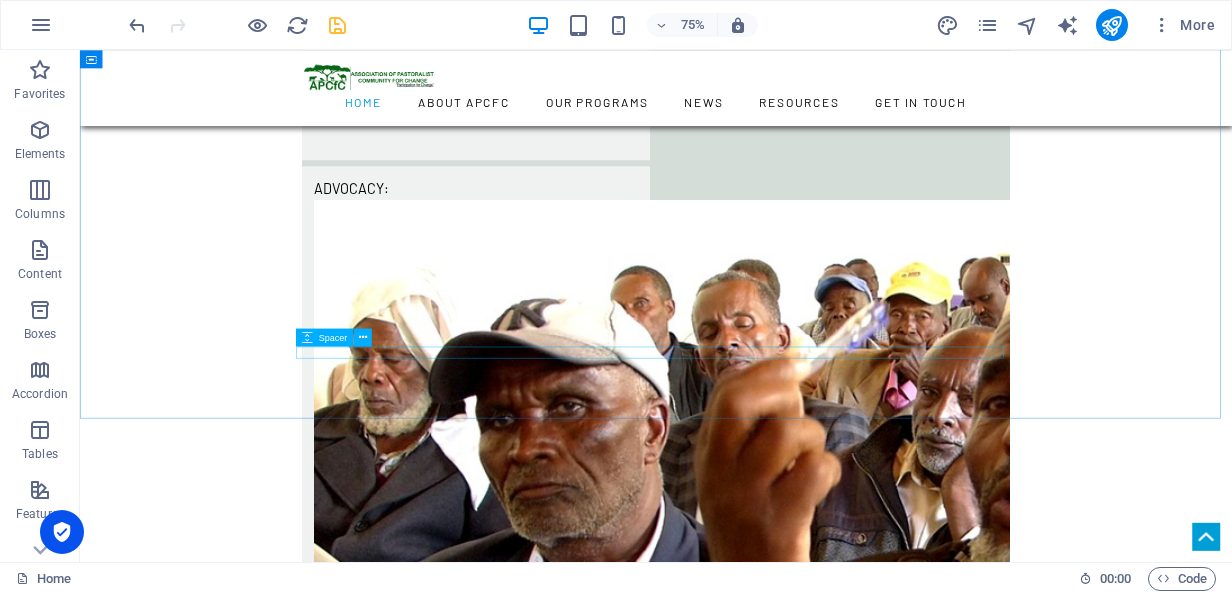 click on "Spacer" at bounding box center [333, 337] 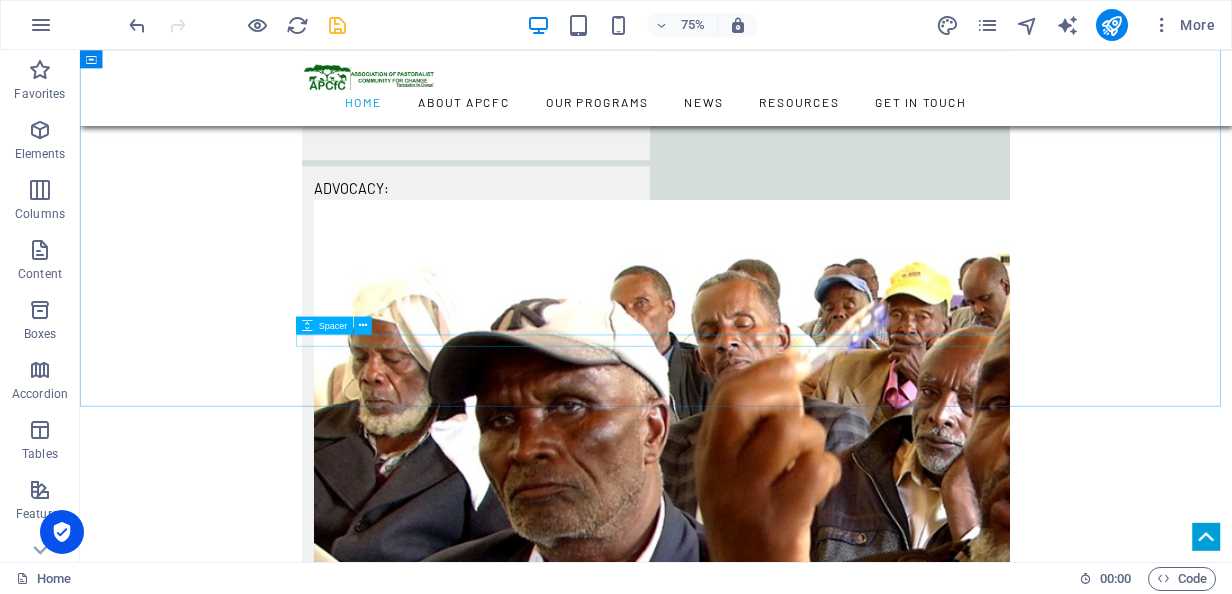 click on "Spacer" at bounding box center [324, 325] 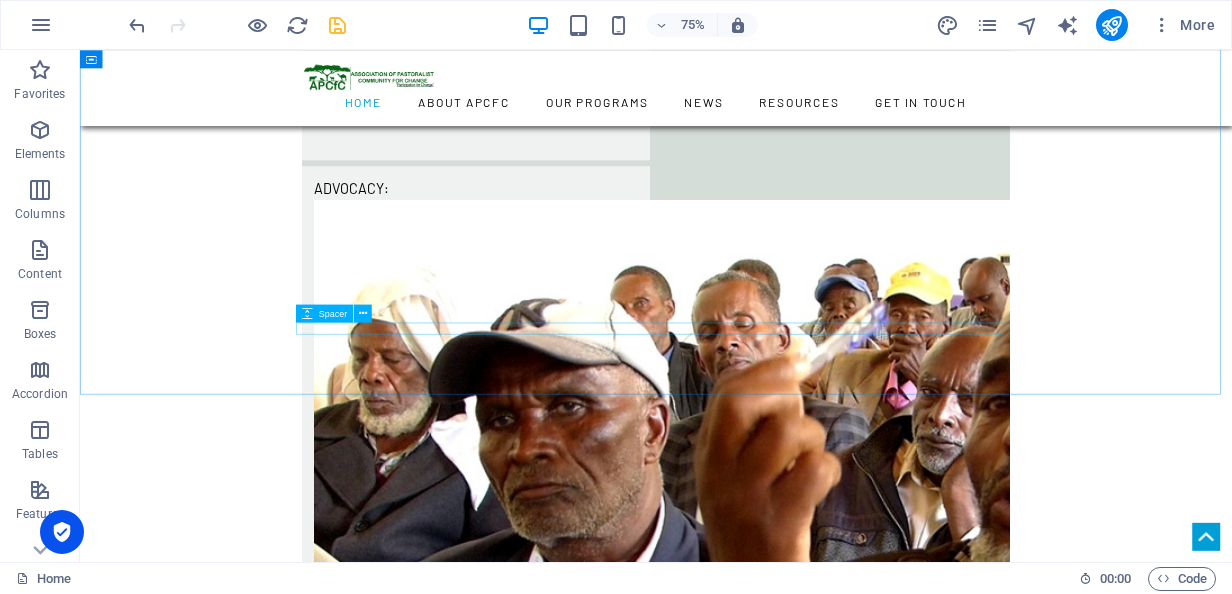 drag, startPoint x: 338, startPoint y: 321, endPoint x: 343, endPoint y: 392, distance: 71.17584 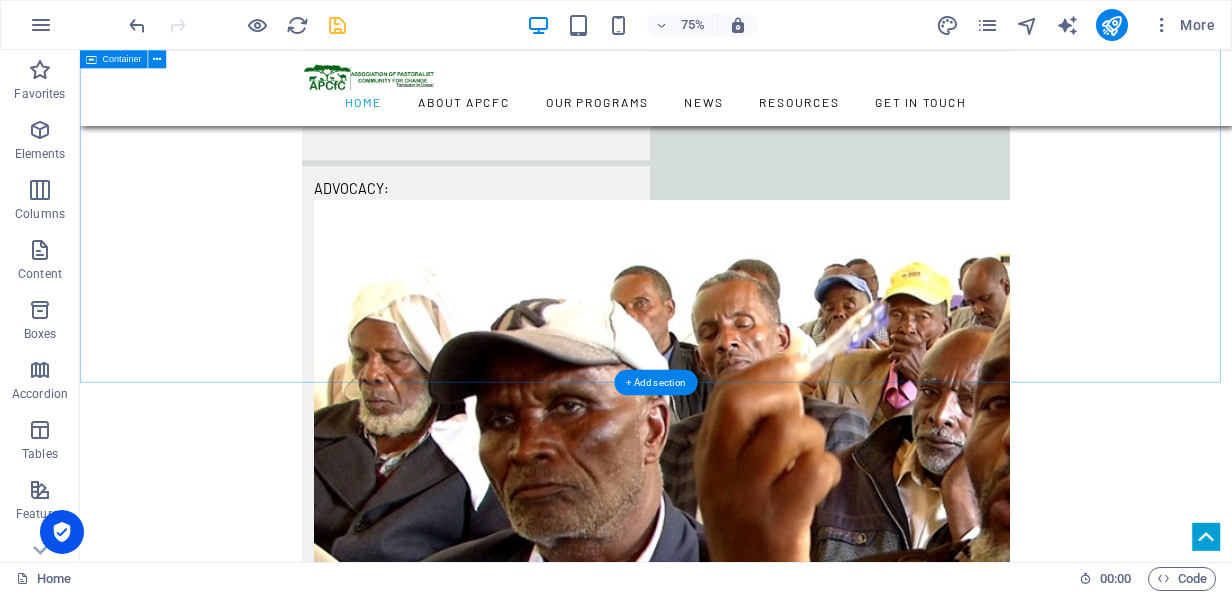 click on "Advocacy Strengthening advocacy and lobbying capacities of pastoralists and their governance structures to participate in the policy processes affecting their lives to help improve food security and sustainable pastoral livelihood.  Strengthening advocacy and lobbying capacities of pastoralists and their governance structures to participate in the policy processes affecting their lives to help improve food security and sustainable pastoral livelihood.     Learn more  DISPUTE RESOLUTION & Peace Building Supporting communities in pastoralist areas affected by conflicts to engage in constructive dialogues and promote culture of peaceful coexistence. Through our community-based peace building interventions 350,000+ pastoralists and agro-pastoralists have experienced improved peace and security, local peace structures are strengthened, Women’s participation and decision-making in community dialogue structures have been improved.    Learn more  Gender equality & Women Empowerment    Learn more  " at bounding box center (848, 5701) 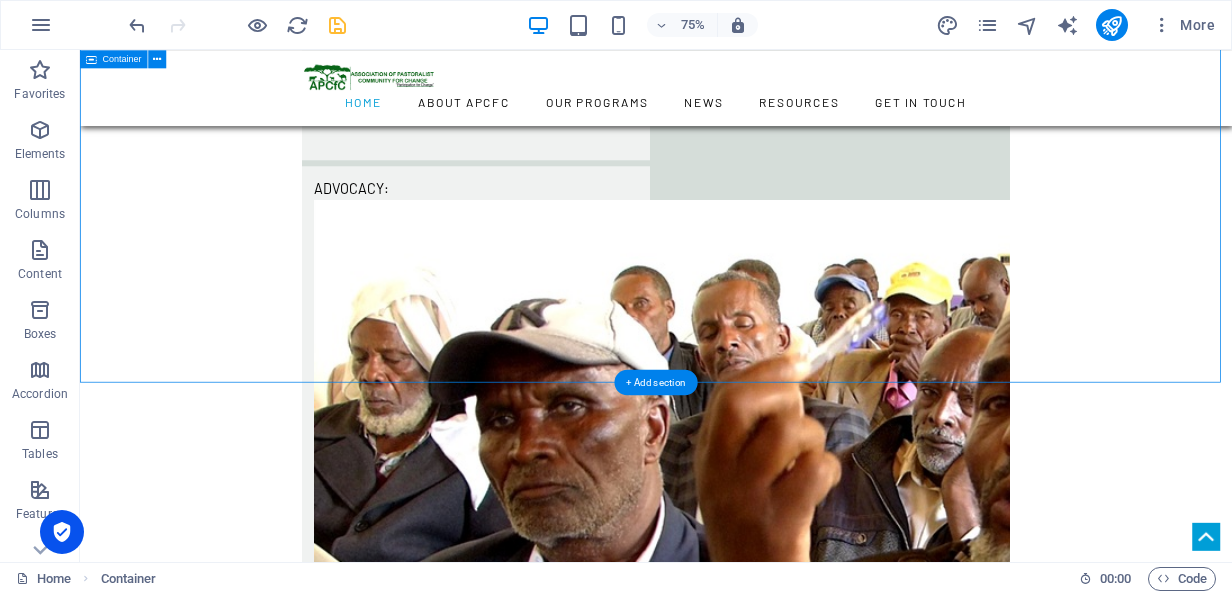 click on "Advocacy Strengthening advocacy and lobbying capacities of pastoralists and their governance structures to participate in the policy processes affecting their lives to help improve food security and sustainable pastoral livelihood.  Strengthening advocacy and lobbying capacities of pastoralists and their governance structures to participate in the policy processes affecting their lives to help improve food security and sustainable pastoral livelihood.     Learn more  DISPUTE RESOLUTION & Peace Building Supporting communities in pastoralist areas affected by conflicts to engage in constructive dialogues and promote culture of peaceful coexistence. Through our community-based peace building interventions 350,000+ pastoralists and agro-pastoralists have experienced improved peace and security, local peace structures are strengthened, Women’s participation and decision-making in community dialogue structures have been improved.    Learn more  Gender equality & Women Empowerment    Learn more  " at bounding box center (848, 5701) 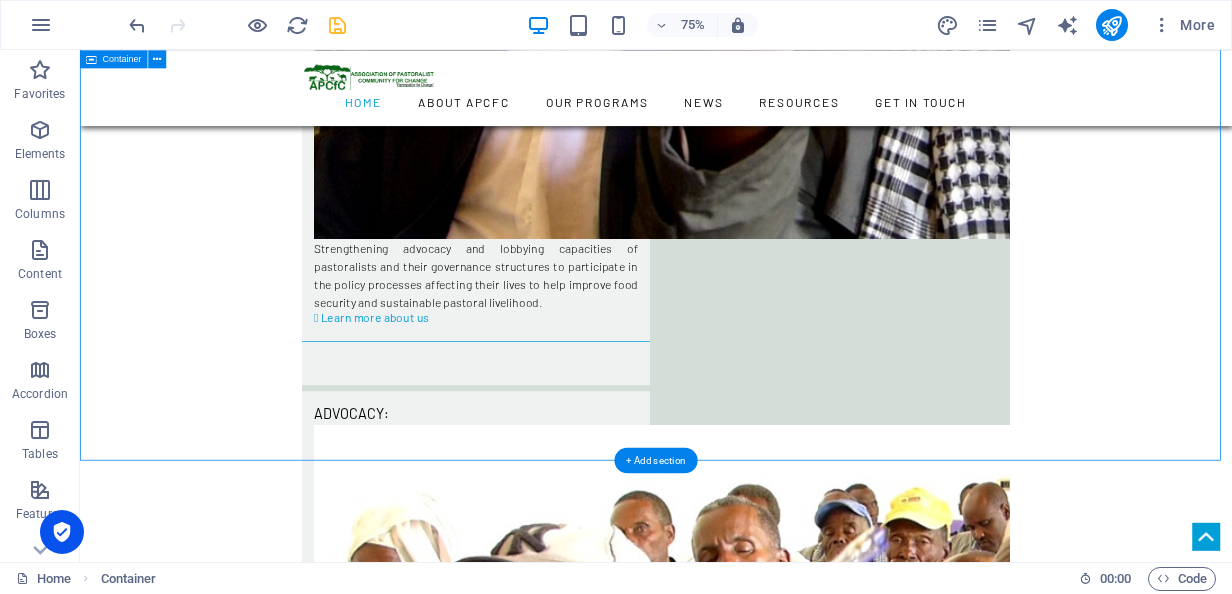 scroll, scrollTop: 4536, scrollLeft: 0, axis: vertical 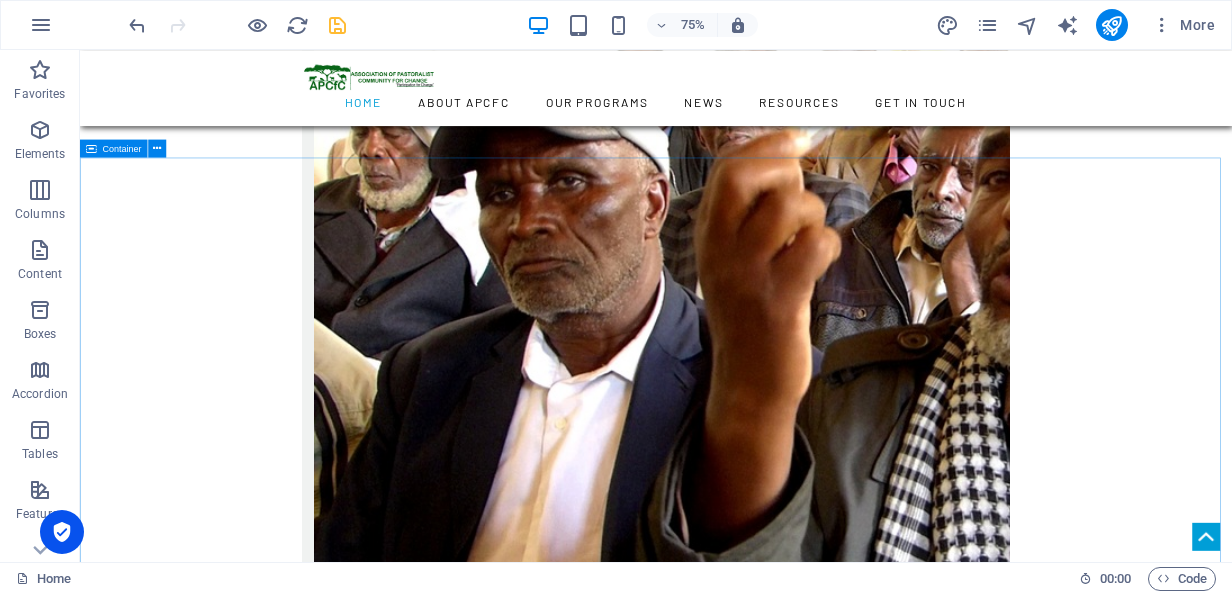 click at bounding box center (91, 148) 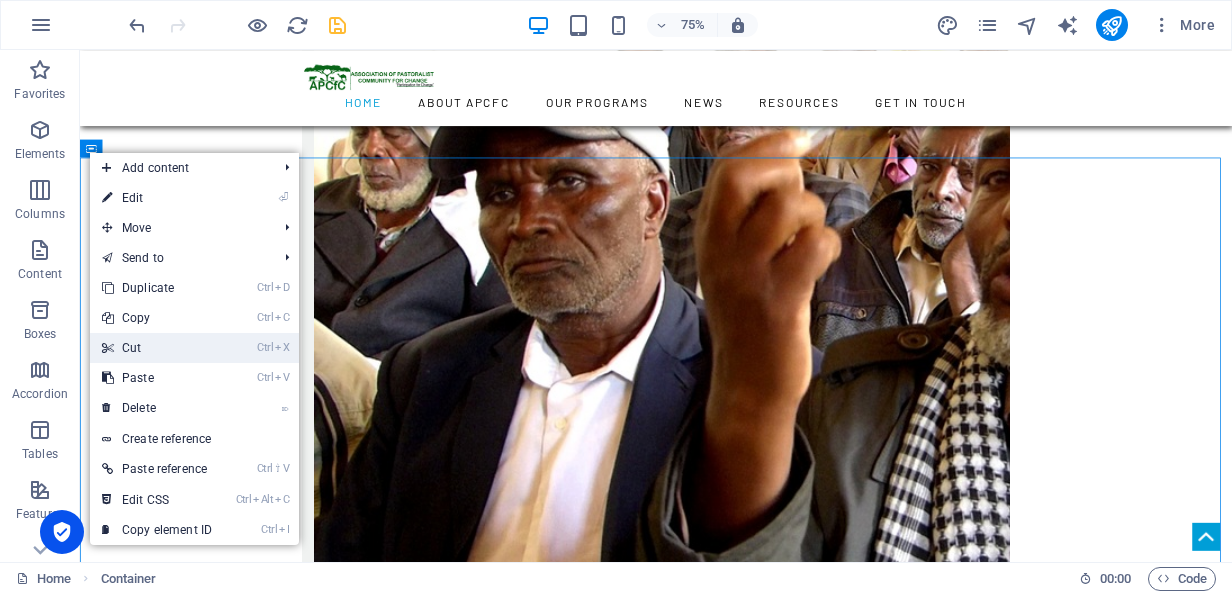 click on "Ctrl X  Cut" at bounding box center (157, 348) 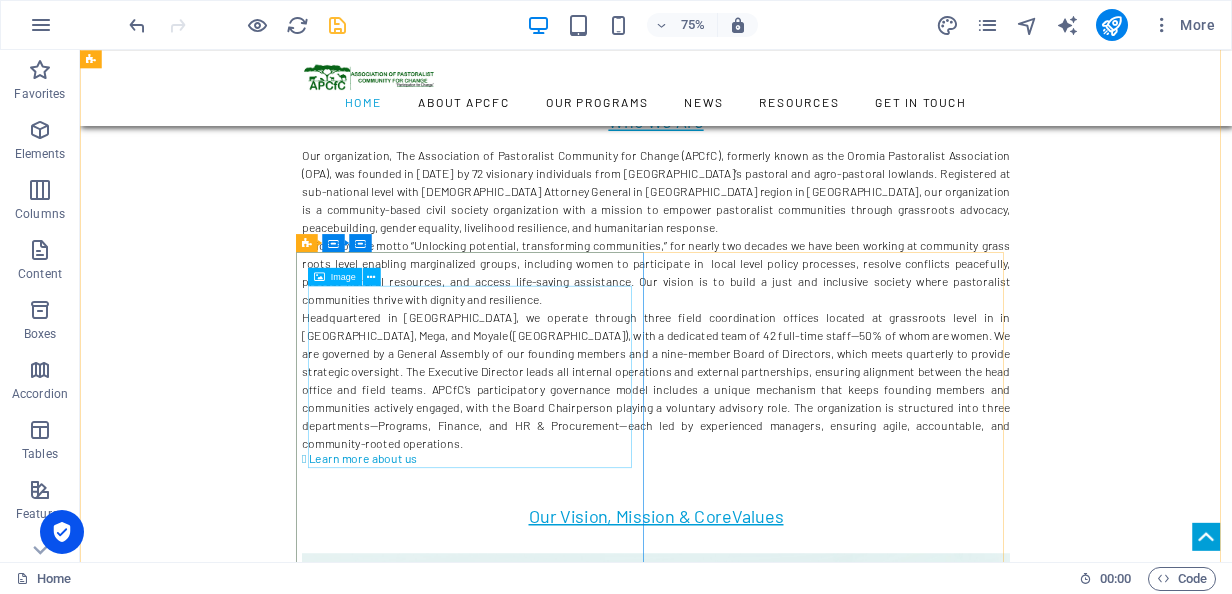 scroll, scrollTop: 1836, scrollLeft: 0, axis: vertical 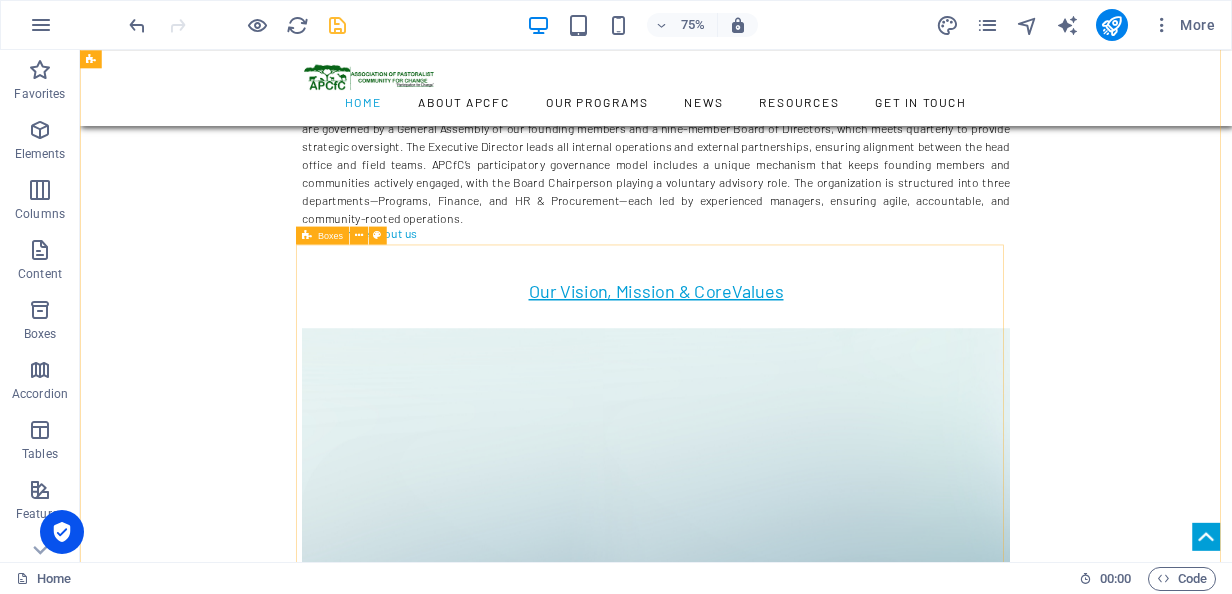 click at bounding box center [307, 235] 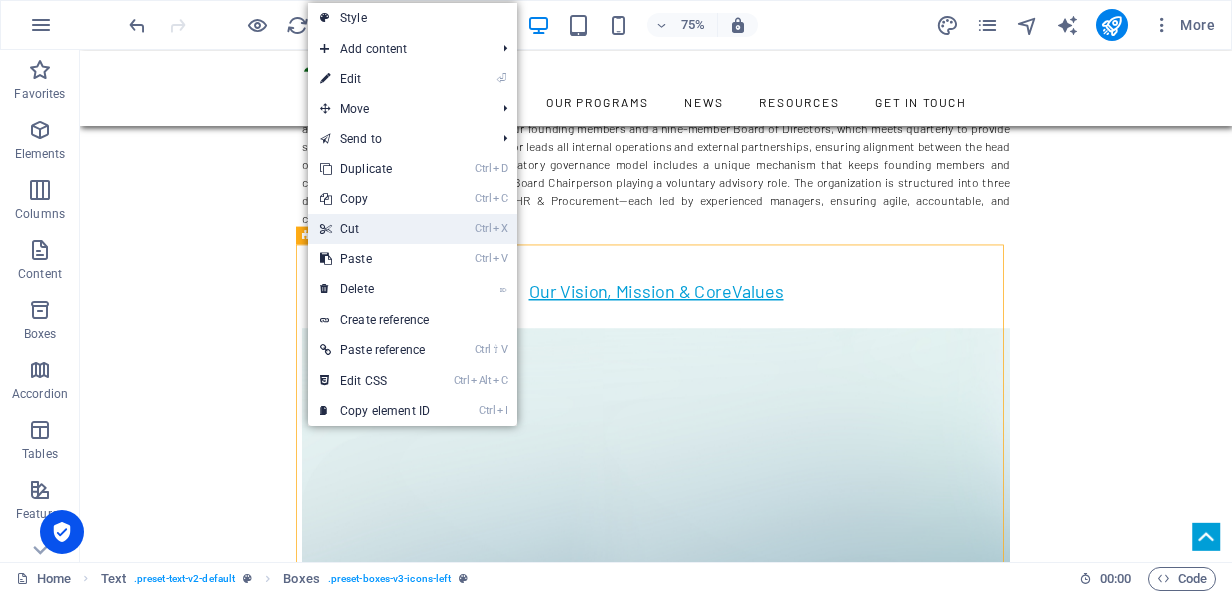 click at bounding box center [325, 229] 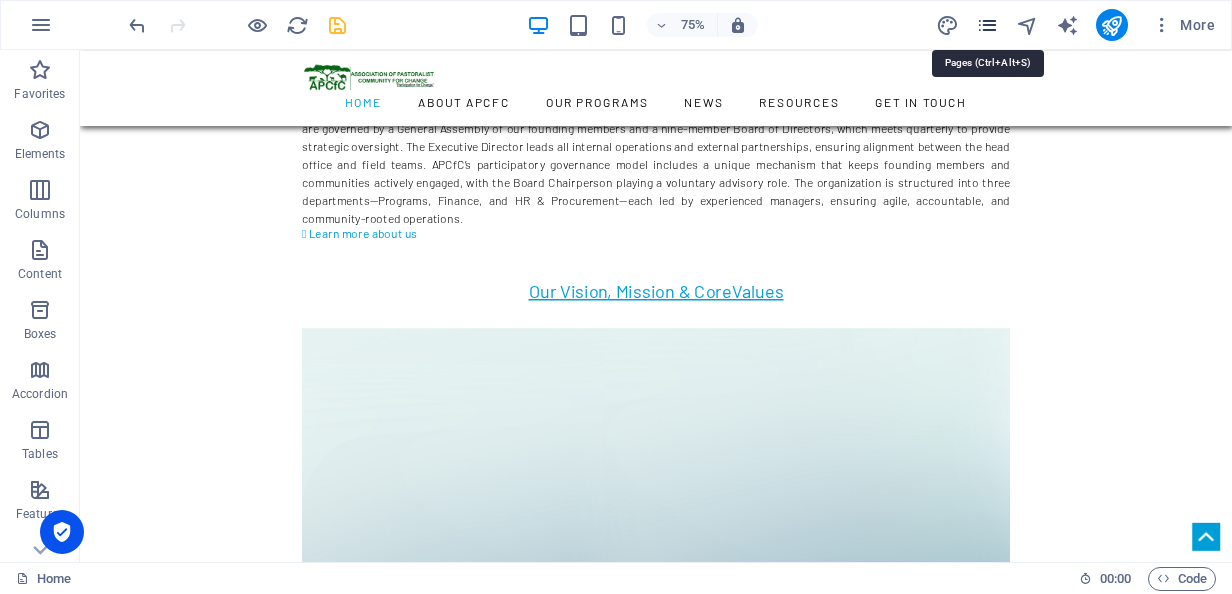 click at bounding box center (987, 25) 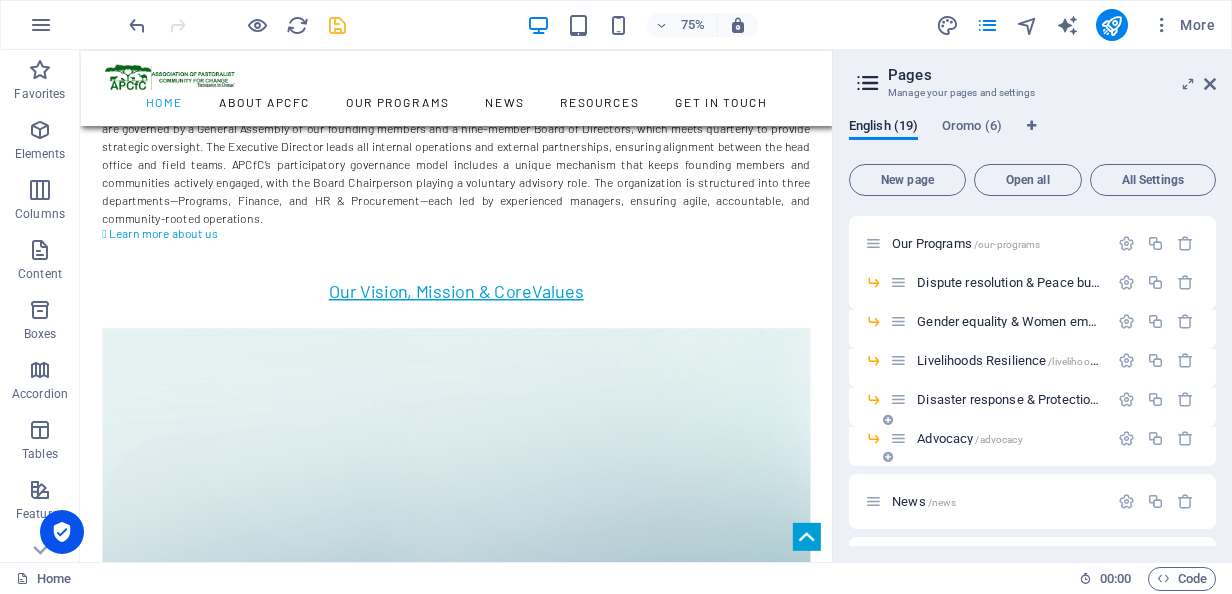 scroll, scrollTop: 400, scrollLeft: 0, axis: vertical 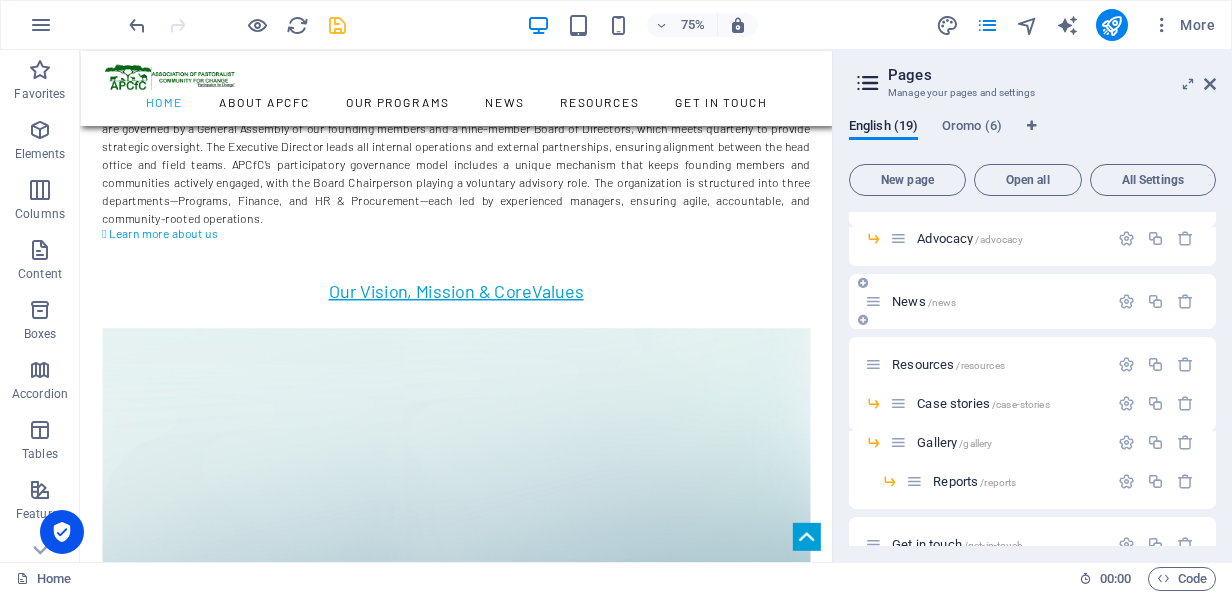 click on "/news" at bounding box center [942, 302] 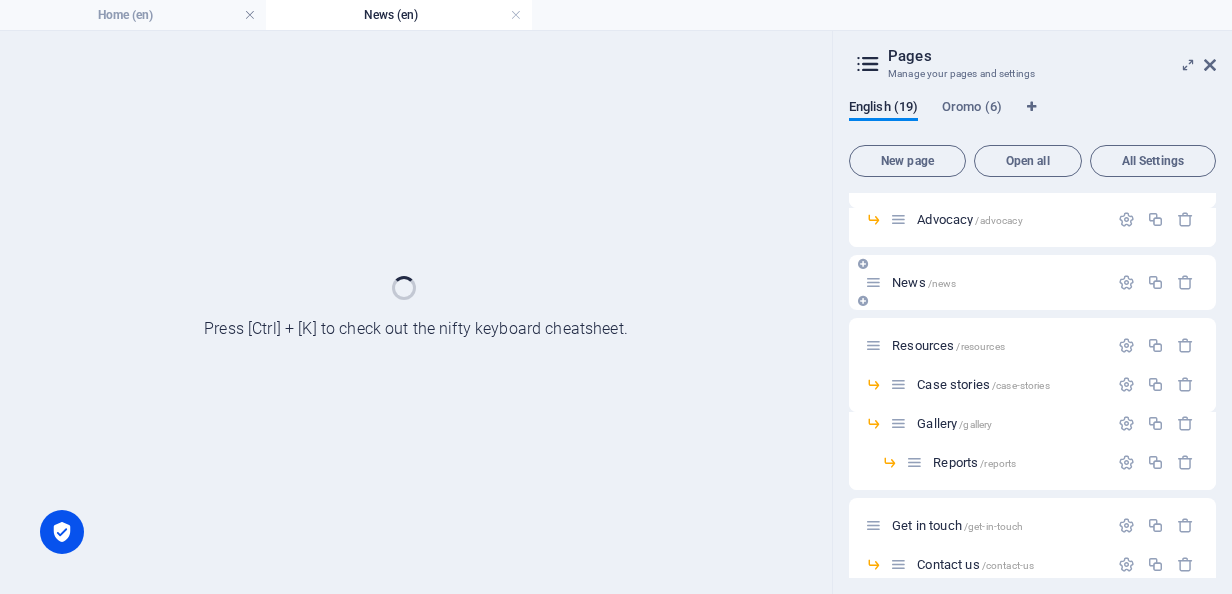 scroll, scrollTop: 0, scrollLeft: 0, axis: both 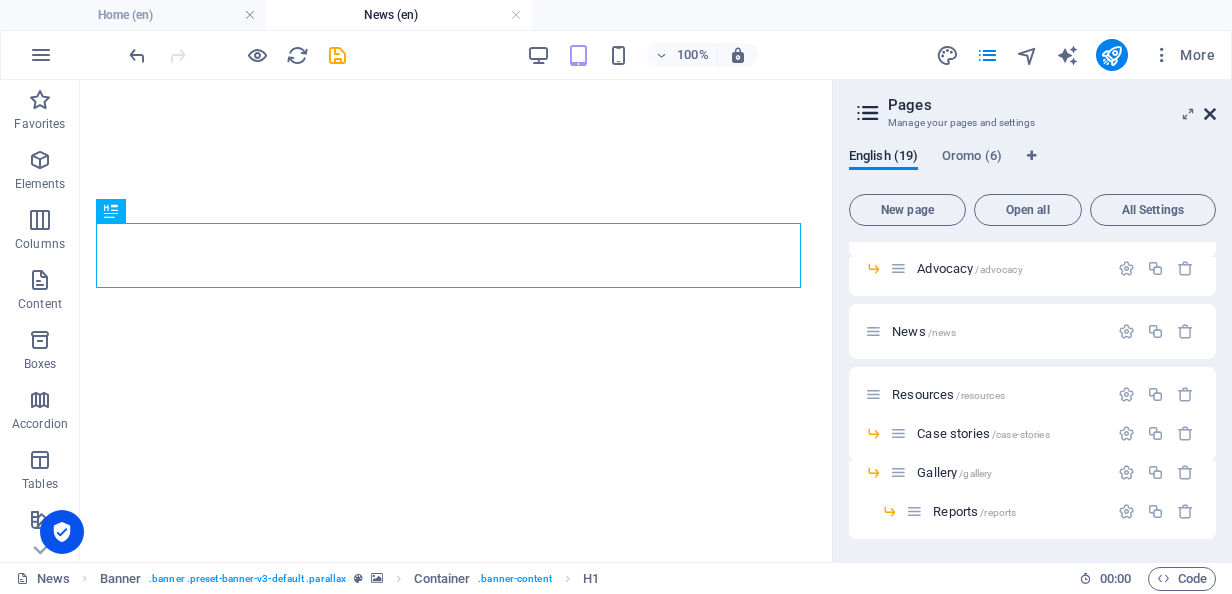 click on "Pages Manage your pages and settings English (19) Oromo (6) New page Open all All Settings Home / About APCfC /about-apcfc Our history /our-history Our vision & mission /our-vision-mission Our Programs /our-programs Dispute resolution & Peace building /dispute-resolution-peace-building Gender equality & Women empowerment /gender-equality-women-empowerment Livelihoods Resilience /livelihoods-resilience Disaster response & Protection /disaster-response-protection Advocacy /advocacy News /news Resources /resources Case stories /case-stories Gallery /gallery Reports /reports Get in touch /get-in-touch Contact us /contact-us Vacancy & Bids /vacancy-bids Submit a Complaint /submit-a-complaint" at bounding box center [1032, 321] 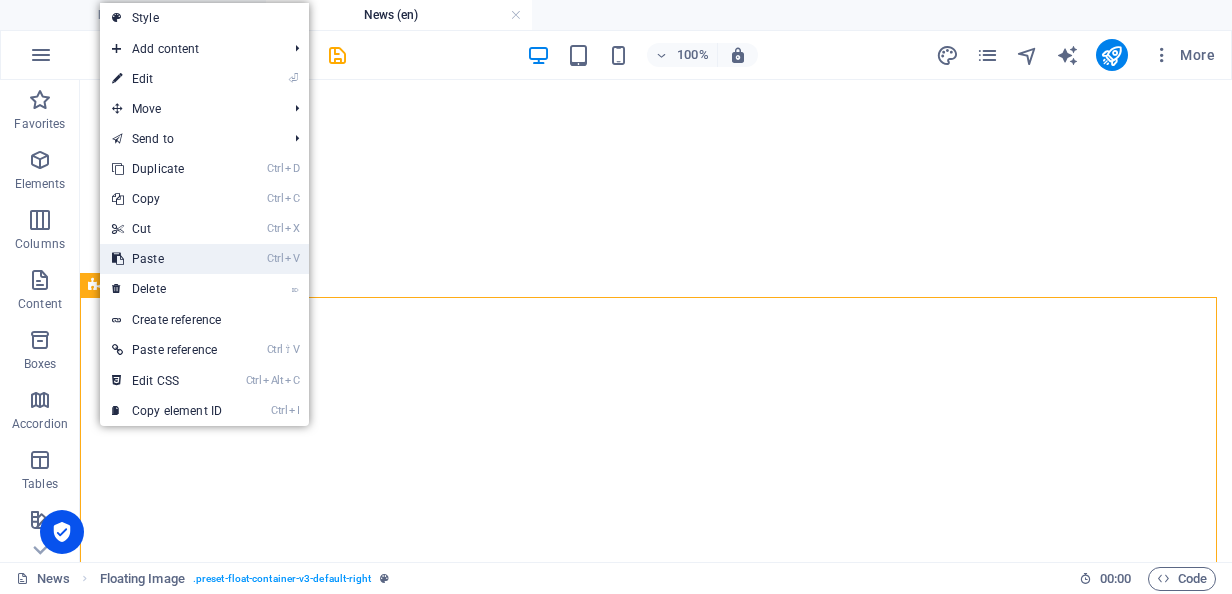 click on "Ctrl V  Paste" at bounding box center (167, 259) 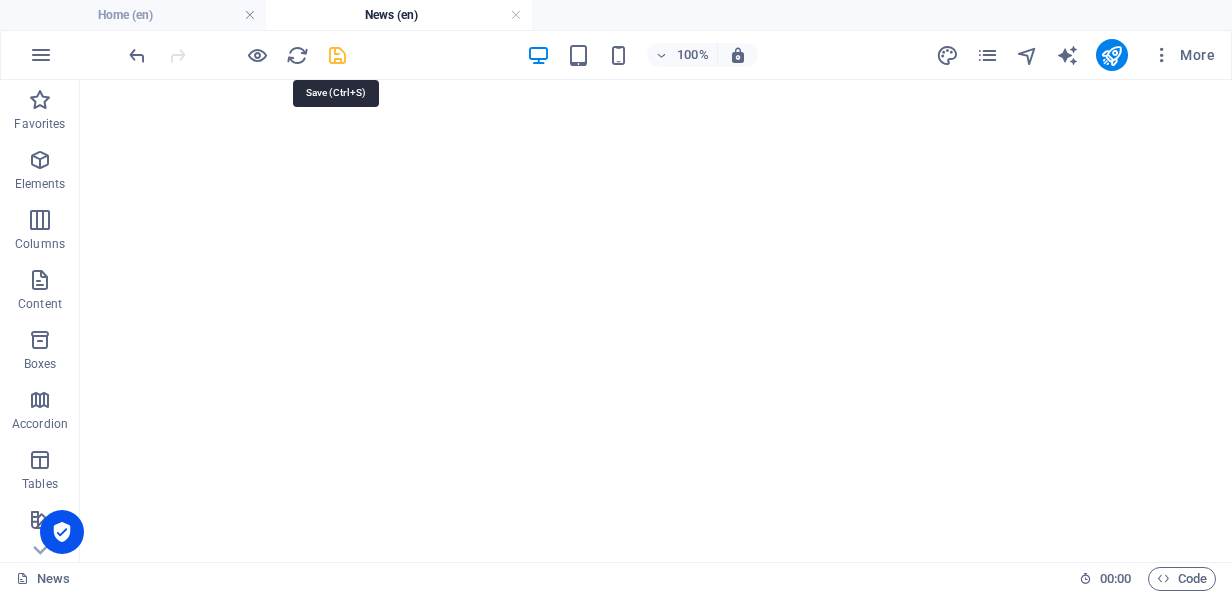 click at bounding box center [337, 55] 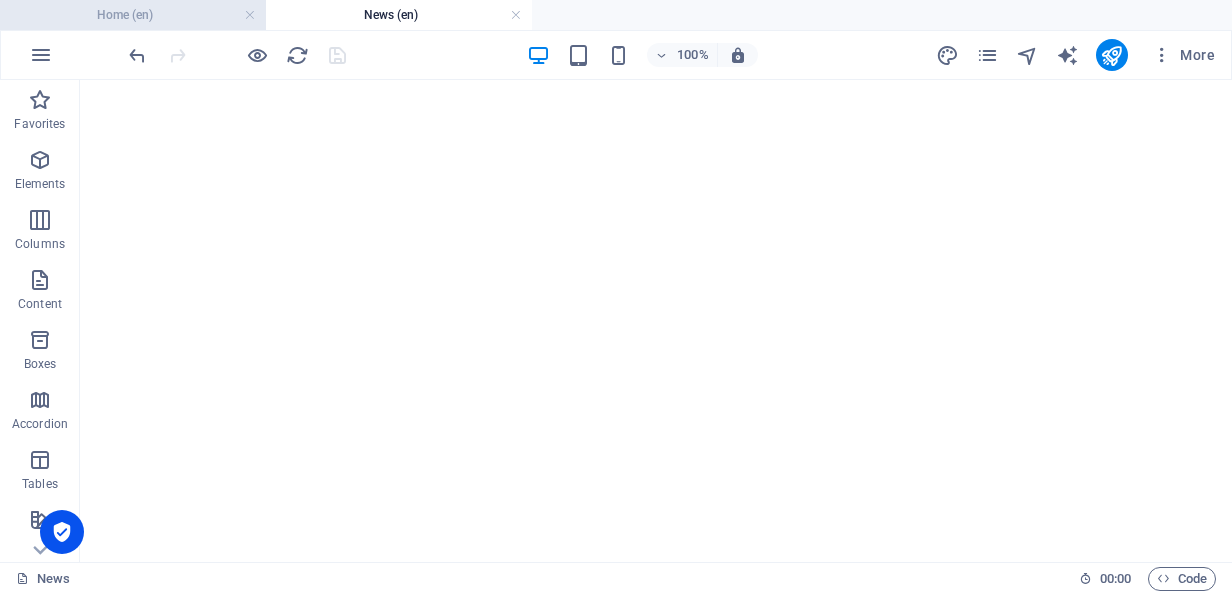 drag, startPoint x: 92, startPoint y: 17, endPoint x: 264, endPoint y: 349, distance: 373.9091 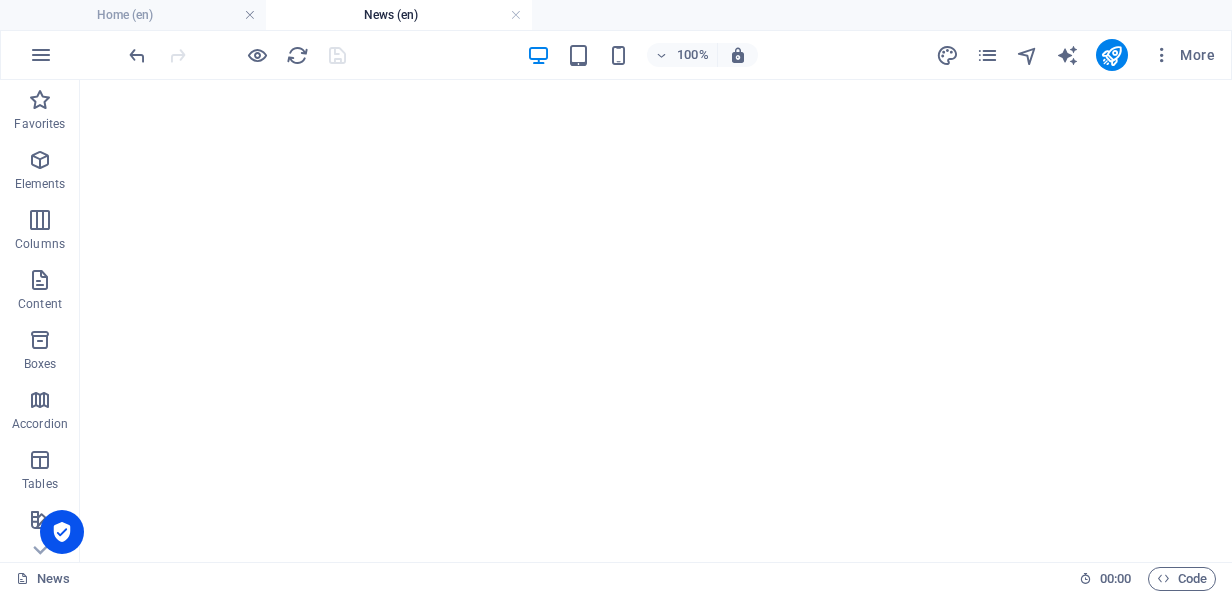 scroll, scrollTop: 1836, scrollLeft: 0, axis: vertical 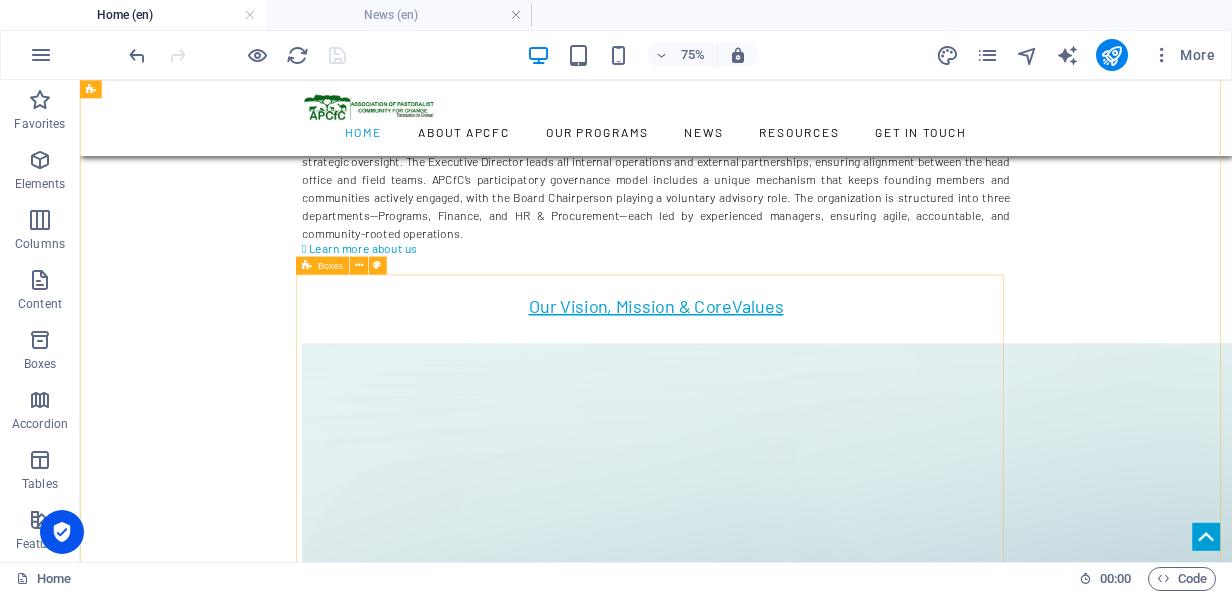 click at bounding box center [307, 265] 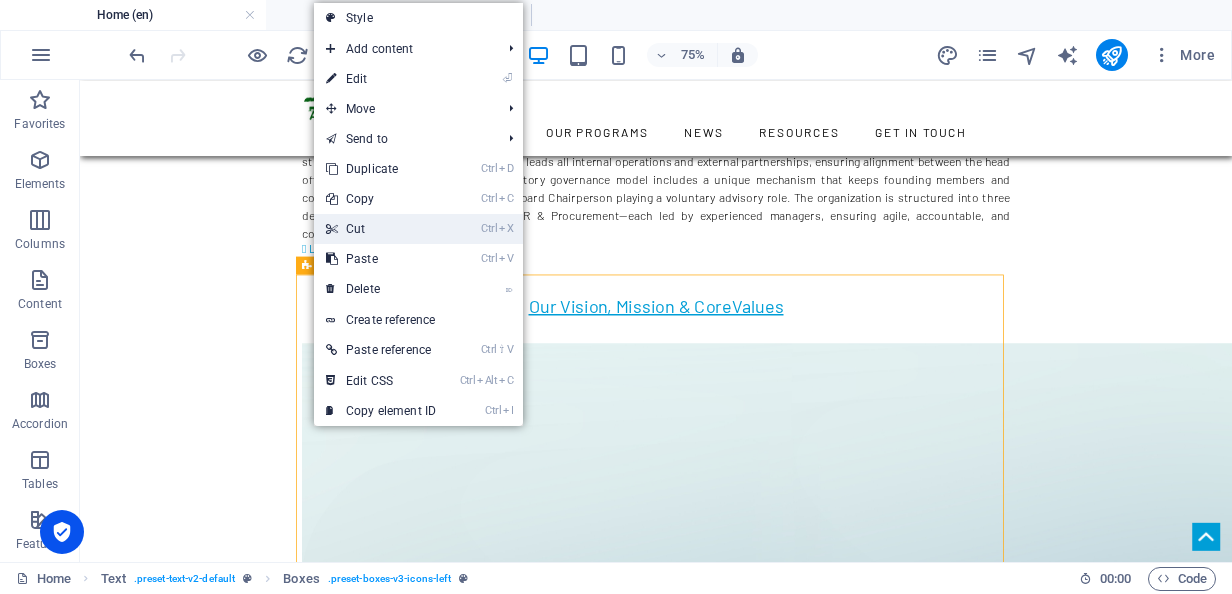 click at bounding box center [331, 229] 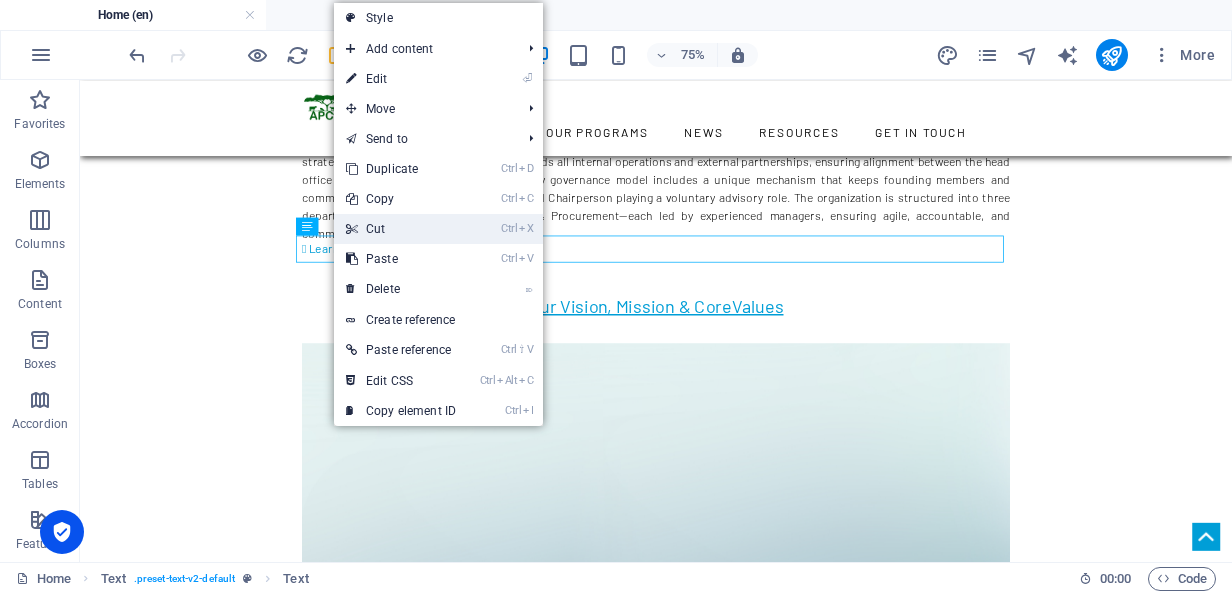 click at bounding box center [351, 229] 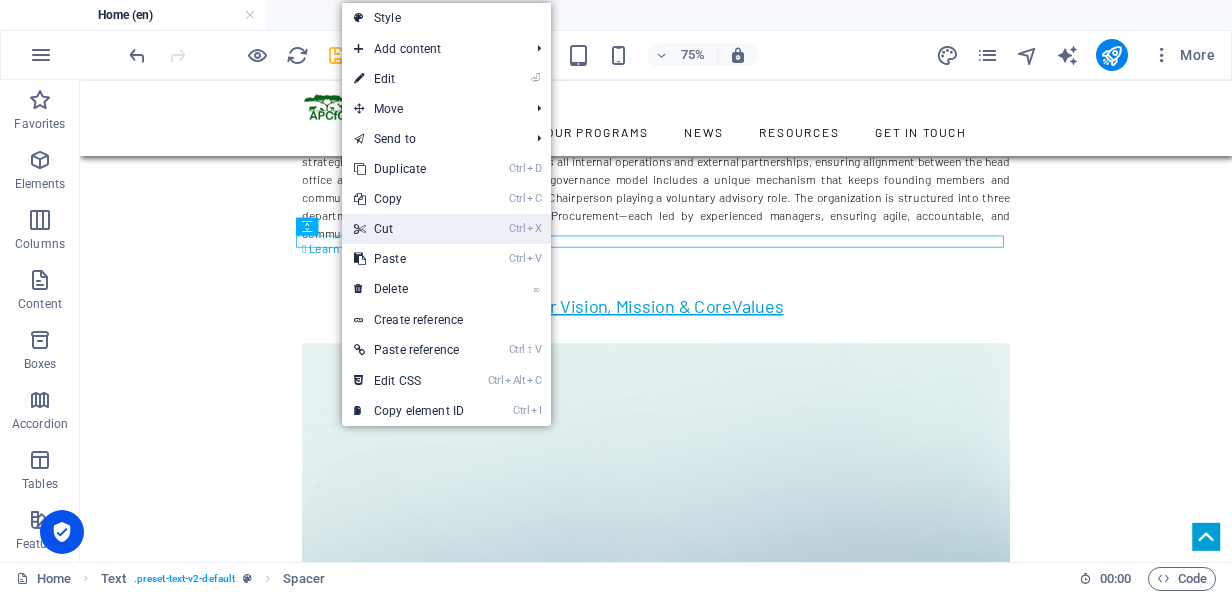 click at bounding box center (359, 229) 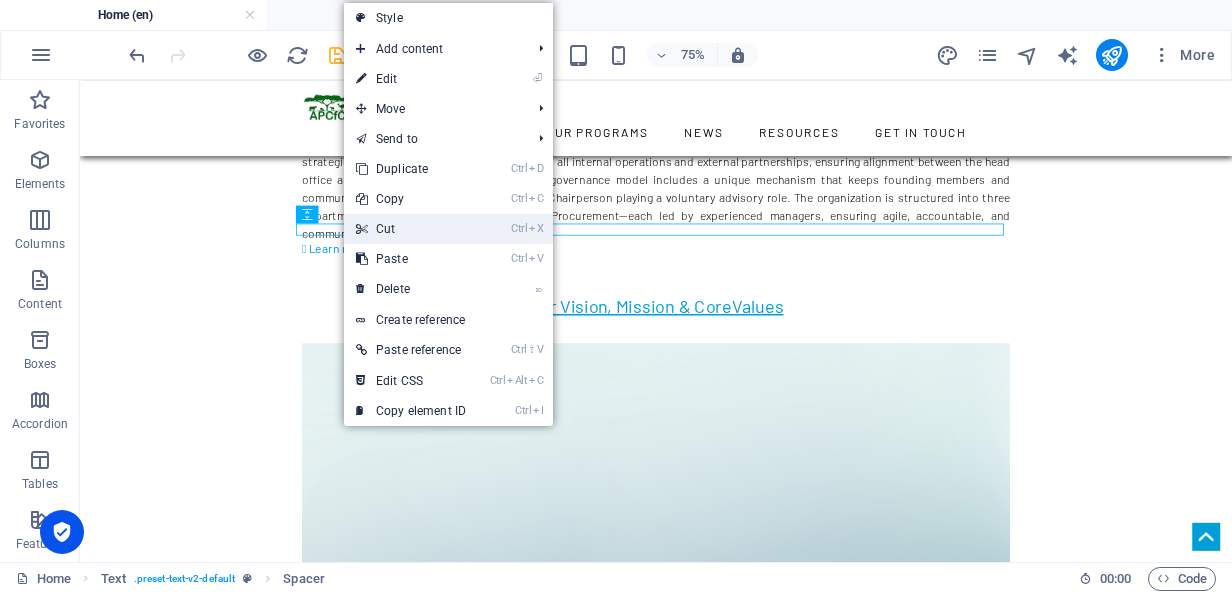 click at bounding box center (361, 229) 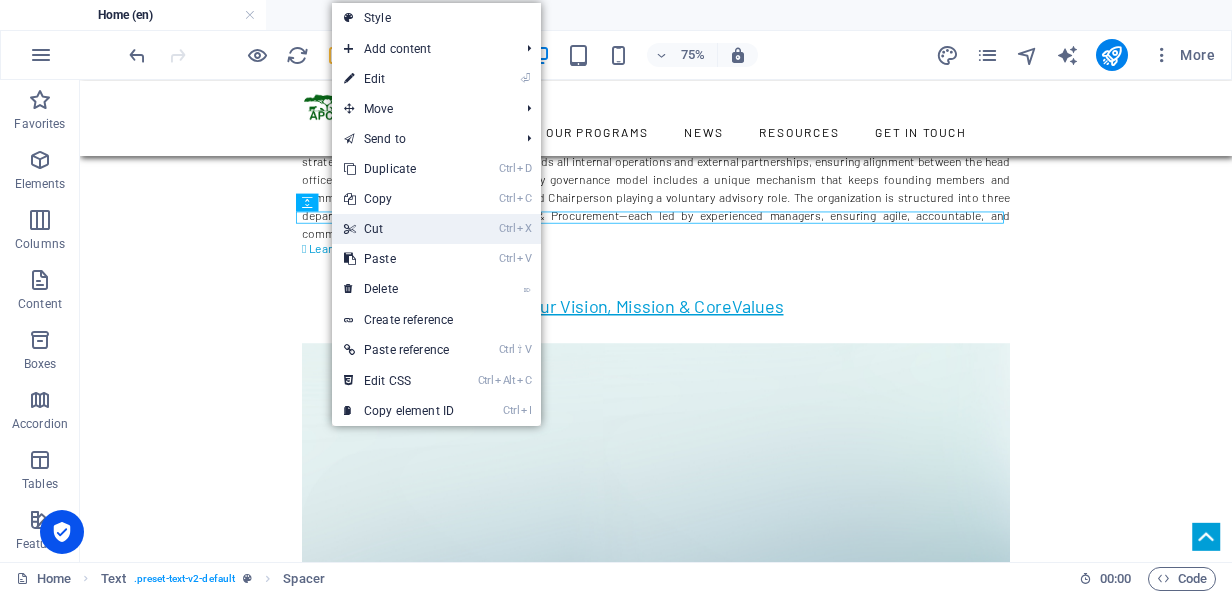 click on "Ctrl X  Cut" at bounding box center (399, 229) 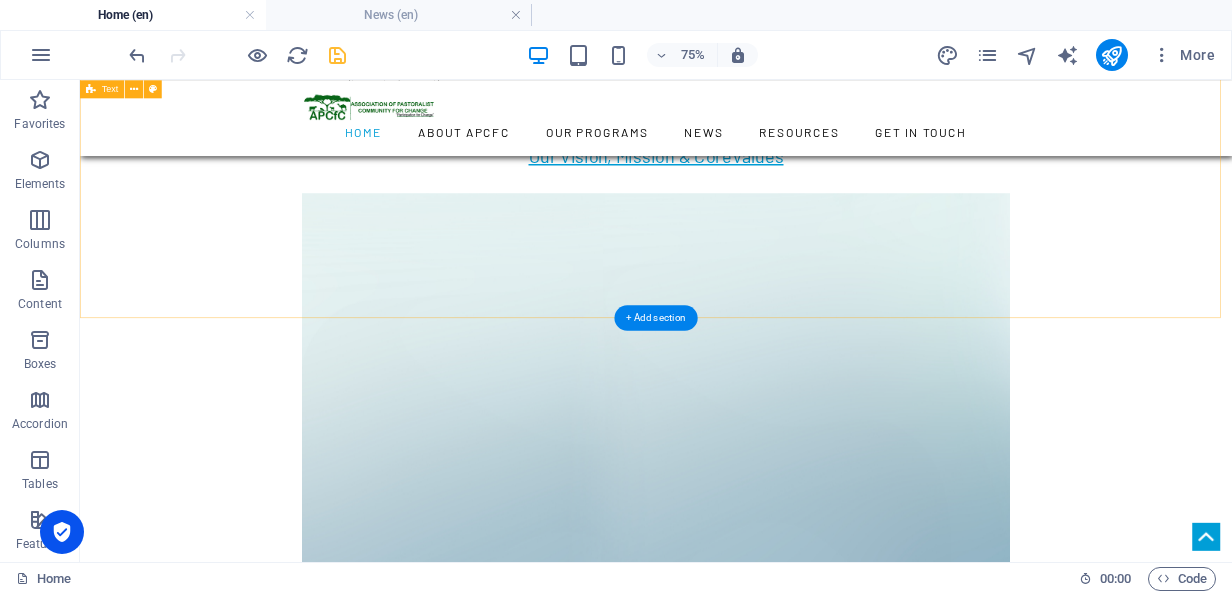 scroll, scrollTop: 1736, scrollLeft: 0, axis: vertical 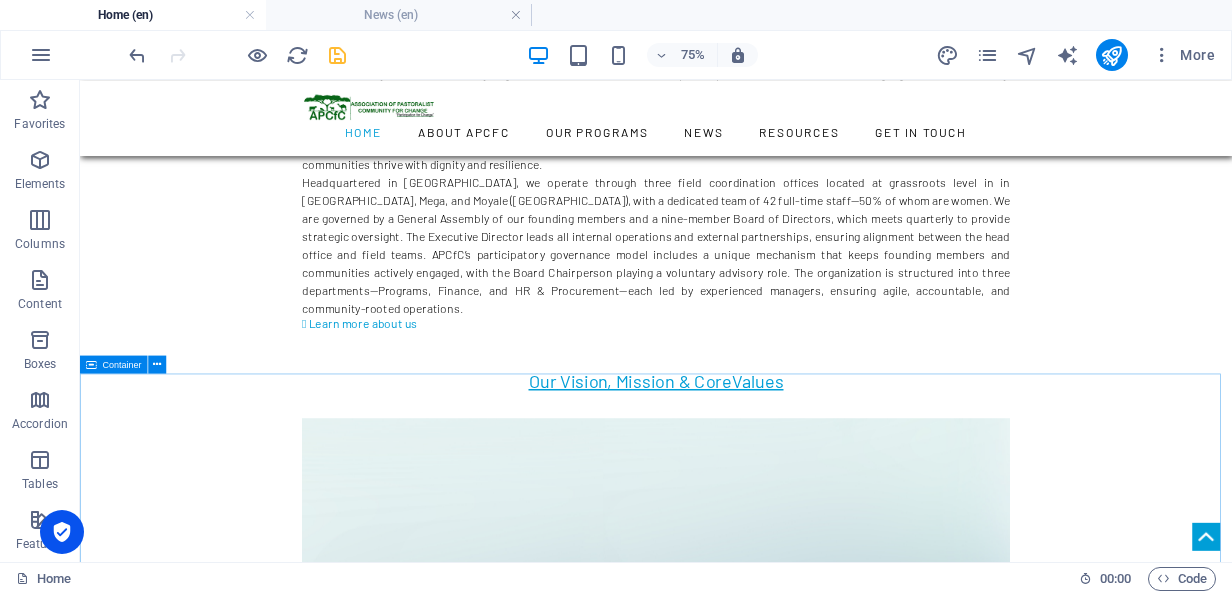click on "Container" at bounding box center [114, 364] 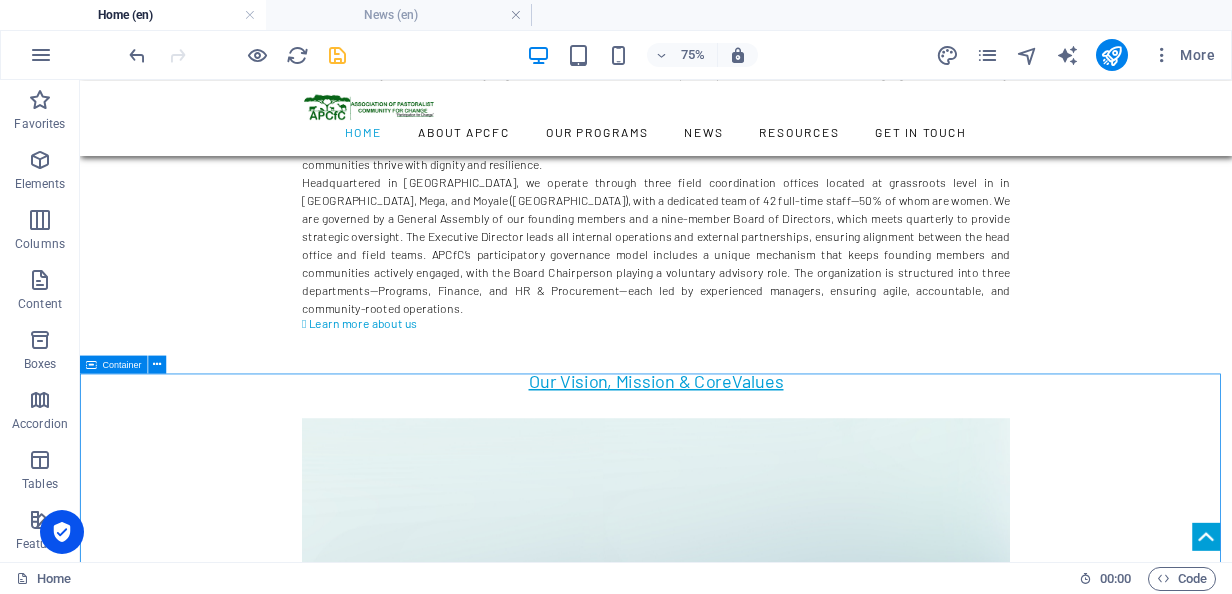 click on "Container" at bounding box center (114, 364) 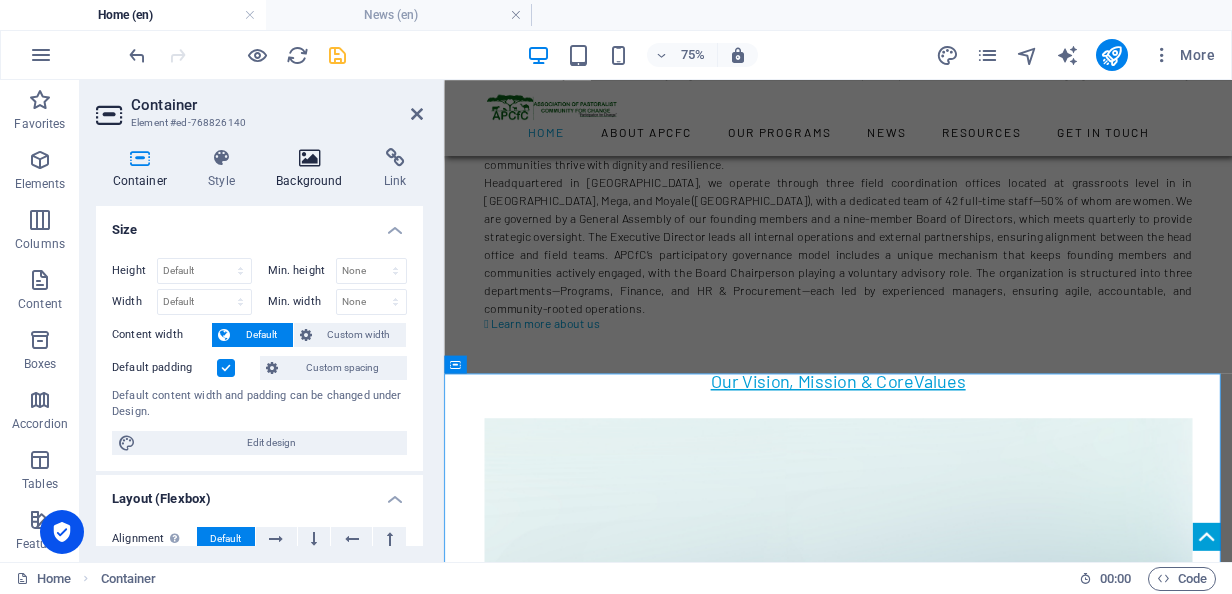 click on "Background" at bounding box center [314, 169] 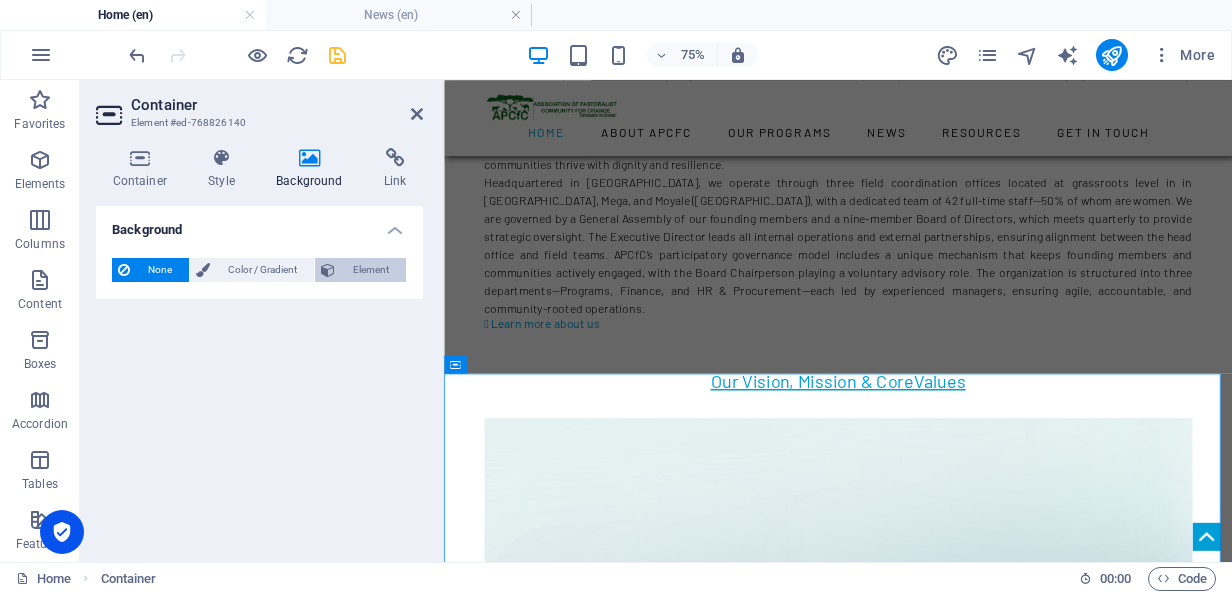 click on "Element" at bounding box center (370, 270) 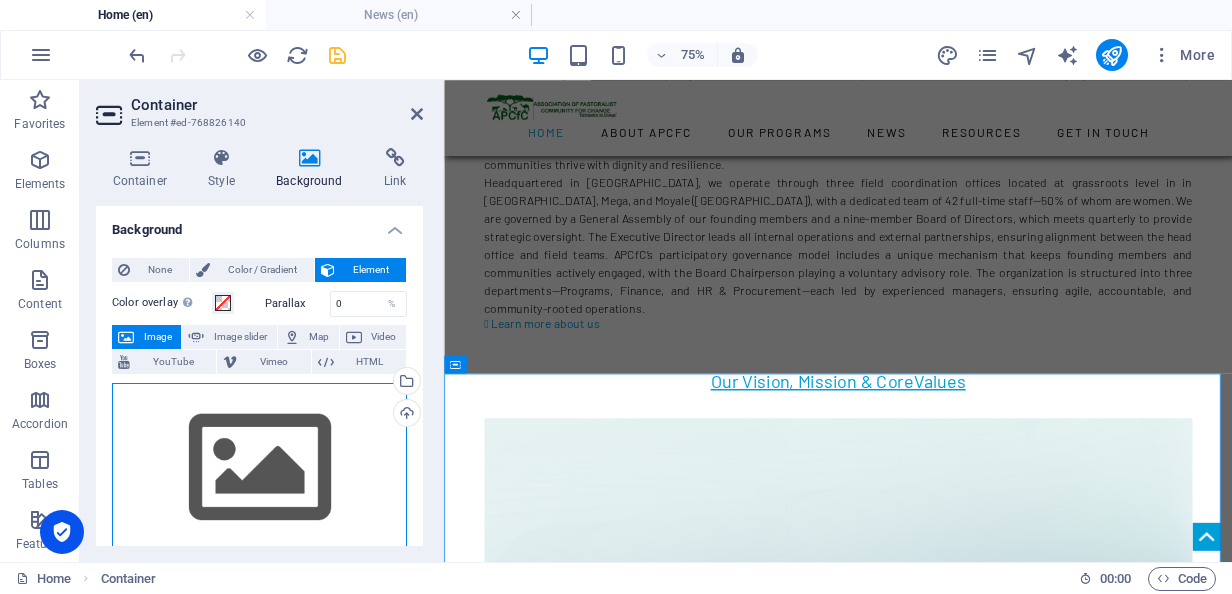 click on "Drag files here, click to choose files or select files from Files or our free stock photos & videos" at bounding box center [259, 468] 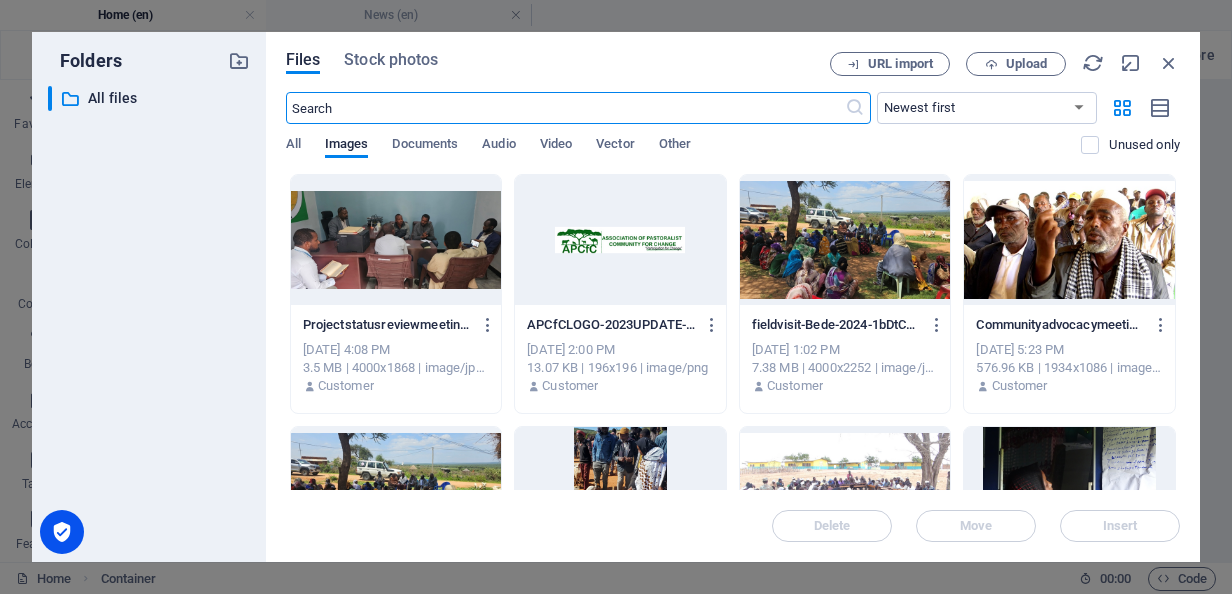scroll, scrollTop: 3876, scrollLeft: 0, axis: vertical 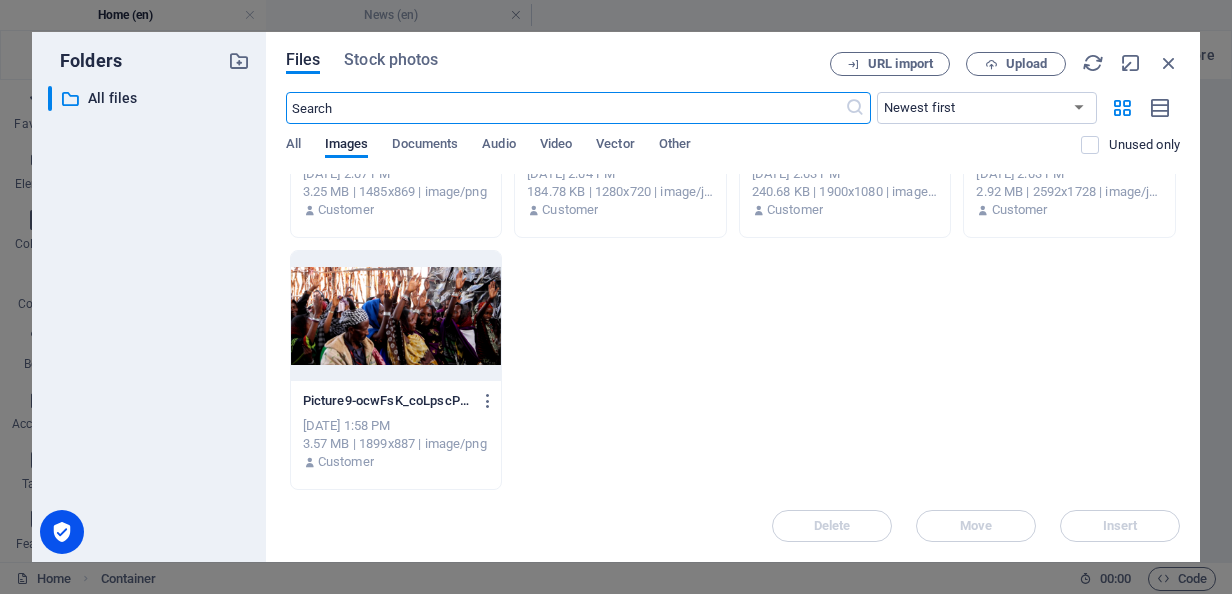 click on "ProjectstatusreviewmeetingwithPIDAteaminMoyale-IAprojecton-s8EavokJ_3oh8NV9UtdOrg.jpg ProjectstatusreviewmeetingwithPIDAteaminMoyale-IAprojecton-s8EavokJ_3oh8NV9UtdOrg.jpg [DATE] 4:08 PM 3.5 MB | 4000x1868 | image/jpeg Customer APCfCLOGO-2023UPDATE-ubkWewcFXbgoFPFCOi61YA-L8FGdrvhQBUR9CJuh7kdGA.png APCfCLOGO-2023UPDATE-ubkWewcFXbgoFPFCOi61YA-L8FGdrvhQBUR9CJuh7kdGA.png [DATE] 2:00 PM 13.07 KB | 196x196 | image/png Customer fieldvisit-Bede-2024-1bDtCYi2tIUm4xD4Jhy8Wg.jpg fieldvisit-Bede-2024-1bDtCYi2tIUm4xD4Jhy8Wg.jpg [DATE] 1:02 PM 7.38 MB | 4000x2252 | image/jpeg Customer Communityadvocacymeetingonlandrights-Dilo-UI34AHCJ88DEKQrnToGgZQ.jpg Communityadvocacymeetingonlandrights-Dilo-UI34AHCJ88DEKQrnToGgZQ.jpg [DATE] 5:23 PM 576.96 KB | 1934x1086 | image/jpeg Customer fieldvisit-Bede-2024-08yPXbBzNWU-x1-6KsPRmg.jpg fieldvisit-Bede-2024-08yPXbBzNWU-x1-6KsPRmg.jpg [DATE] 7:45 PM 7.38 MB | 4000x2252 | image/jpeg Customer Womenempowerment-Gololicha-market-YJoO6ZBod1_PK3rT-H9AoQ.png" at bounding box center (733, -2150) 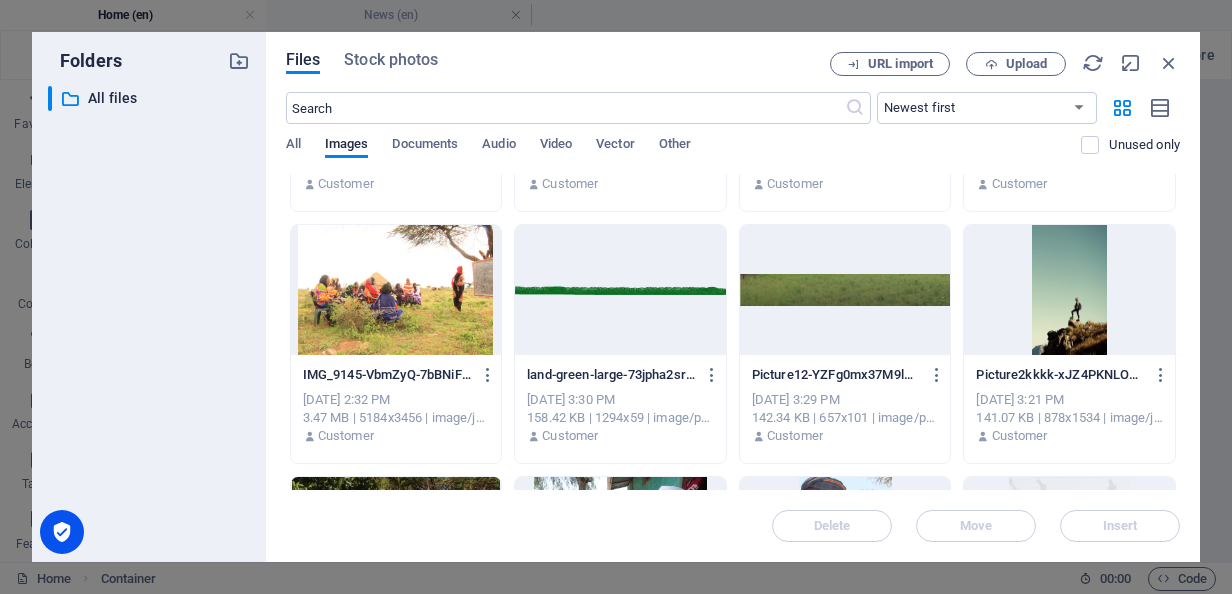 scroll, scrollTop: 3664, scrollLeft: 0, axis: vertical 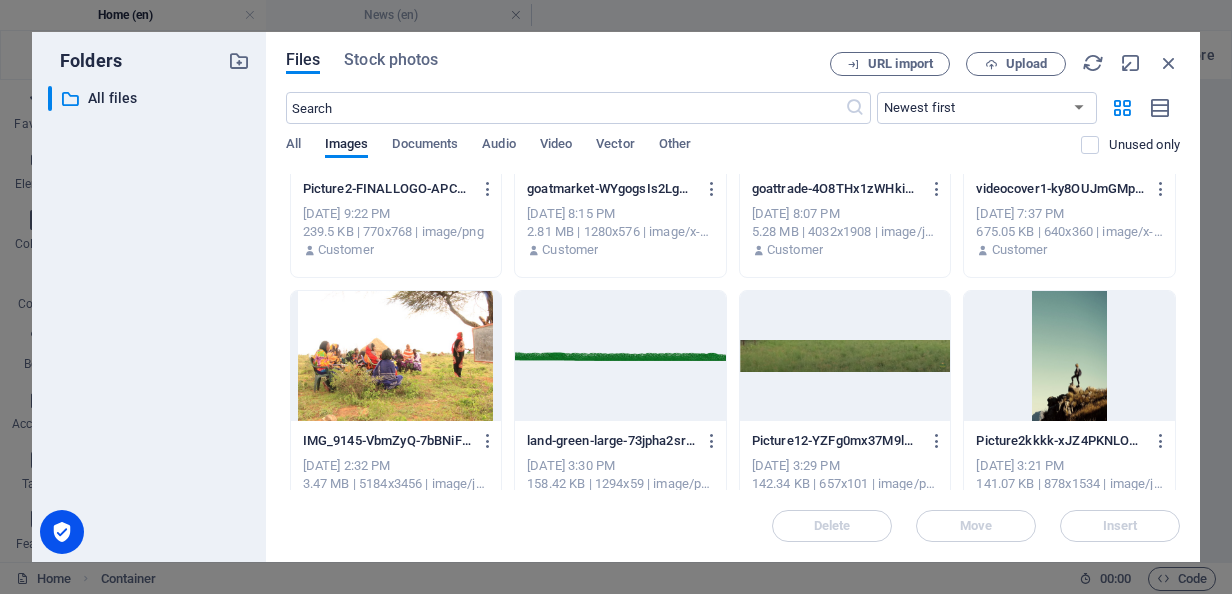 click at bounding box center [1069, 356] 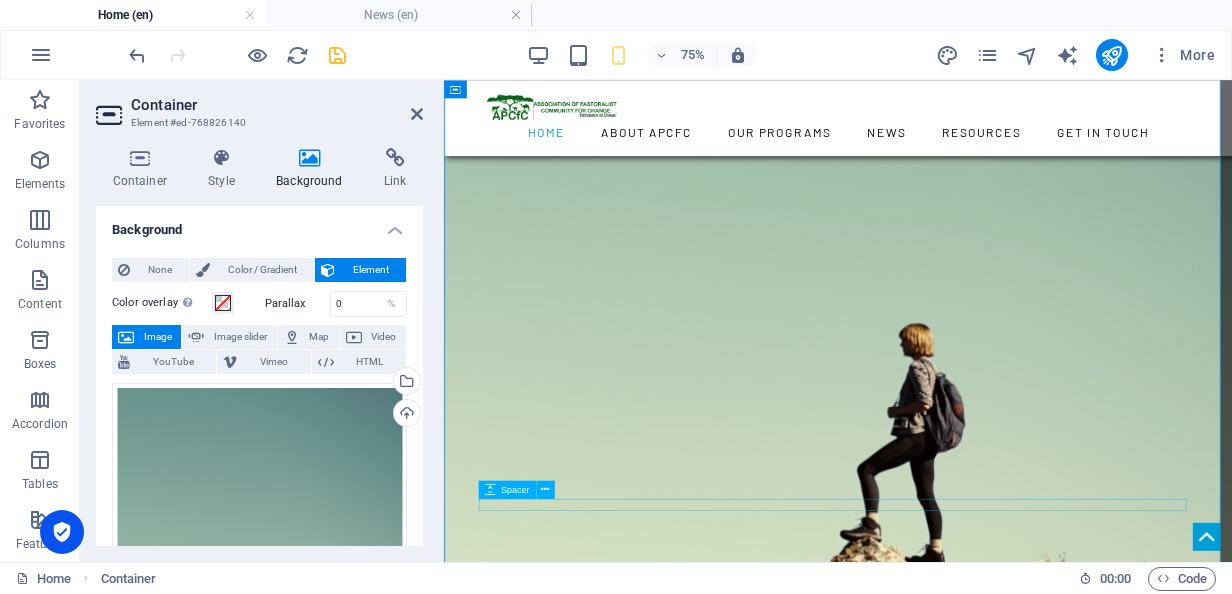 scroll, scrollTop: 2590, scrollLeft: 0, axis: vertical 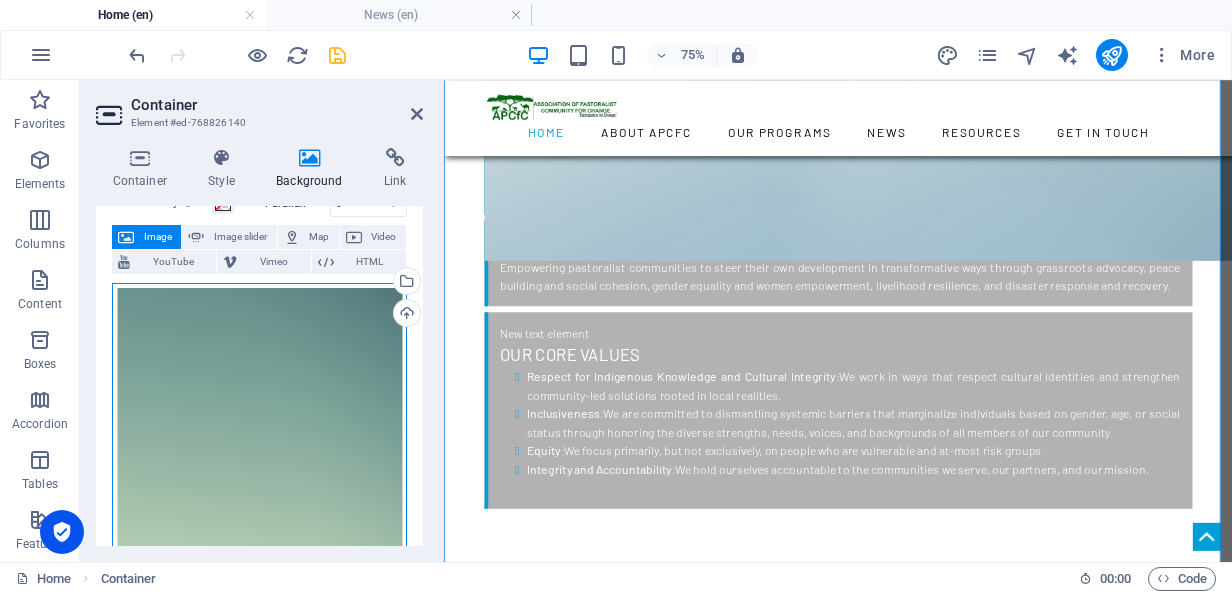 click on "Drag files here, click to choose files or select files from Files or our free stock photos & videos" at bounding box center (259, 537) 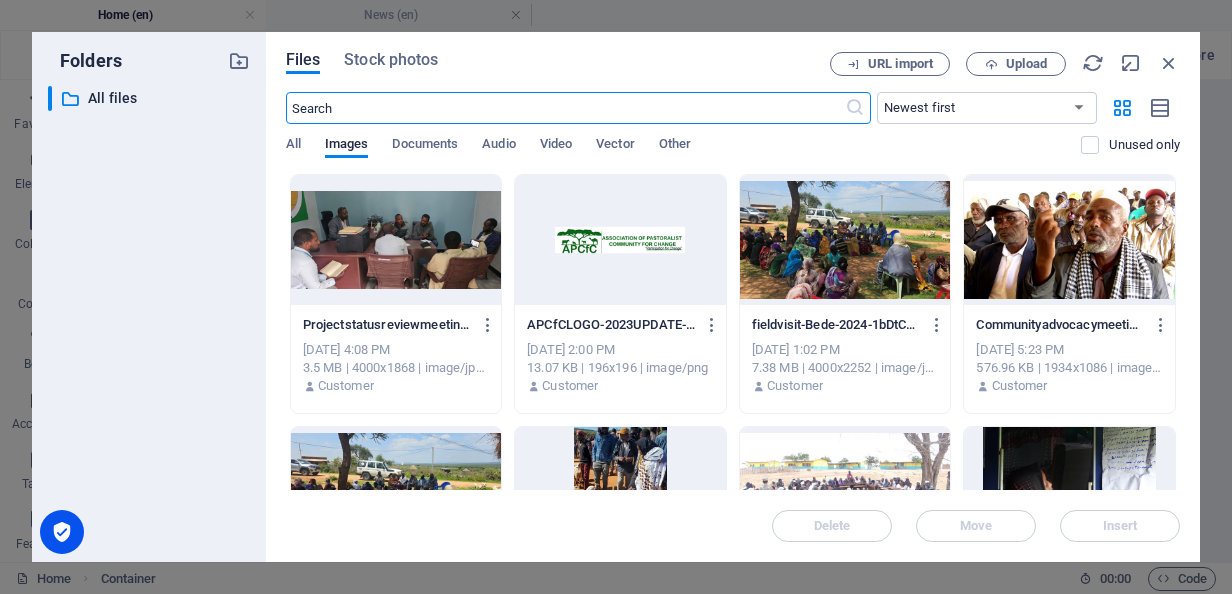 scroll, scrollTop: 2550, scrollLeft: 0, axis: vertical 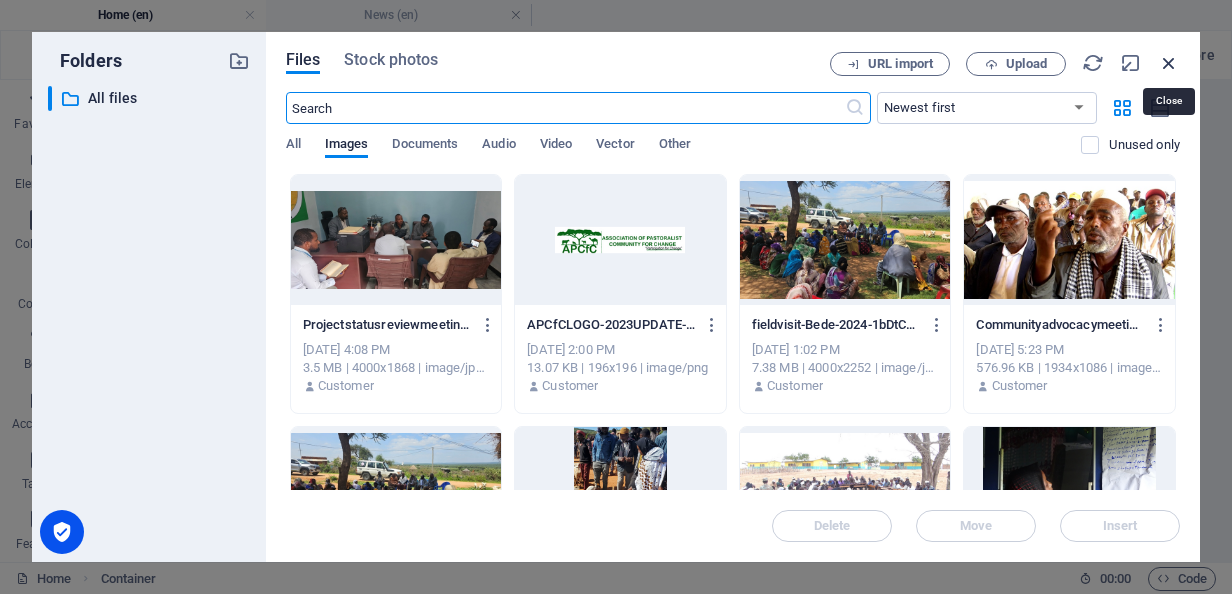 click at bounding box center (1169, 63) 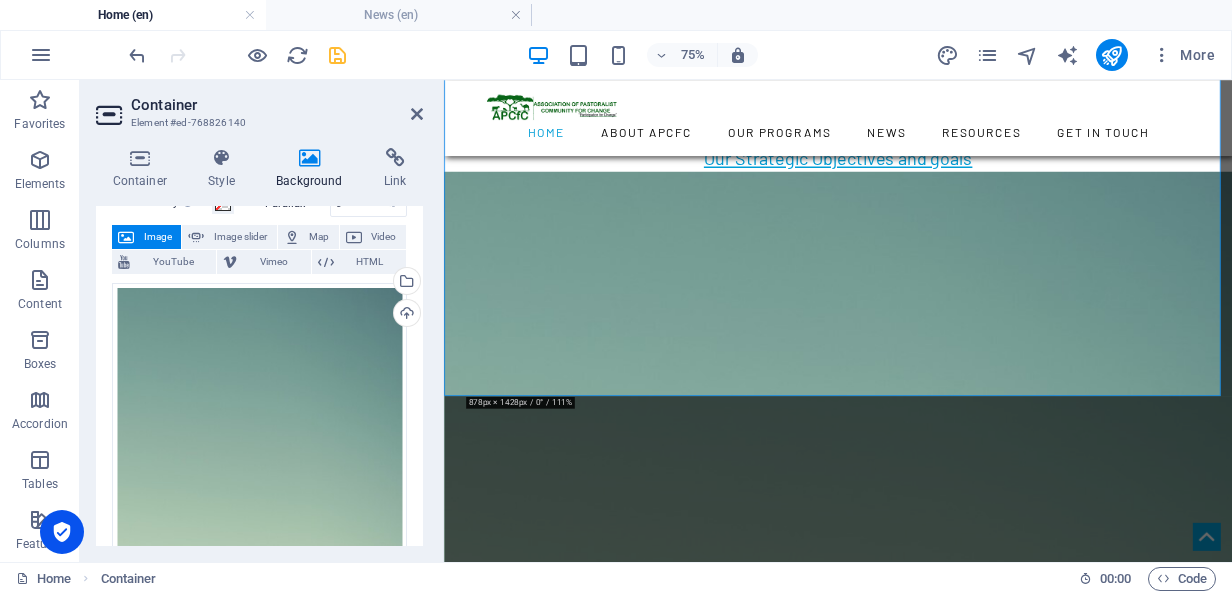 scroll, scrollTop: 3393, scrollLeft: 0, axis: vertical 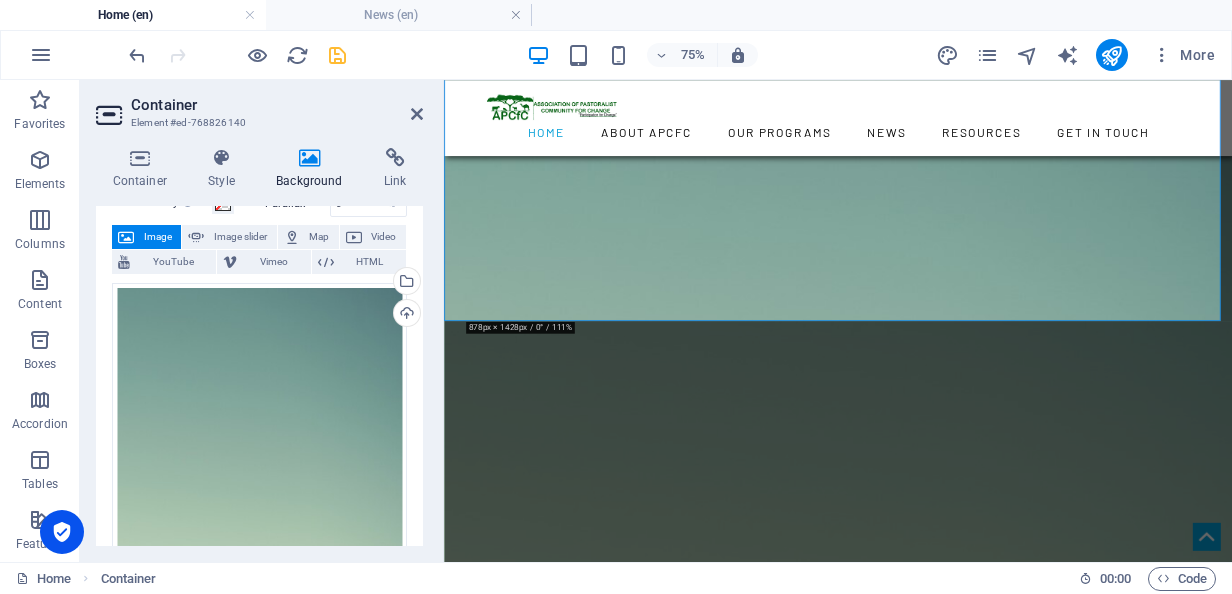 click at bounding box center (969, 773) 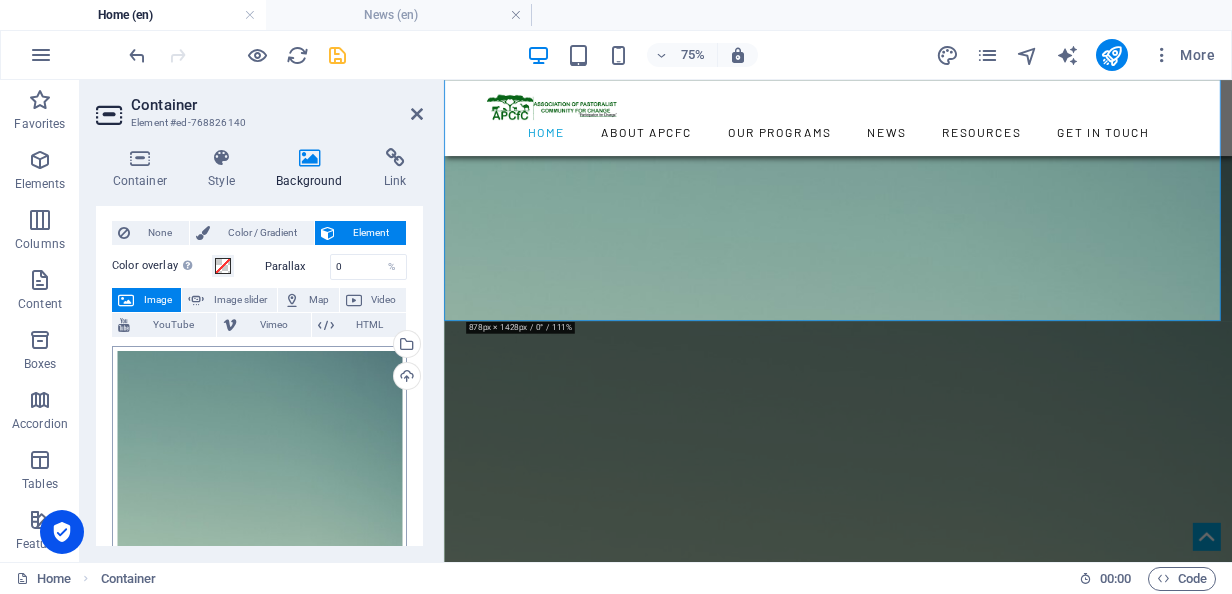 scroll, scrollTop: 0, scrollLeft: 0, axis: both 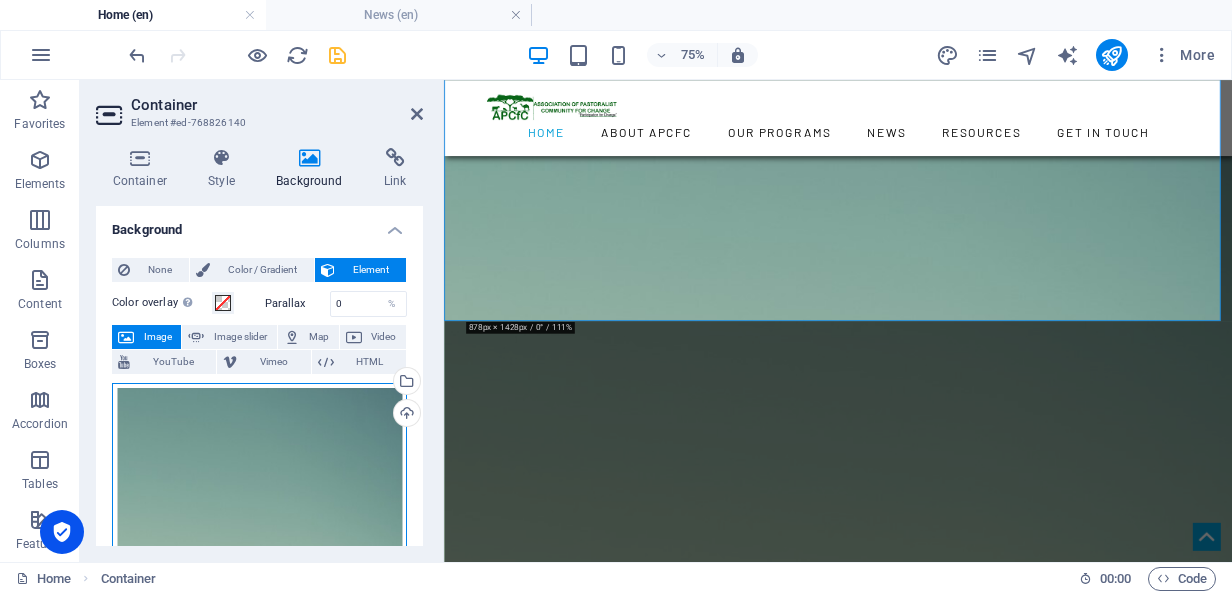 click on "Drag files here, click to choose files or select files from Files or our free stock photos & videos" at bounding box center [259, 637] 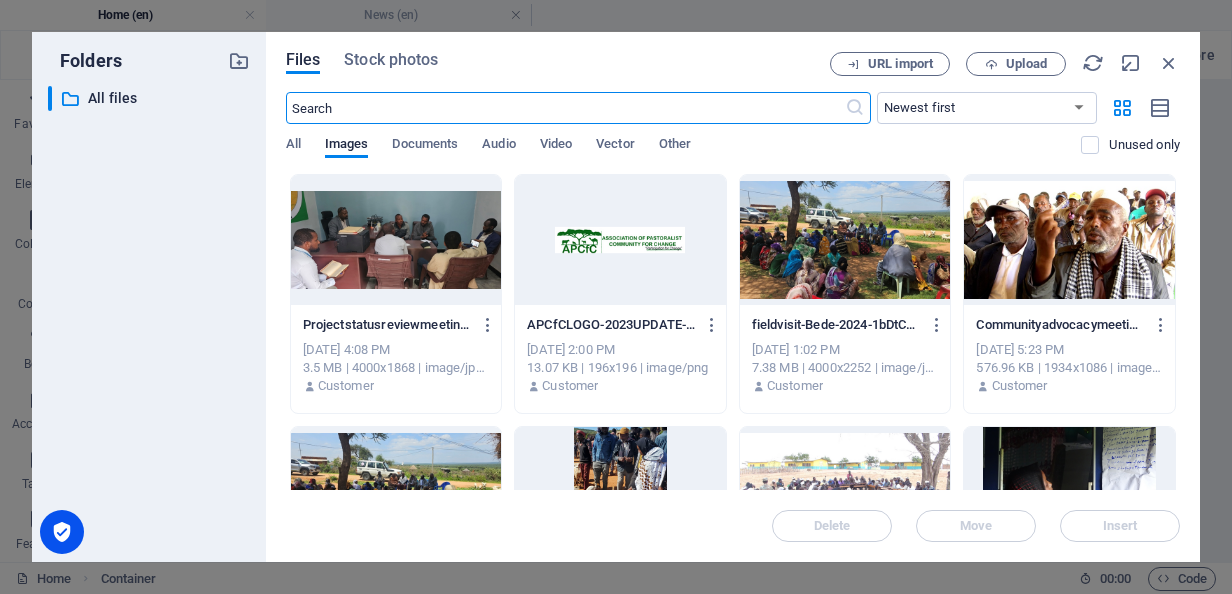 scroll, scrollTop: 3353, scrollLeft: 0, axis: vertical 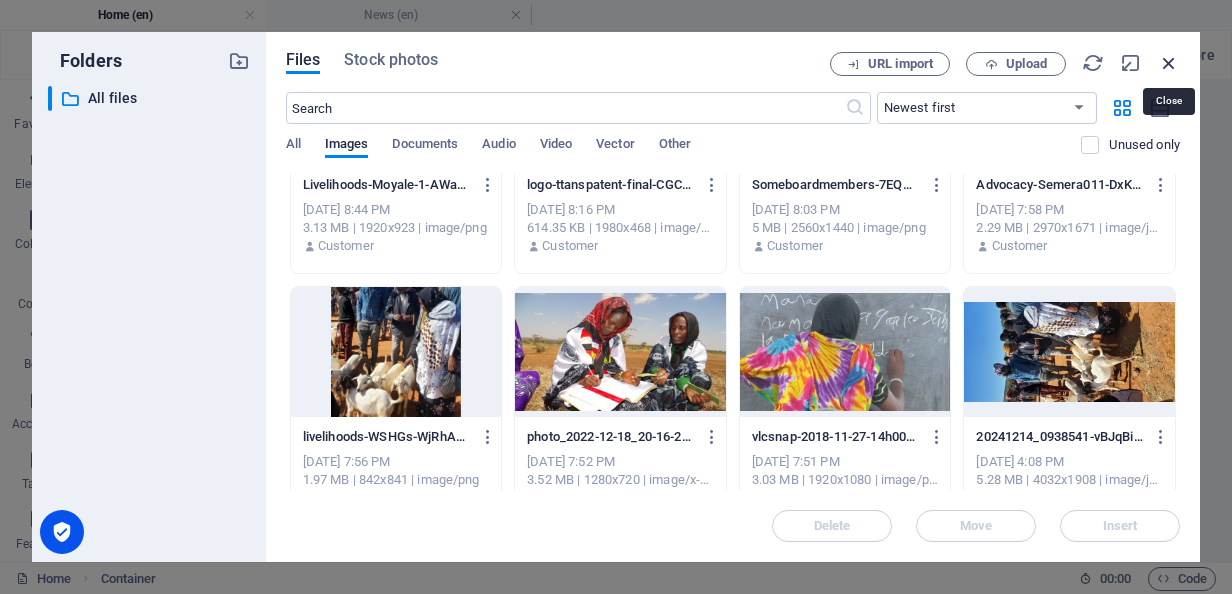 drag, startPoint x: 1176, startPoint y: 61, endPoint x: 374, endPoint y: 162, distance: 808.3347 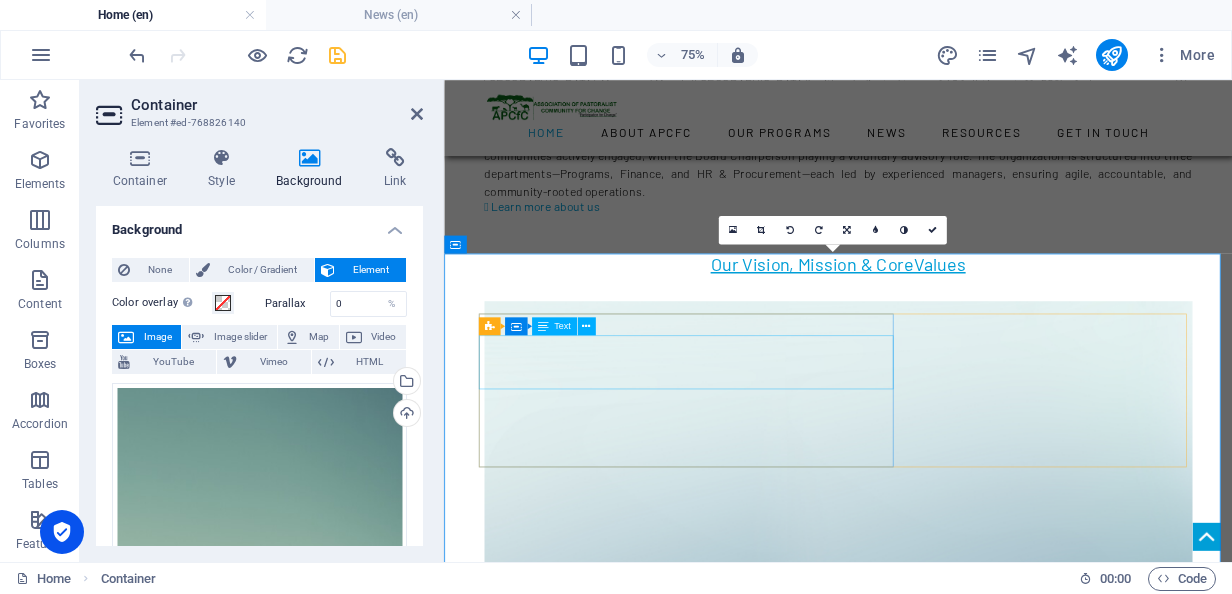 scroll, scrollTop: 1896, scrollLeft: 0, axis: vertical 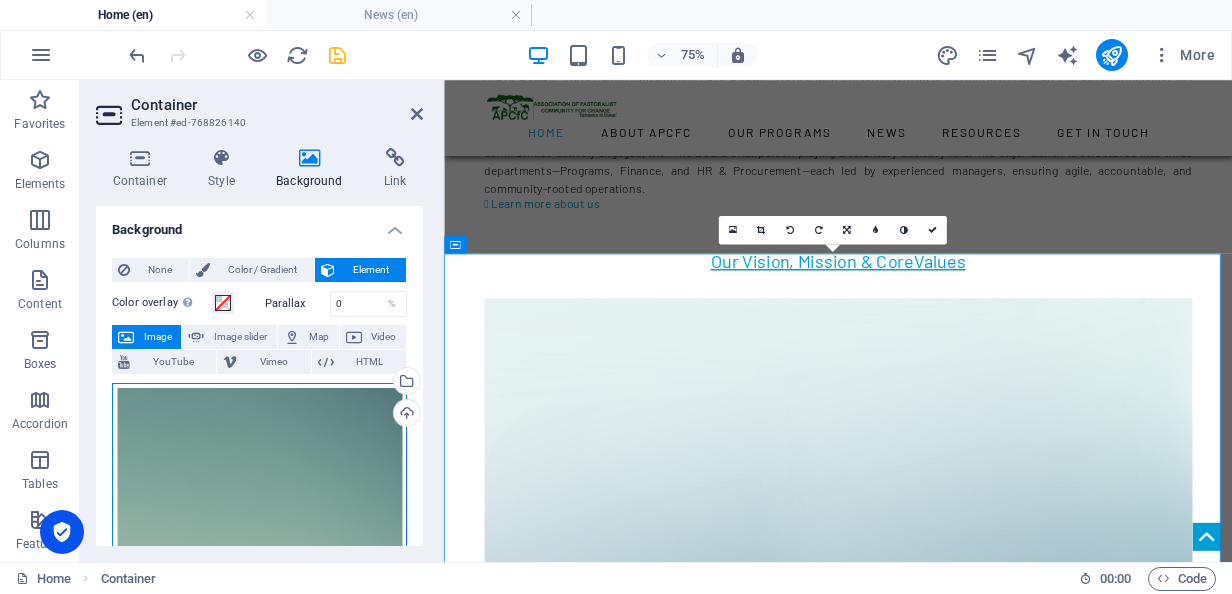 click on "Drag files here, click to choose files or select files from Files or our free stock photos & videos" at bounding box center [259, 637] 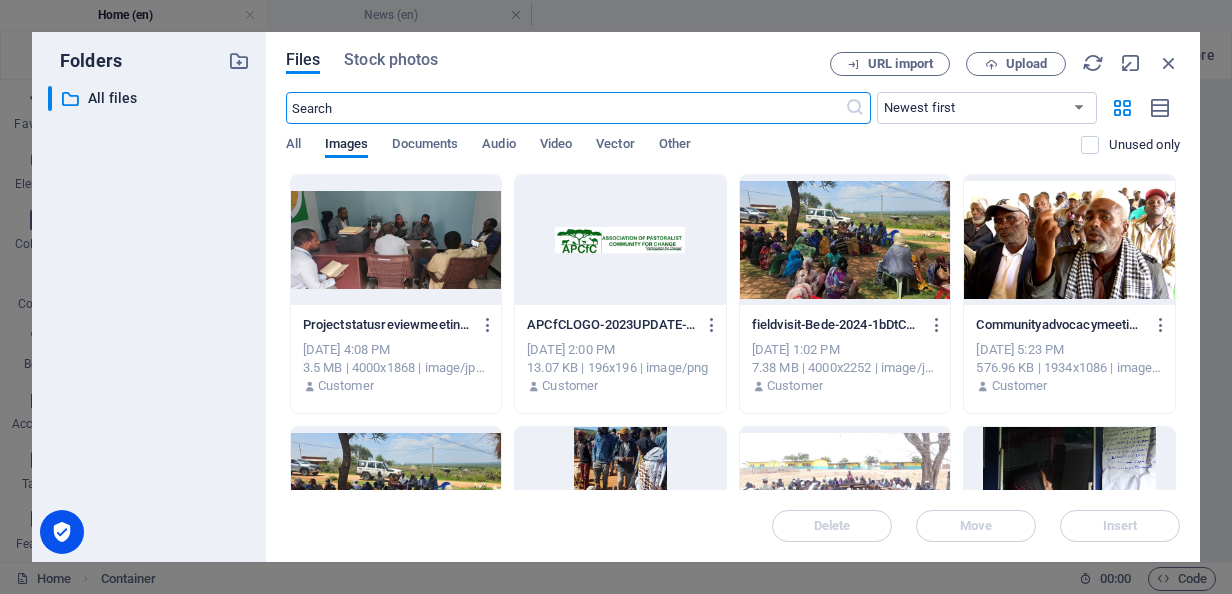 scroll, scrollTop: 1856, scrollLeft: 0, axis: vertical 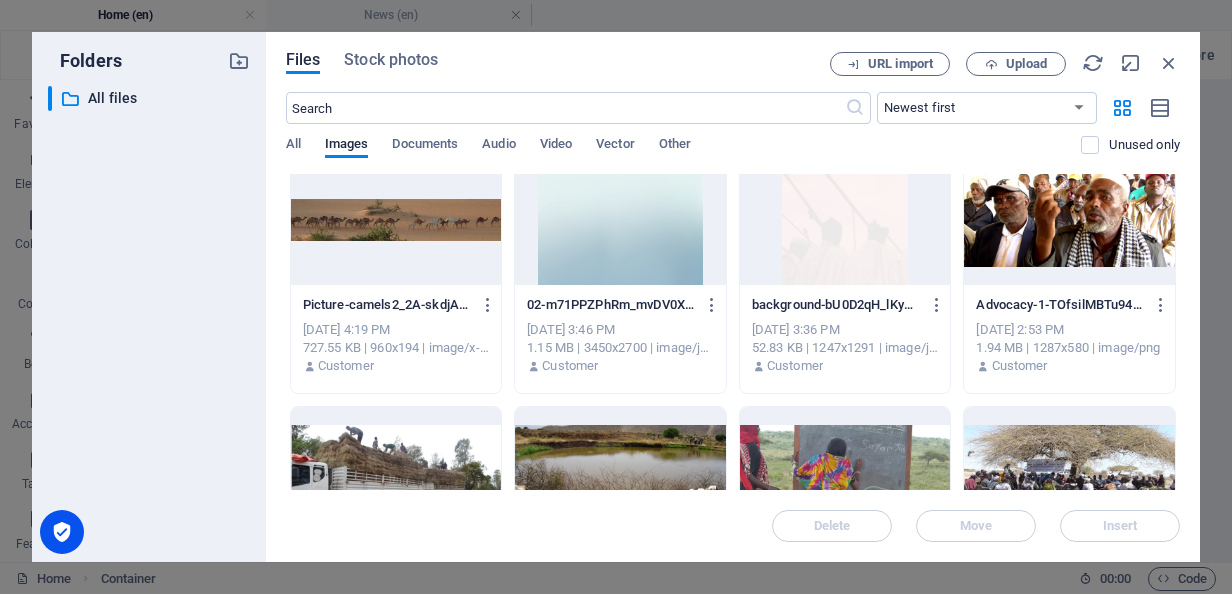 click at bounding box center (620, 220) 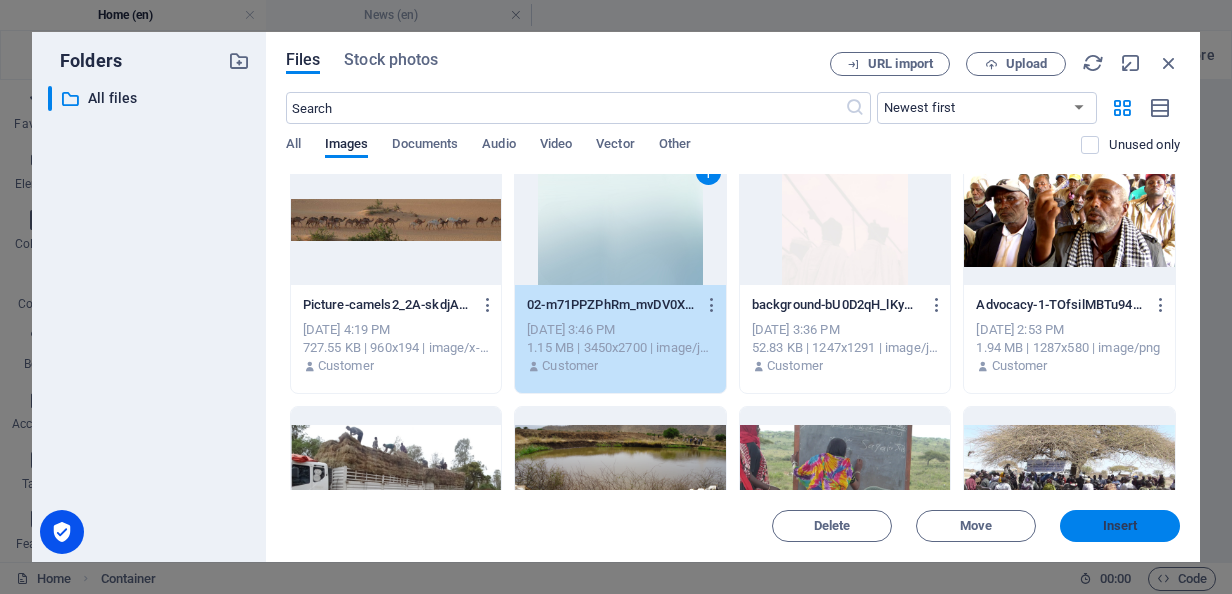 click on "Insert" at bounding box center (1120, 526) 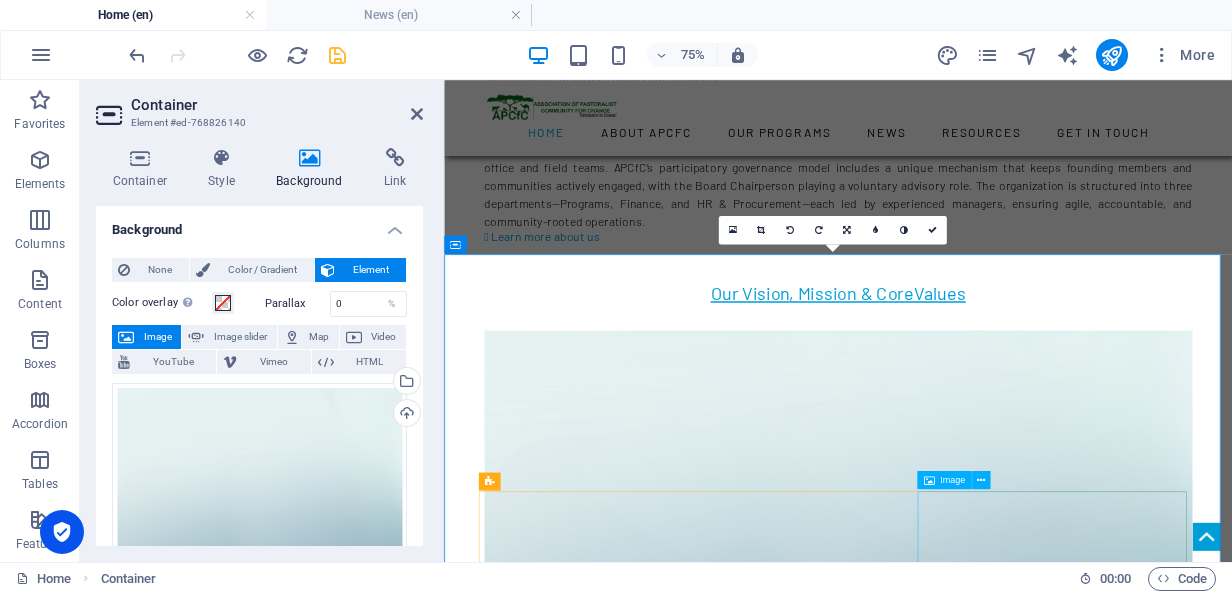 scroll, scrollTop: 1898, scrollLeft: 0, axis: vertical 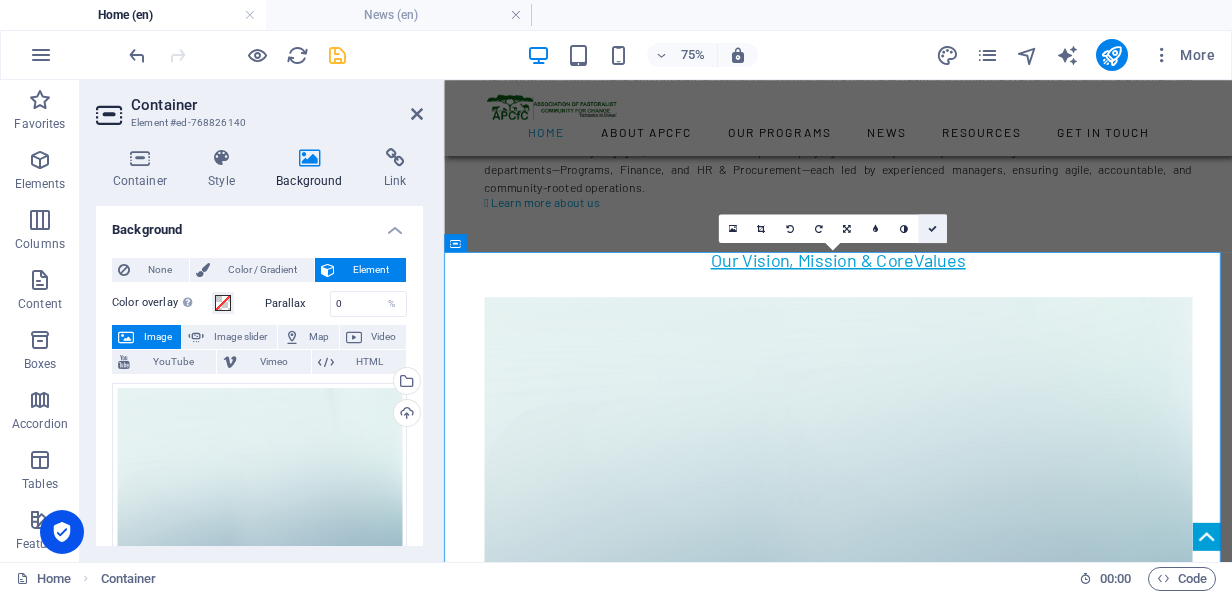 click at bounding box center [932, 228] 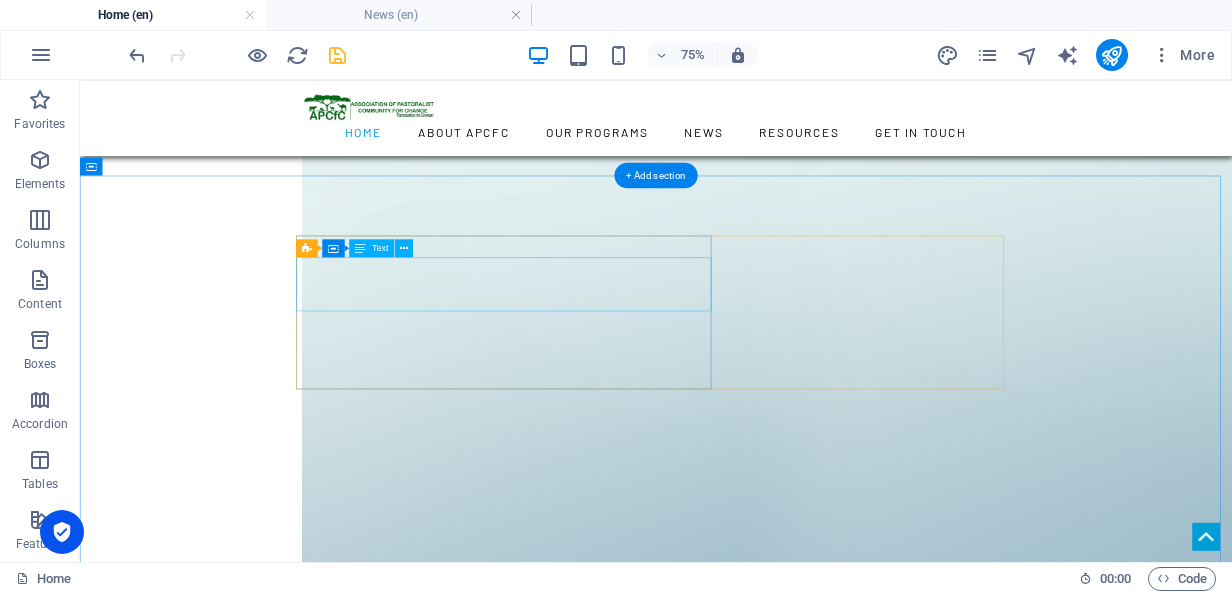 scroll, scrollTop: 2000, scrollLeft: 0, axis: vertical 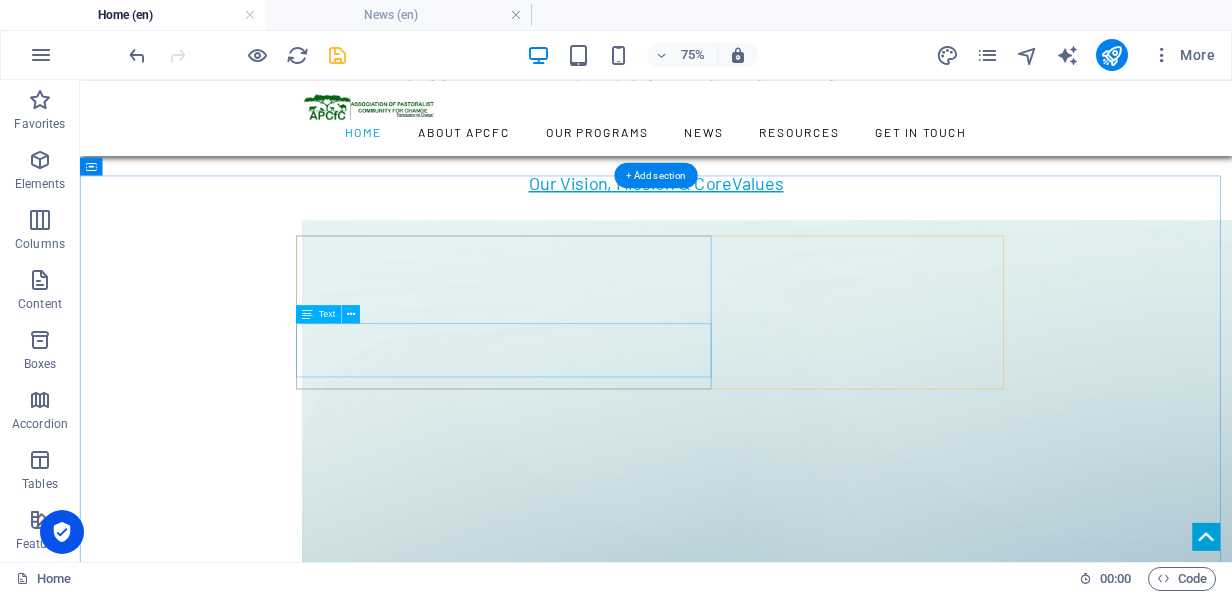 click on "Strengthening advocacy and lobbying capacities of pastoralists and their governance structures to participate in the policy processes affecting their lives to help improve food security and sustainable pastoral livelihood." at bounding box center (848, 3156) 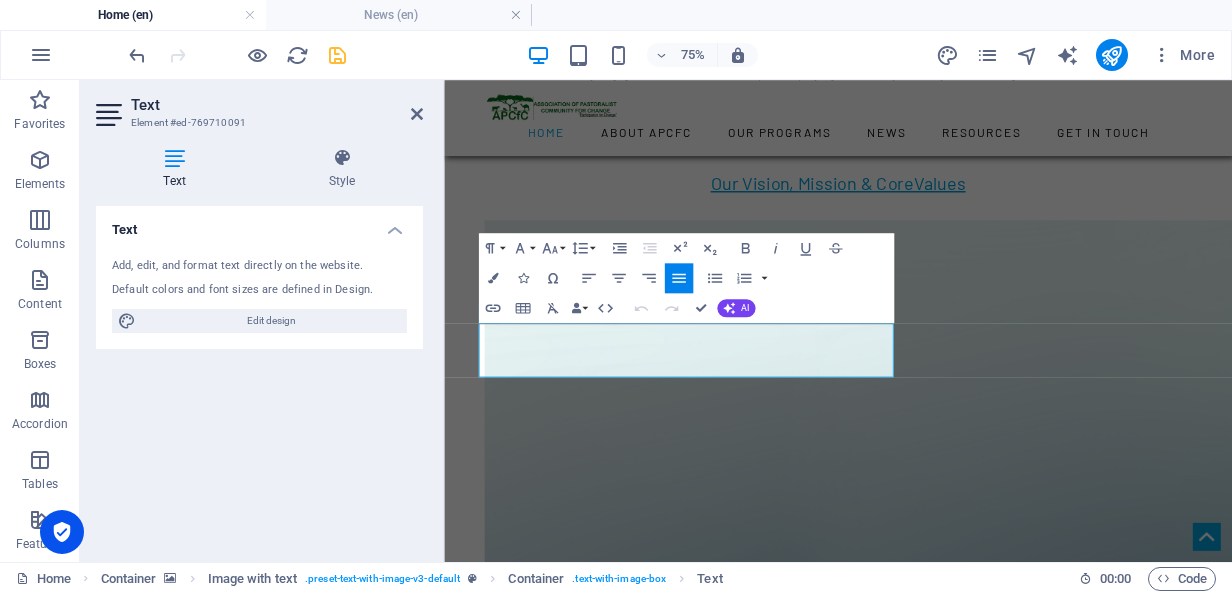 drag, startPoint x: 932, startPoint y: 464, endPoint x: 501, endPoint y: 425, distance: 432.7609 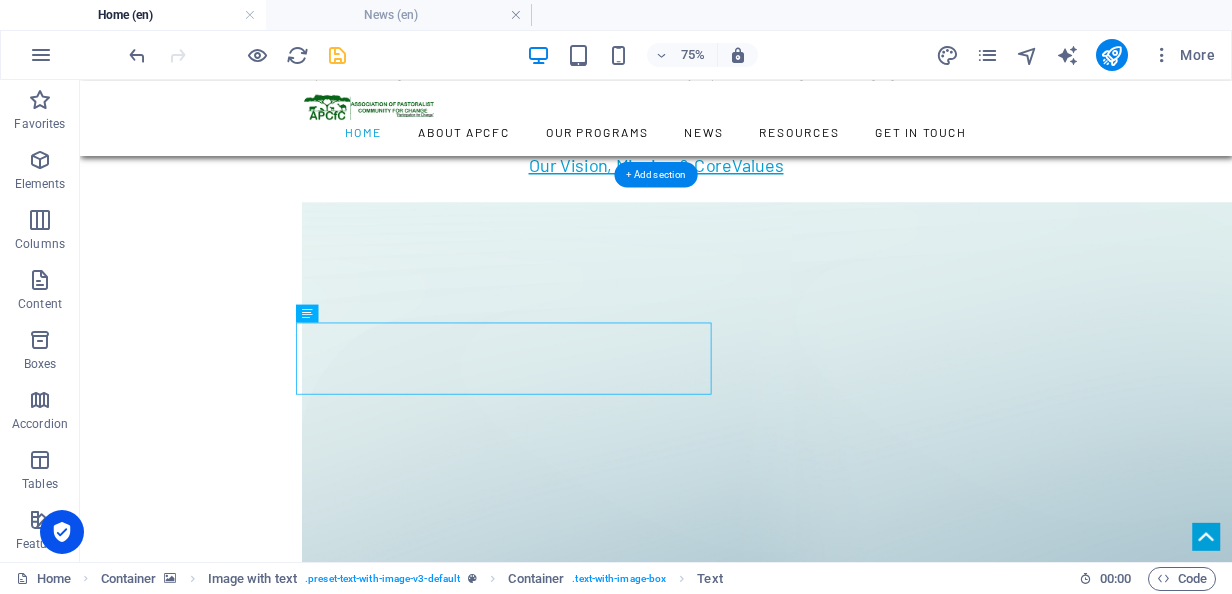 scroll, scrollTop: 2000, scrollLeft: 0, axis: vertical 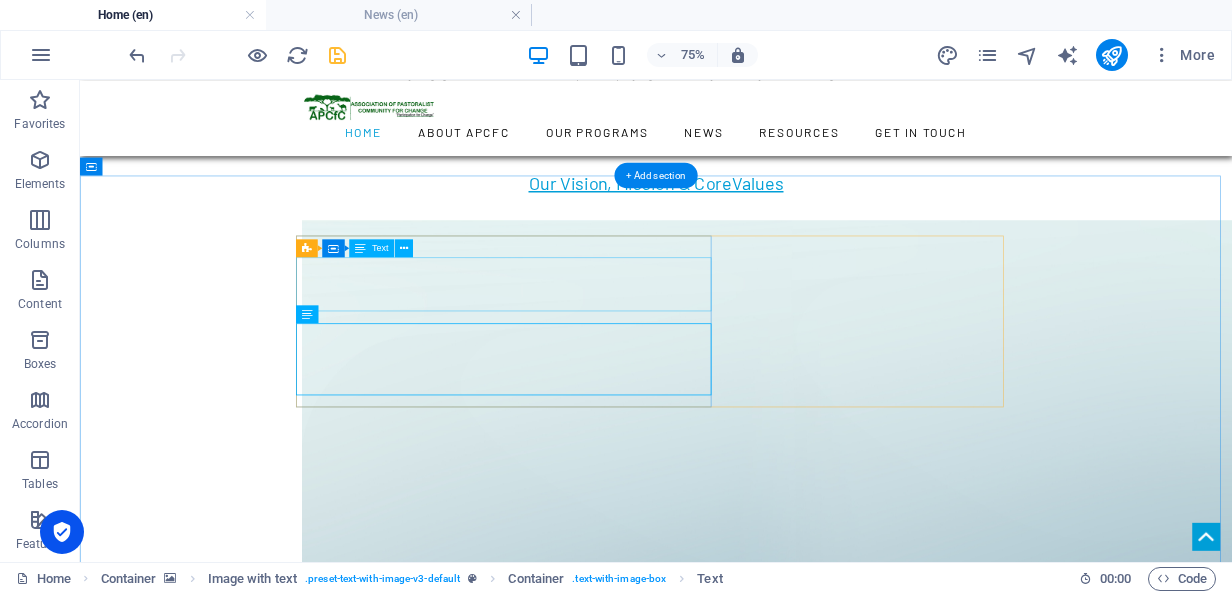click on "Strengthening advocacy and lobbying capacities of pastoralists and their governance structures to participate in the policy processes affecting their lives to help improve food security and sustainable pastoral livelihood." at bounding box center [848, 3116] 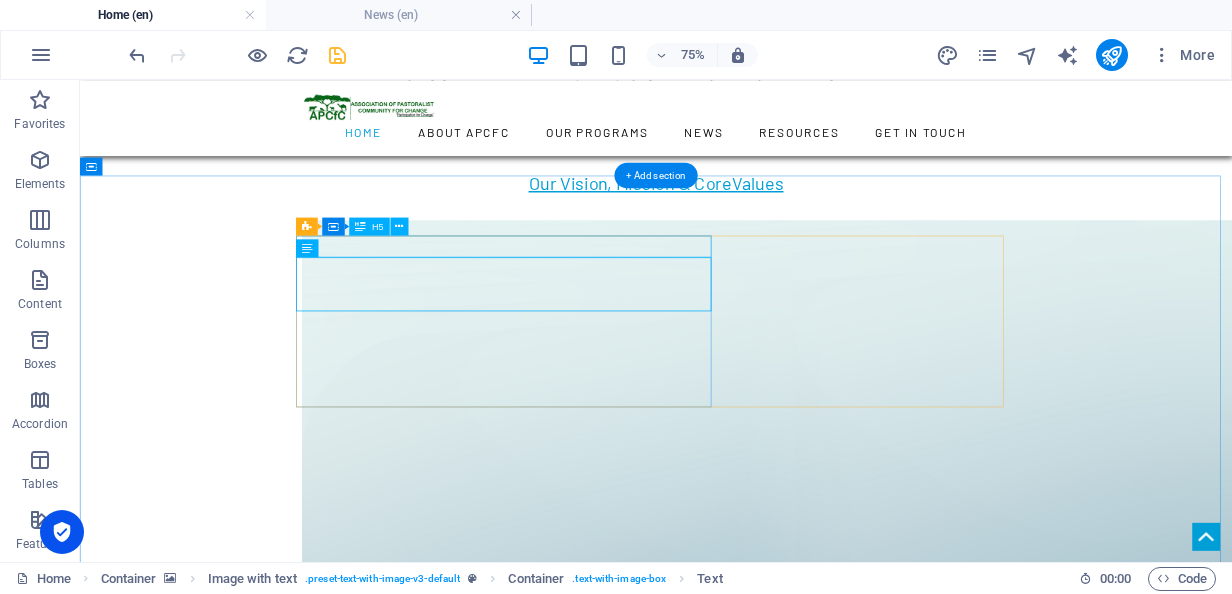 click on "Advocacy" at bounding box center (848, 3078) 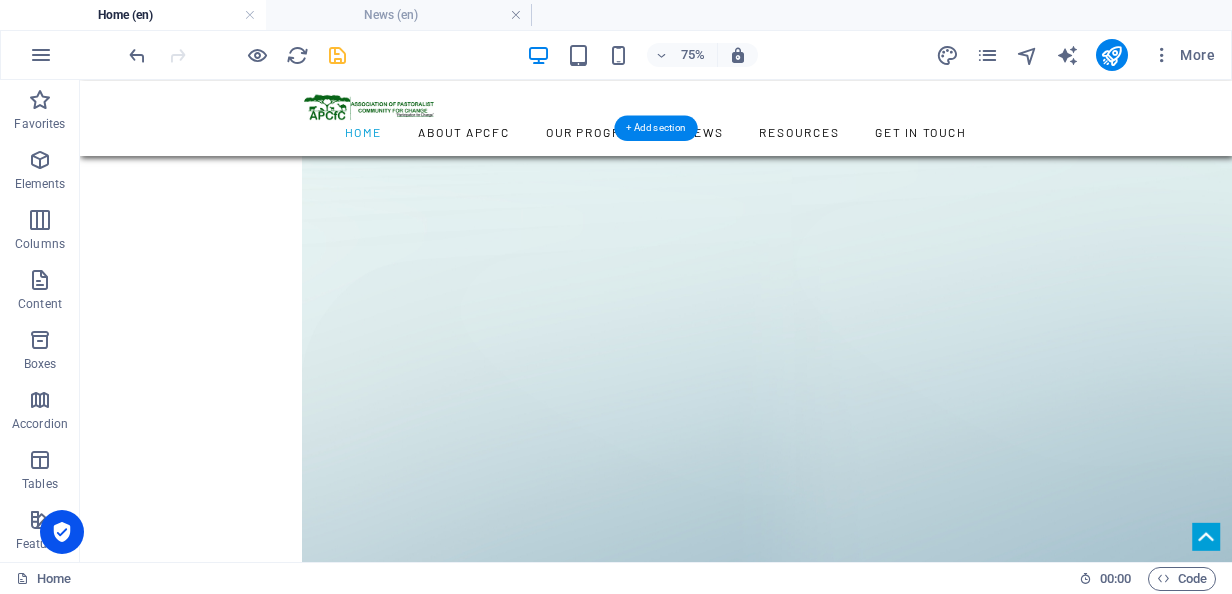 scroll, scrollTop: 1900, scrollLeft: 0, axis: vertical 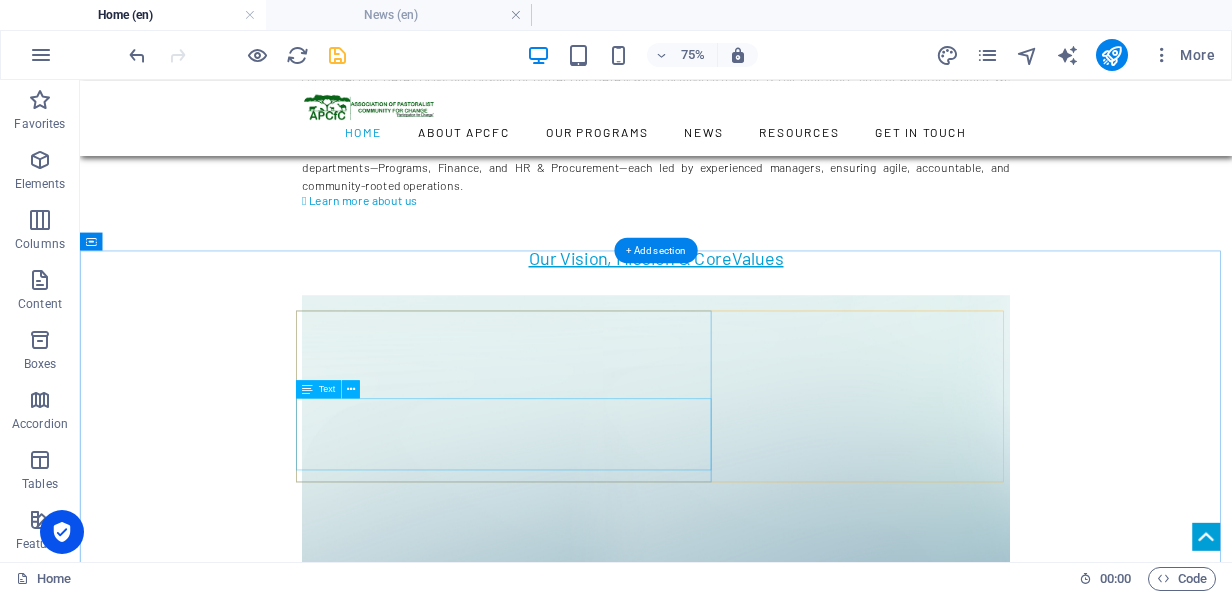 click on "For nearly two decades, The Association of Pastoralist Community for Change (APCfC), formerly OPA, has championed the rights and resilience of pastoralist communities in [GEOGRAPHIC_DATA]’s [GEOGRAPHIC_DATA] region through grassroots advocacy, inclusive policy engagement, and strategic partnerships." at bounding box center [848, 3292] 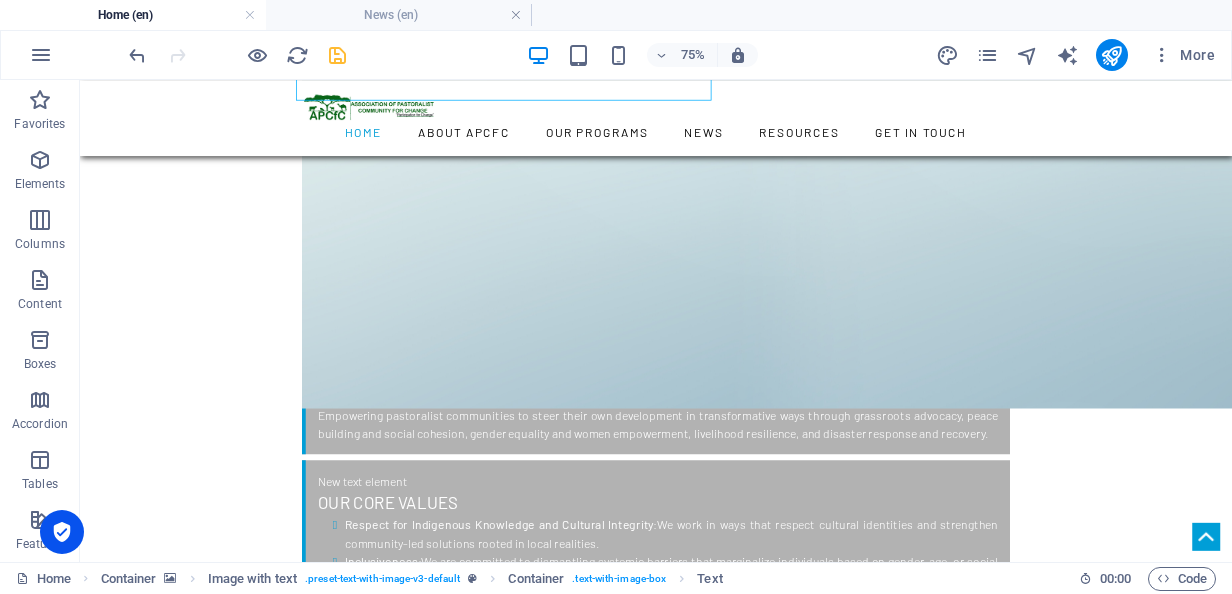 scroll, scrollTop: 2400, scrollLeft: 0, axis: vertical 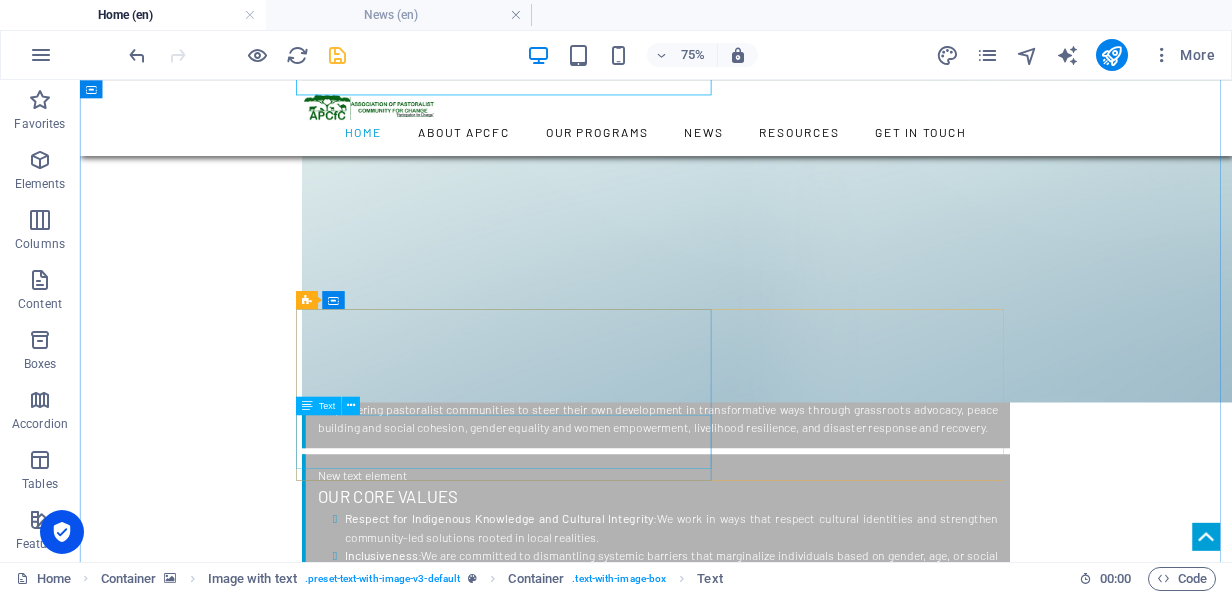 click on "Strengthening advocacy and lobbying capacities of pastoralists and their governance structures to participate in the policy processes affecting their lives to help improve food security and sustainable pastoral livelihood." at bounding box center [848, 4331] 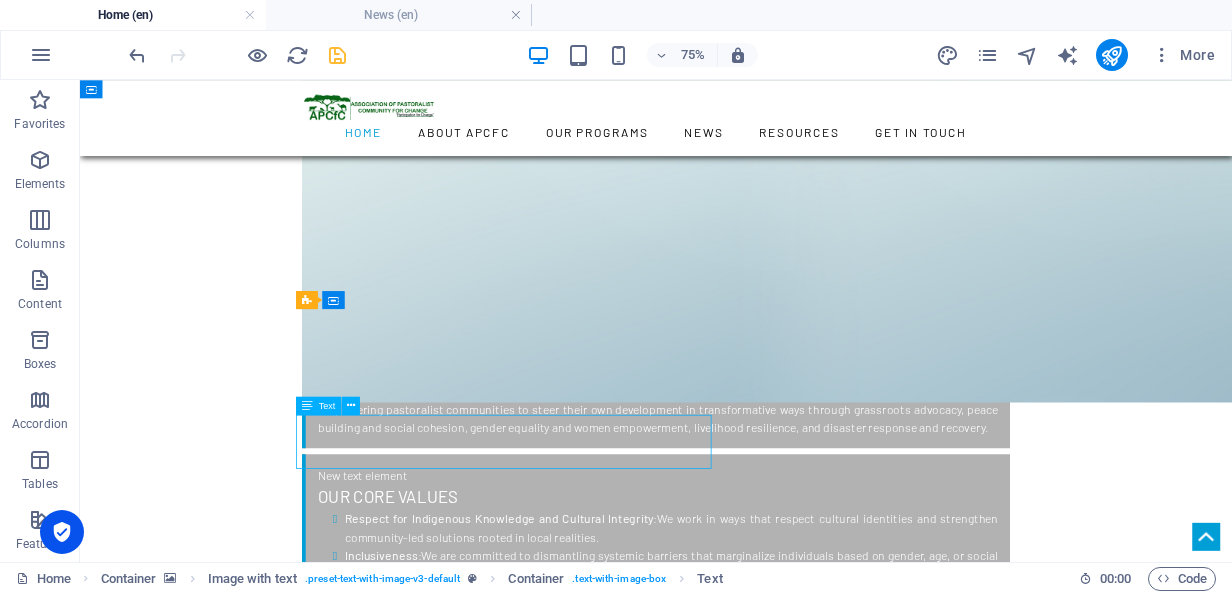 click on "Strengthening advocacy and lobbying capacities of pastoralists and their governance structures to participate in the policy processes affecting their lives to help improve food security and sustainable pastoral livelihood." at bounding box center [848, 4331] 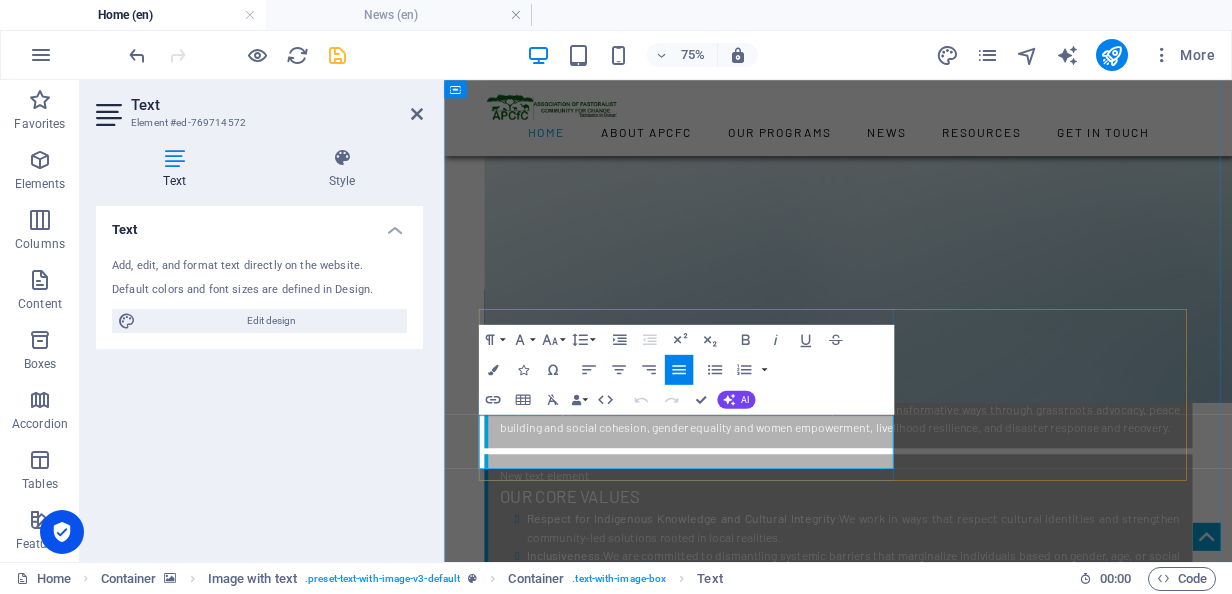 drag, startPoint x: 941, startPoint y: 588, endPoint x: 491, endPoint y: 535, distance: 453.11035 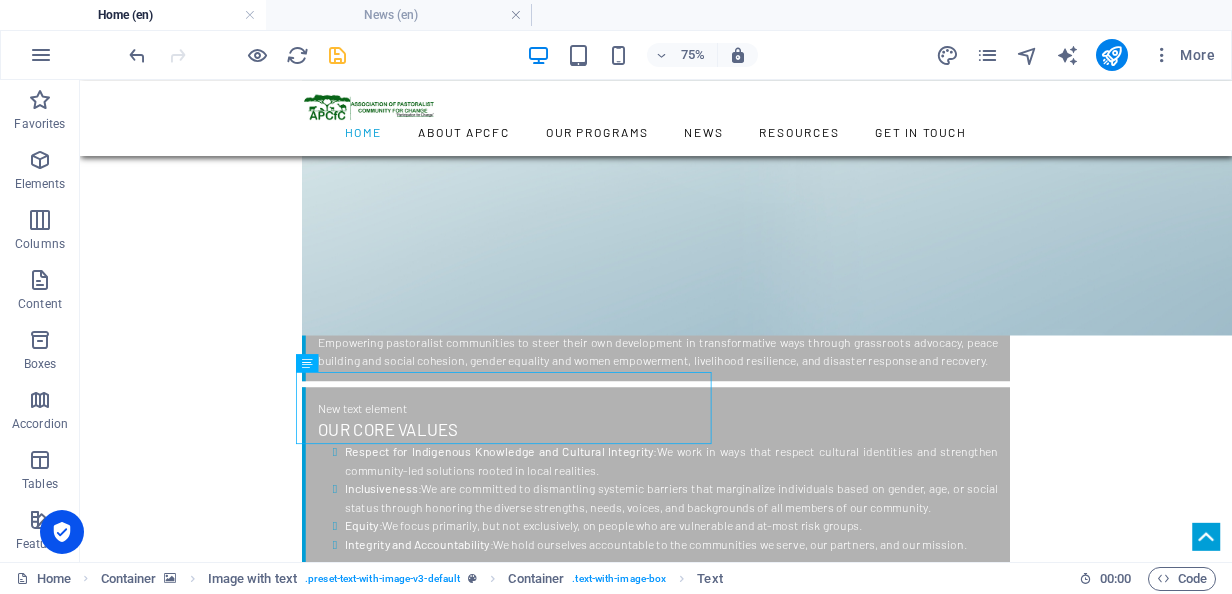 scroll, scrollTop: 2500, scrollLeft: 0, axis: vertical 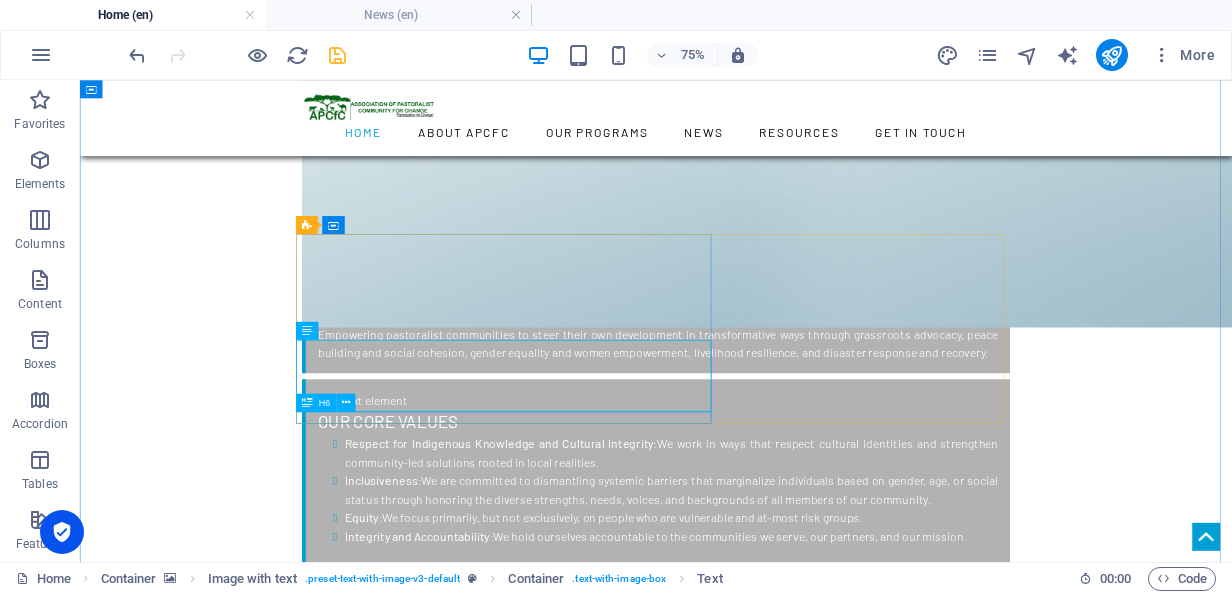 click on "   Learn more" at bounding box center [848, 4287] 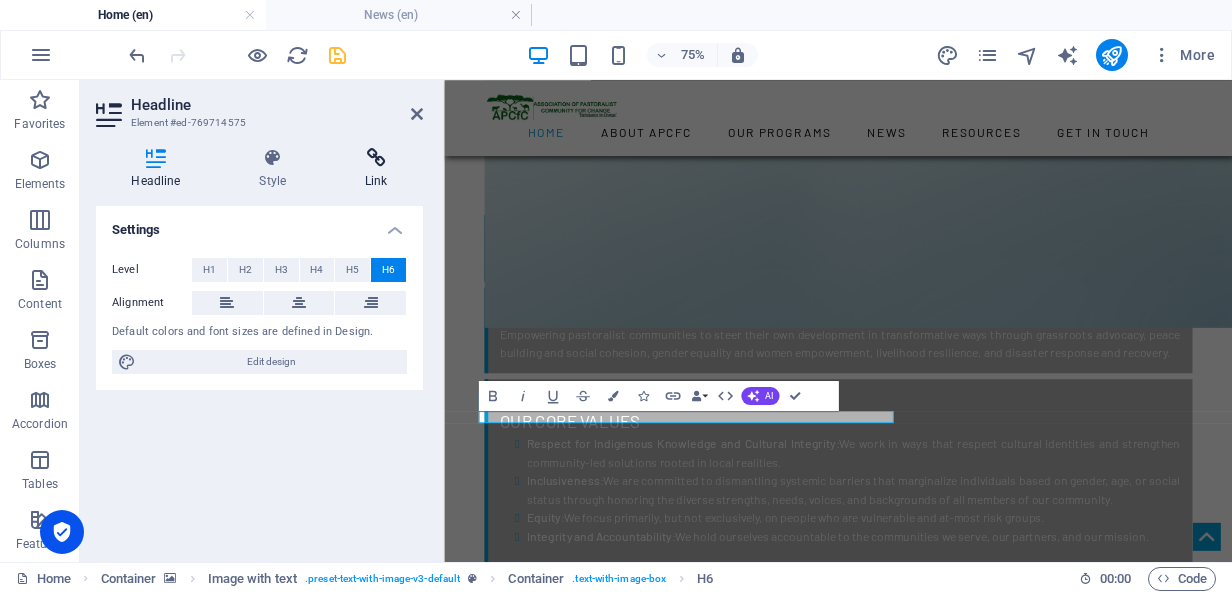 scroll, scrollTop: 0, scrollLeft: 0, axis: both 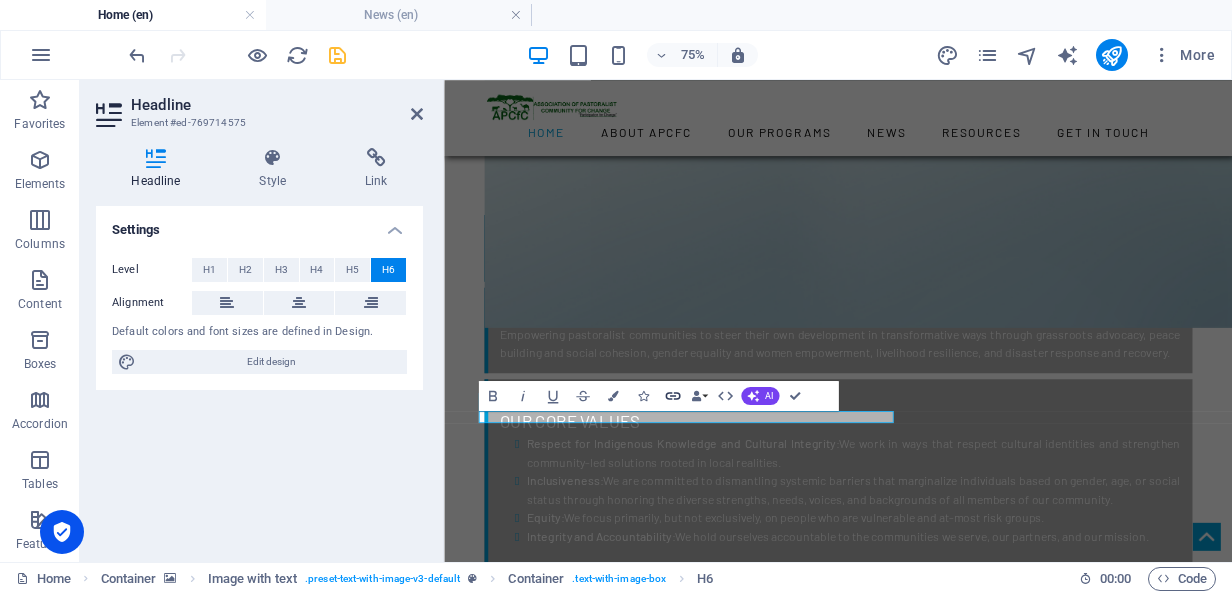 click 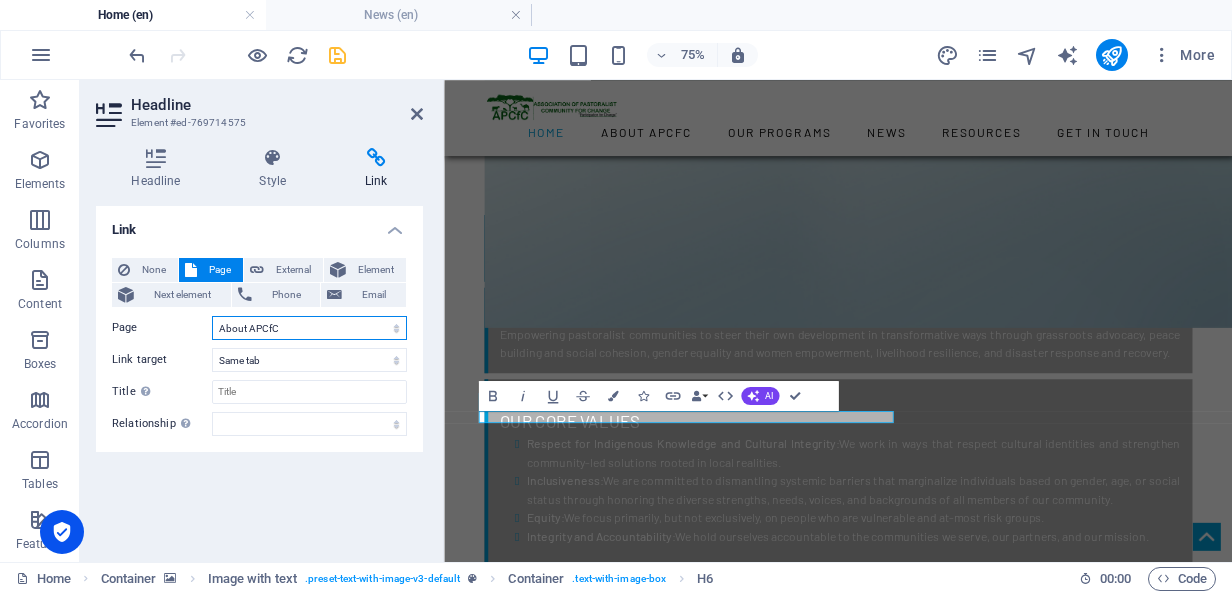 click on "Home About APCfC -- Our history ---- Our vision &amp; mission Our Programs -- Dispute resolution &amp; Peace building -- Gender equality &amp; Women empowerment -- Livelihoods Resilience -- Disaster response &amp; Protection -- Advocacy News Resources -- Case stories -- Gallery ---- Reports Get in touch -- Contact us -- Vacancy &amp; Bids -- Submit a Complaint Home Waa&#39;[PERSON_NAME] Sagantaawwan [PERSON_NAME] Odeeffannoo Sanadoota Nu Qunnamaa" at bounding box center [309, 328] 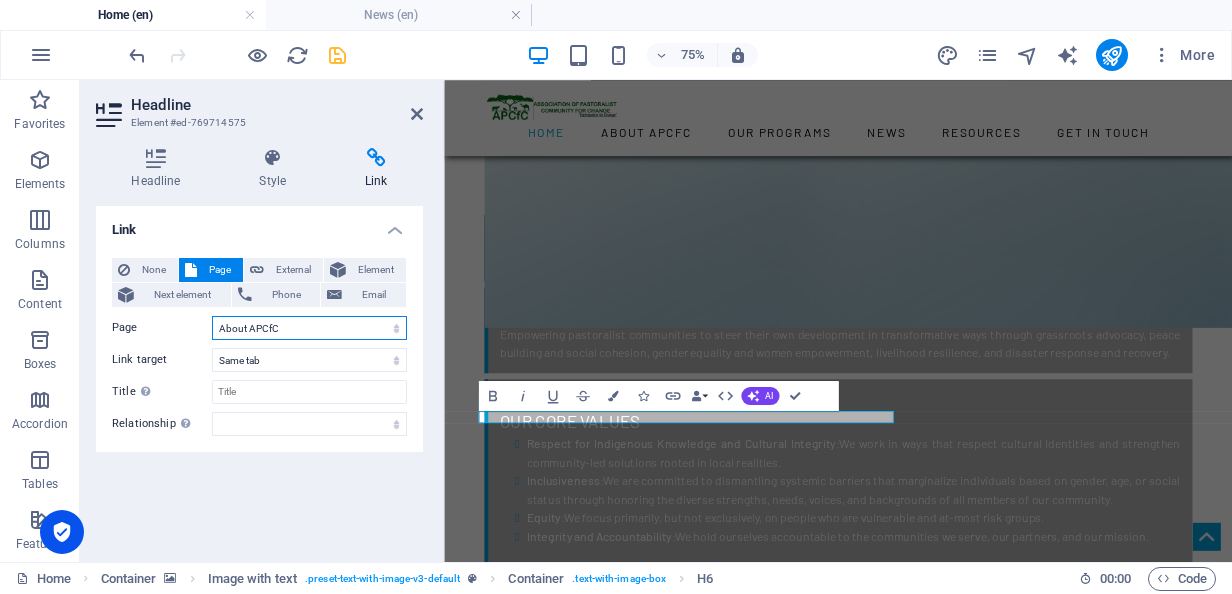 select on "6" 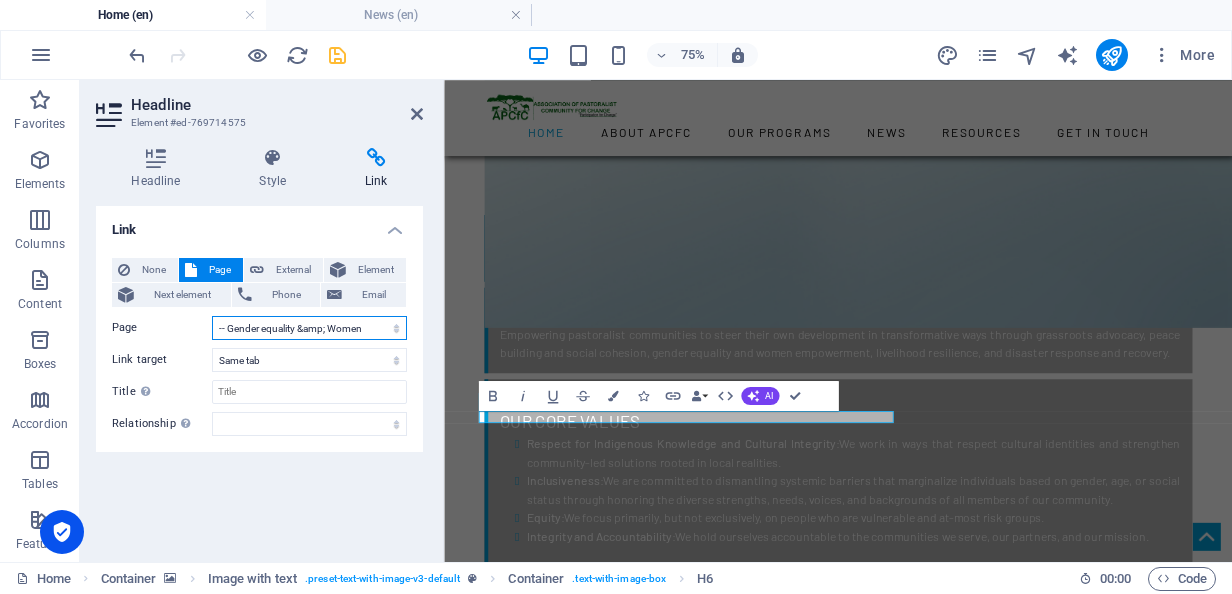 click on "Home About APCfC -- Our history ---- Our vision &amp; mission Our Programs -- Dispute resolution &amp; Peace building -- Gender equality &amp; Women empowerment -- Livelihoods Resilience -- Disaster response &amp; Protection -- Advocacy News Resources -- Case stories -- Gallery ---- Reports Get in touch -- Contact us -- Vacancy &amp; Bids -- Submit a Complaint Home Waa&#39;[PERSON_NAME] Sagantaawwan [PERSON_NAME] Odeeffannoo Sanadoota Nu Qunnamaa" at bounding box center (309, 328) 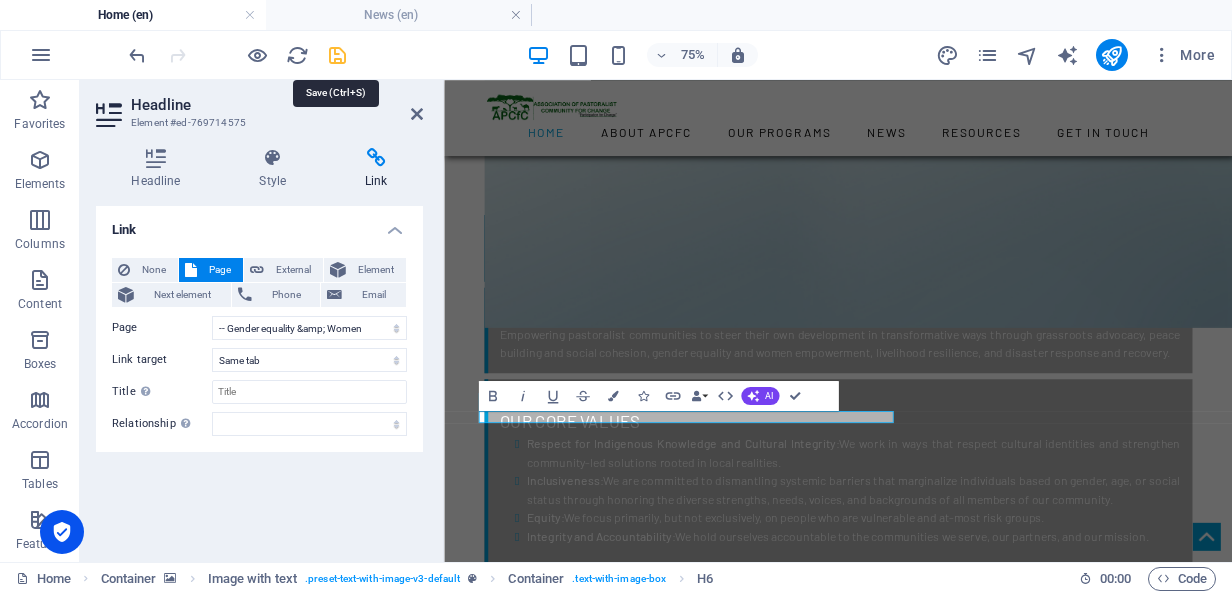 click at bounding box center [337, 55] 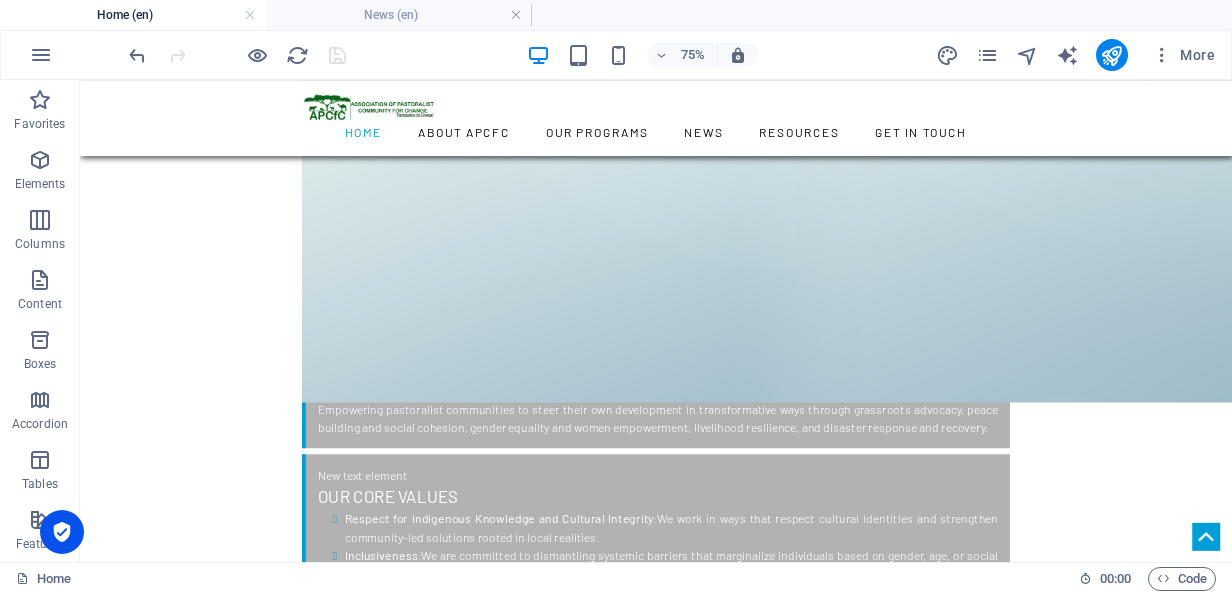 scroll, scrollTop: 2700, scrollLeft: 0, axis: vertical 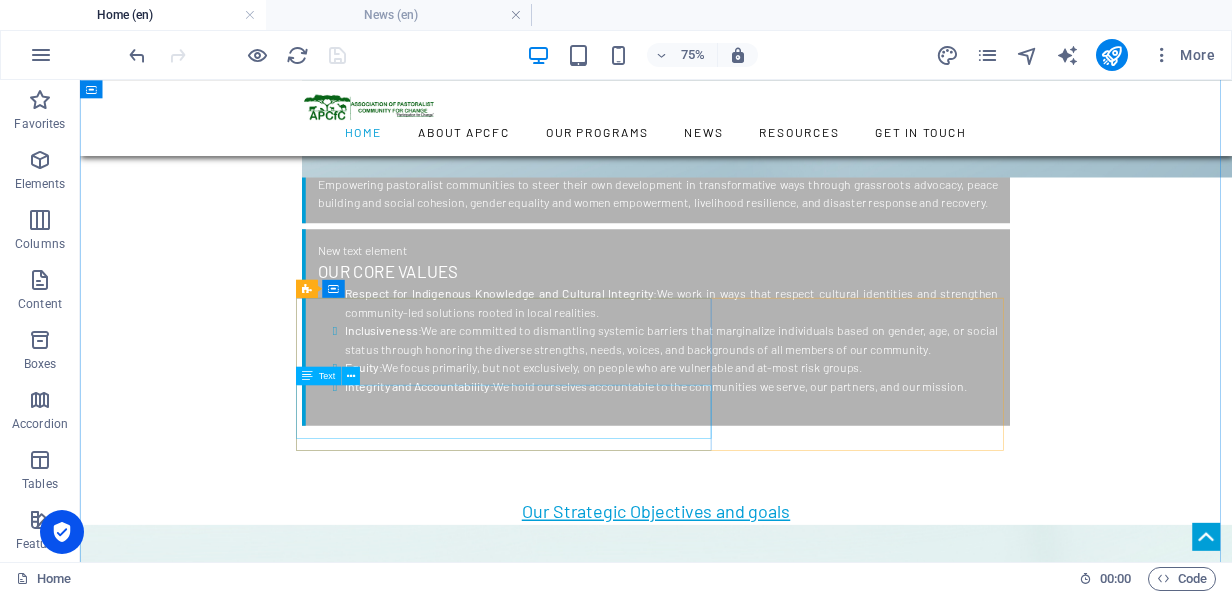 click on "Strengthening advocacy and lobbying capacities of pastoralists and their governance structures to participate in the policy processes affecting their lives to help improve food security and sustainable pastoral livelihood." at bounding box center (848, 4795) 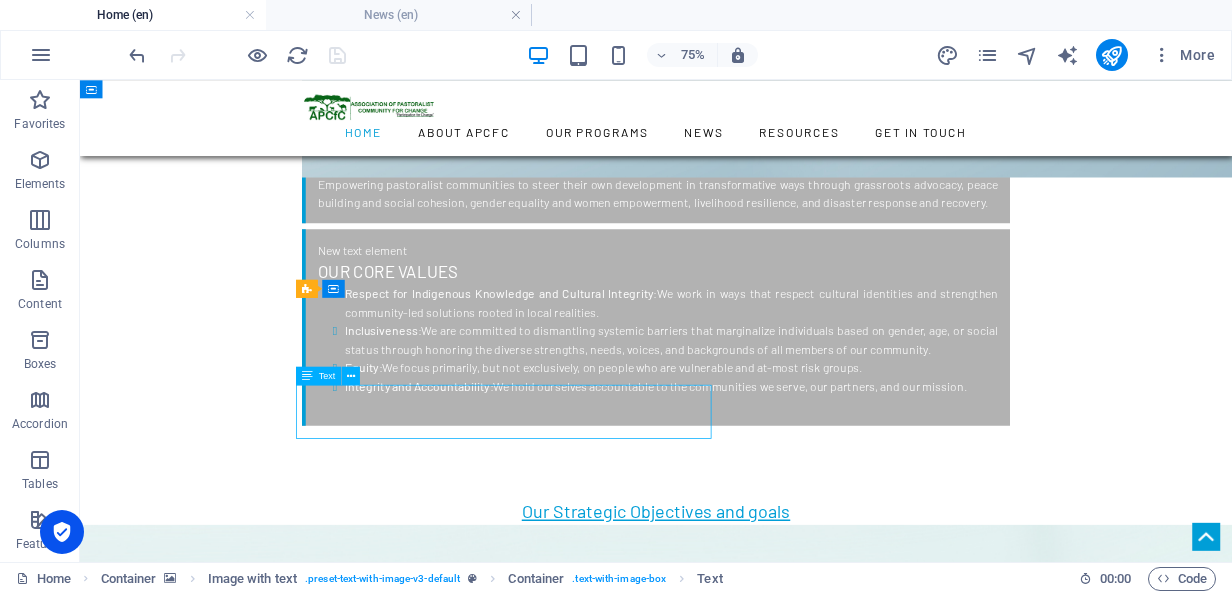 click on "Strengthening advocacy and lobbying capacities of pastoralists and their governance structures to participate in the policy processes affecting their lives to help improve food security and sustainable pastoral livelihood." at bounding box center [848, 4795] 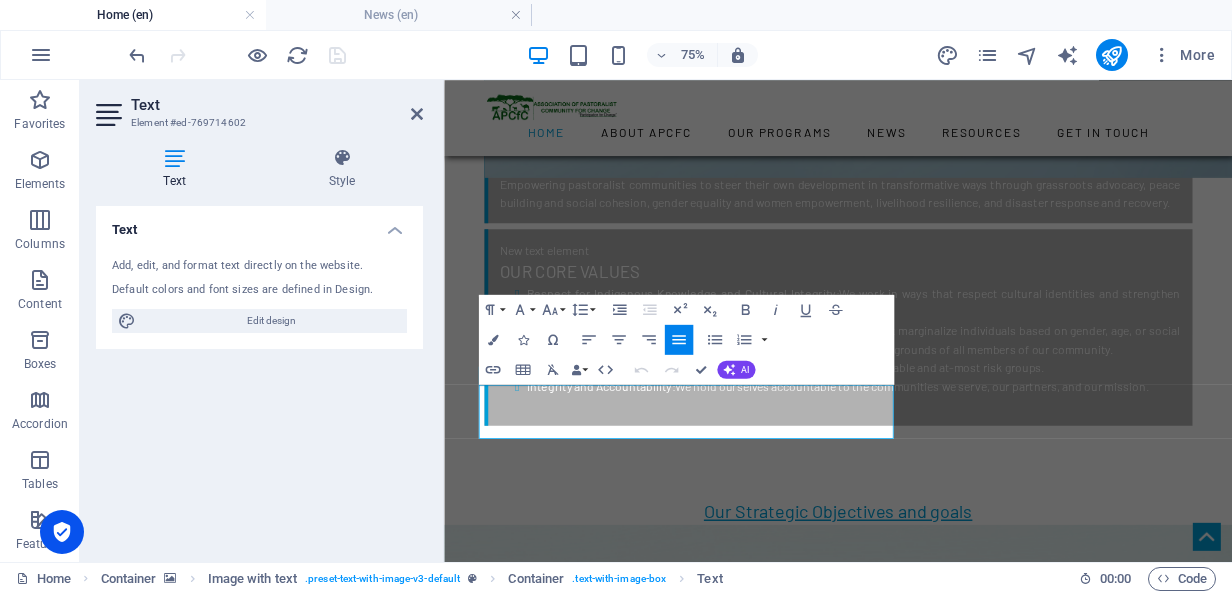 drag, startPoint x: 940, startPoint y: 551, endPoint x: 474, endPoint y: 499, distance: 468.8923 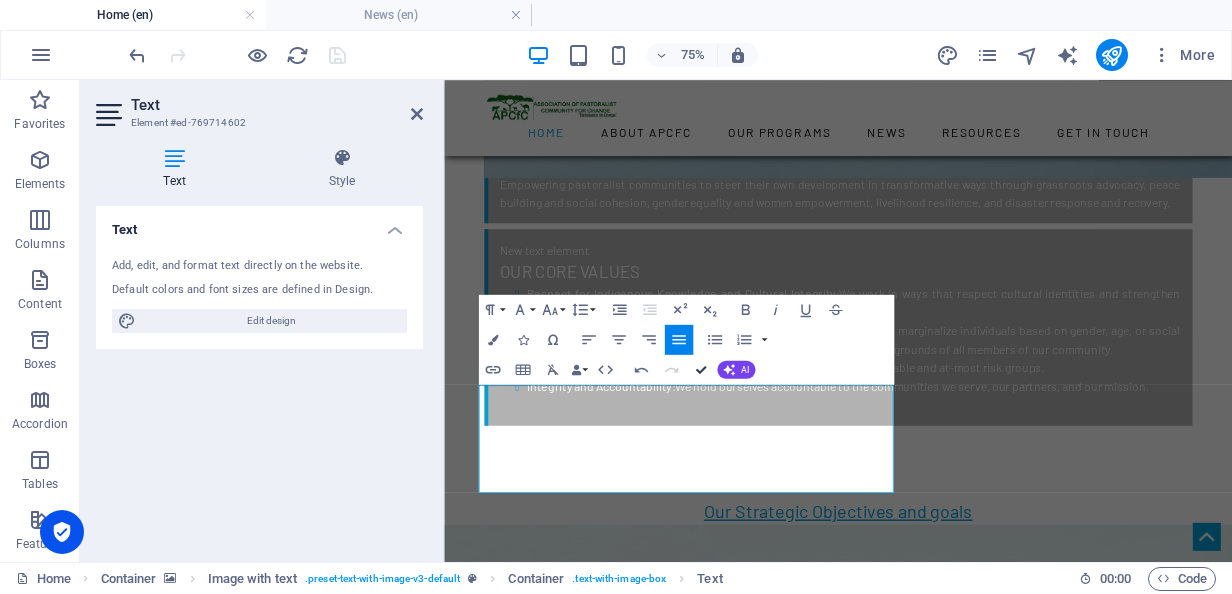 drag, startPoint x: 824, startPoint y: 389, endPoint x: 694, endPoint y: 371, distance: 131.24023 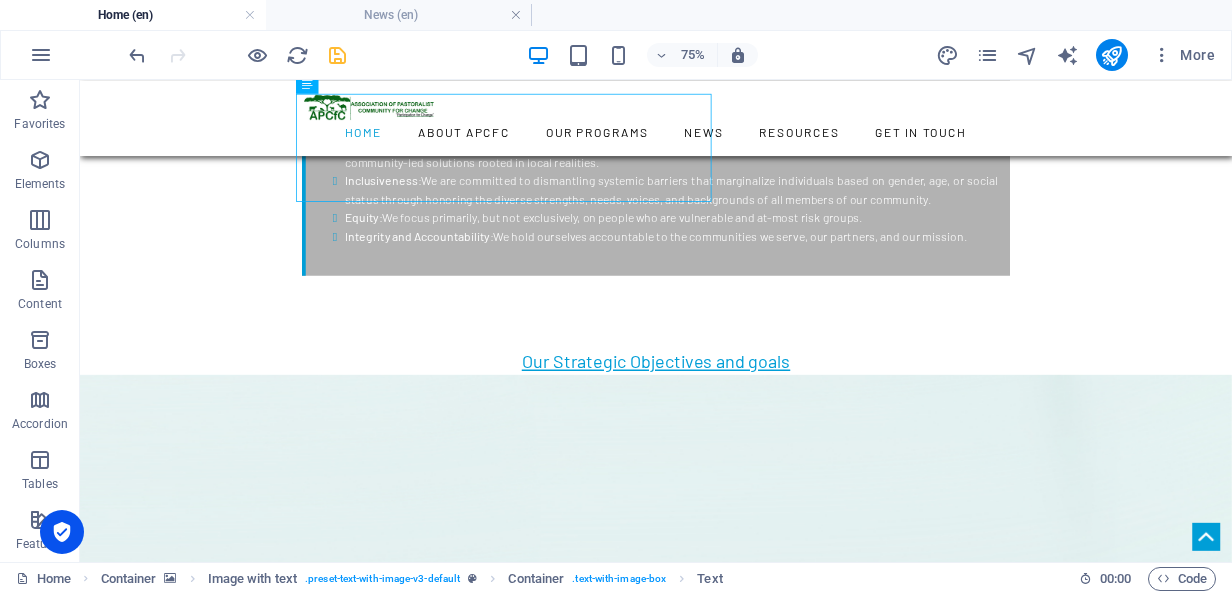 scroll, scrollTop: 3100, scrollLeft: 0, axis: vertical 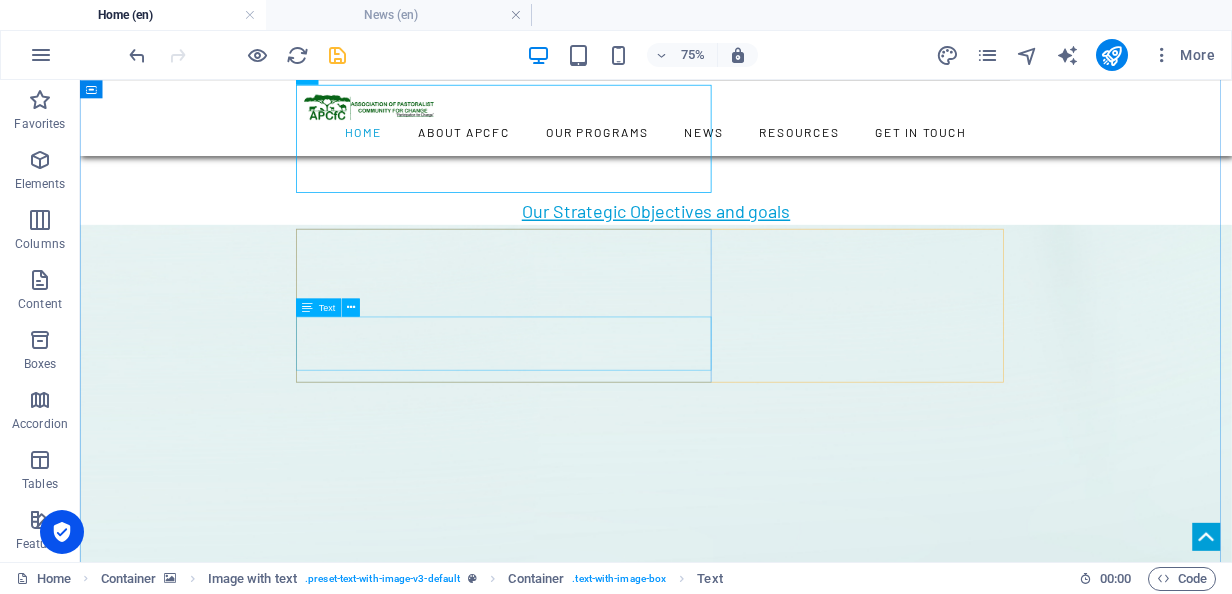 click on "Strengthening advocacy and lobbying capacities of pastoralists and their governance structures to participate in the policy processes affecting their lives to help improve food security and sustainable pastoral livelihood." at bounding box center (848, 5254) 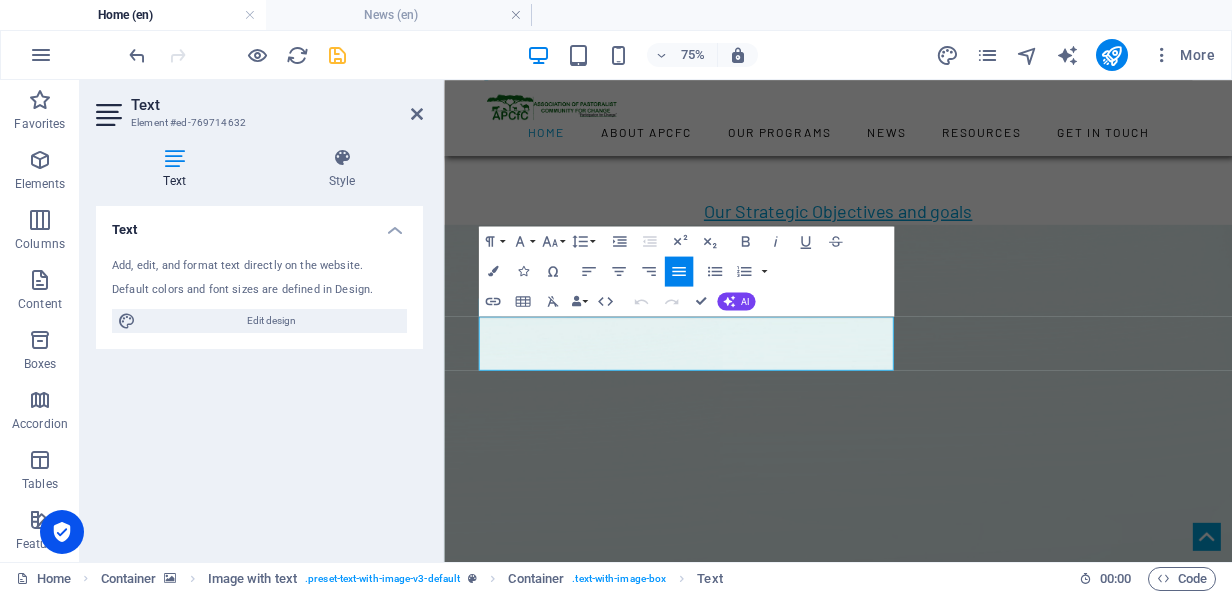 drag, startPoint x: 946, startPoint y: 460, endPoint x: 526, endPoint y: 423, distance: 421.62662 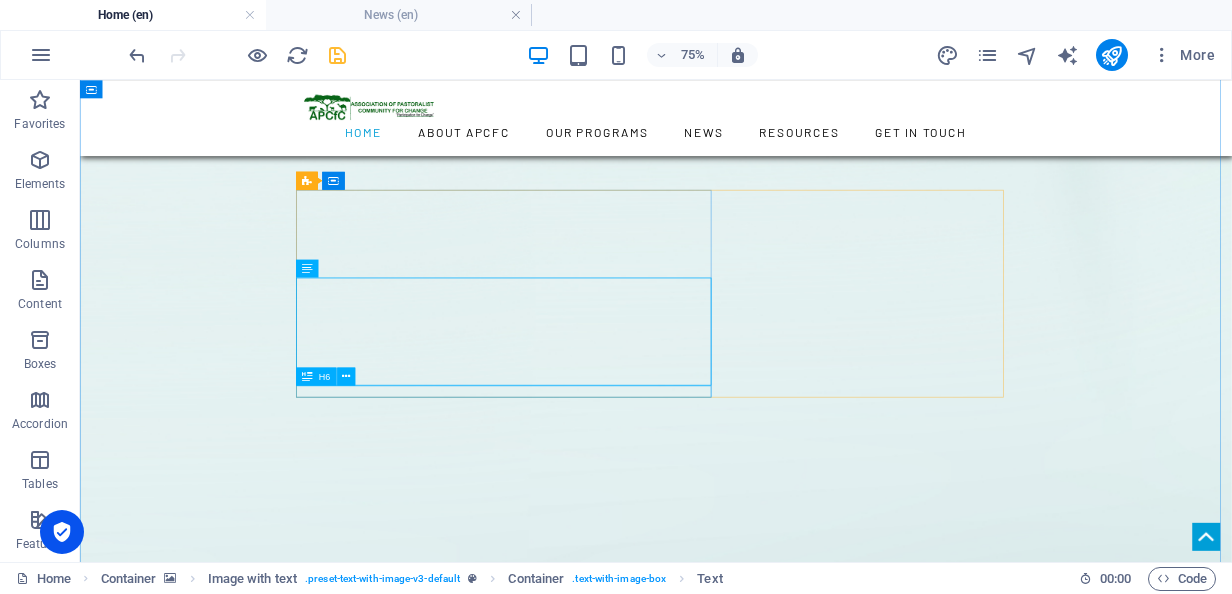 scroll, scrollTop: 3000, scrollLeft: 0, axis: vertical 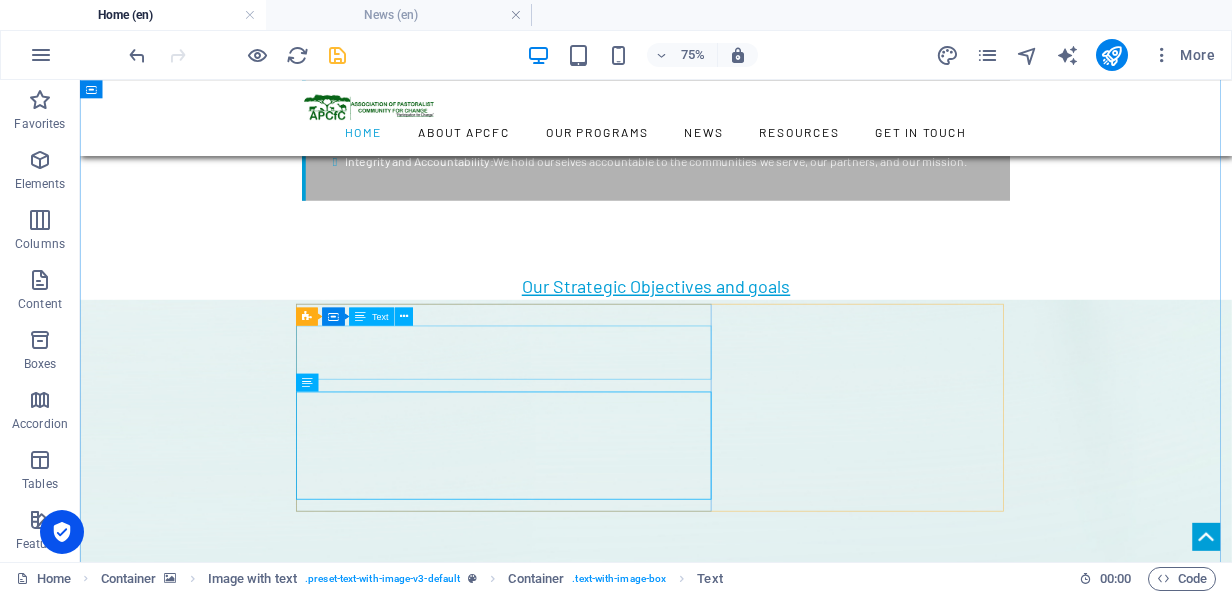 click on "Strengthening advocacy and lobbying capacities of pastoralists and their governance structures to participate in the policy processes affecting their lives to help improve food security and sustainable pastoral livelihood." at bounding box center [848, 5362] 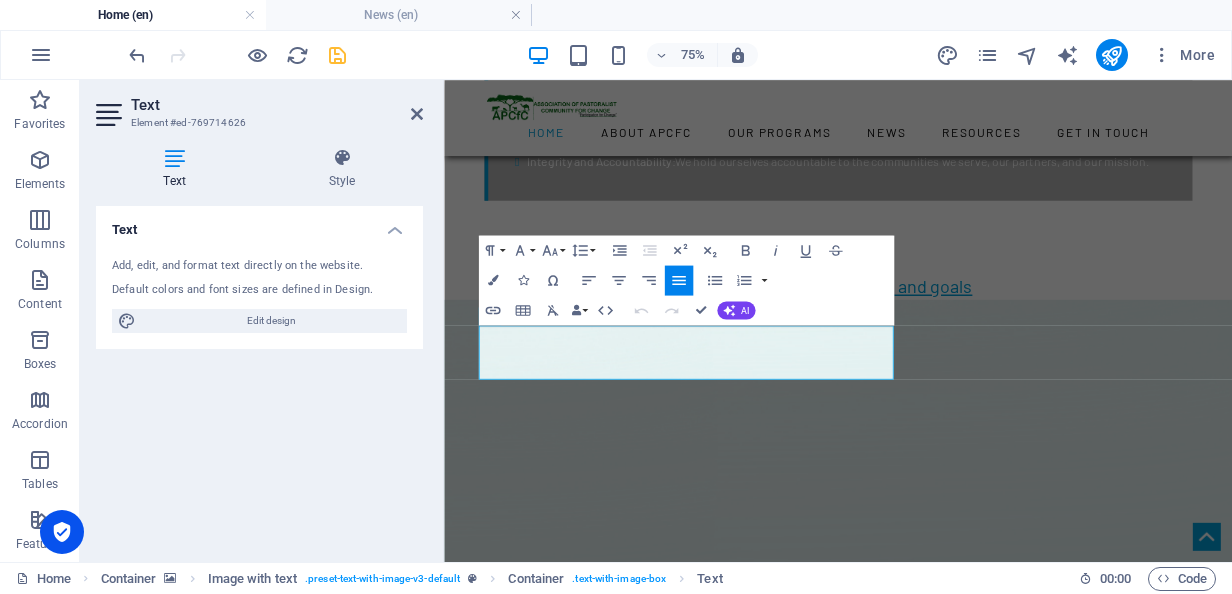 drag, startPoint x: 932, startPoint y: 463, endPoint x: 552, endPoint y: 432, distance: 381.2624 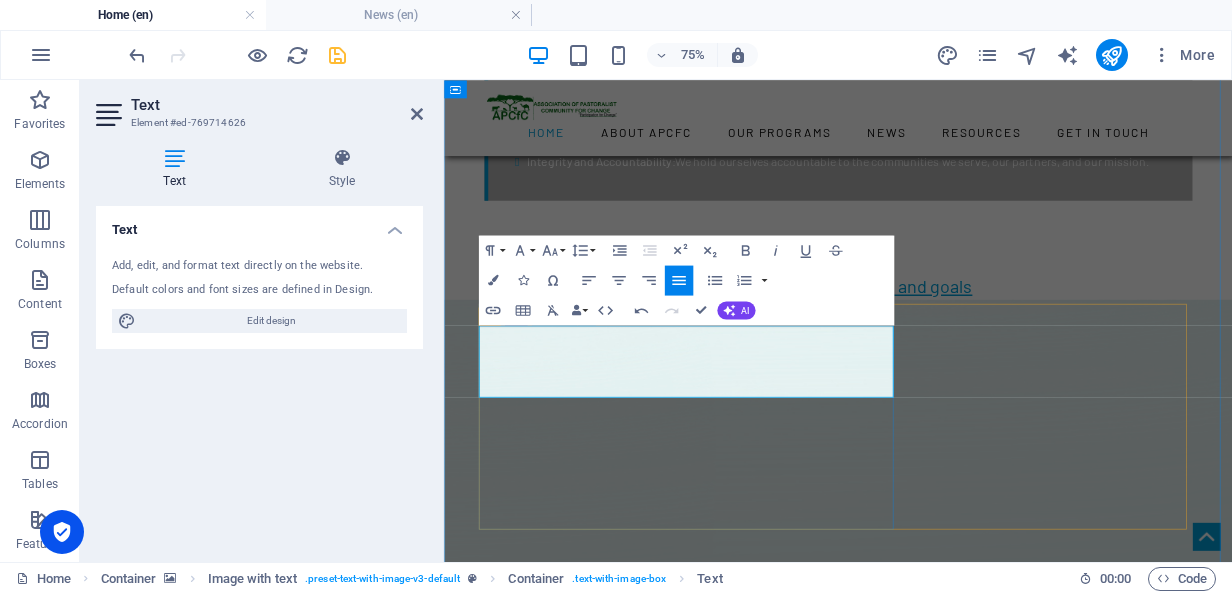 click on "To provide timely and dignified humanitarian cash assistance and protection services to vulnerable pastoralist households affected by crises, ensuring their basic needs and rights are met." at bounding box center (970, 5386) 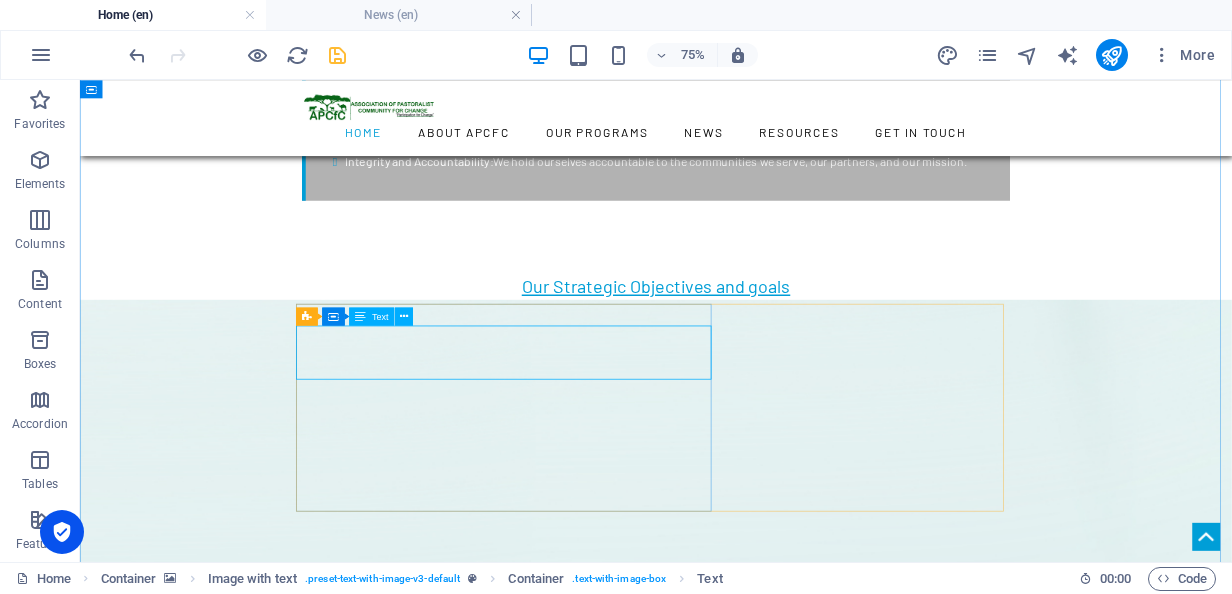 click on "To provide timely and dignified humanitarian cash assistance and protection services to vulnerable pastoralist households affected by crises, ensuring their basic needs and rights are met." at bounding box center (848, 5362) 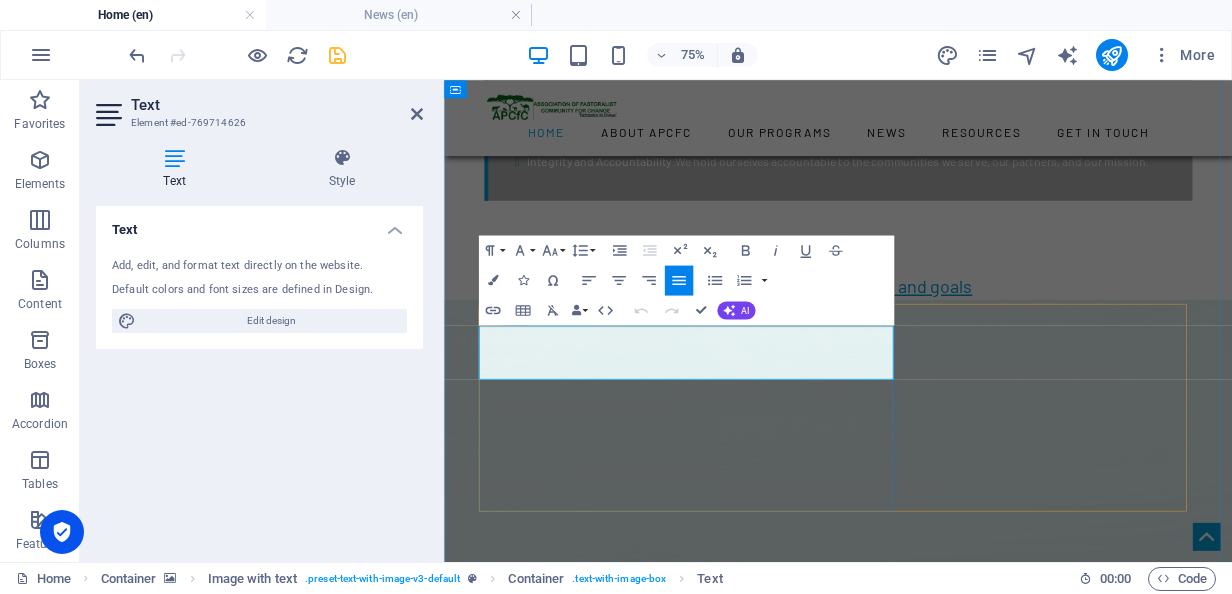 click on "To provide timely and dignified humanitarian cash assistance and protection services to vulnerable pastoralist households affected by crises, ensuring their basic needs and rights are met." at bounding box center [970, 5362] 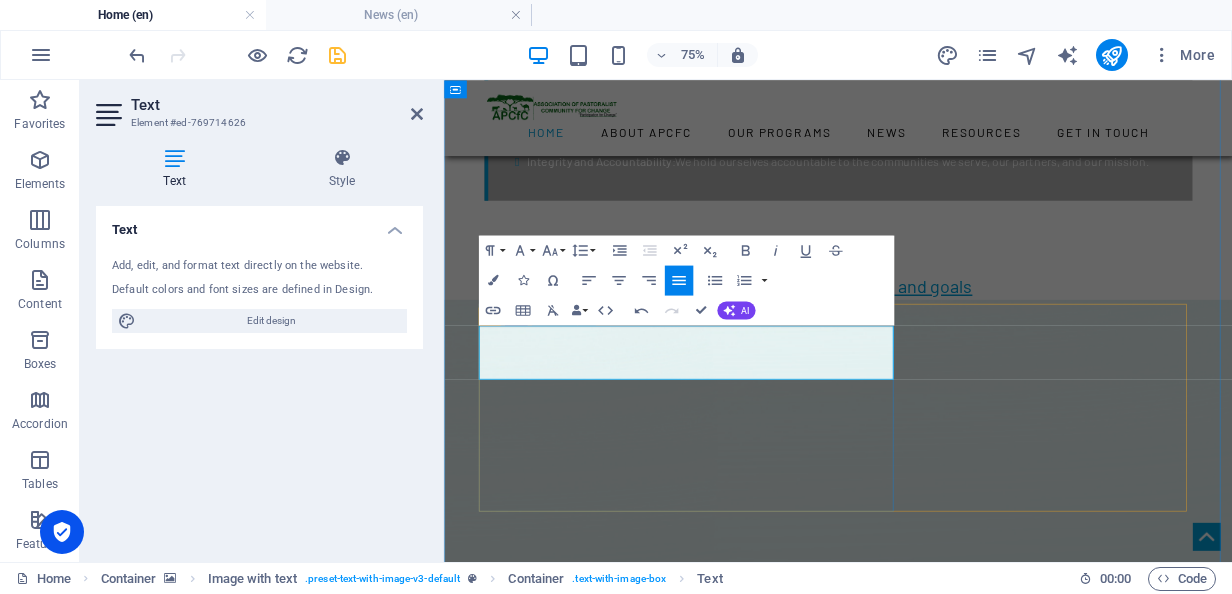 click on "provide timely and dignified humanitarian cash assistance and protection services to vulnerable pastoralist households affected by crises, ensuring their basic needs and rights are met." at bounding box center [970, 5362] 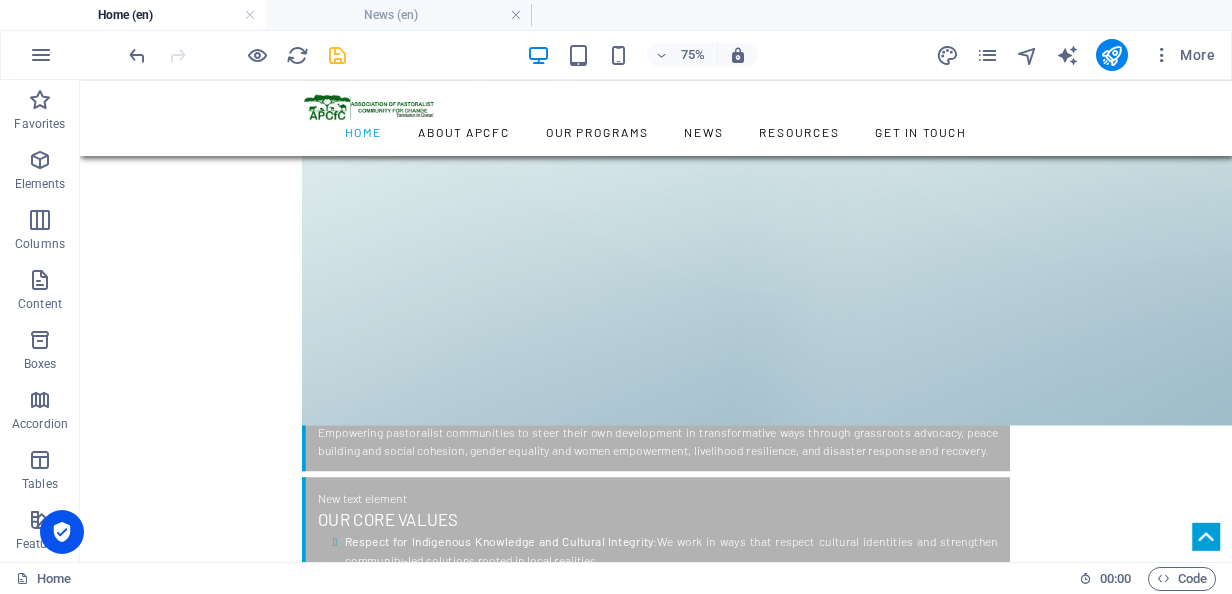 scroll, scrollTop: 2200, scrollLeft: 0, axis: vertical 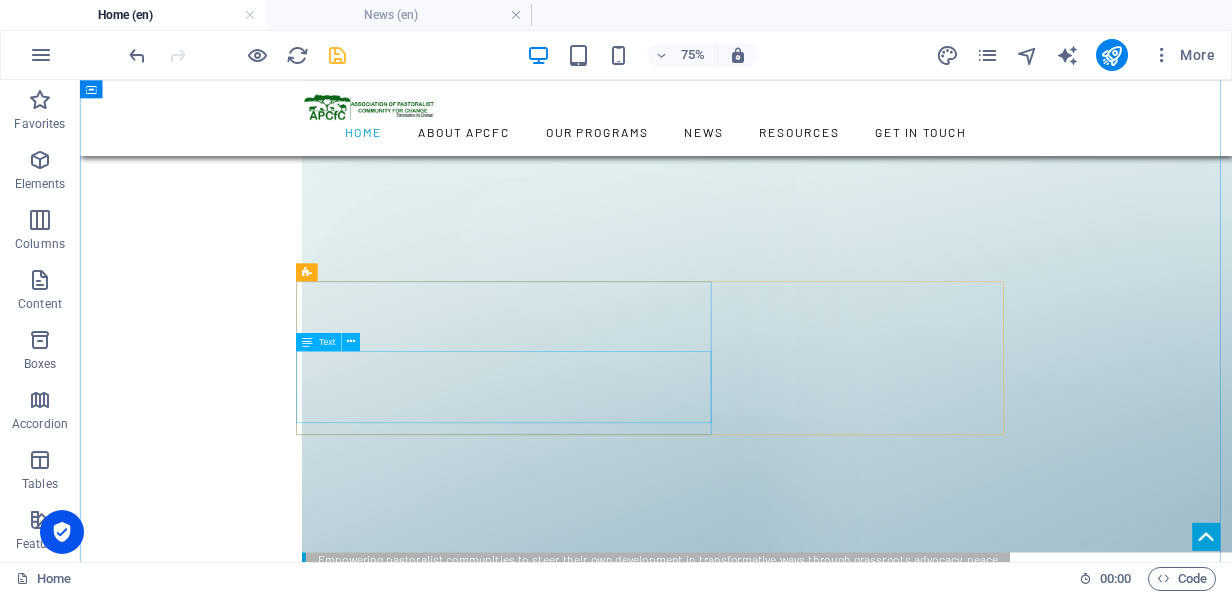 click on "Through our community-based peace building interventions 350,000+ pastoralists and agro-pastoralists have experienced improved peace and security, local peace structures are strengthened, Women’s participation and decision-making in community dialogue structures have been improved." at bounding box center (848, 3924) 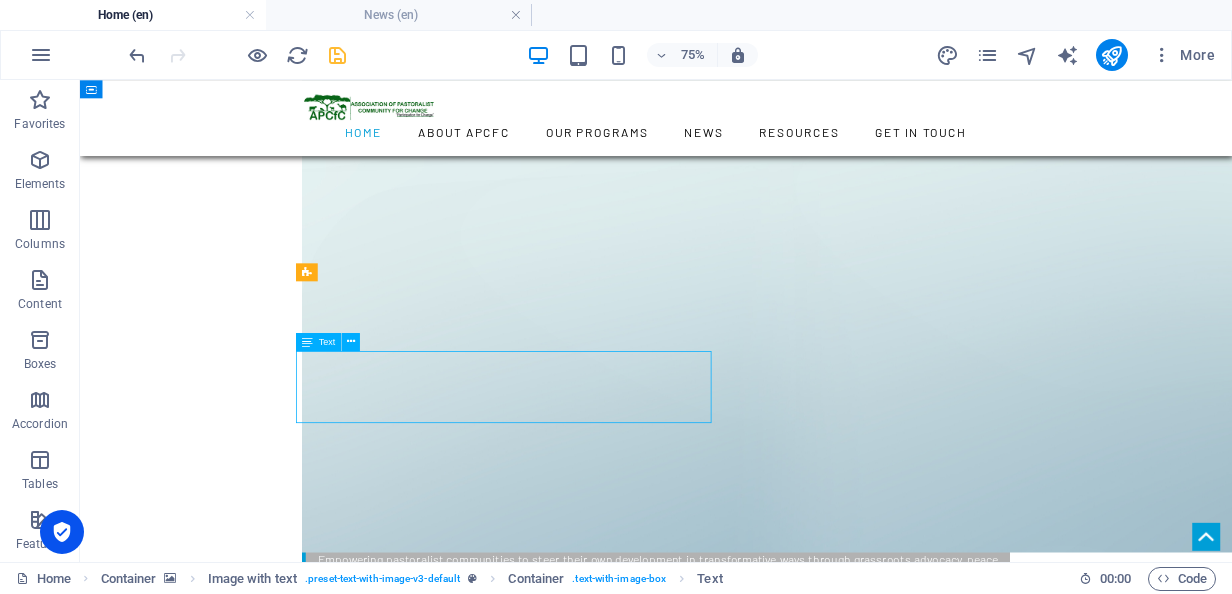 click on "Through our community-based peace building interventions 350,000+ pastoralists and agro-pastoralists have experienced improved peace and security, local peace structures are strengthened, Women’s participation and decision-making in community dialogue structures have been improved." at bounding box center (848, 3924) 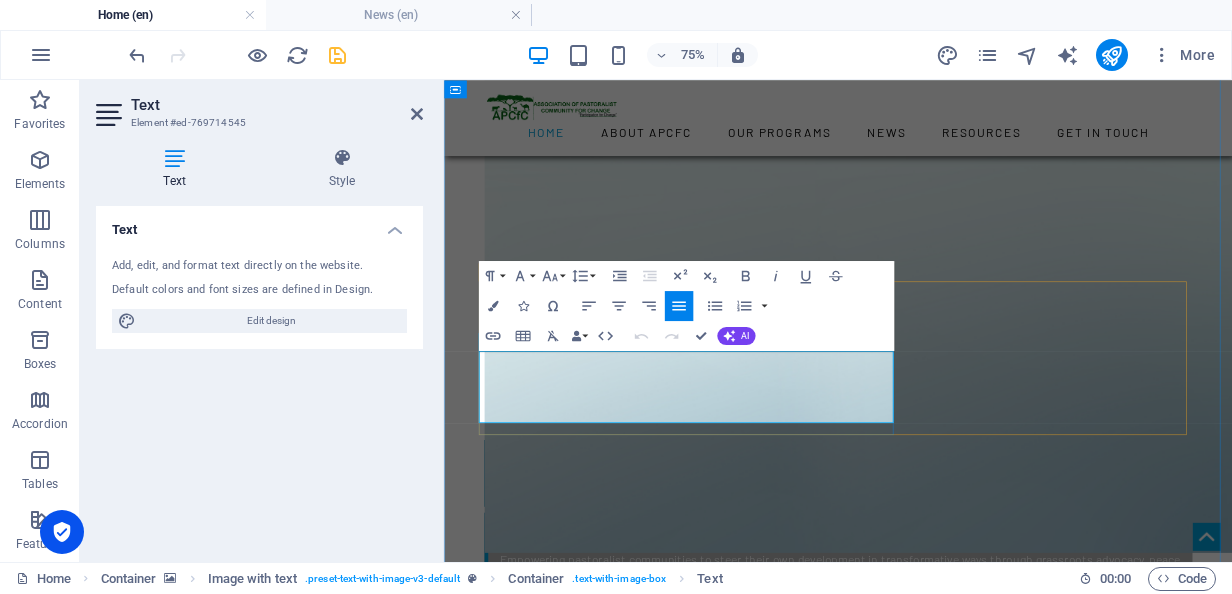 click on "Through our community-based peace building interventions 350,000+ pastoralists and agro-pastoralists have experienced improved peace and security, local peace structures are strengthened, Women’s participation and decision-making in community dialogue structures have been improved." at bounding box center [970, 3924] 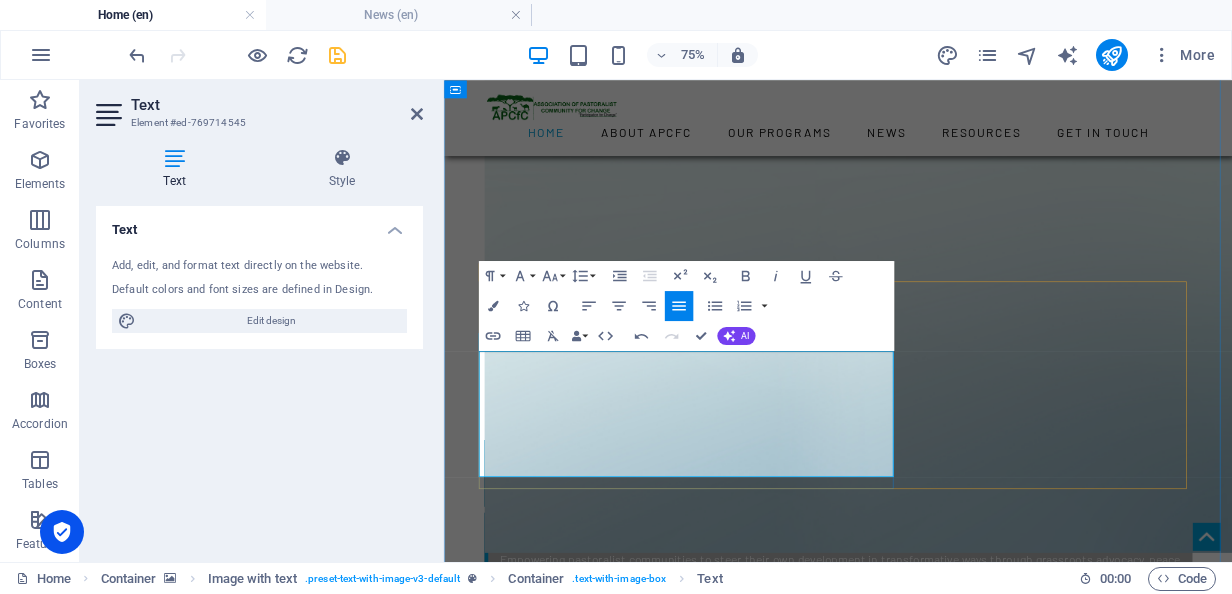 click on "For nearly two decades, the Association of Pastoralist Community for Change (APCfC), formerly OPA, has been a leading civil society organization in community-led dispute resolution and peacebuilding across the lowland regions of [GEOGRAPHIC_DATA], [GEOGRAPHIC_DATA]Through our community-based peace building interventions 350,000+ pastoralists and agro-pastoralists have experienced improved peace and security, local peace structures are strengthened, Women’s participation and decision-making in community dialogue structures have been improved." at bounding box center (970, 4020) 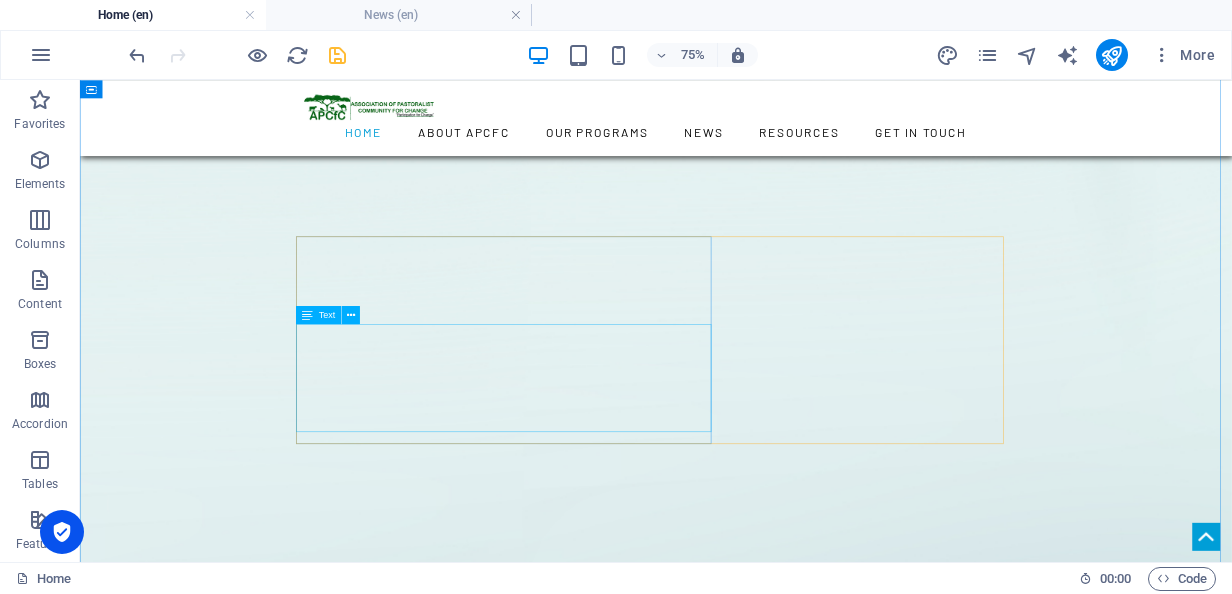 scroll, scrollTop: 3100, scrollLeft: 0, axis: vertical 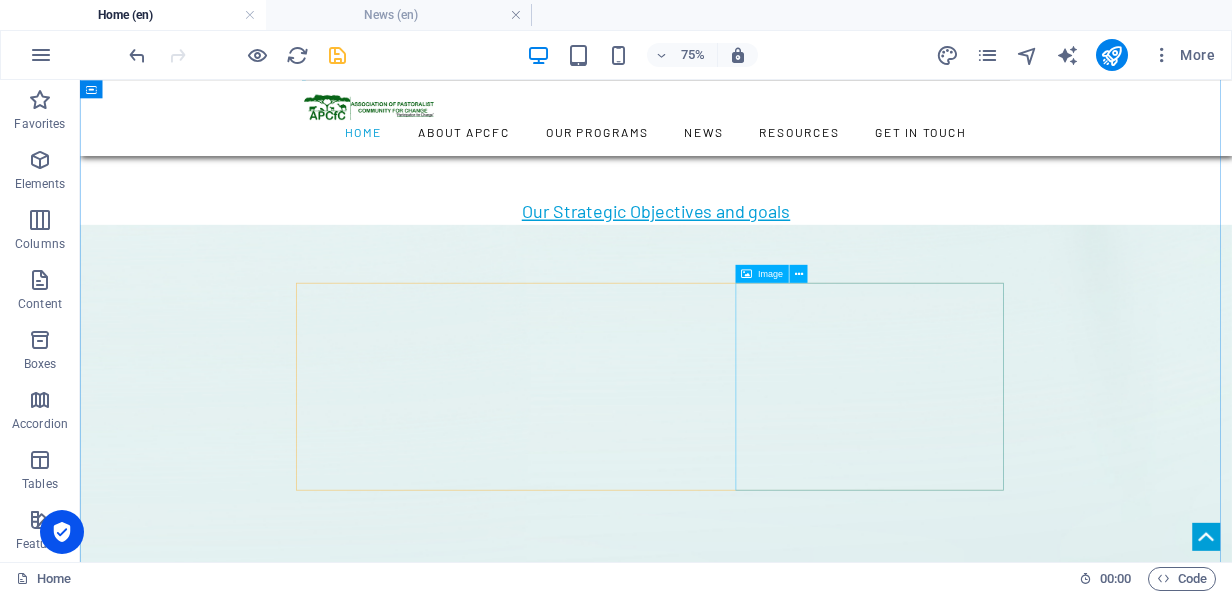 click at bounding box center (848, 5817) 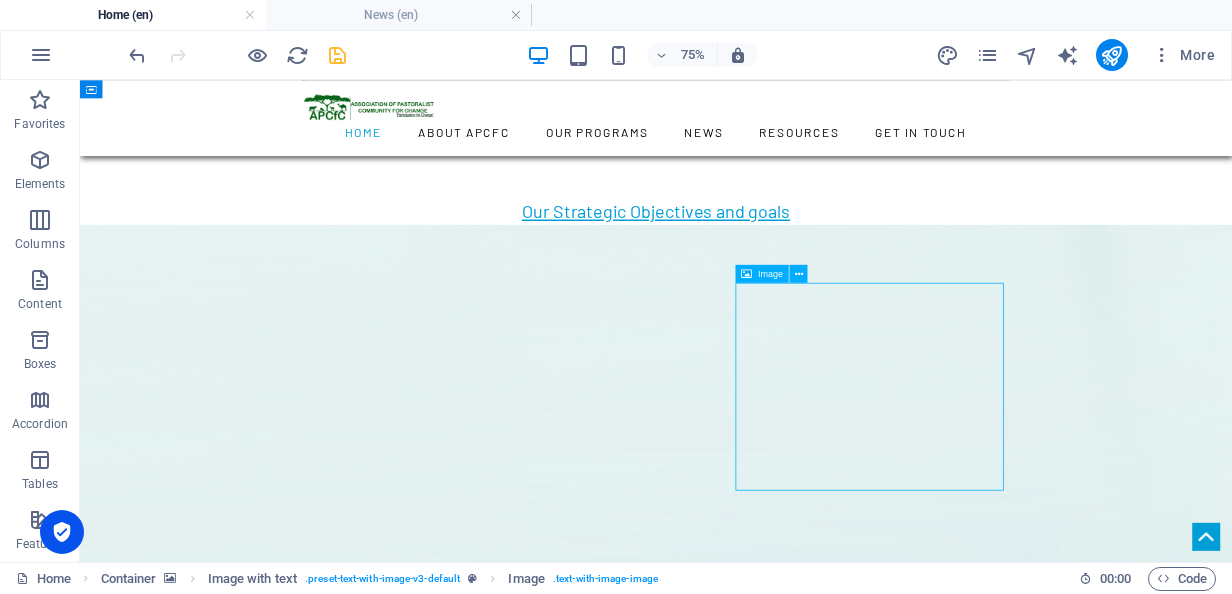 click at bounding box center (848, 5817) 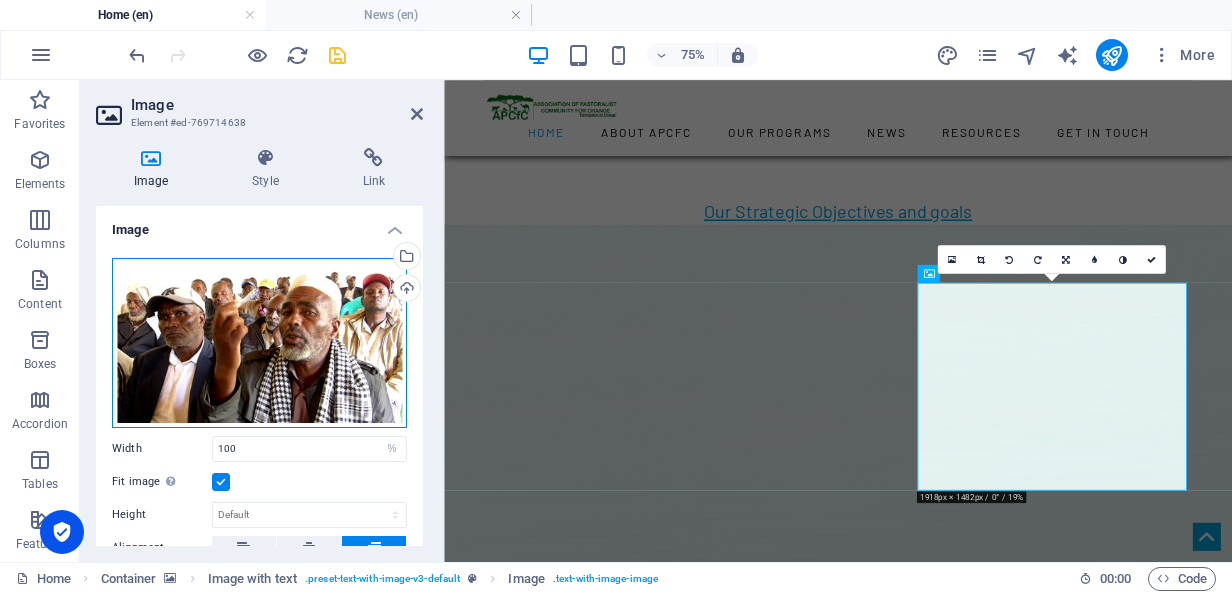 click on "Drag files here, click to choose files or select files from Files or our free stock photos & videos" at bounding box center (259, 343) 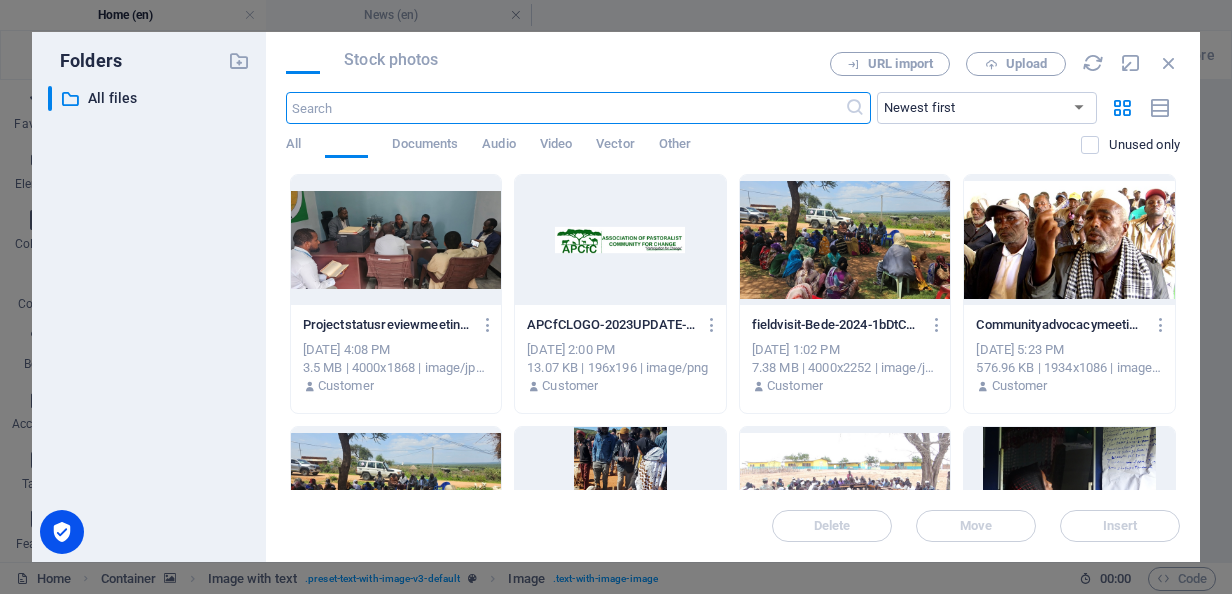 scroll, scrollTop: 5282, scrollLeft: 0, axis: vertical 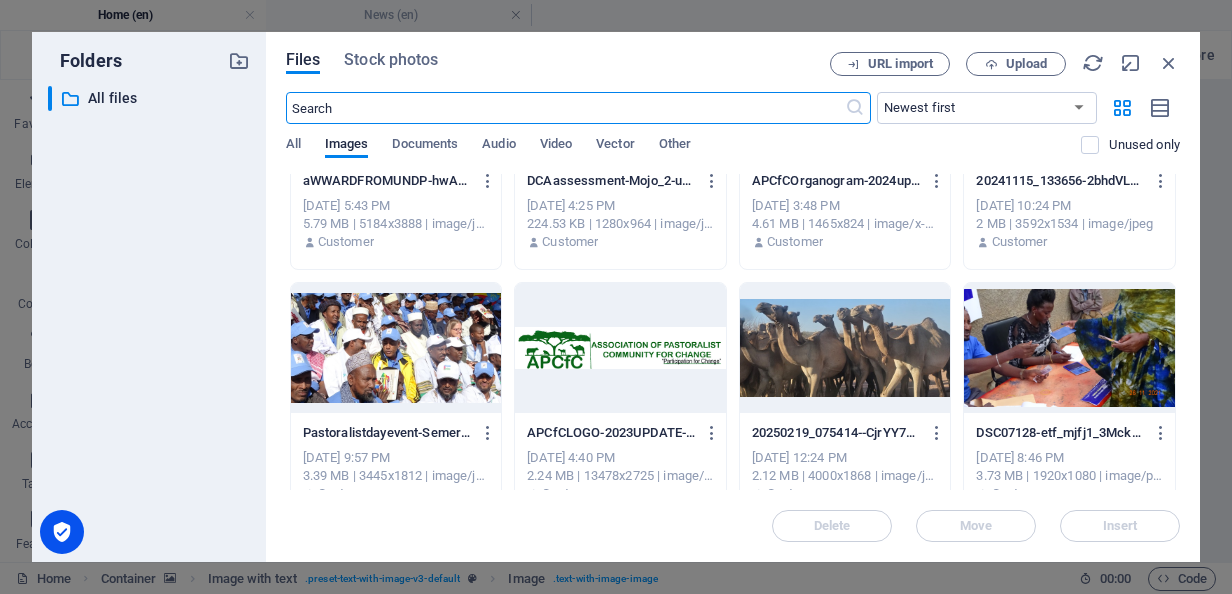 click at bounding box center (1069, 348) 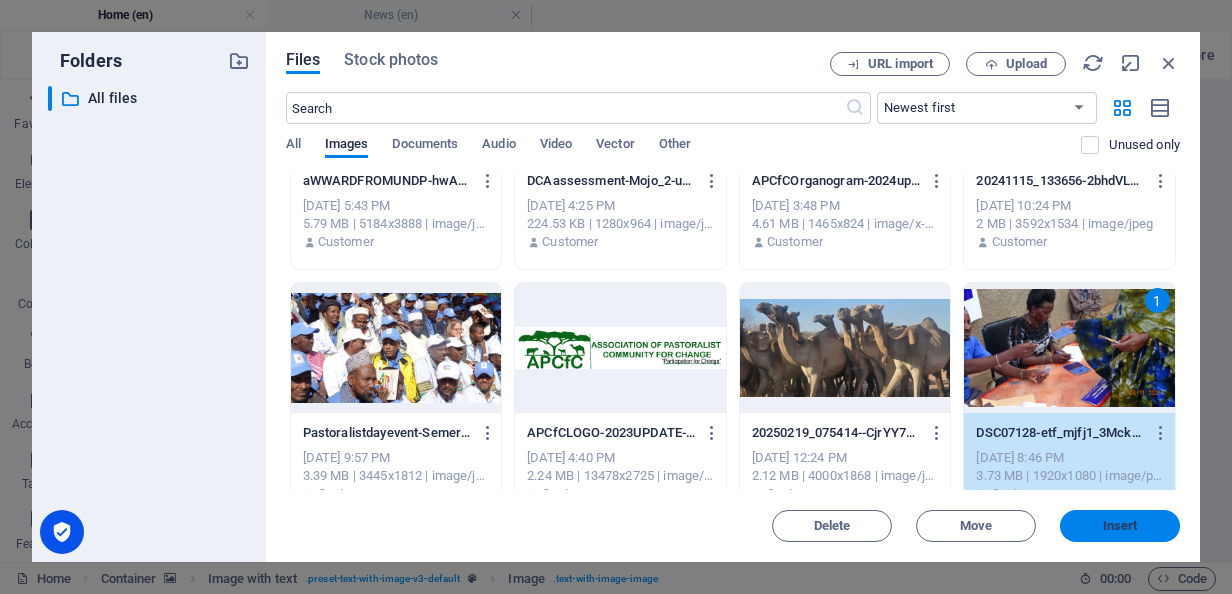 click on "Insert" at bounding box center (1120, 526) 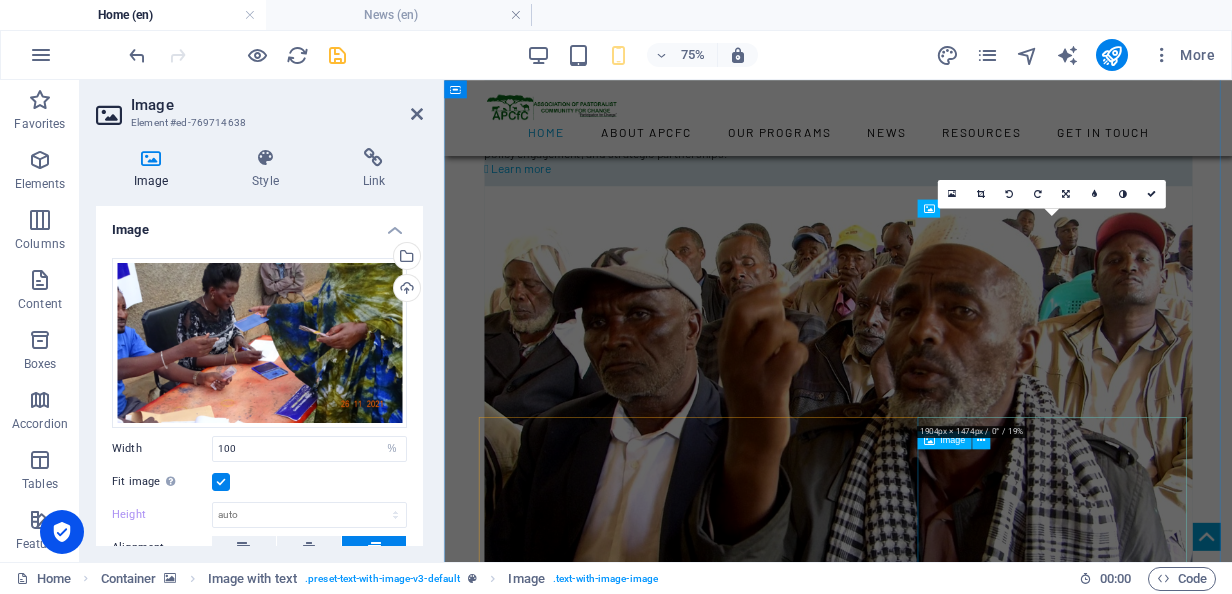 scroll, scrollTop: 3190, scrollLeft: 0, axis: vertical 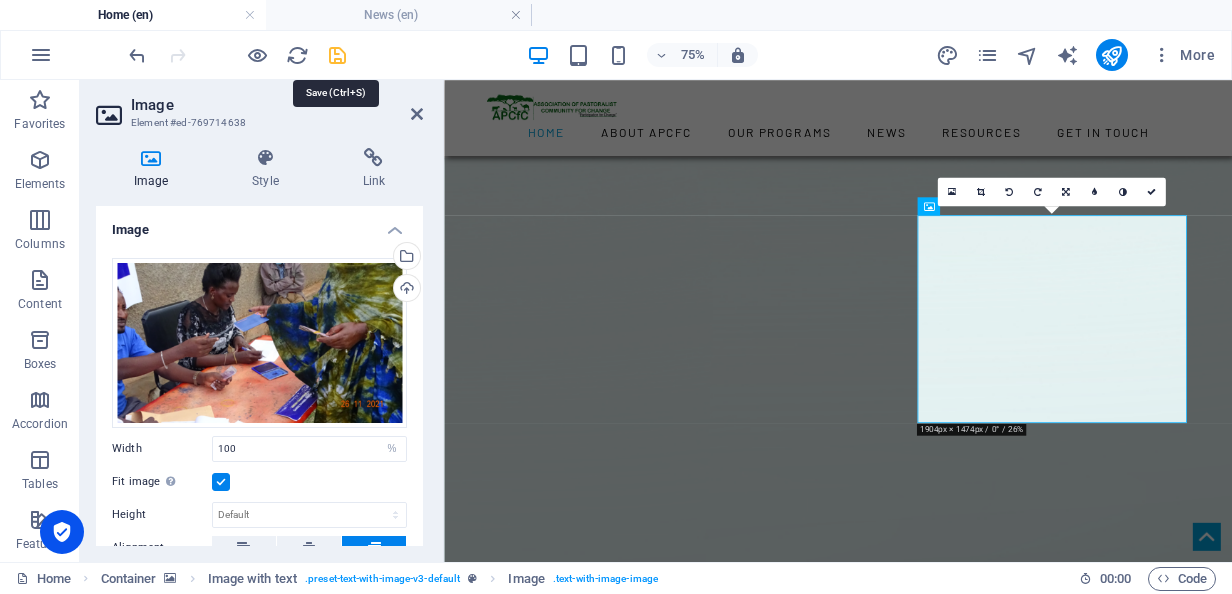 click at bounding box center [337, 55] 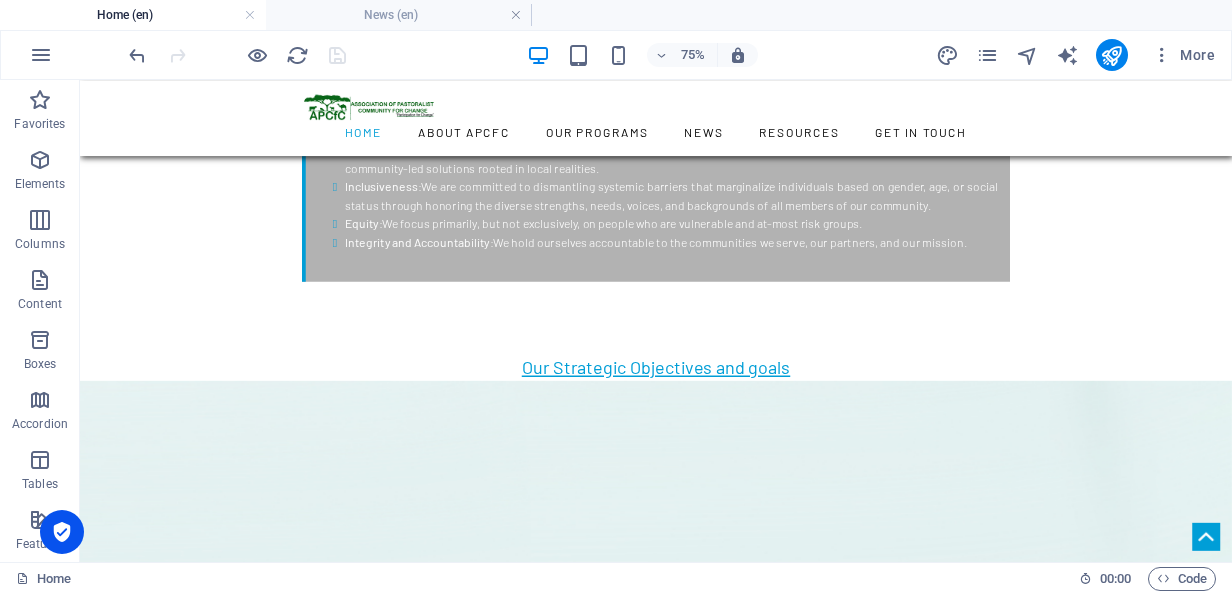 scroll, scrollTop: 2890, scrollLeft: 0, axis: vertical 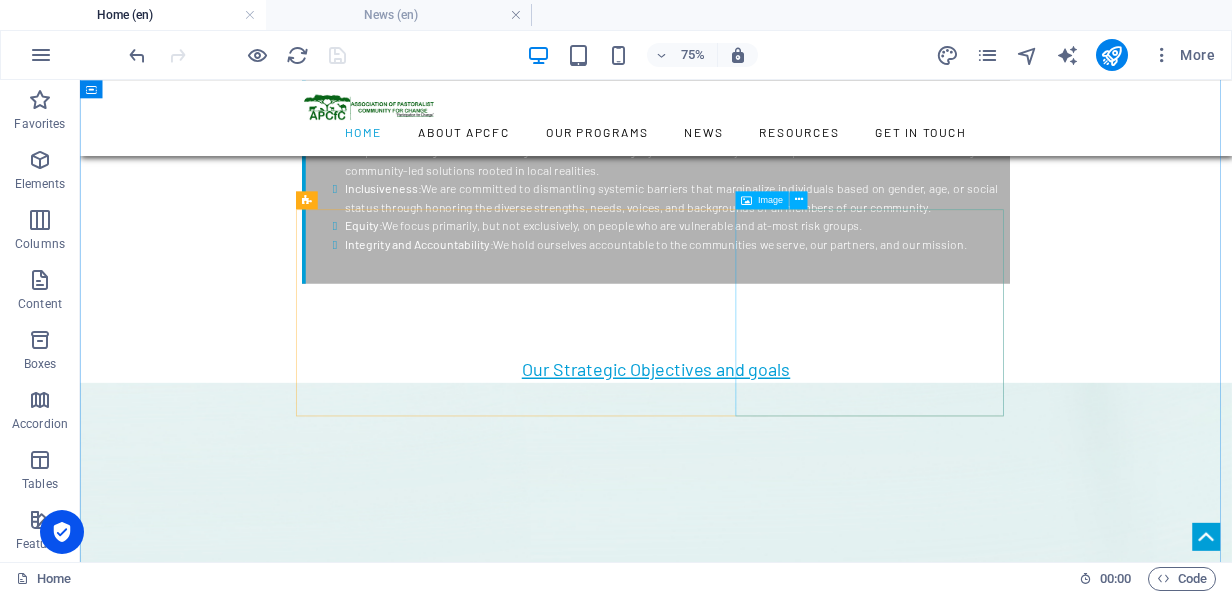 click at bounding box center [848, 5240] 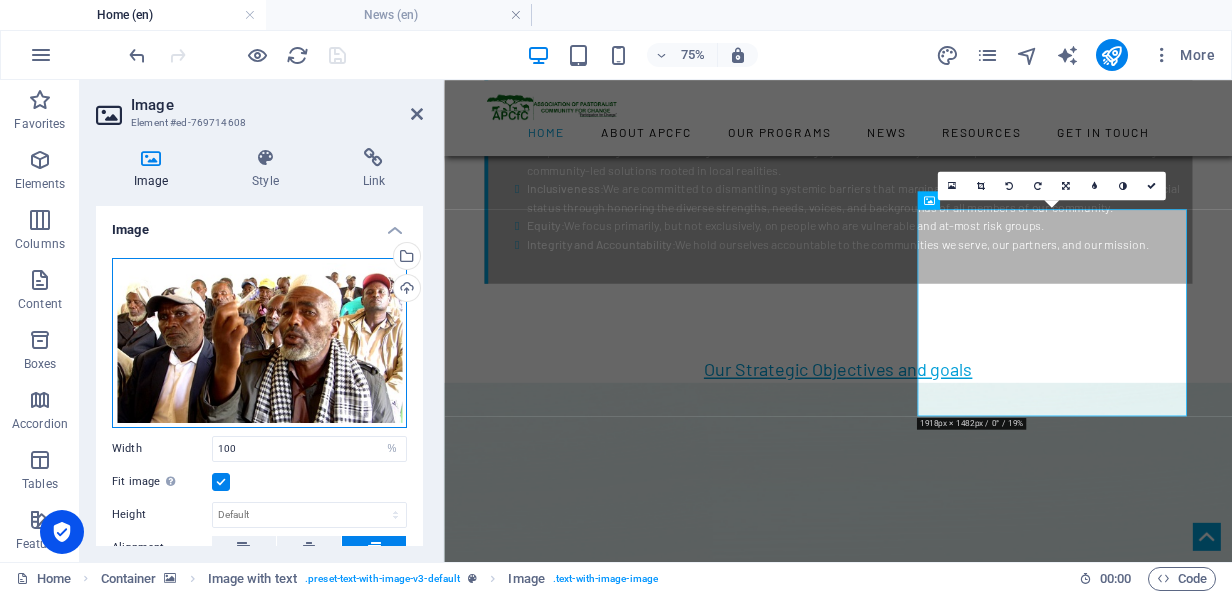click on "Drag files here, click to choose files or select files from Files or our free stock photos & videos" at bounding box center (259, 343) 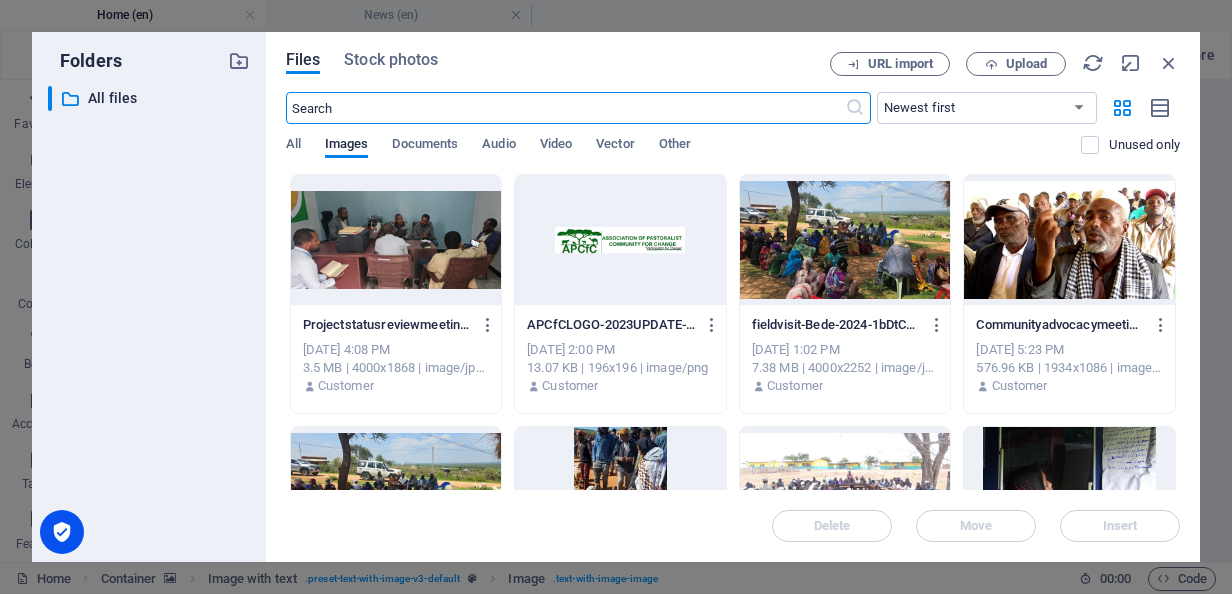 scroll, scrollTop: 4632, scrollLeft: 0, axis: vertical 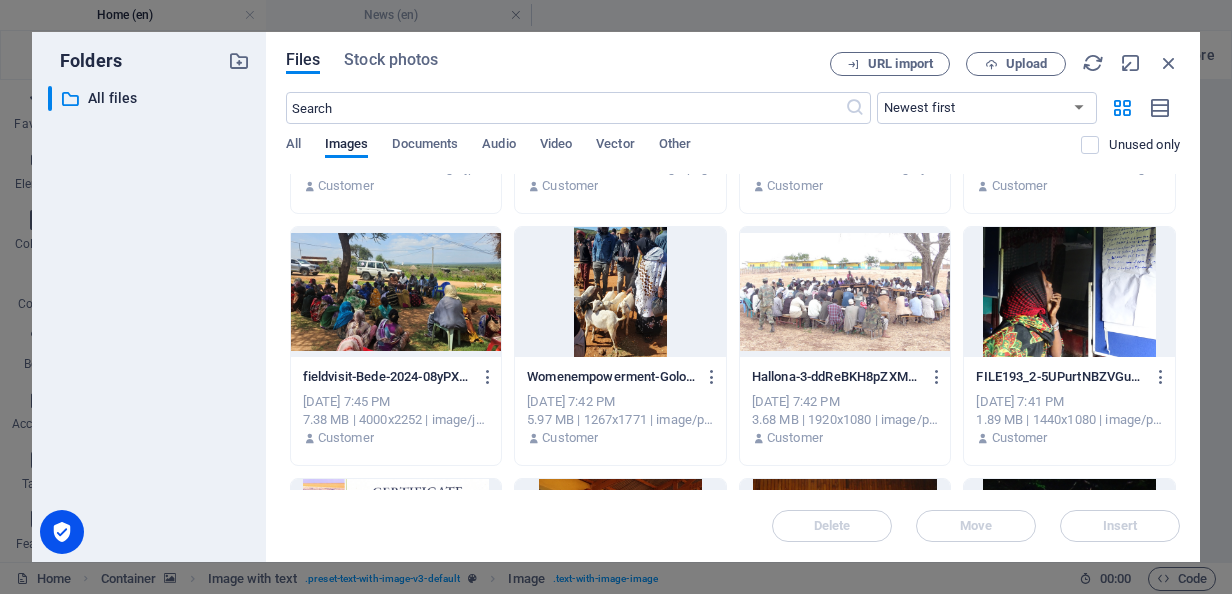 click at bounding box center (620, 292) 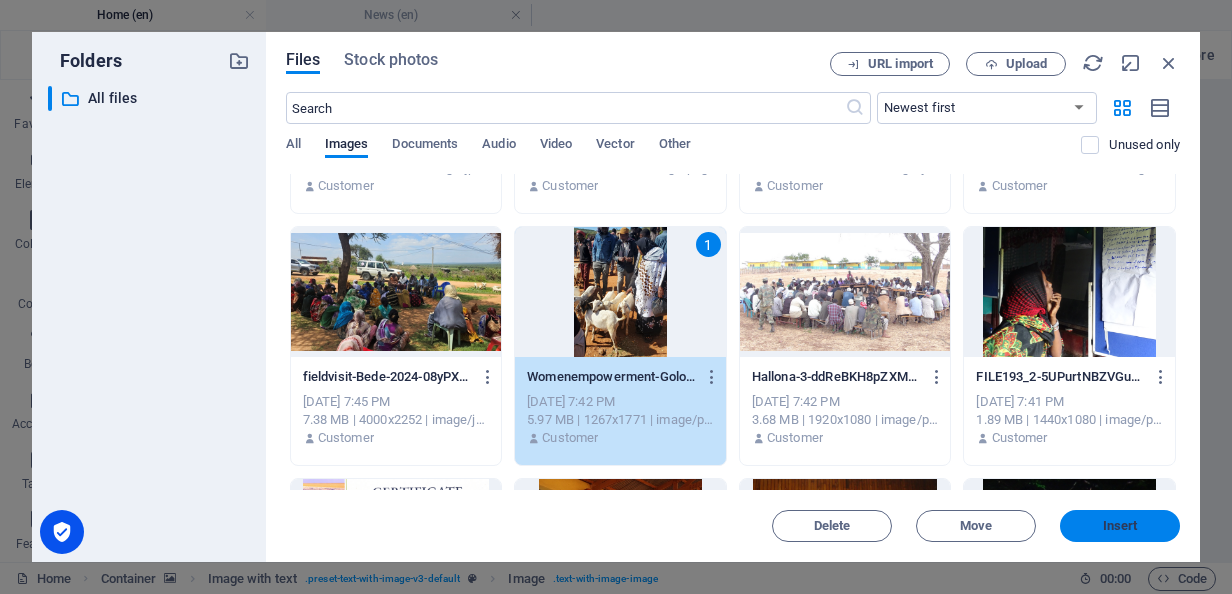 click on "Insert" at bounding box center [1120, 526] 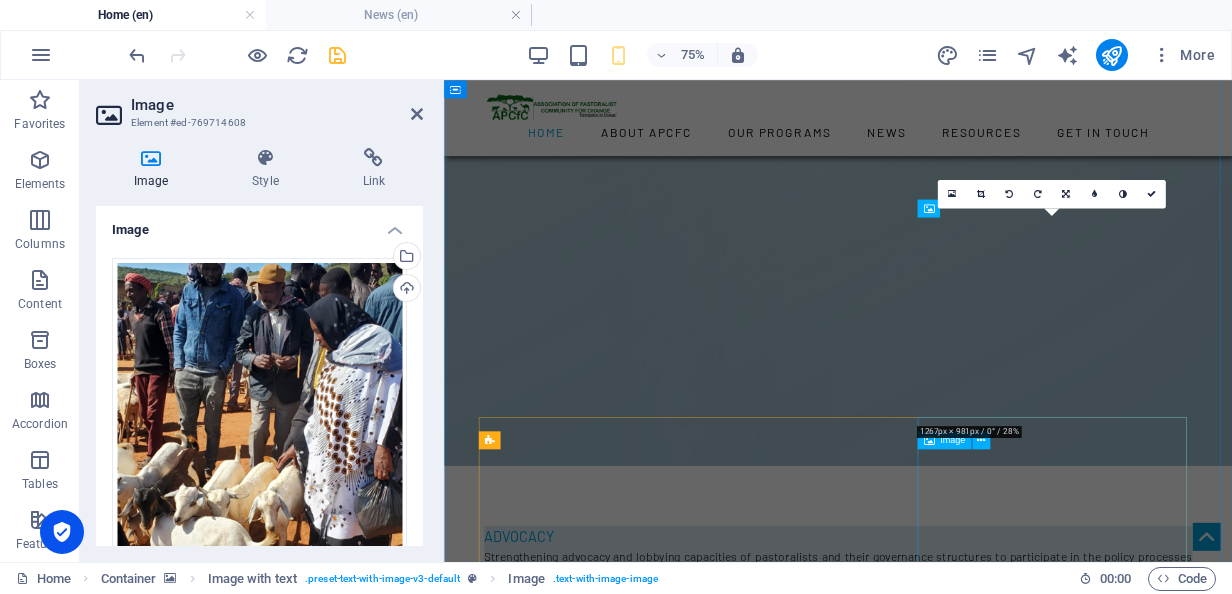 scroll, scrollTop: 2881, scrollLeft: 0, axis: vertical 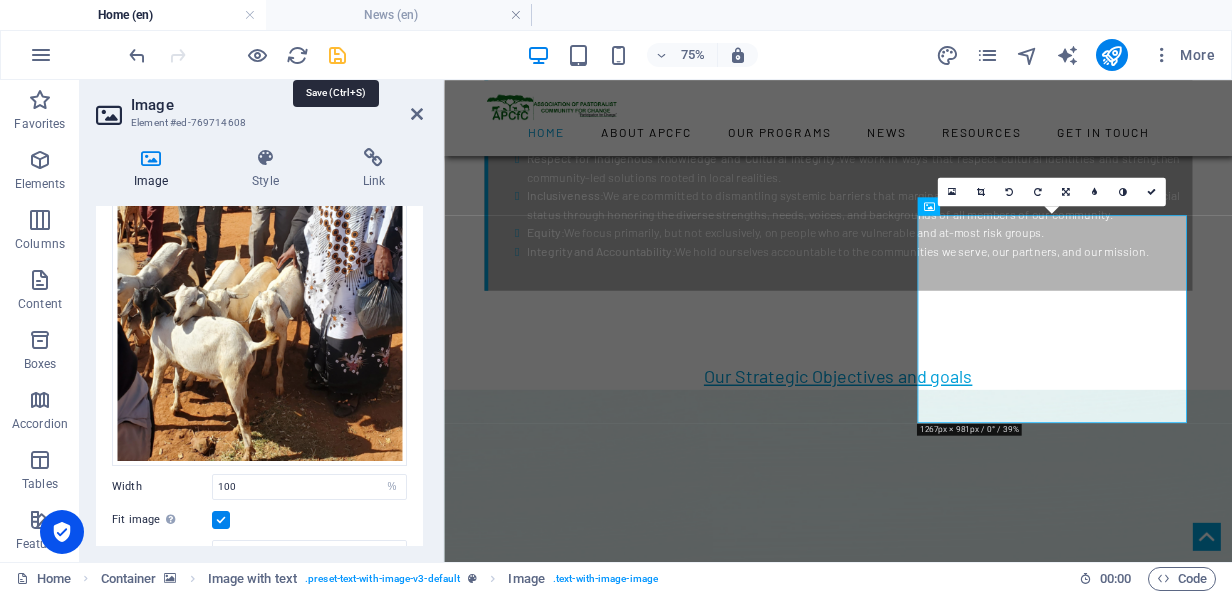 click at bounding box center [337, 55] 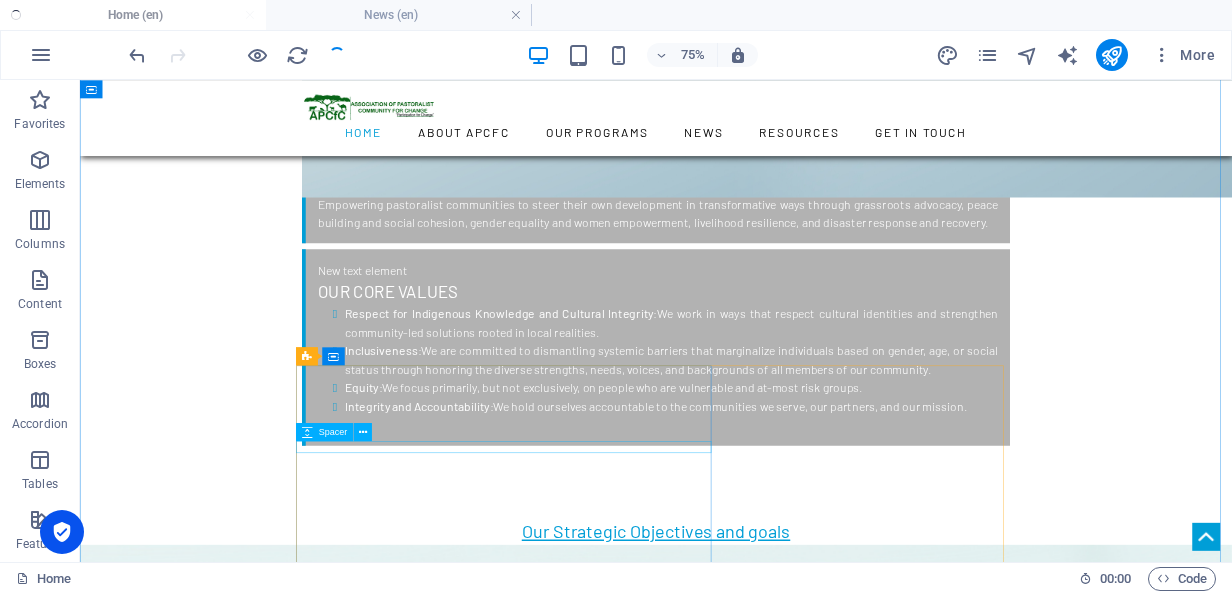 scroll, scrollTop: 2481, scrollLeft: 0, axis: vertical 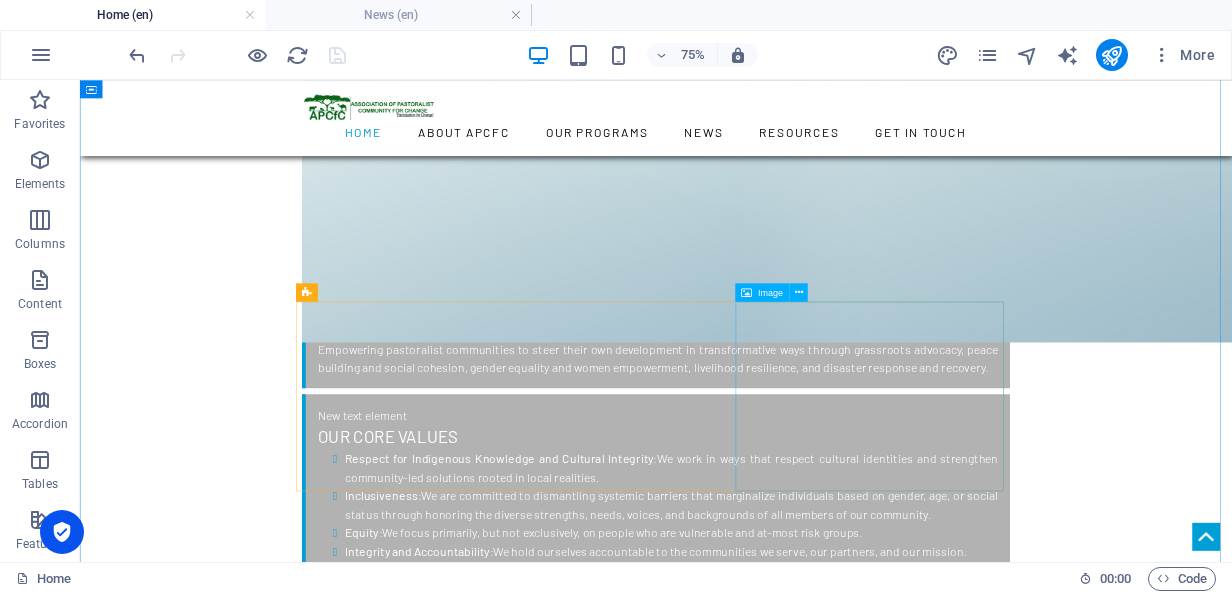 click at bounding box center [848, 4861] 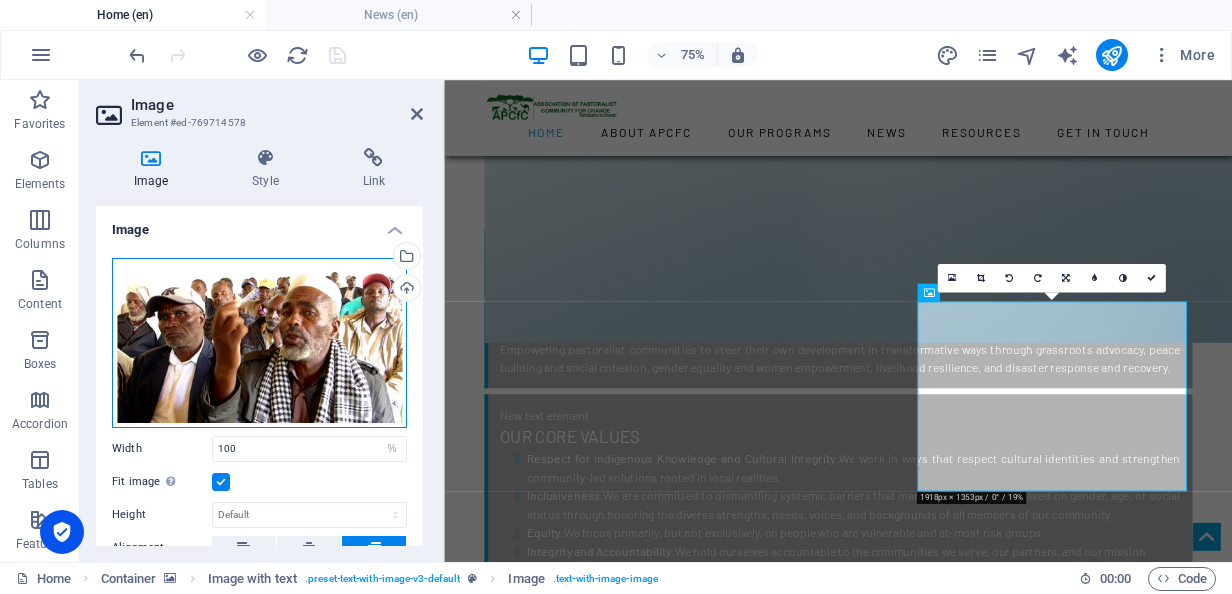 click on "Drag files here, click to choose files or select files from Files or our free stock photos & videos" at bounding box center [259, 343] 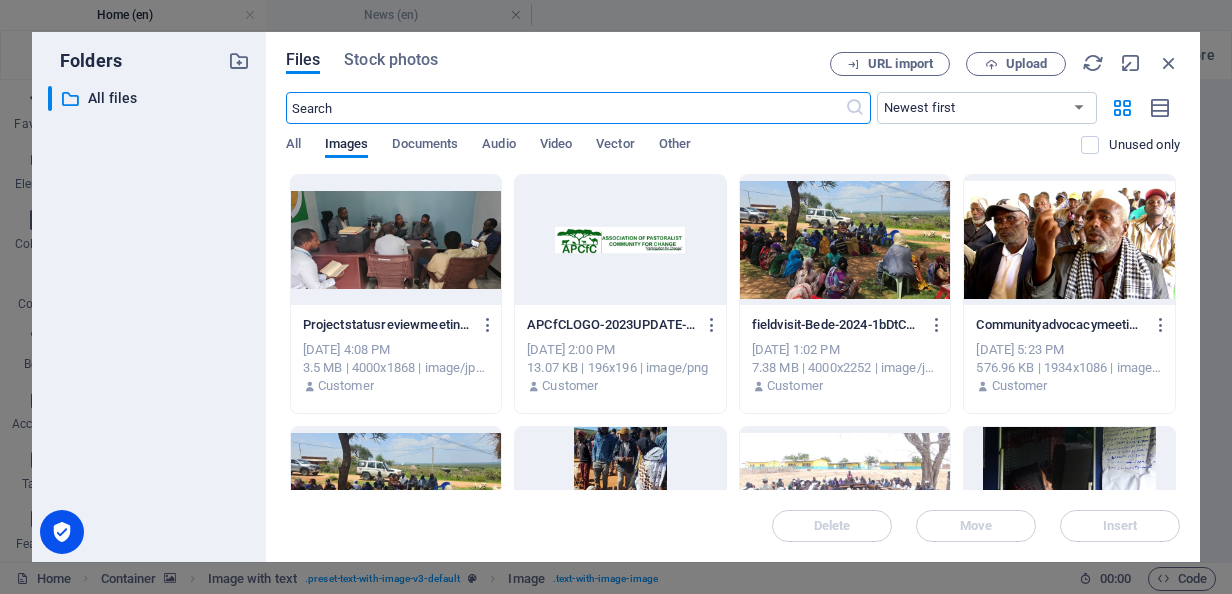 scroll, scrollTop: 4006, scrollLeft: 0, axis: vertical 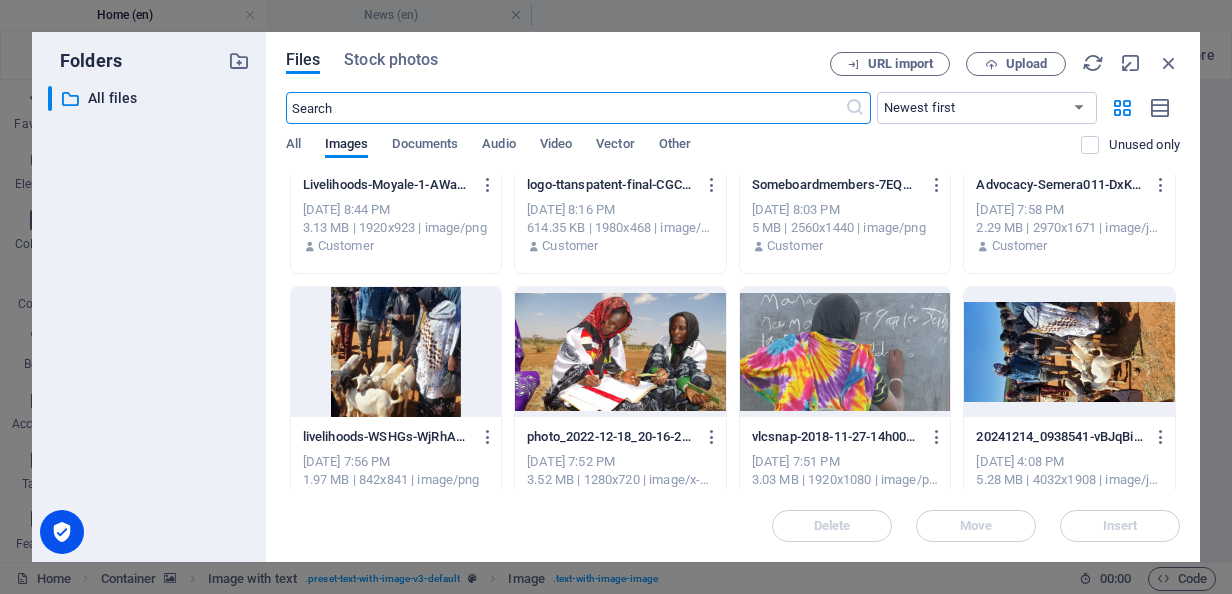 click at bounding box center (620, 352) 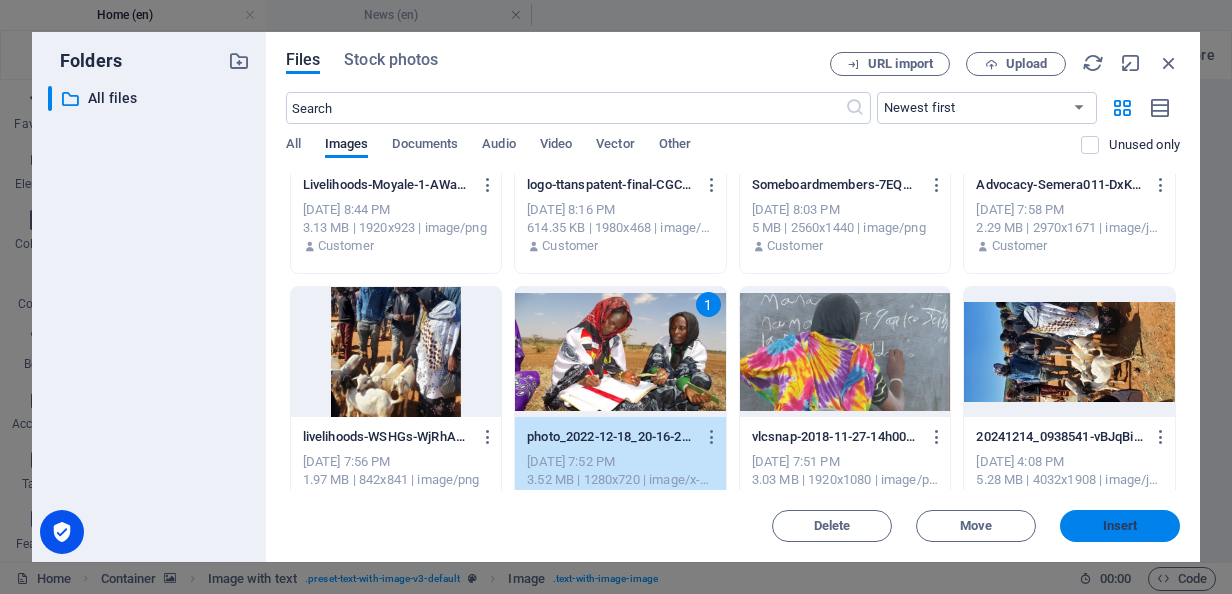 click on "Insert" at bounding box center (1120, 526) 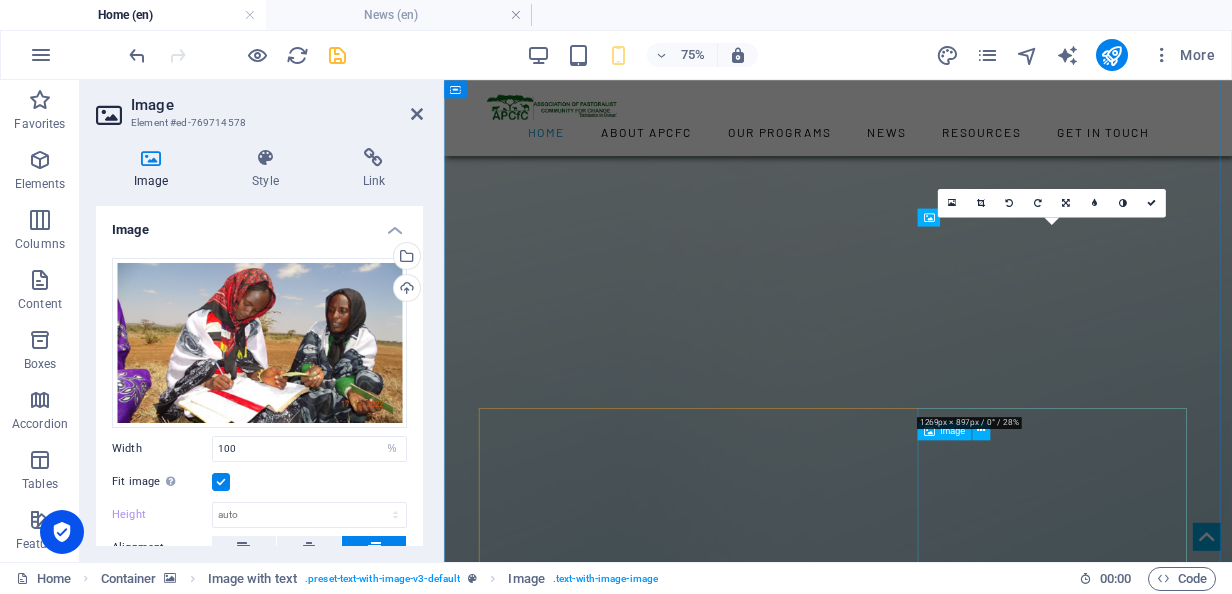 scroll, scrollTop: 2584, scrollLeft: 0, axis: vertical 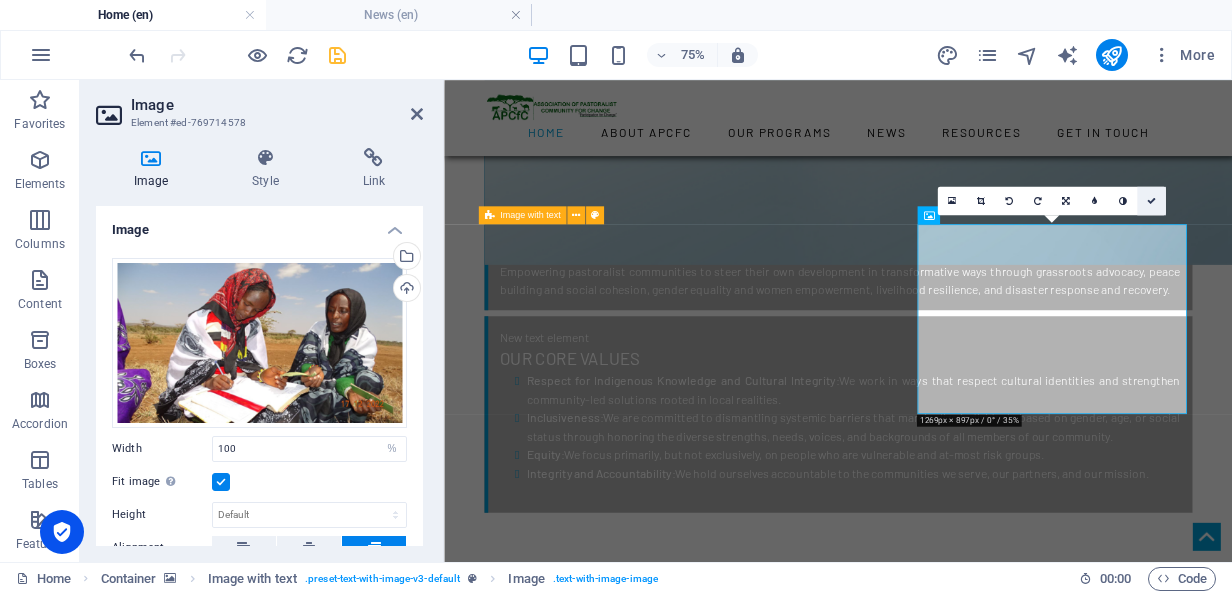 drag, startPoint x: 1434, startPoint y: 165, endPoint x: 1155, endPoint y: 198, distance: 280.94482 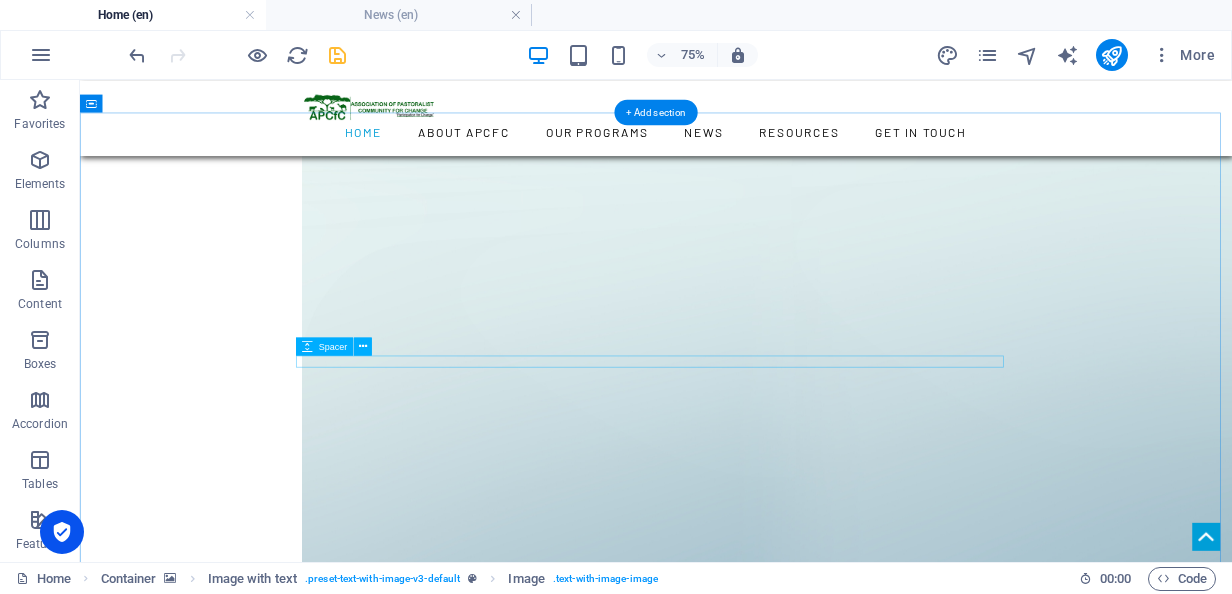 scroll, scrollTop: 2084, scrollLeft: 0, axis: vertical 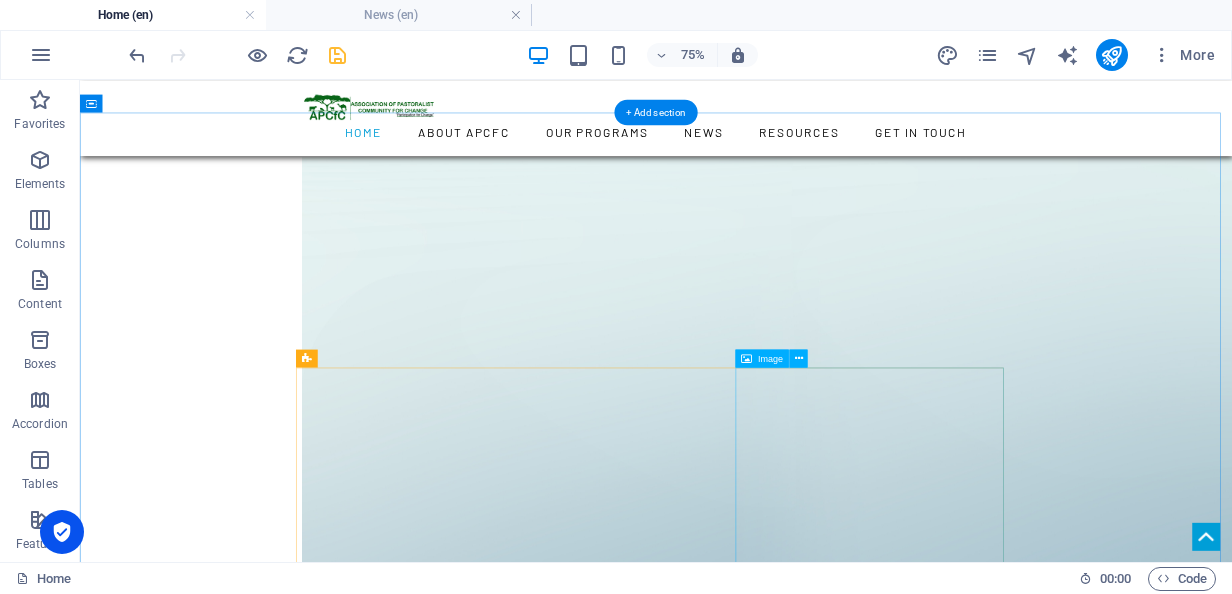 click at bounding box center (848, 4495) 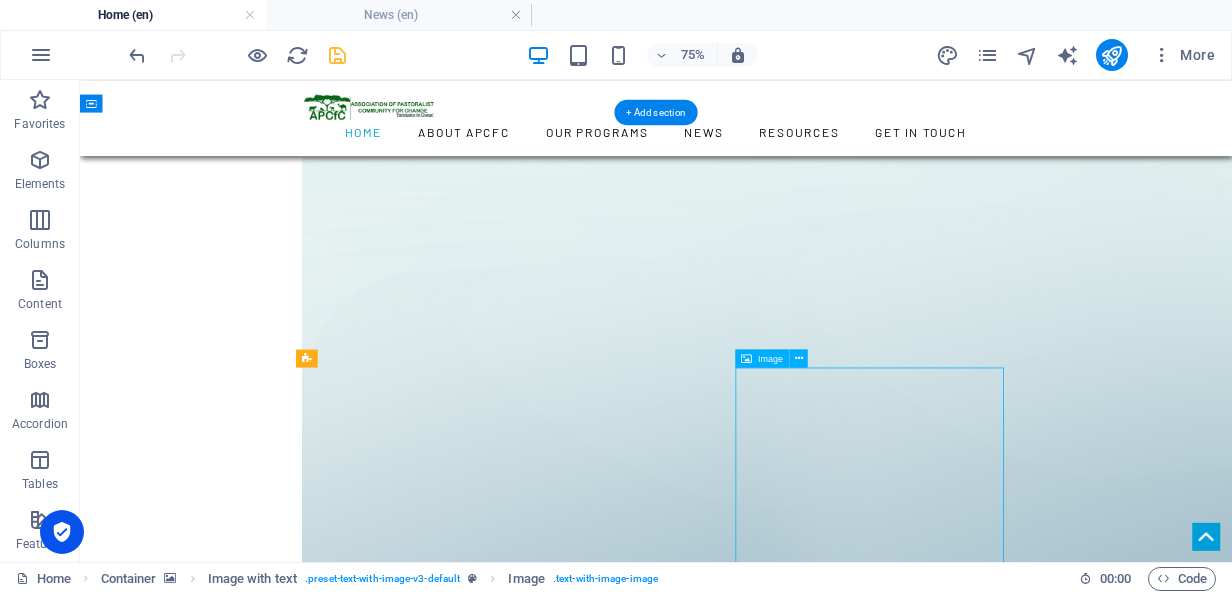 click at bounding box center [848, 4495] 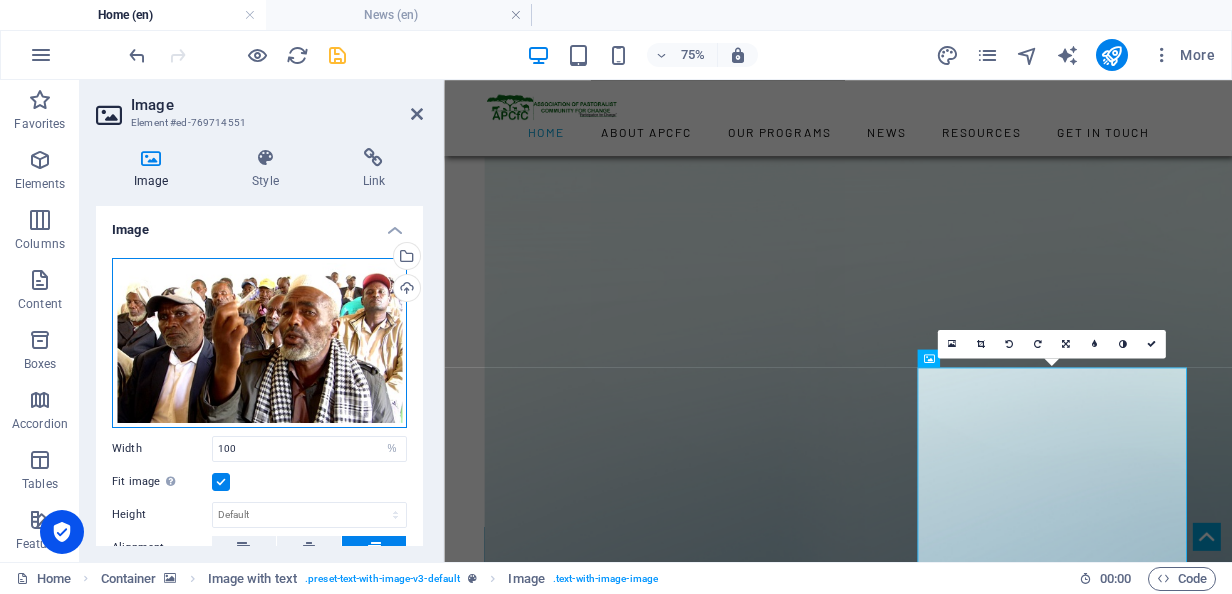 click on "Drag files here, click to choose files or select files from Files or our free stock photos & videos" at bounding box center [259, 343] 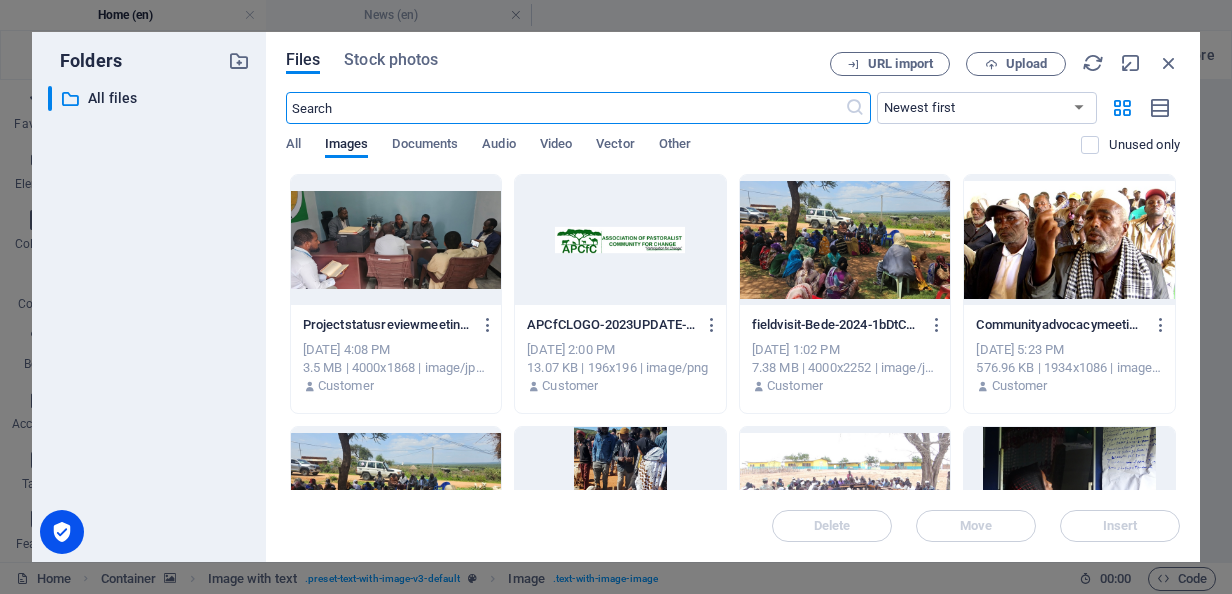 scroll, scrollTop: 3403, scrollLeft: 0, axis: vertical 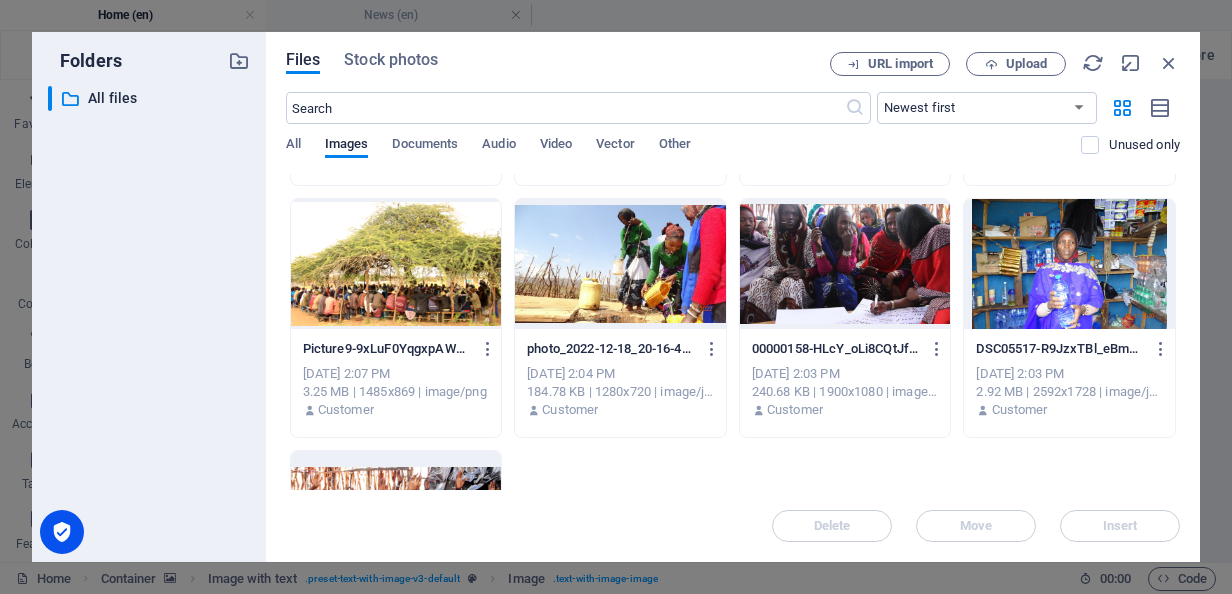 click at bounding box center [396, 264] 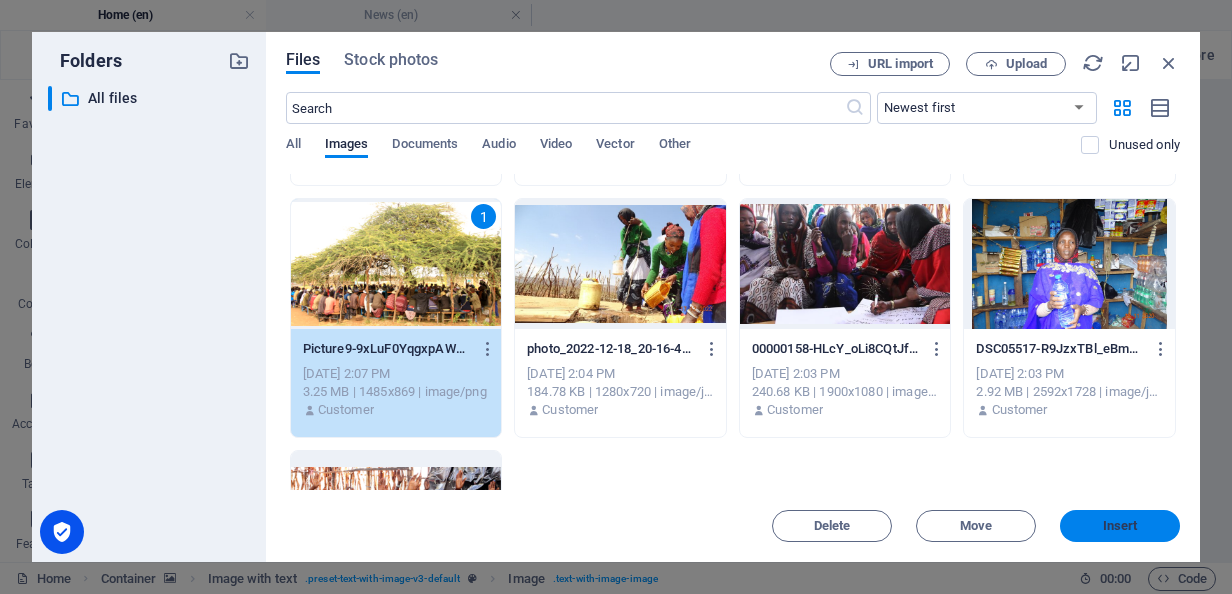 drag, startPoint x: 867, startPoint y: 597, endPoint x: 1100, endPoint y: 528, distance: 243.00206 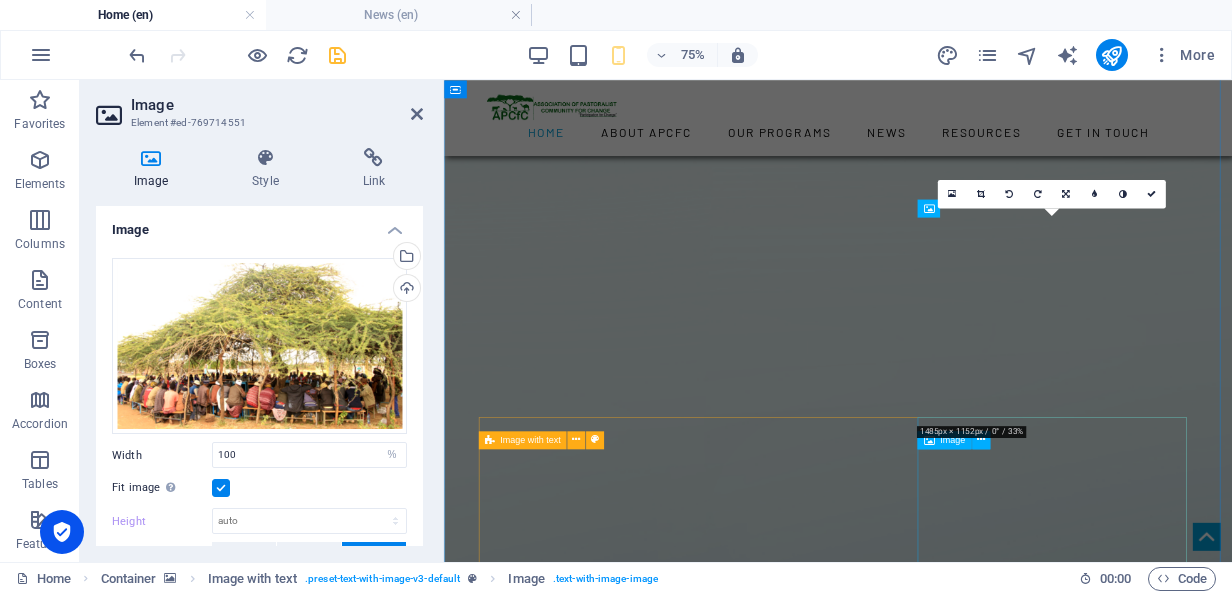 scroll, scrollTop: 2288, scrollLeft: 0, axis: vertical 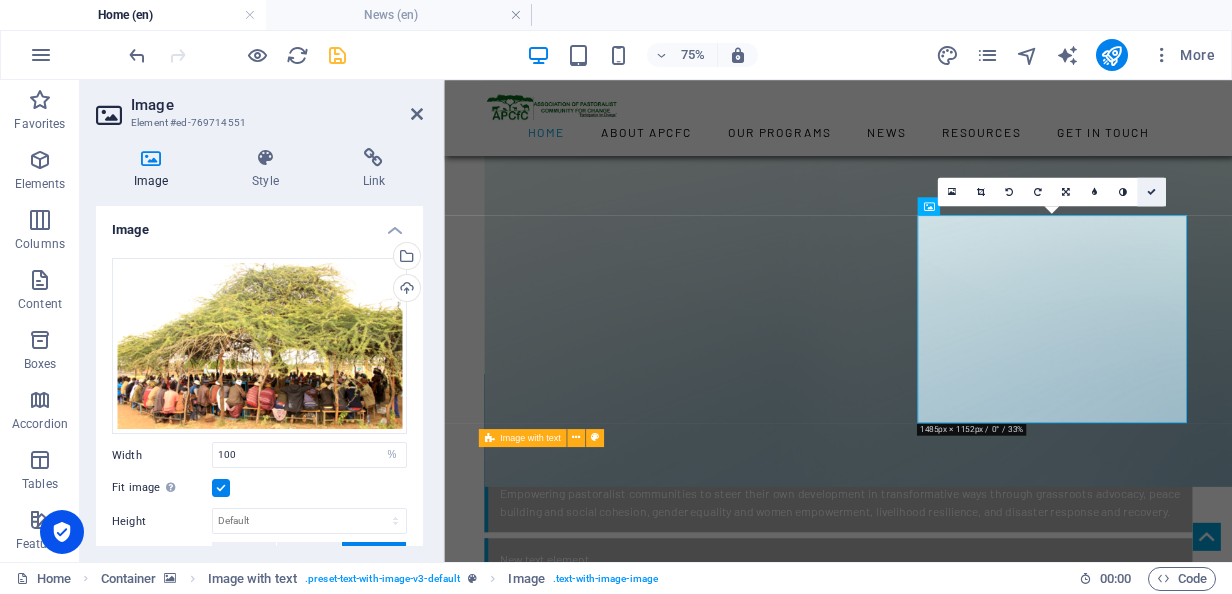 click at bounding box center (1151, 191) 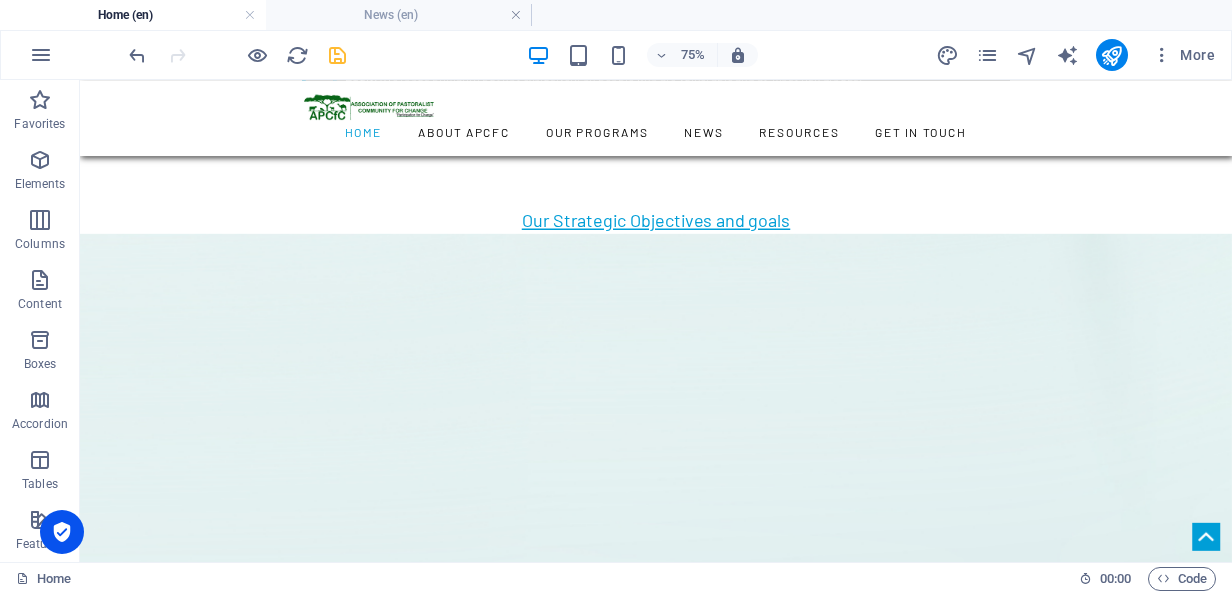 scroll, scrollTop: 2888, scrollLeft: 0, axis: vertical 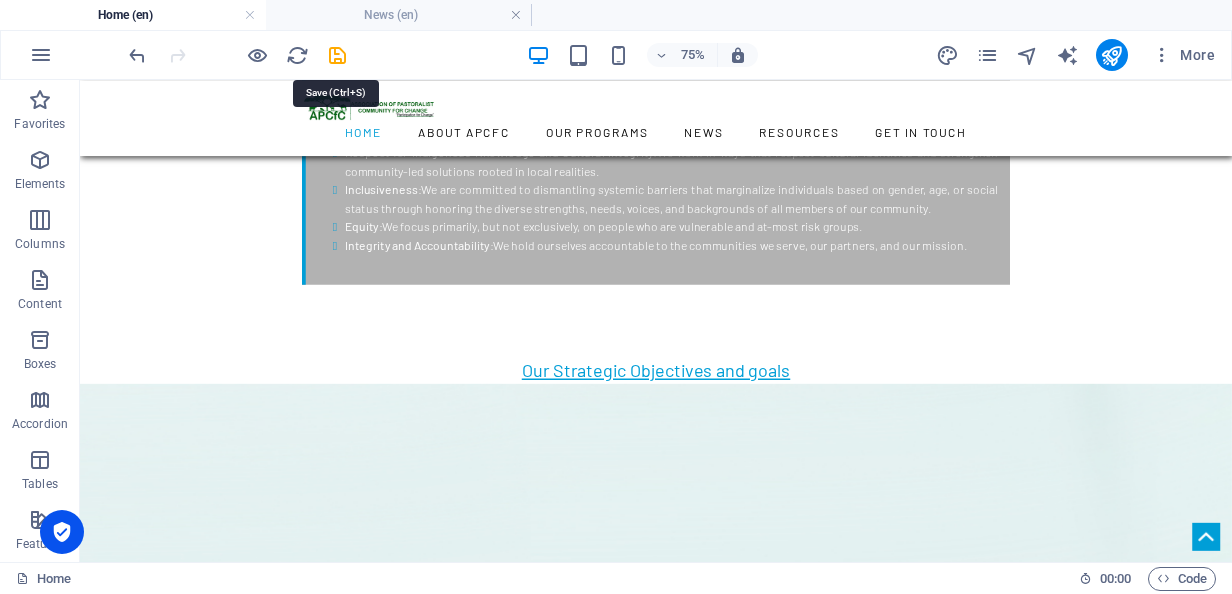 click at bounding box center (337, 55) 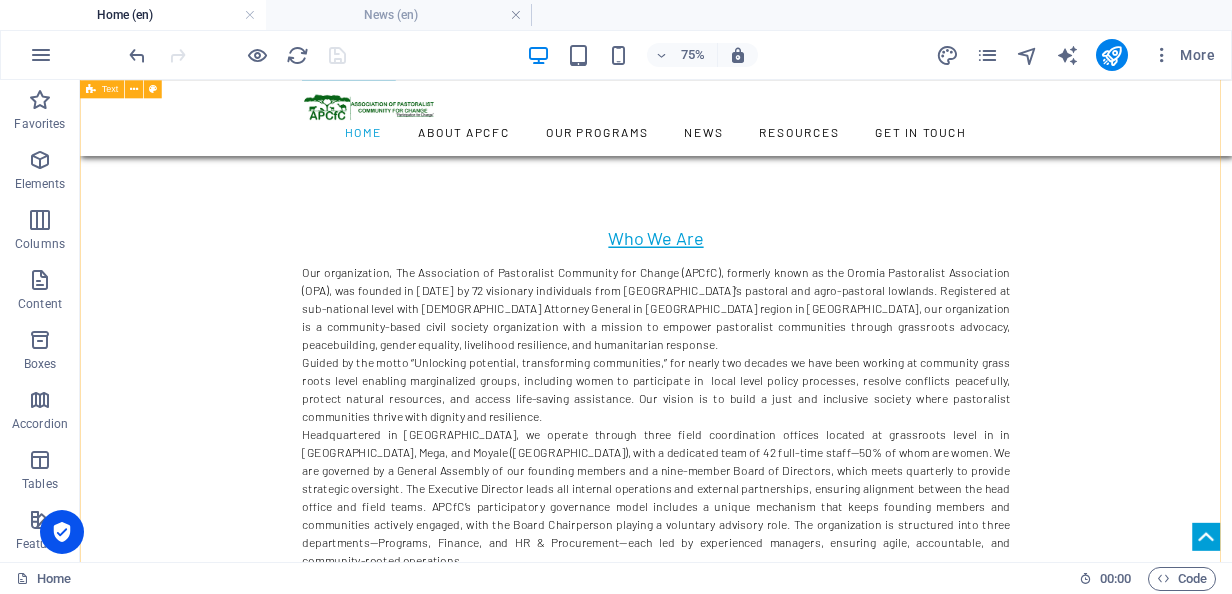 scroll, scrollTop: 1200, scrollLeft: 0, axis: vertical 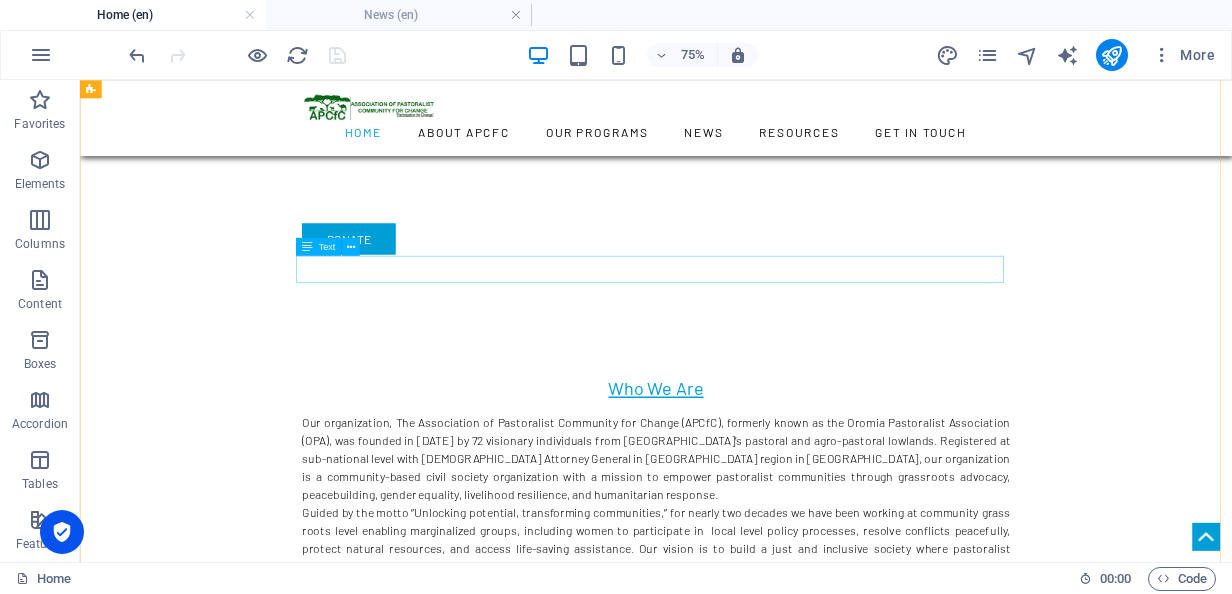 click on "Our Vision, Mission & CoreValues" at bounding box center (848, 1017) 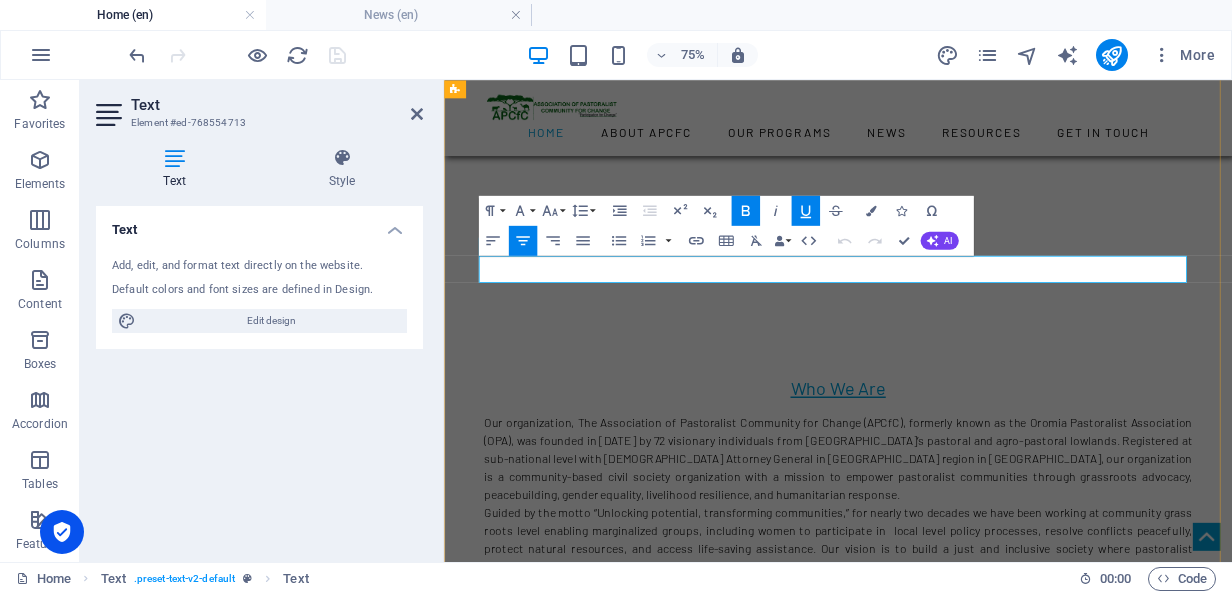 click on "Our Vision, Mission & CoreValues" at bounding box center [970, 1016] 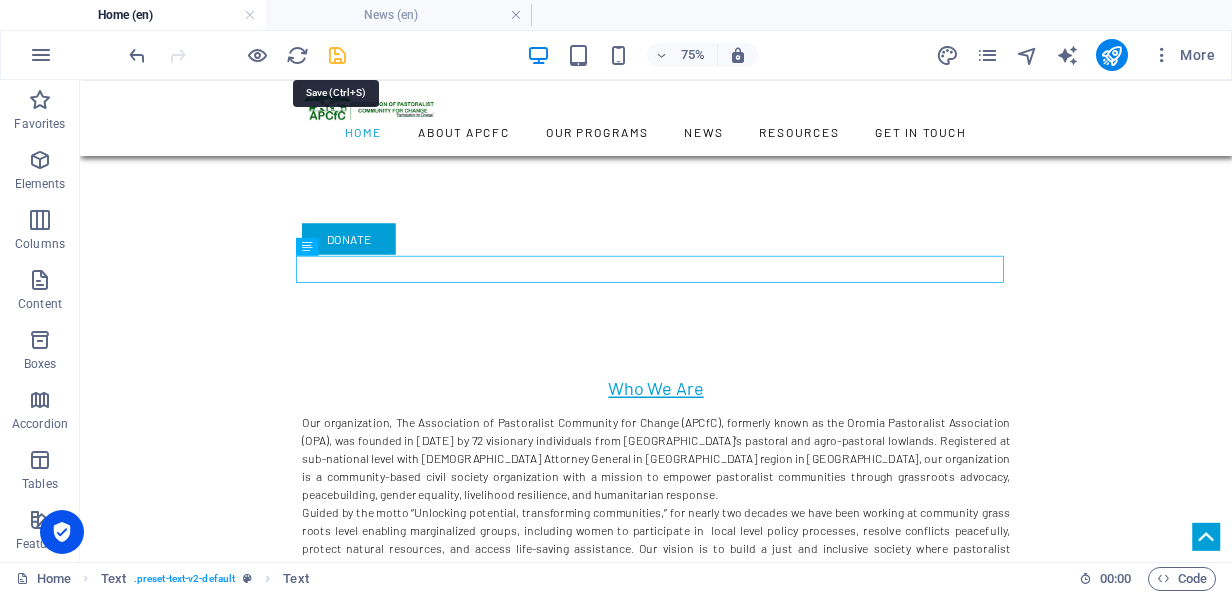 drag, startPoint x: 344, startPoint y: 56, endPoint x: 358, endPoint y: 181, distance: 125.781555 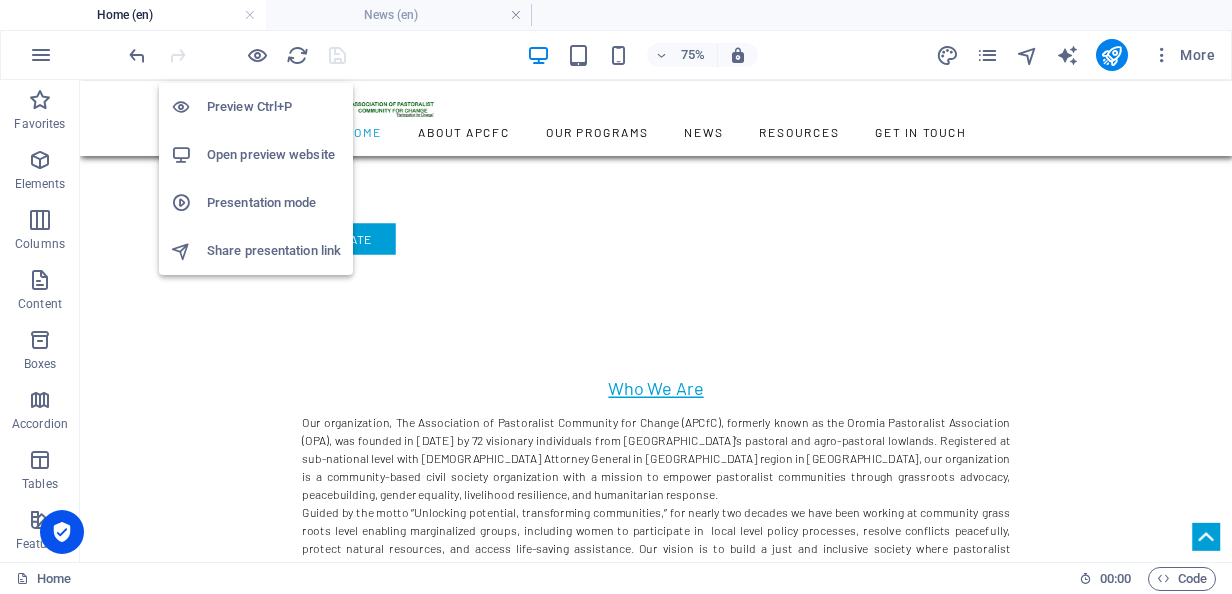 click on "Open preview website" at bounding box center [274, 155] 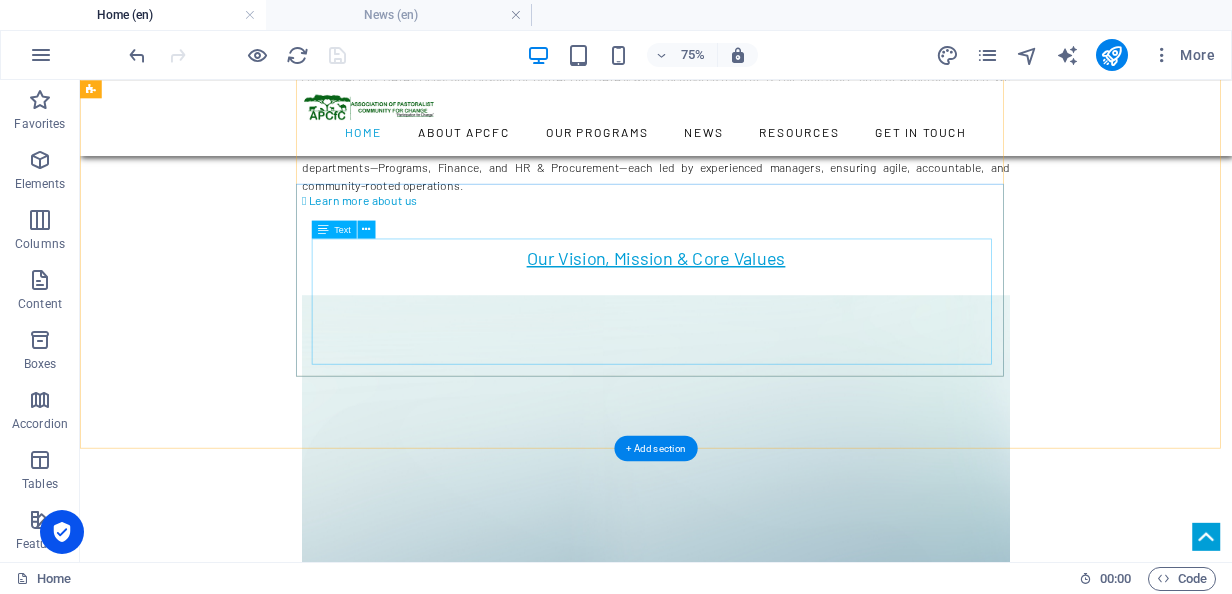 scroll, scrollTop: 1600, scrollLeft: 0, axis: vertical 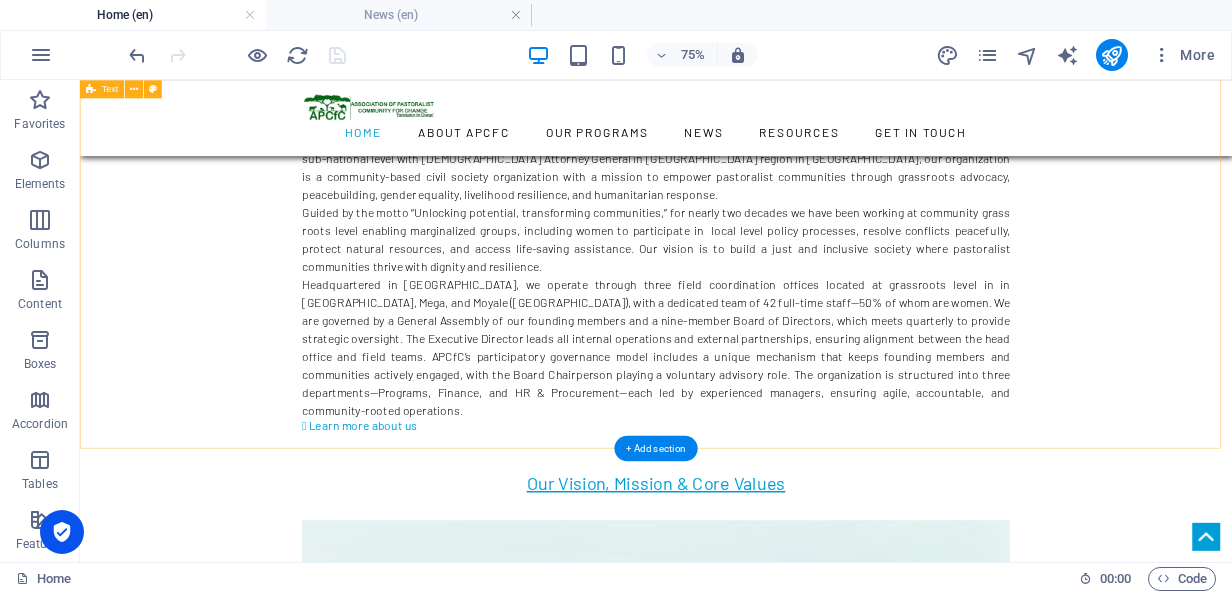 click on "Who We Are Our organization, The Association of Pastoralist Community for Change (APCfC), formerly known as the Oromia Pastoralist Association (OPA), was founded in [DATE] by 72 visionary individuals from [GEOGRAPHIC_DATA]’s pastoral and agro-pastoral lowlands. Registered at sub-national level with [DEMOGRAPHIC_DATA] Attorney General in [GEOGRAPHIC_DATA] region in [GEOGRAPHIC_DATA], our organization is a community-based civil society organization with a mission to empower pastoralist communities through grassroots advocacy, peacebuilding, gender equality, livelihood resilience, and humanitarian response.    Learn more about us Our Vision, Mission & Core Values our vision To see, "A just and inclusive society where pastoralist communities thrive with dignity, equality, and resilience." our mission New text element our core values Respect for Indigenous Knowledge and Cultural Integrity:  We work in ways that respect cultural identities and strengthen community-led solutions rooted in local realities. Inclusiveness:  Equity:" at bounding box center [848, 865] 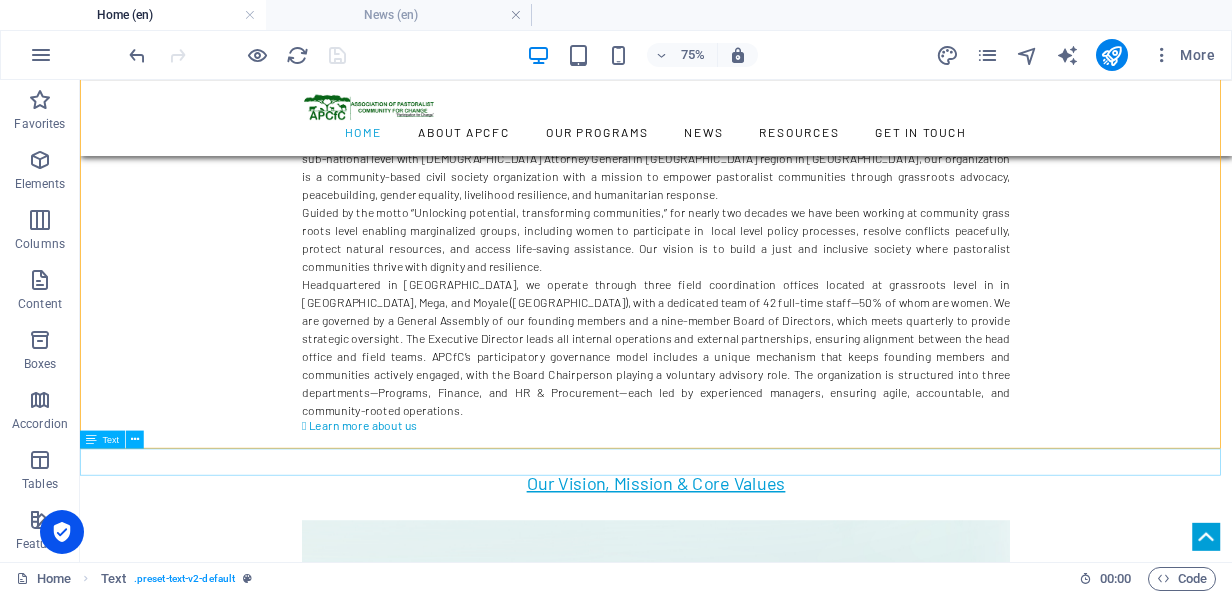 click on "Our Strategic Objectives and goals" at bounding box center [848, 1755] 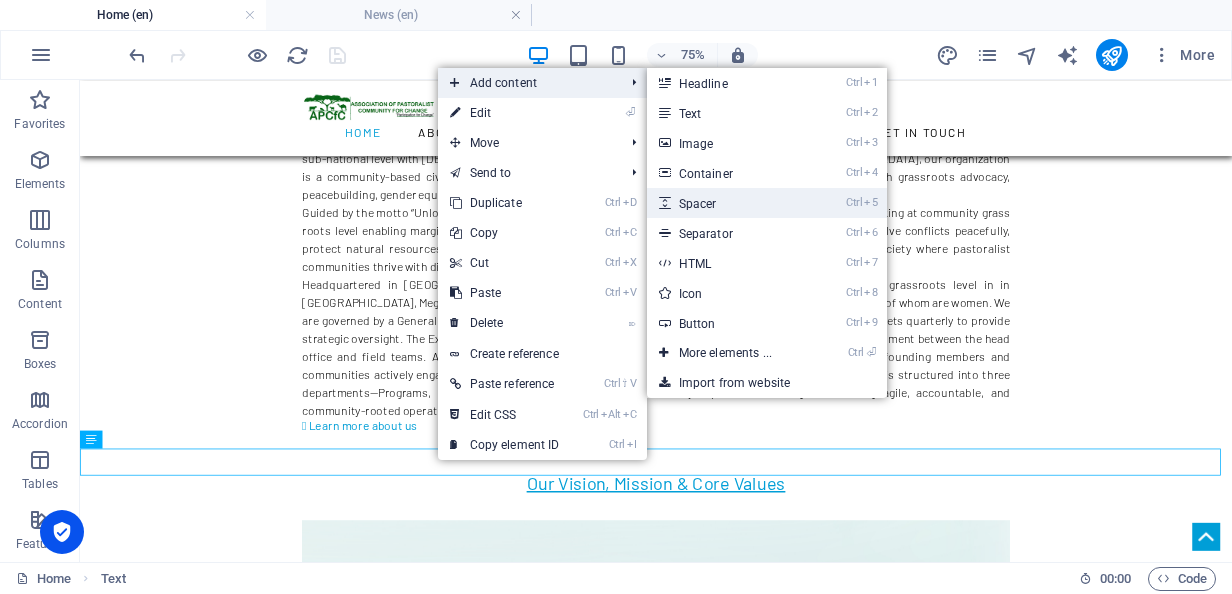 drag, startPoint x: 371, startPoint y: 157, endPoint x: 722, endPoint y: 197, distance: 353.27185 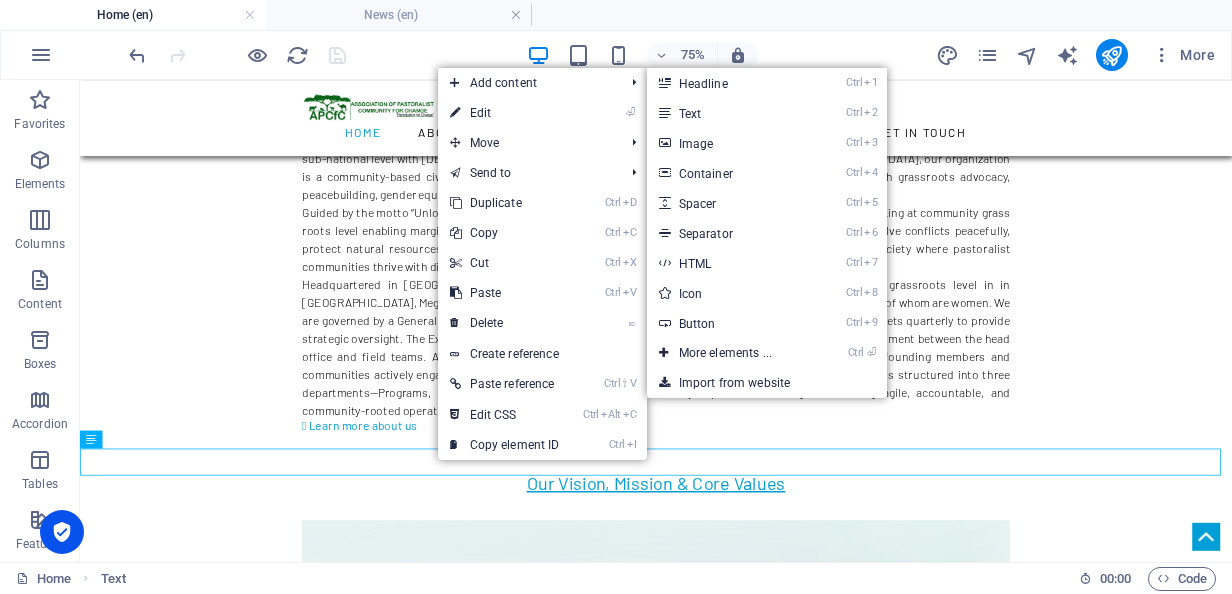 select on "px" 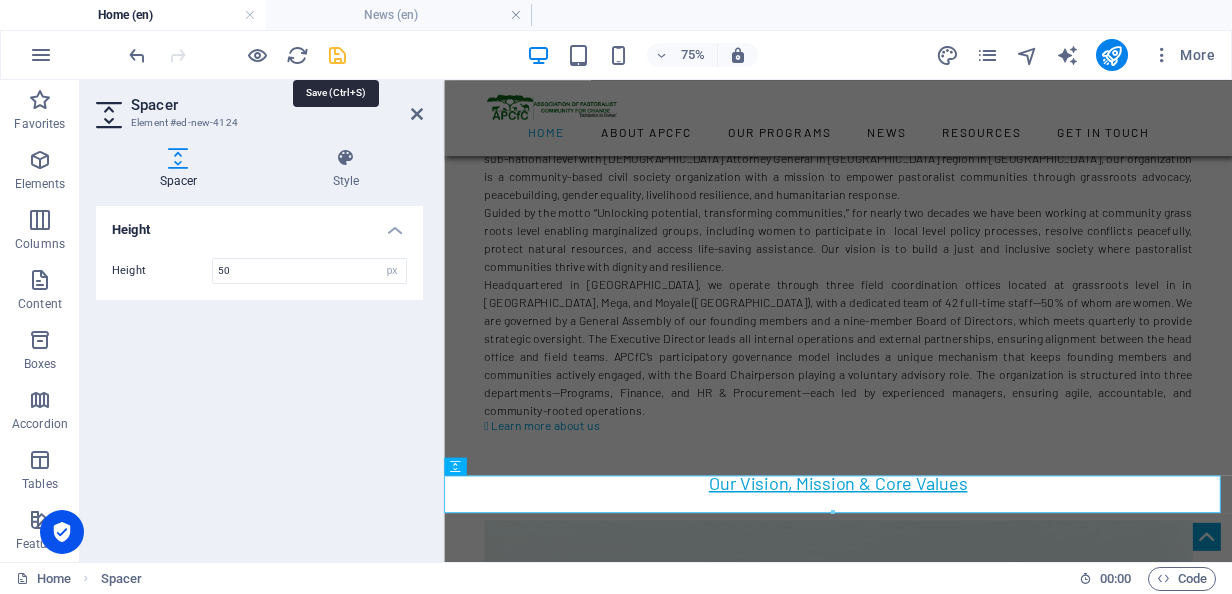 click at bounding box center [337, 55] 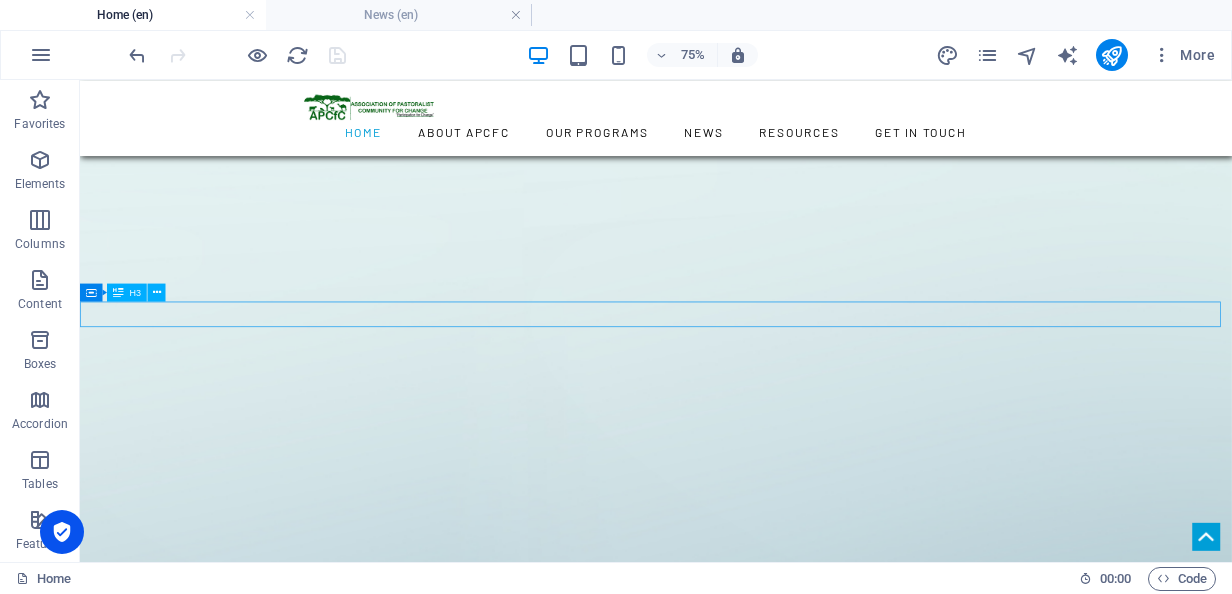 scroll, scrollTop: 3800, scrollLeft: 0, axis: vertical 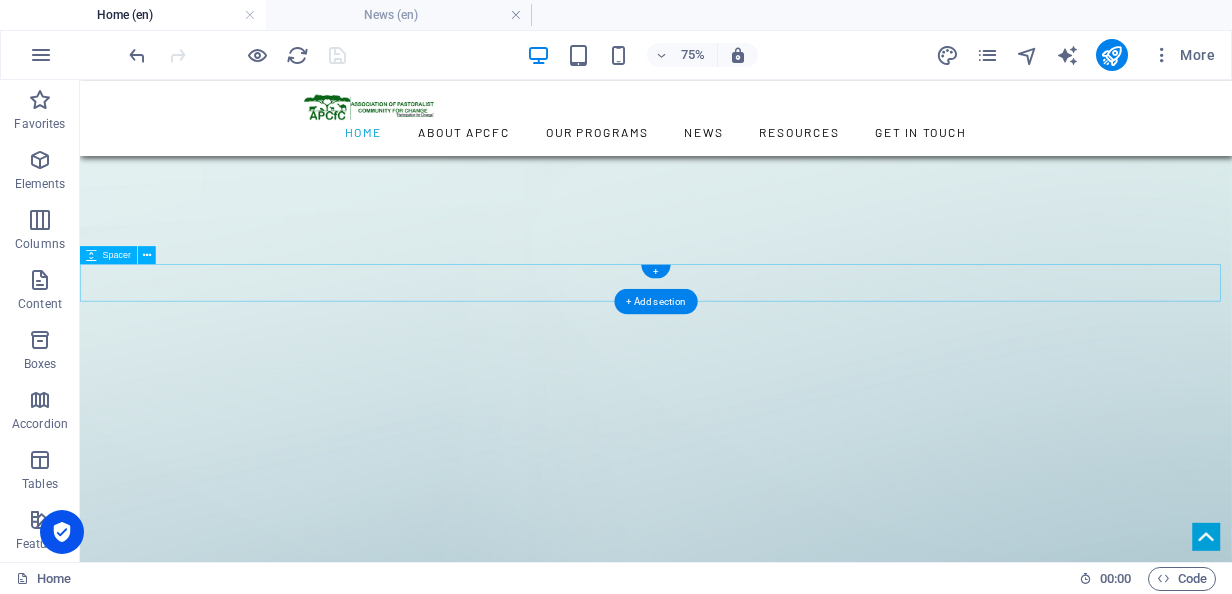 click at bounding box center [848, 6313] 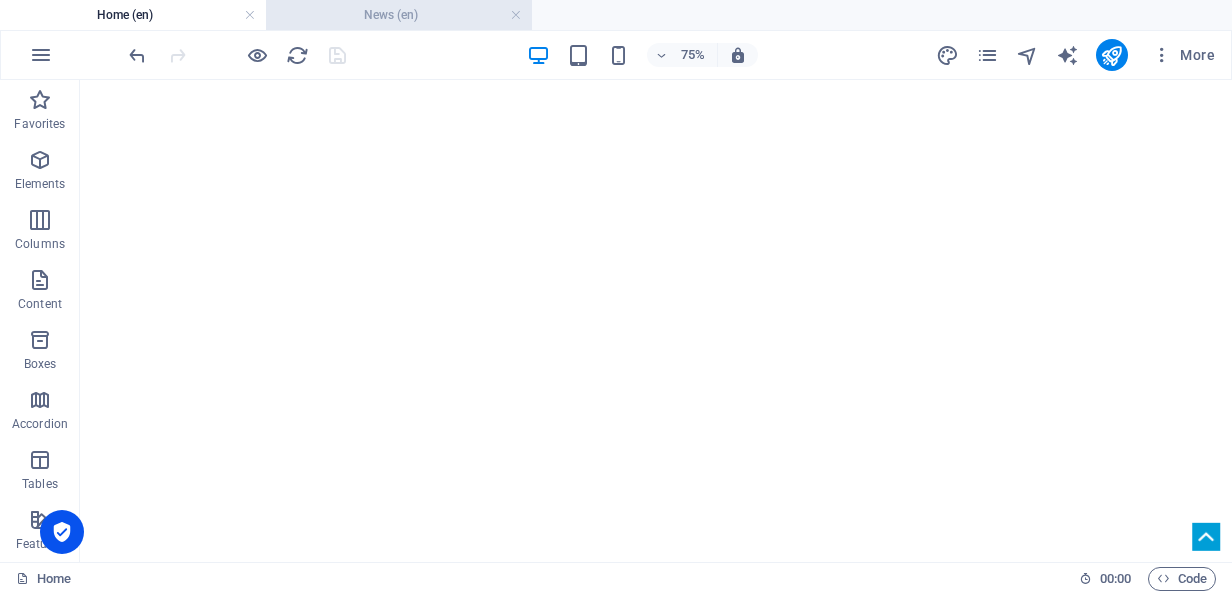scroll, scrollTop: 0, scrollLeft: 0, axis: both 